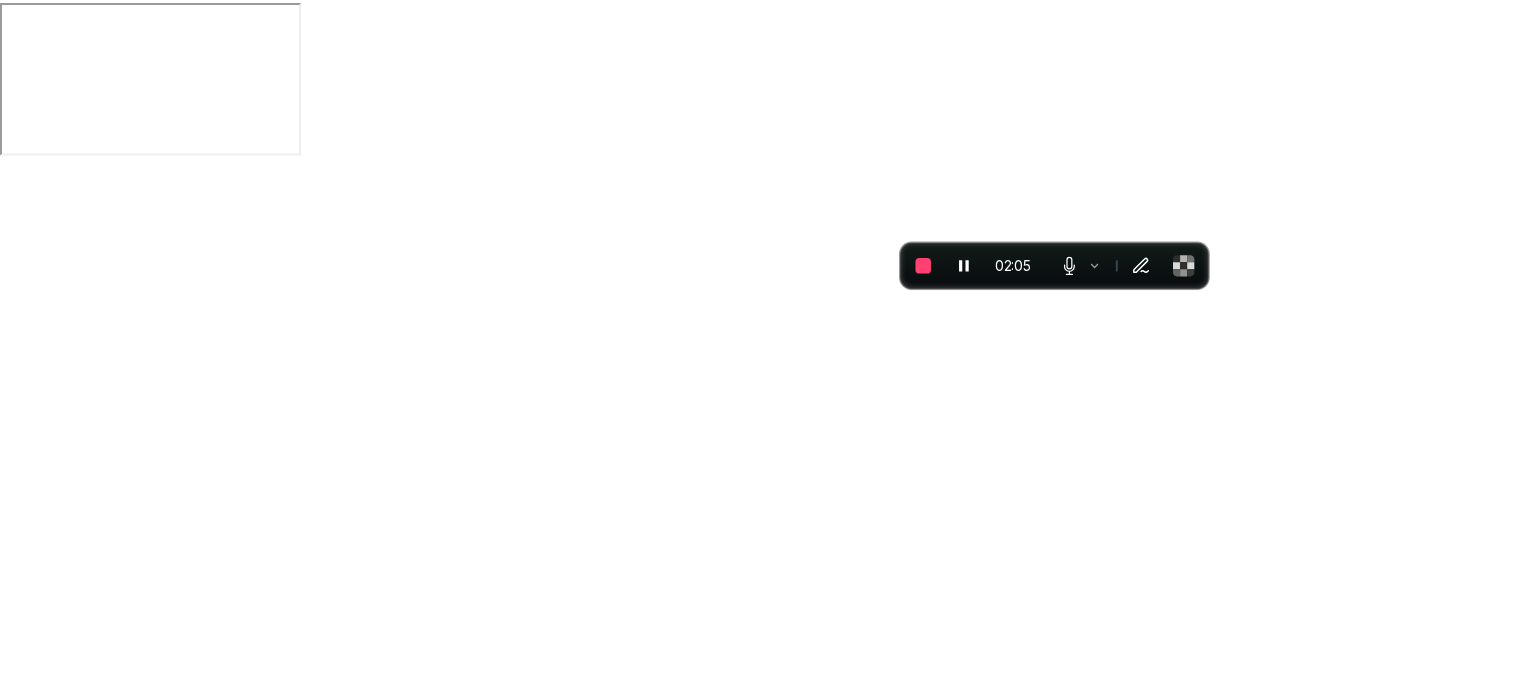 scroll, scrollTop: 0, scrollLeft: 0, axis: both 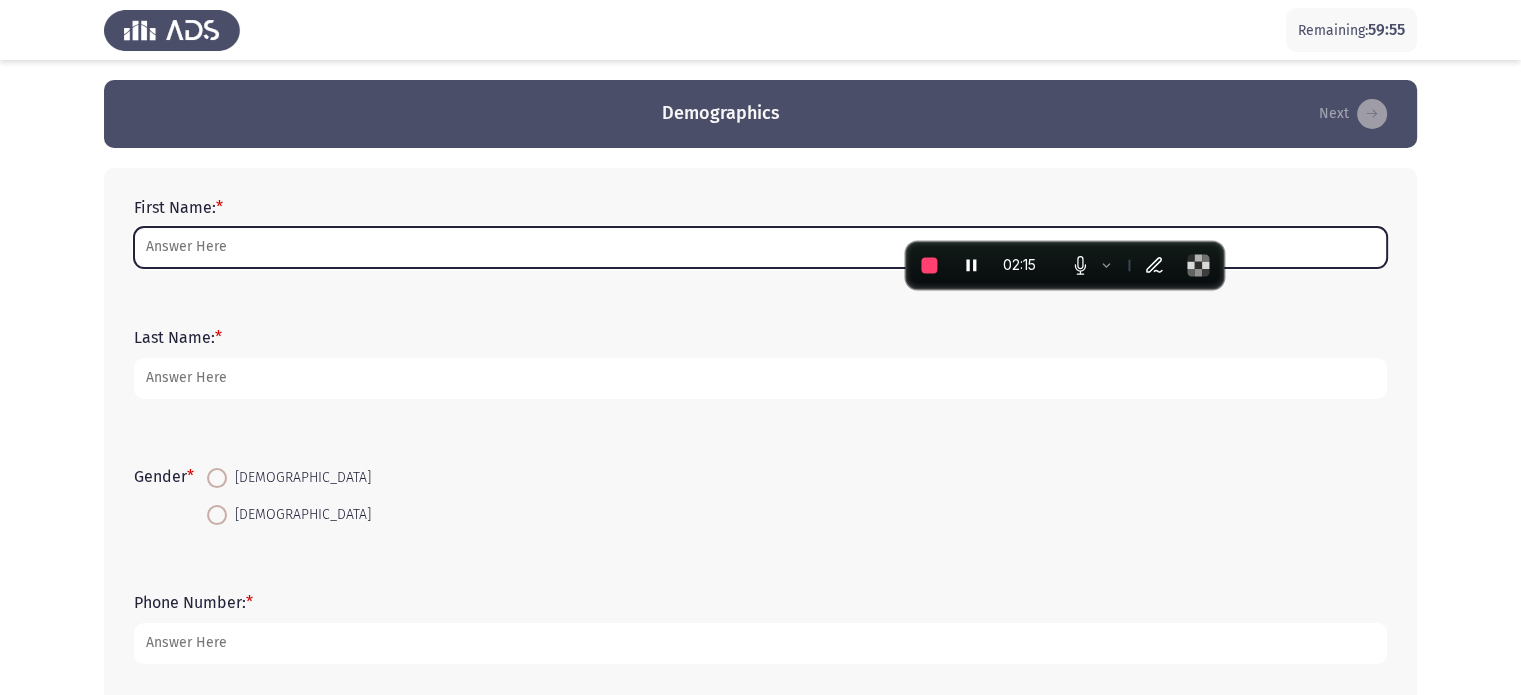 click on "First Name:   *" at bounding box center (760, 247) 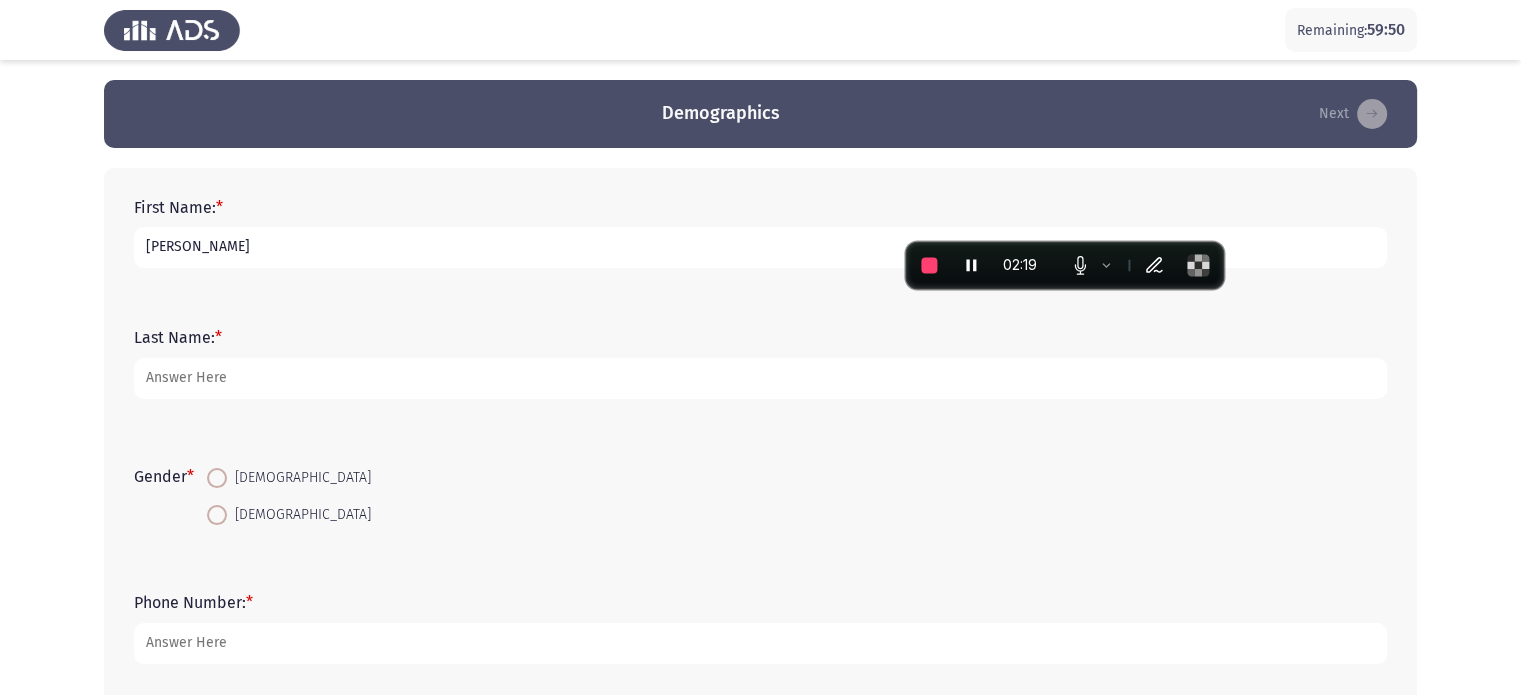 type on "[PERSON_NAME]" 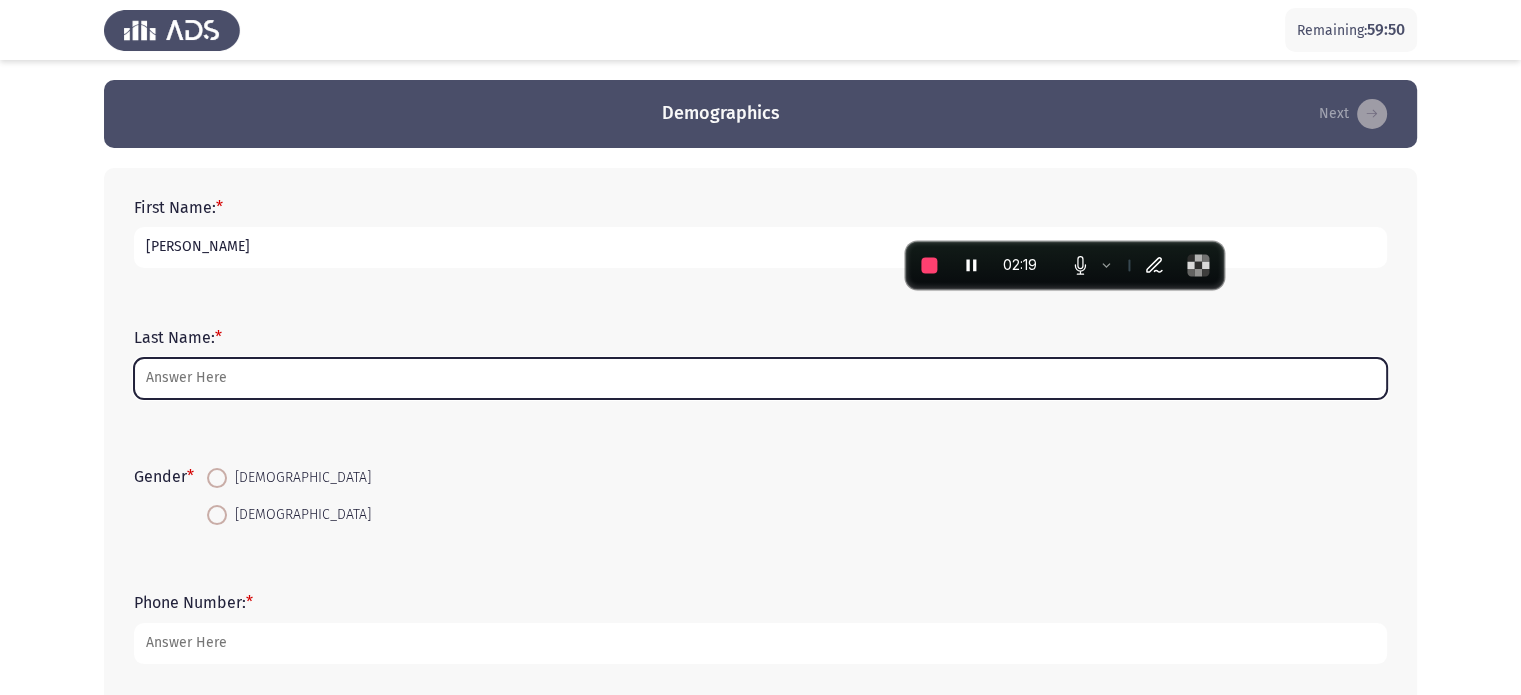 click on "Last Name:    *" at bounding box center (760, 378) 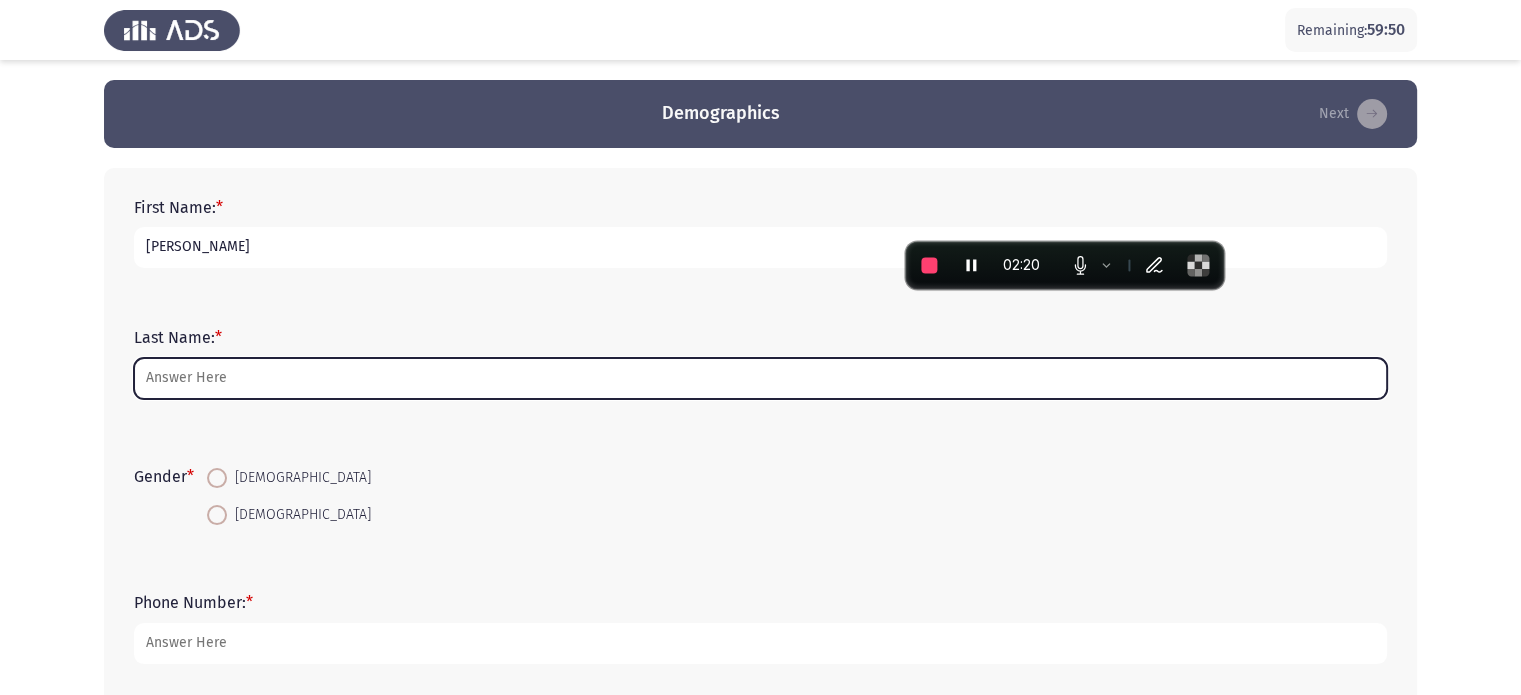type on "H" 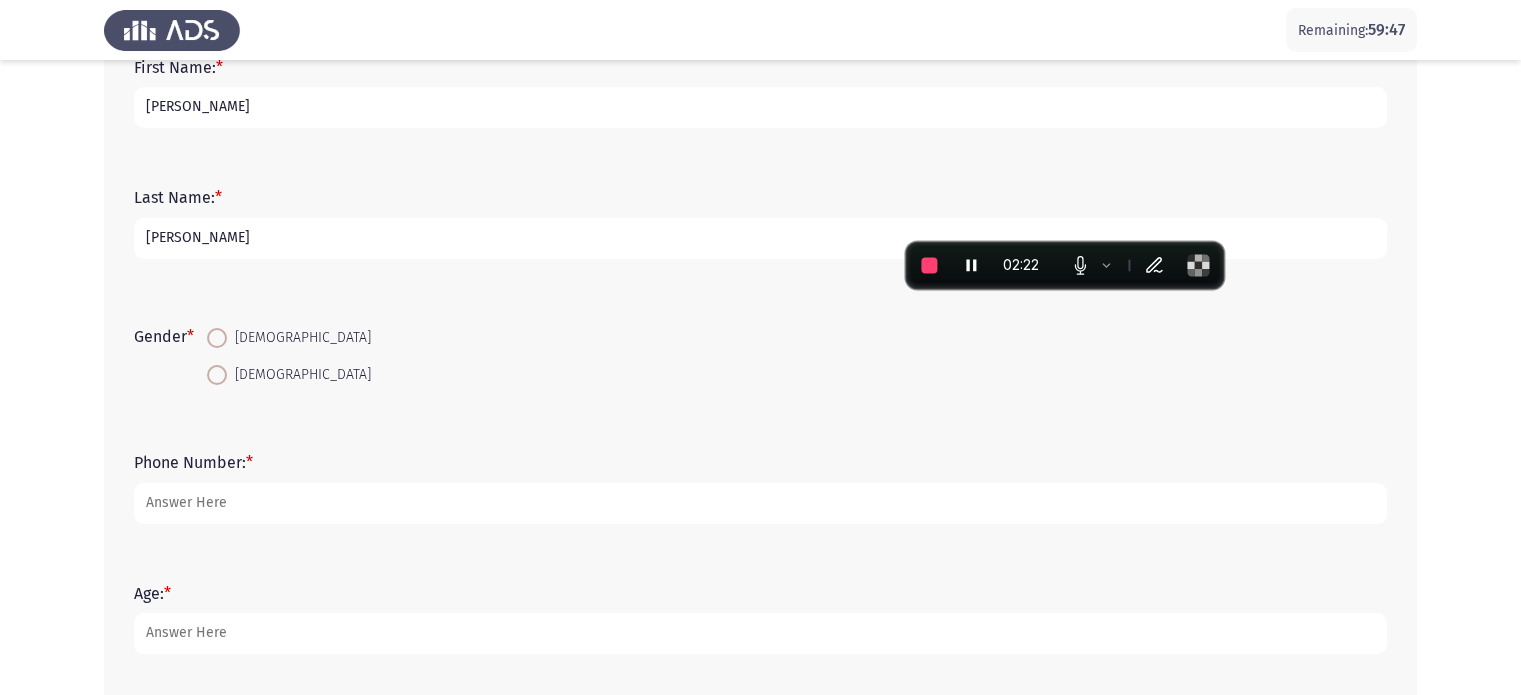 scroll, scrollTop: 144, scrollLeft: 0, axis: vertical 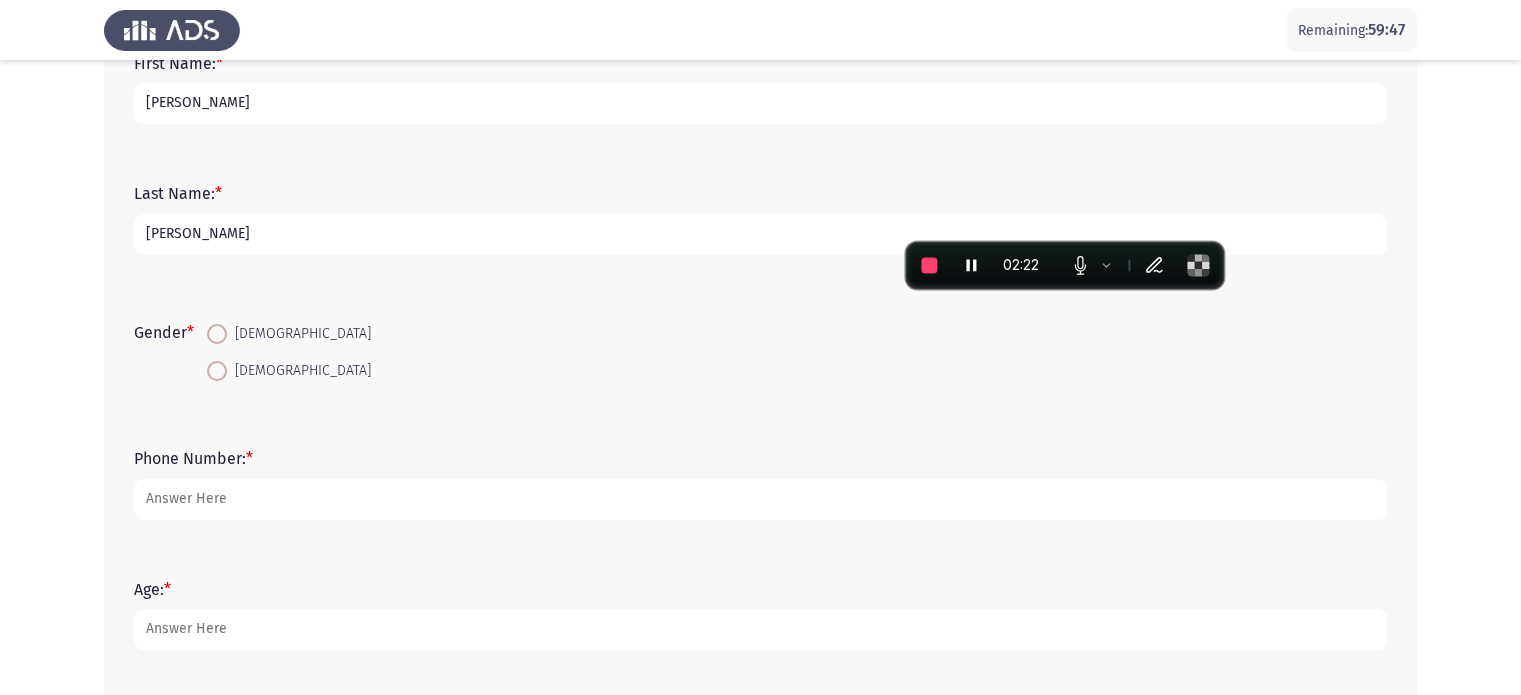 type on "[PERSON_NAME]" 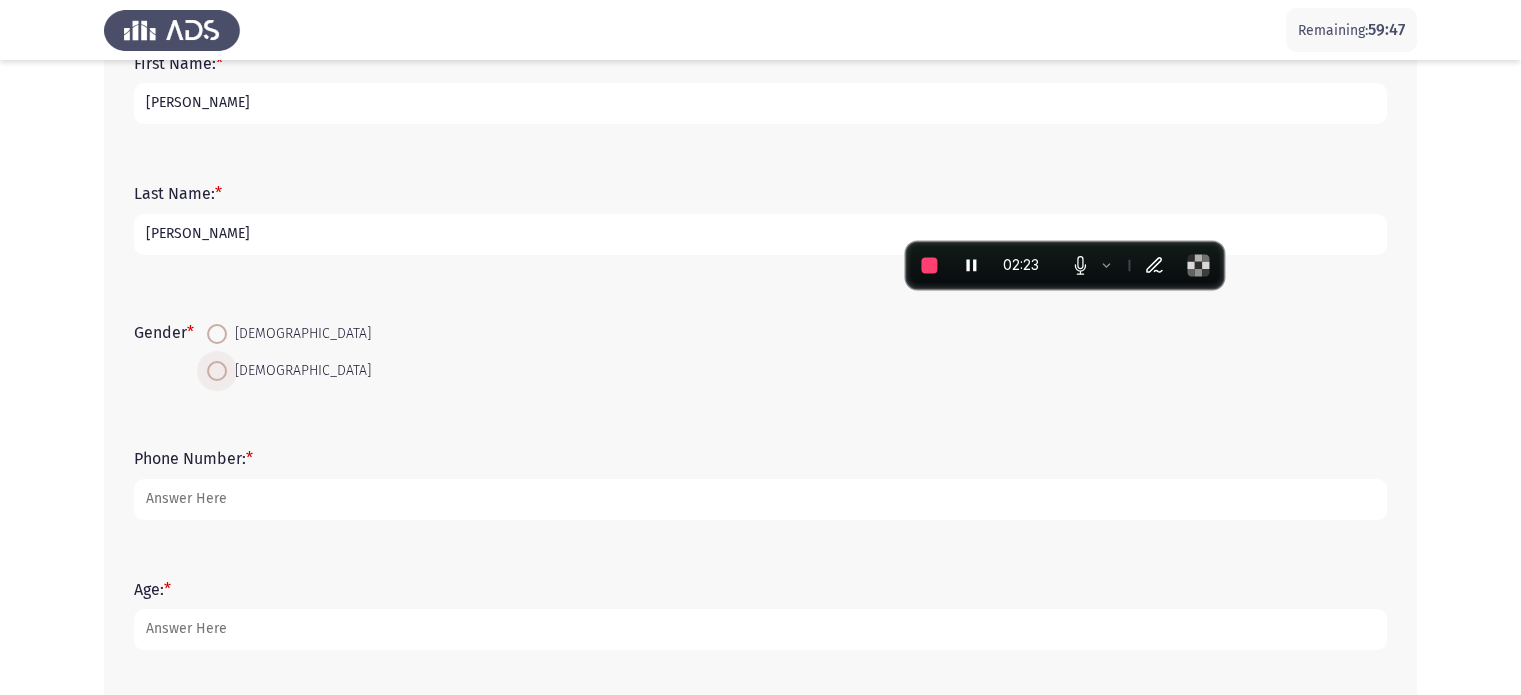 click at bounding box center [217, 371] 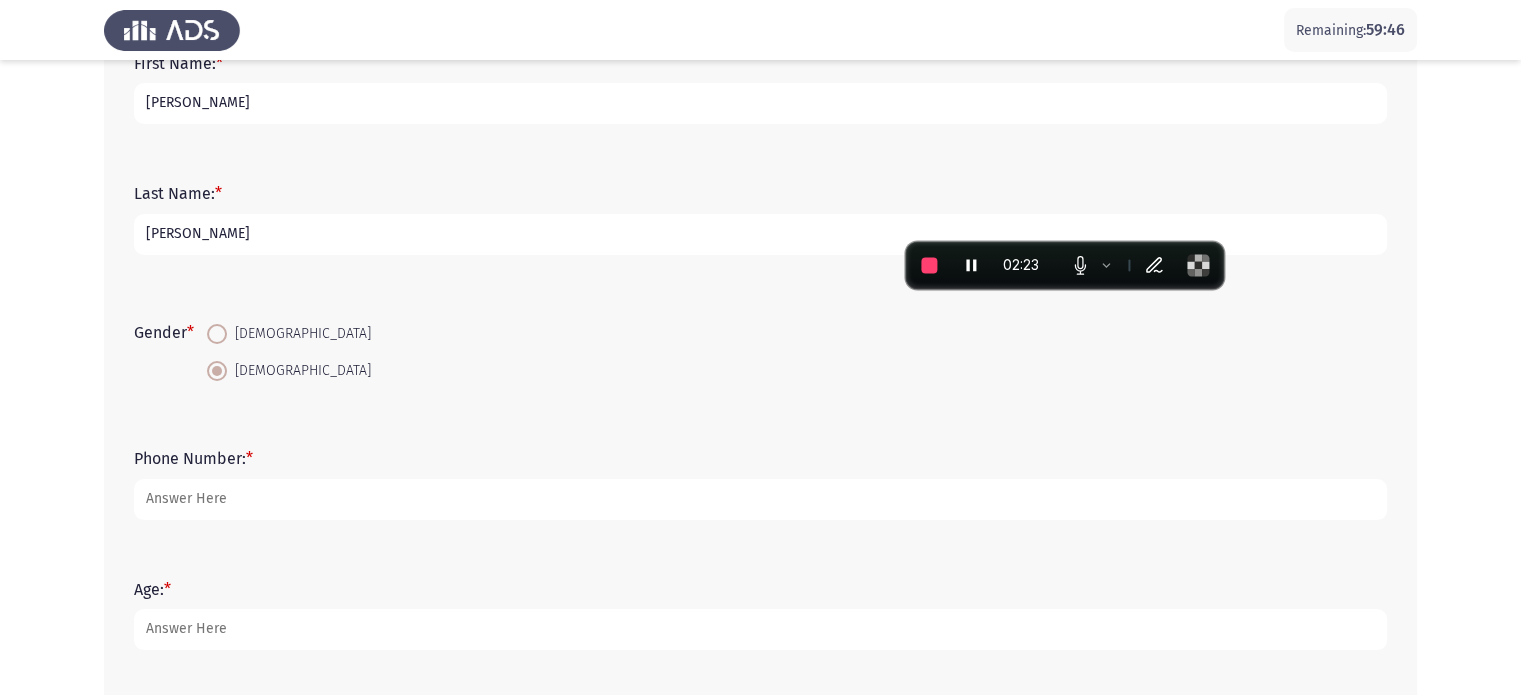 click at bounding box center (217, 334) 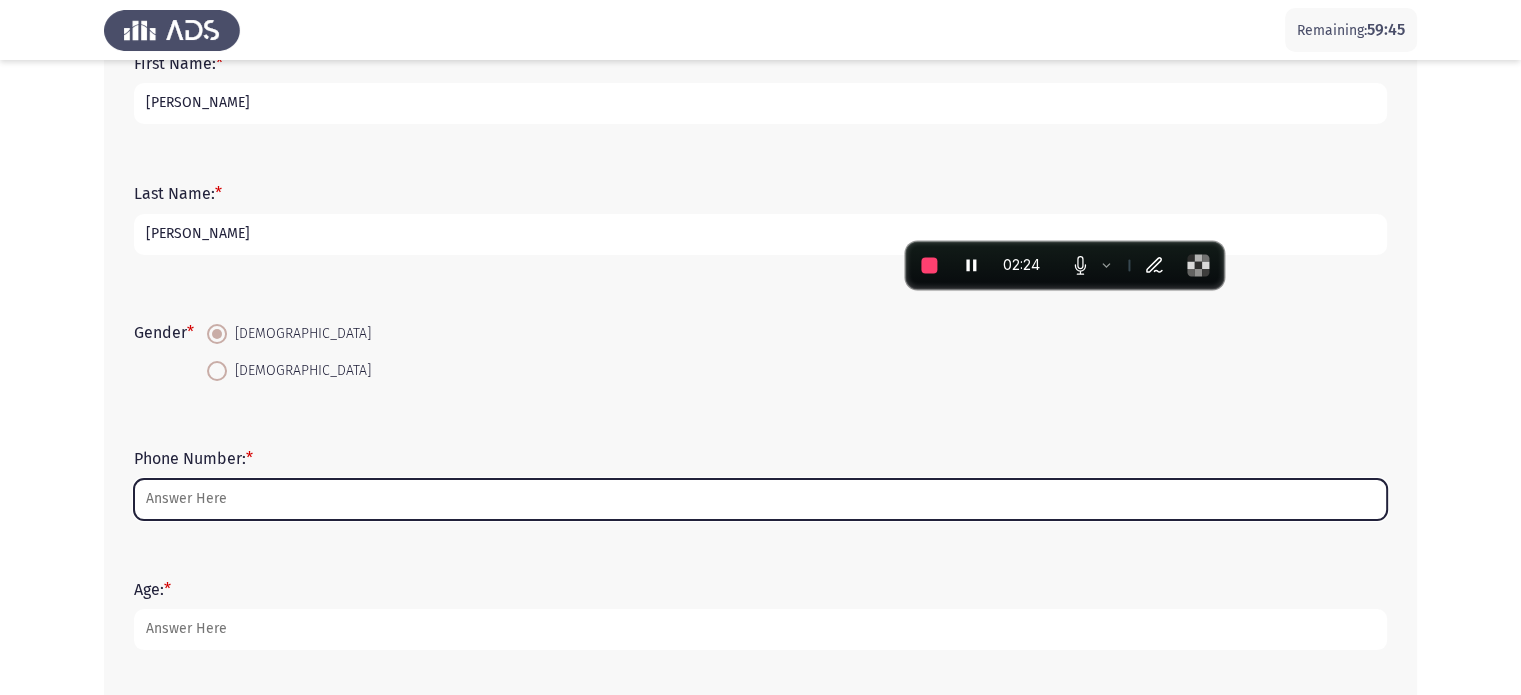 click on "Phone Number:   *" at bounding box center (760, 499) 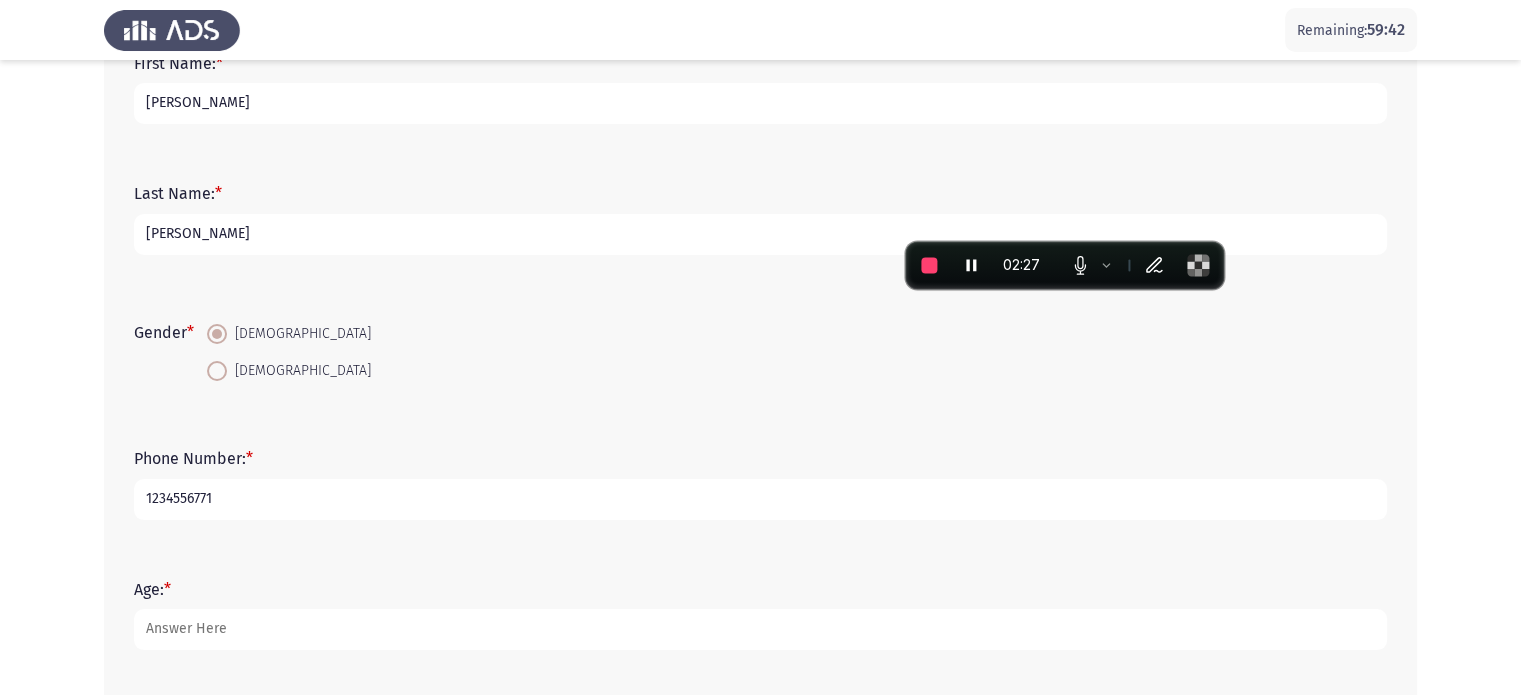 type on "1234556771" 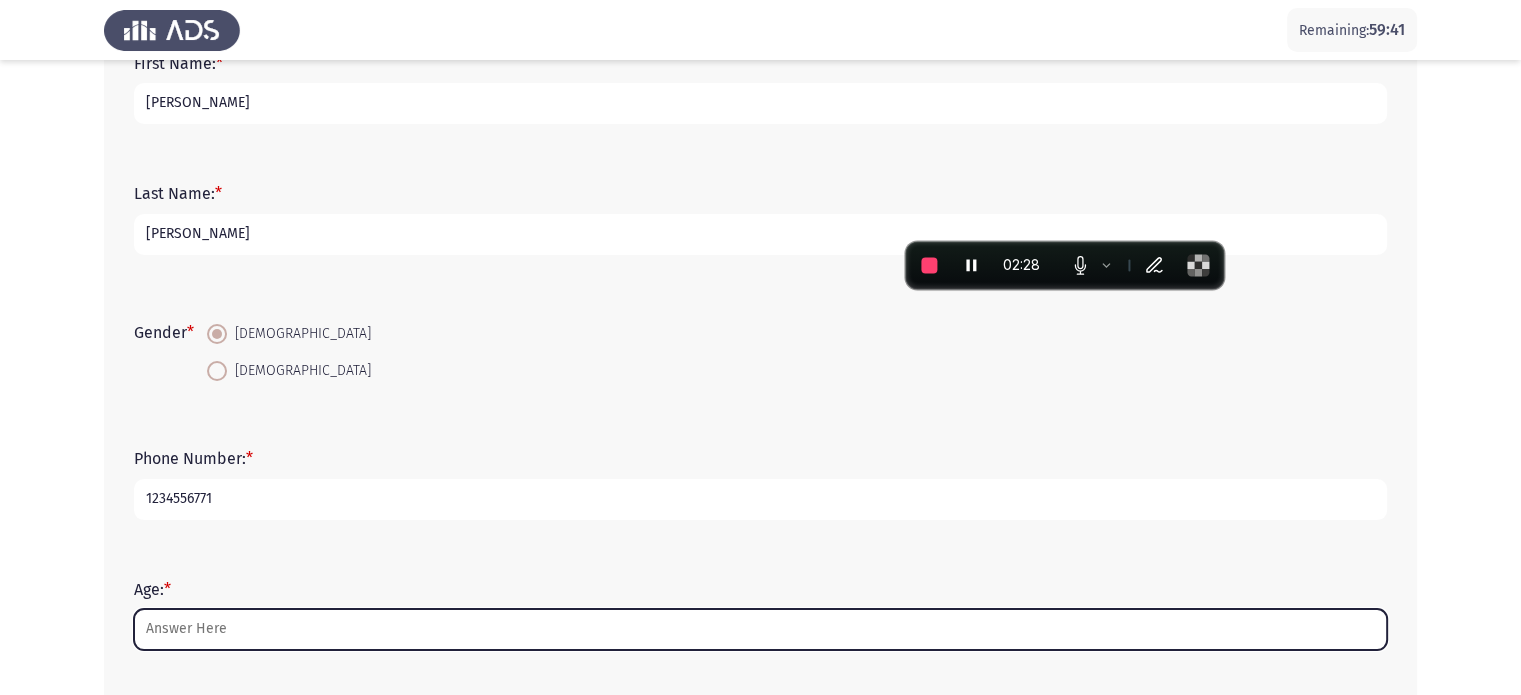 click on "Age:   *" at bounding box center [760, 629] 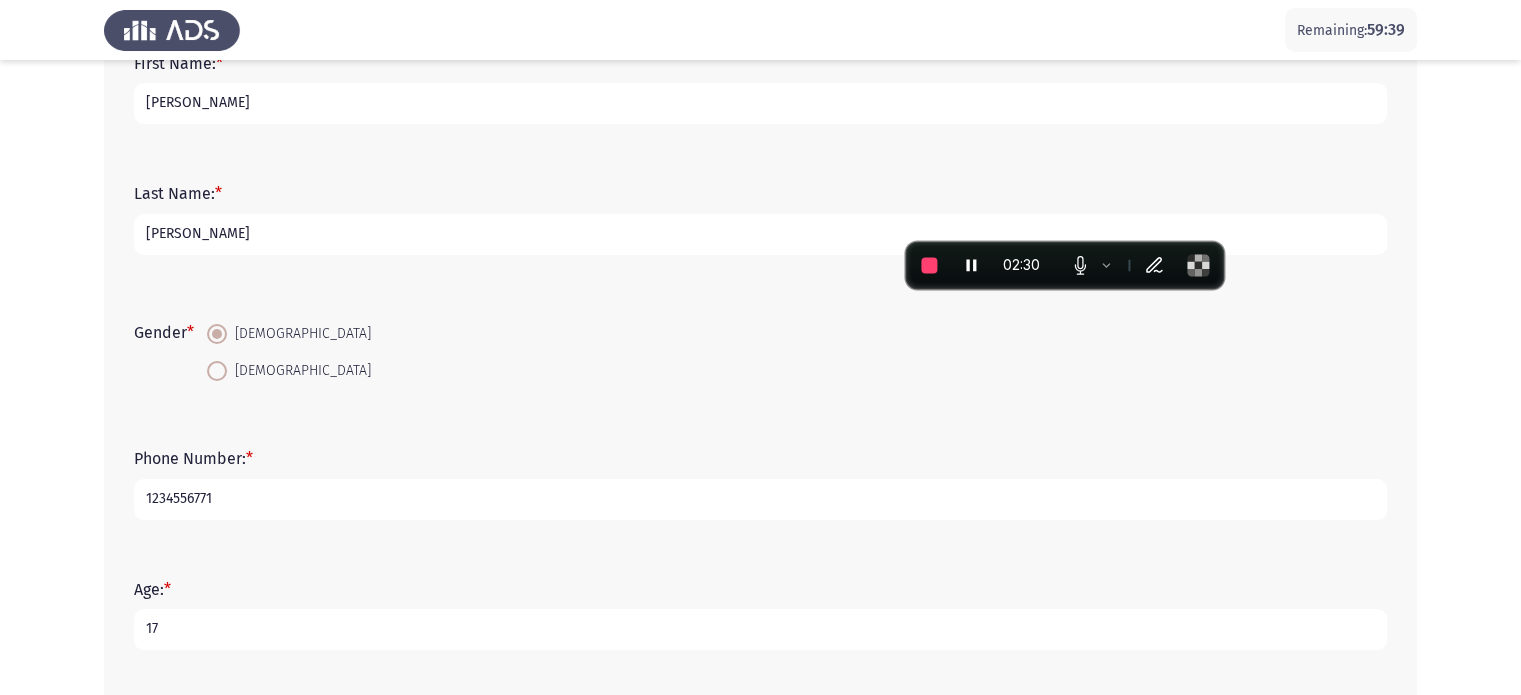 type on "1" 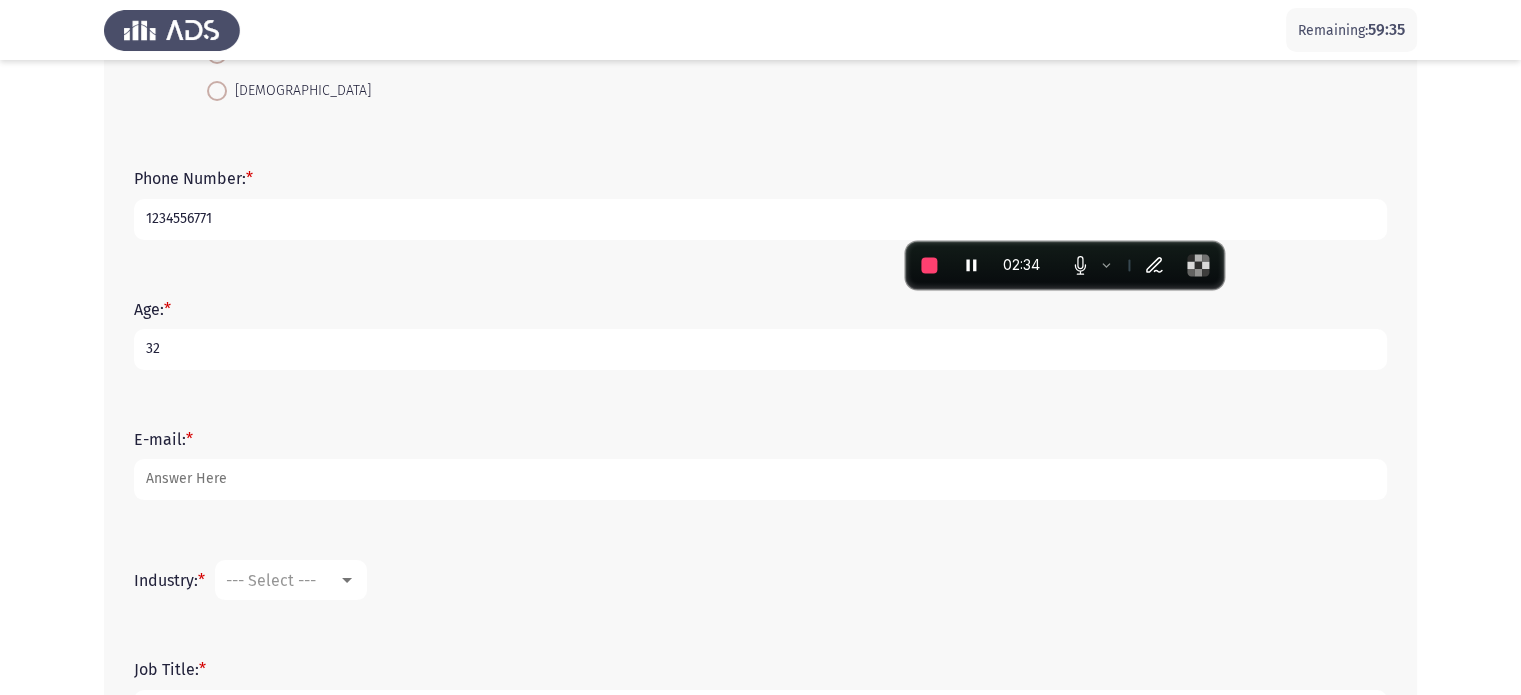scroll, scrollTop: 581, scrollLeft: 0, axis: vertical 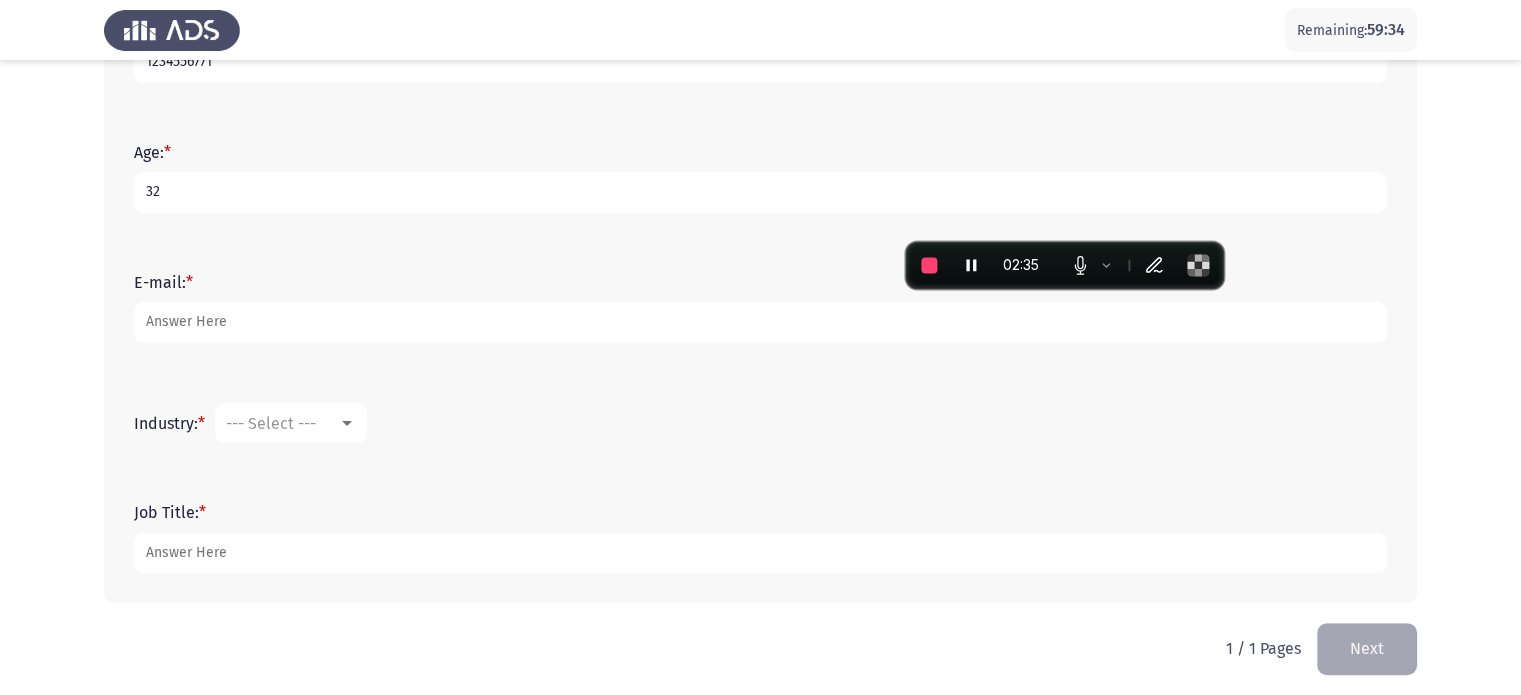 type on "32" 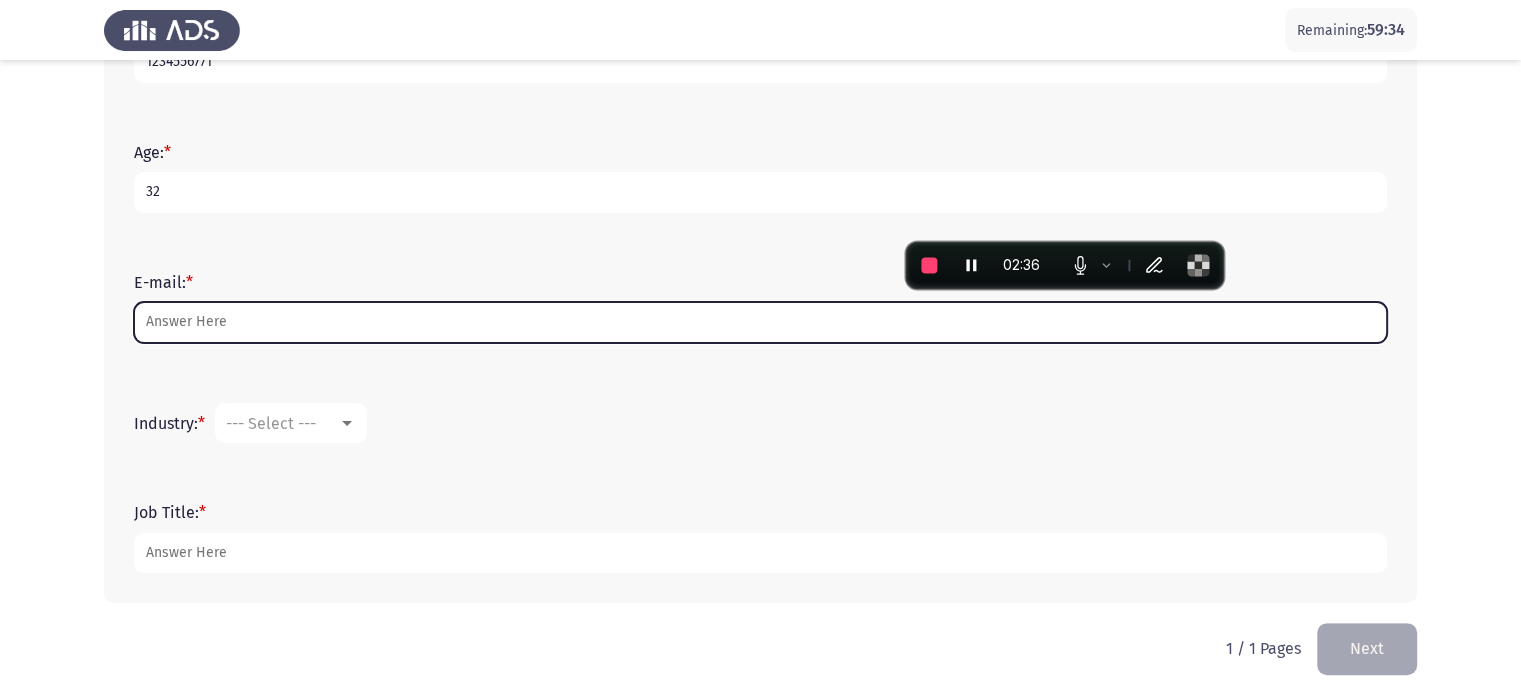 click on "E-mail:   *" at bounding box center [760, 322] 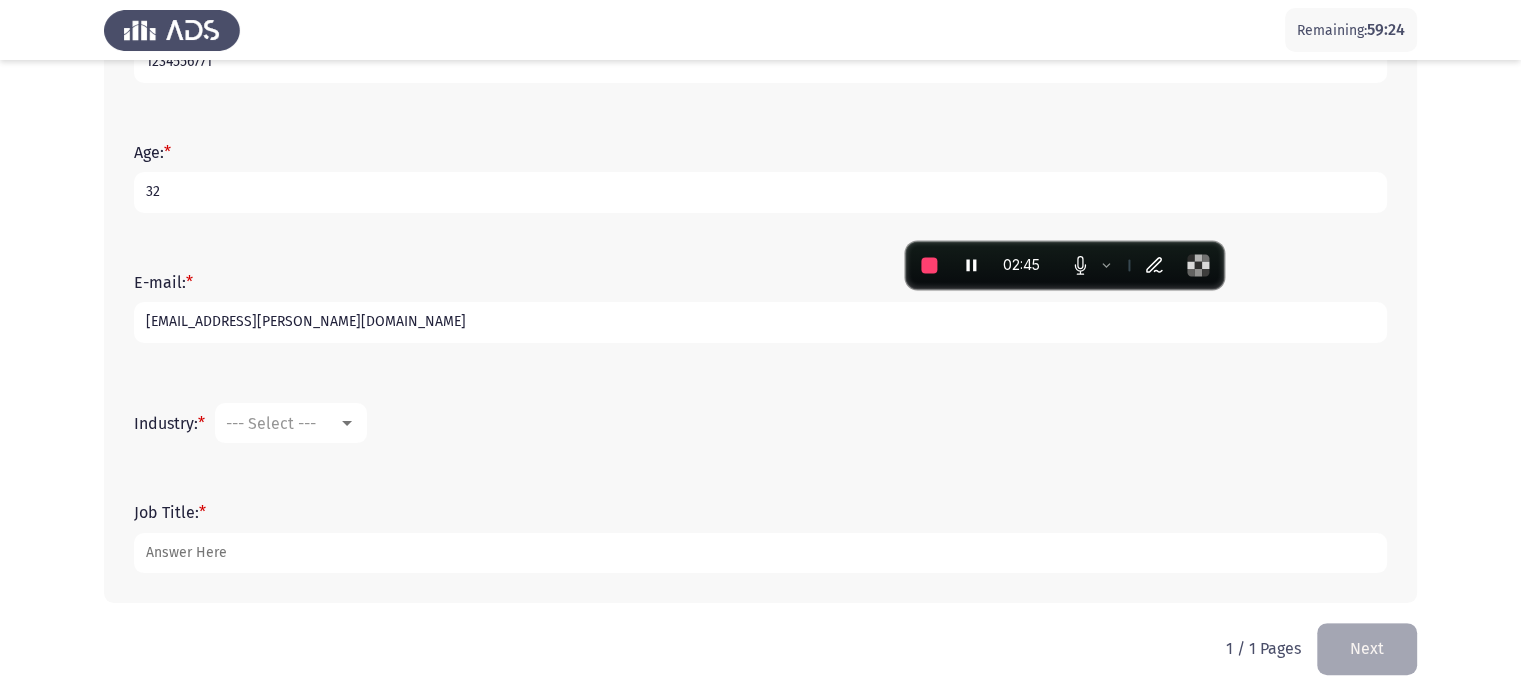 type on "[EMAIL_ADDRESS][PERSON_NAME][DOMAIN_NAME]" 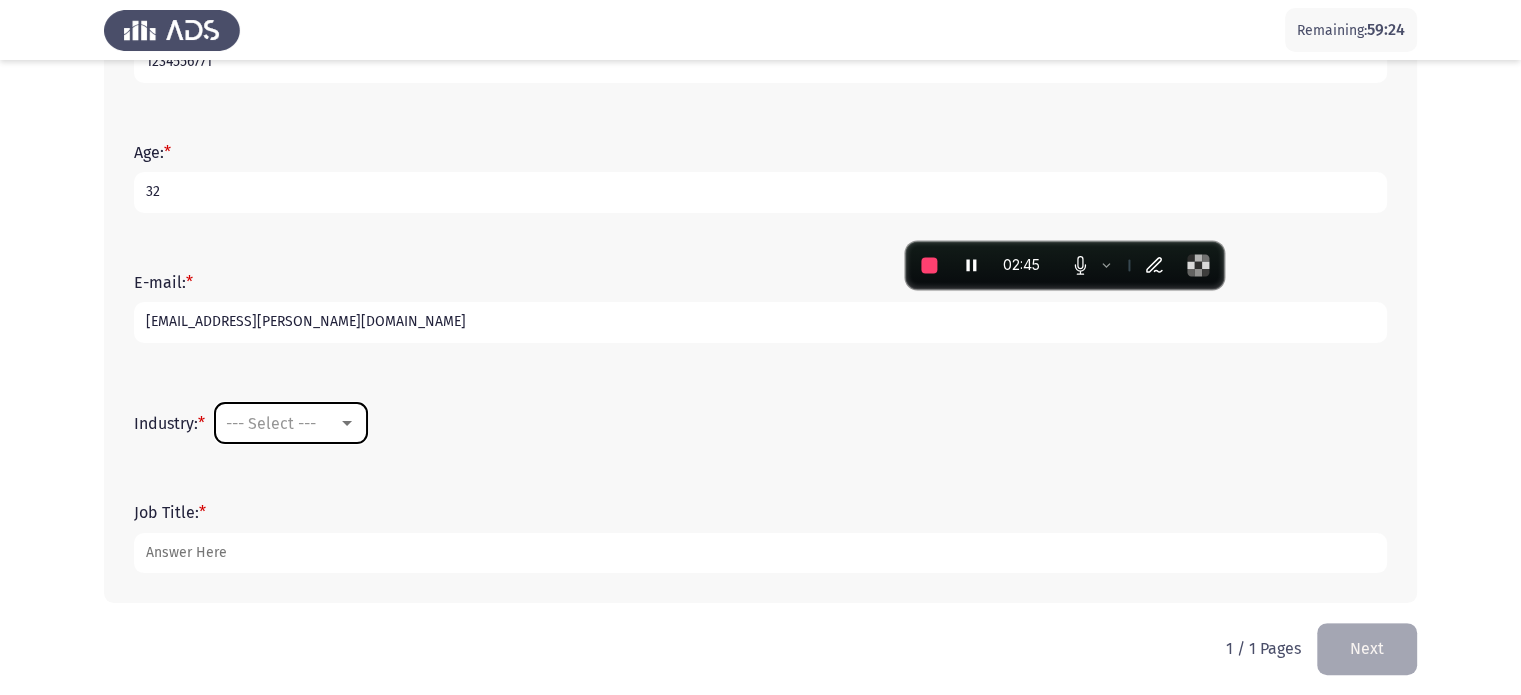 click on "--- Select ---" at bounding box center [291, 423] 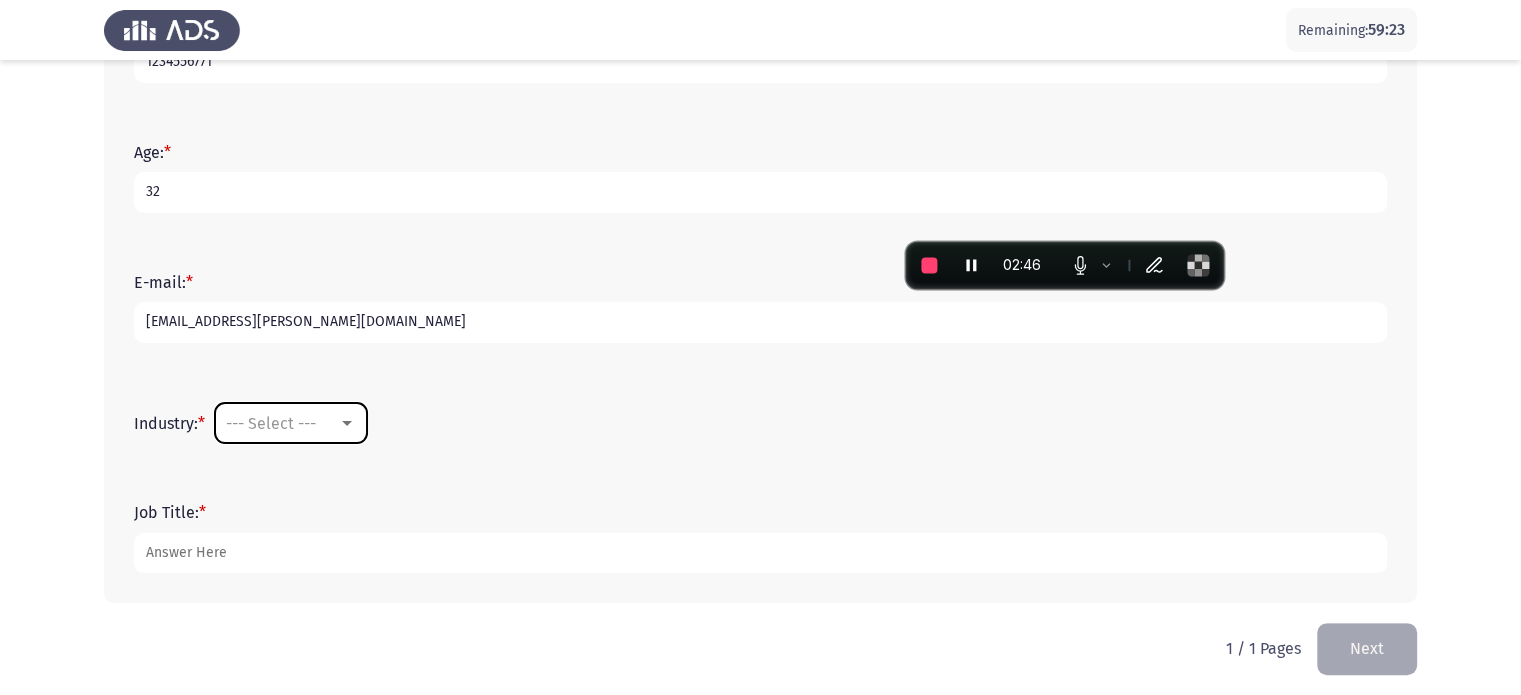 click on "--- Select ---" at bounding box center (291, 423) 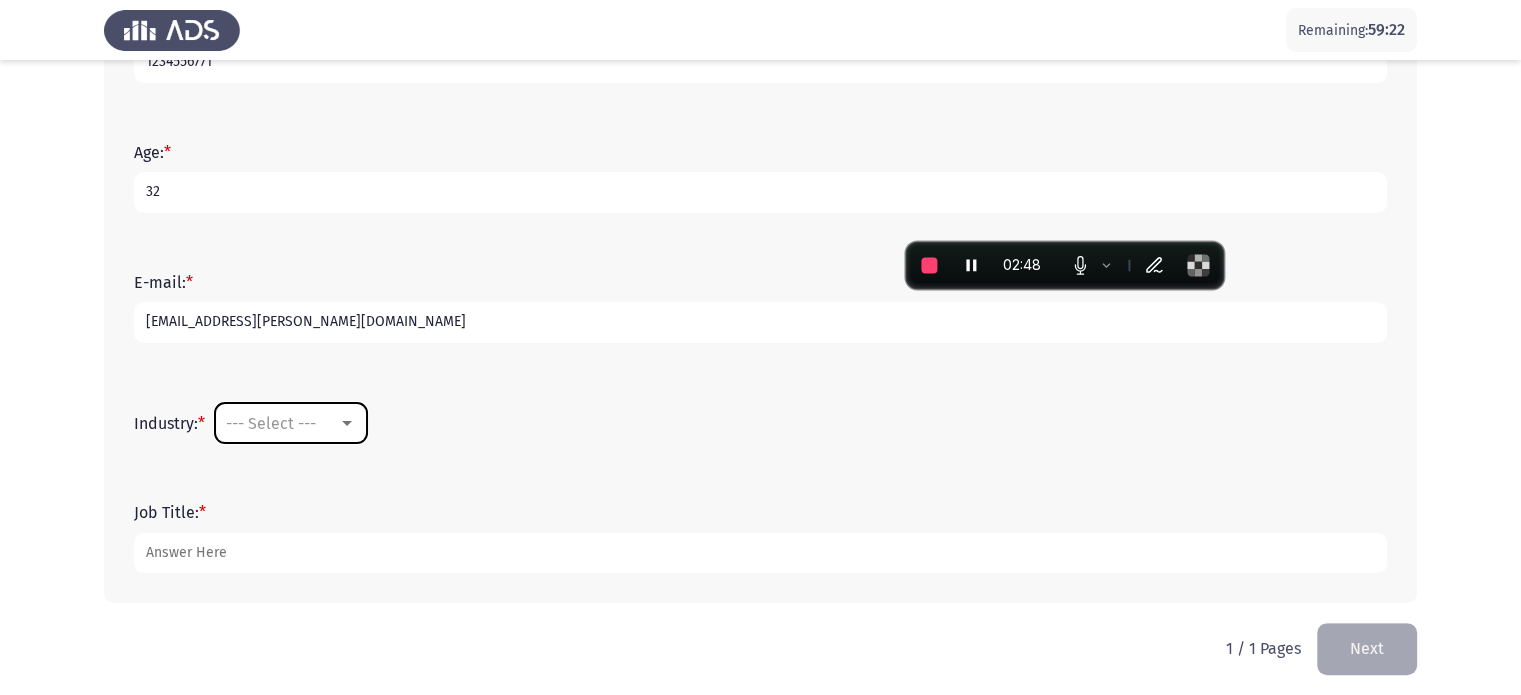 click at bounding box center (347, 423) 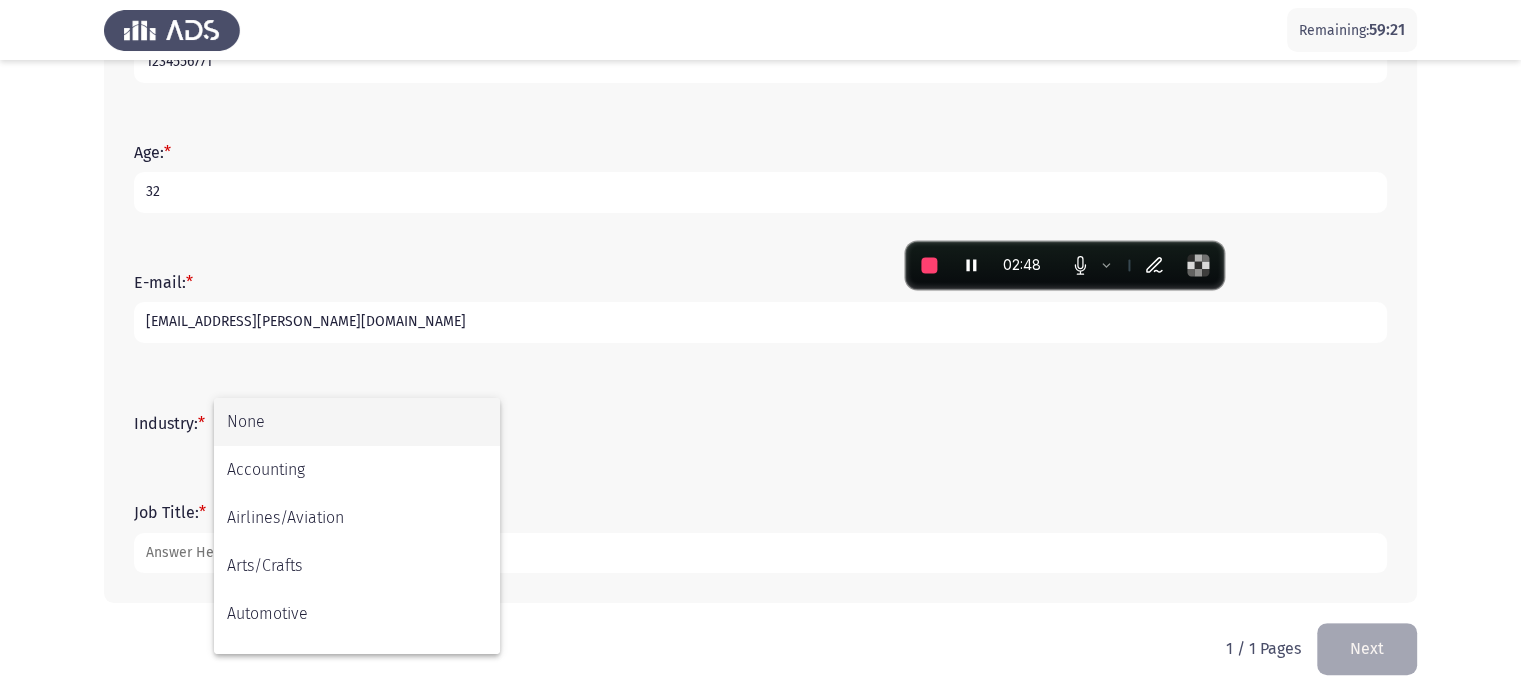 click on "None" at bounding box center (357, 422) 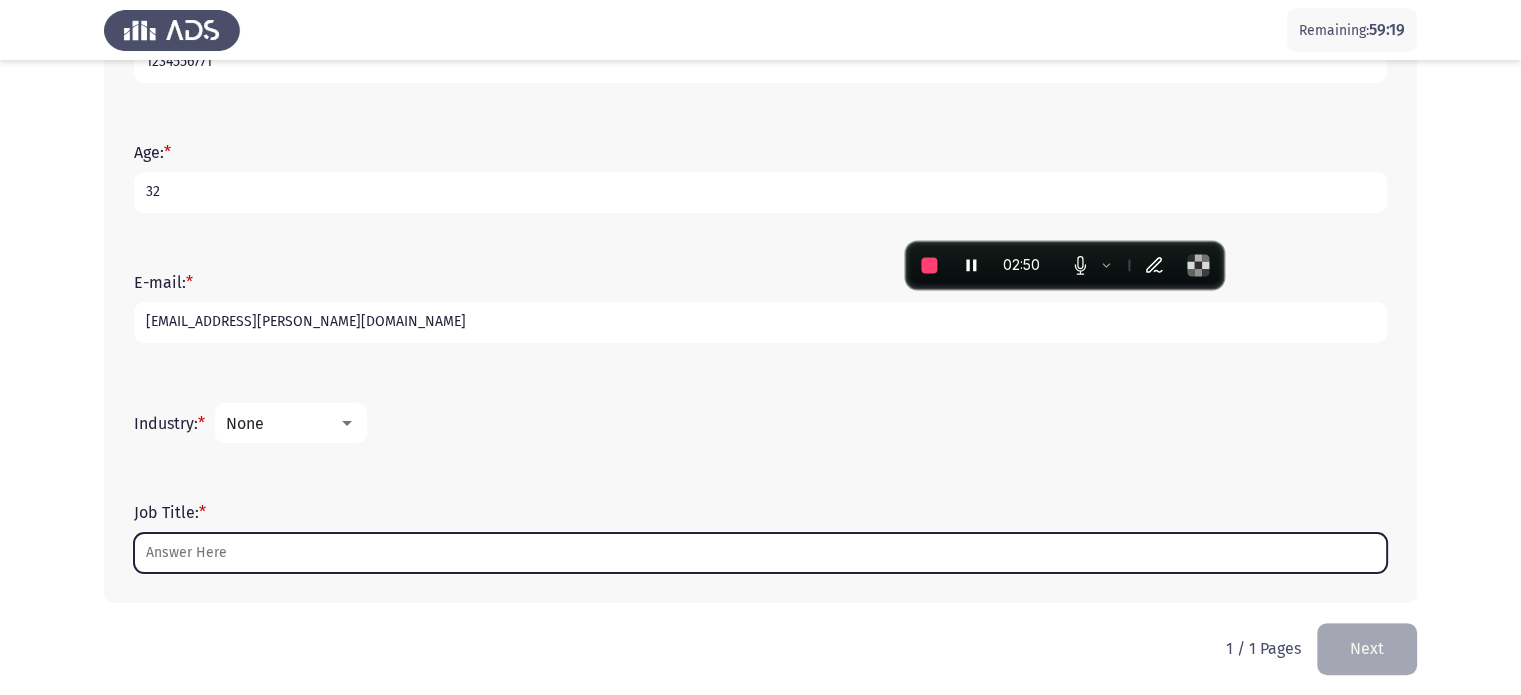 click on "Job Title:   *" at bounding box center (760, 553) 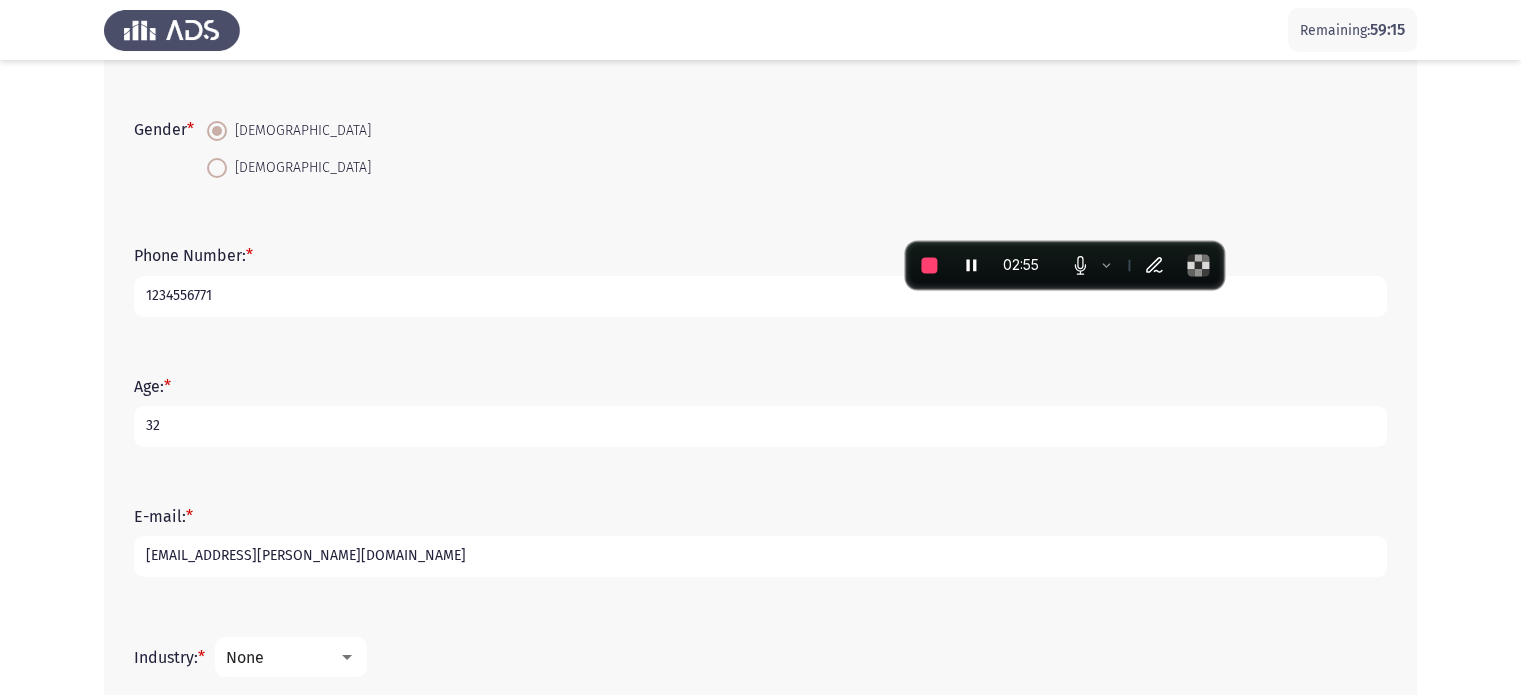 scroll, scrollTop: 348, scrollLeft: 0, axis: vertical 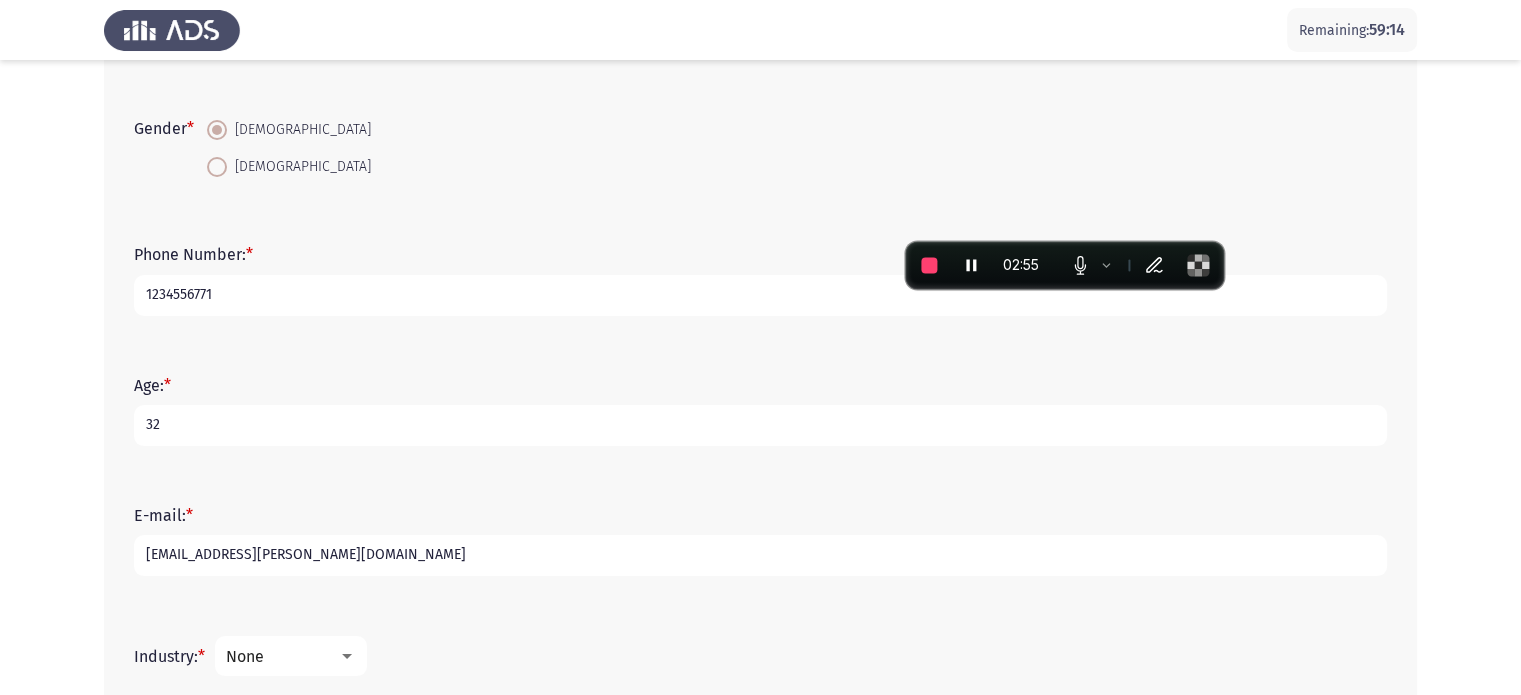 type on "QA" 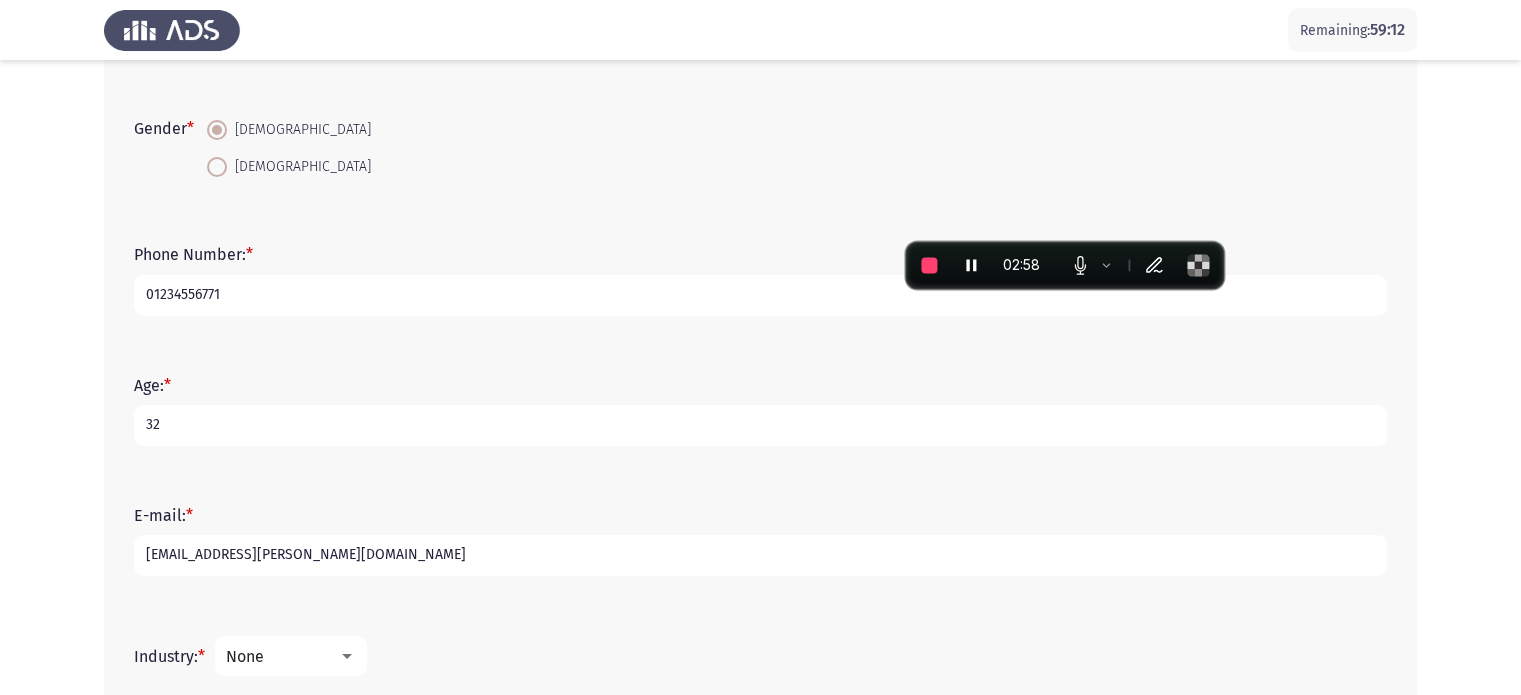 scroll, scrollTop: 588, scrollLeft: 0, axis: vertical 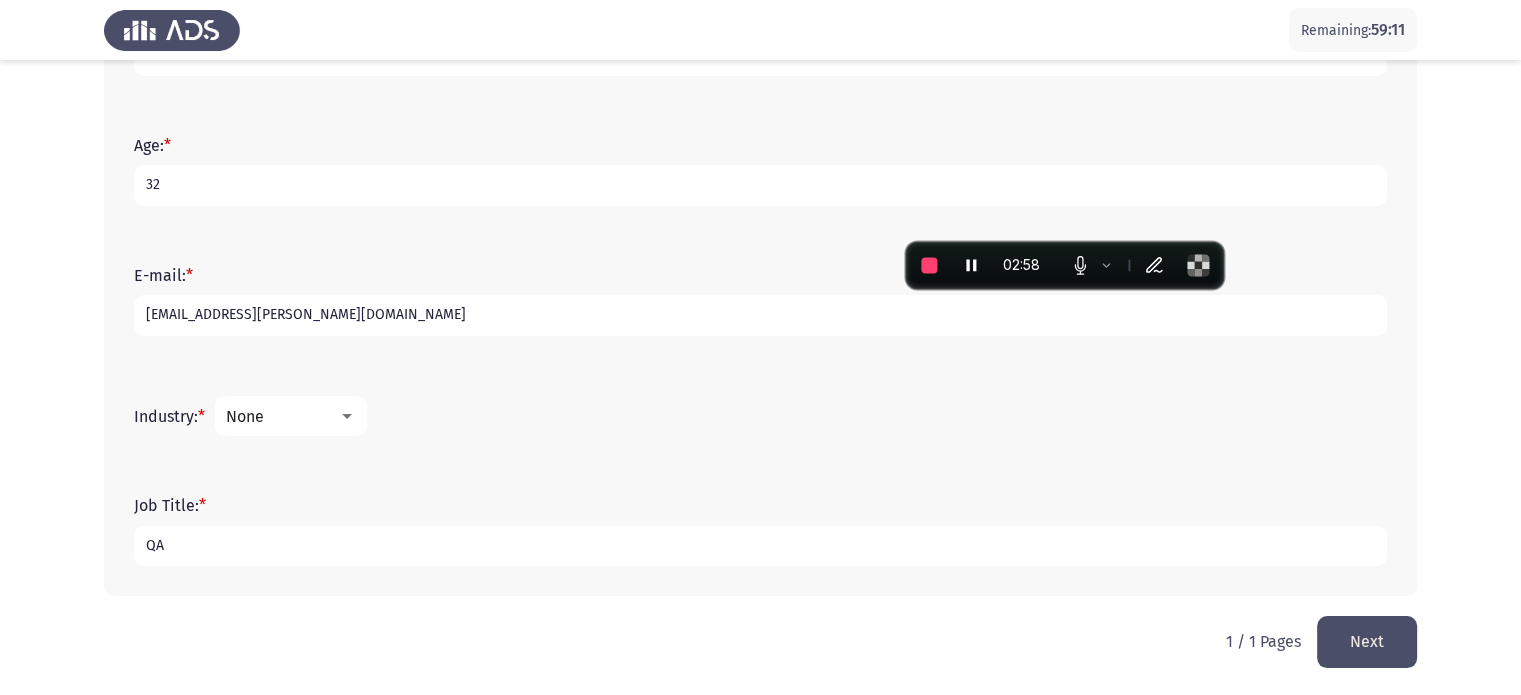 type on "01234556771" 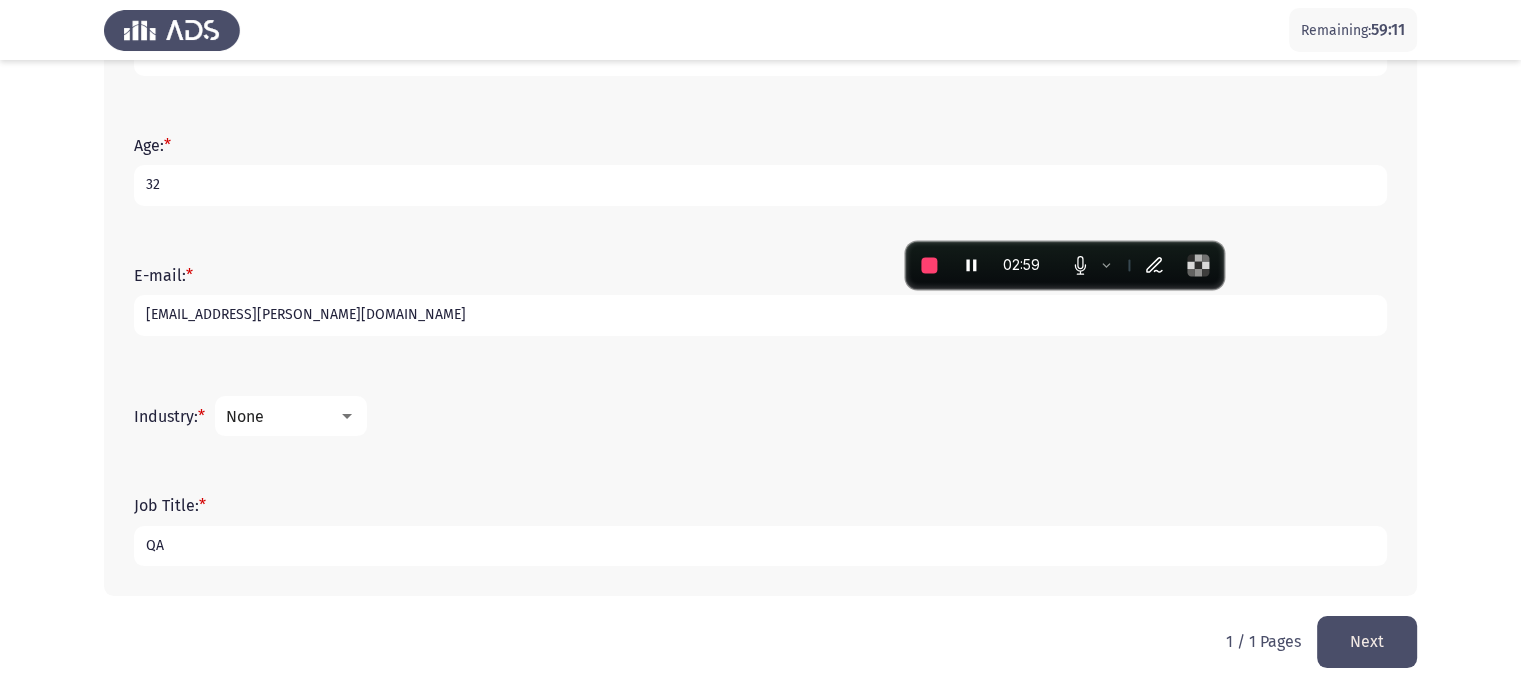 click on "Next" 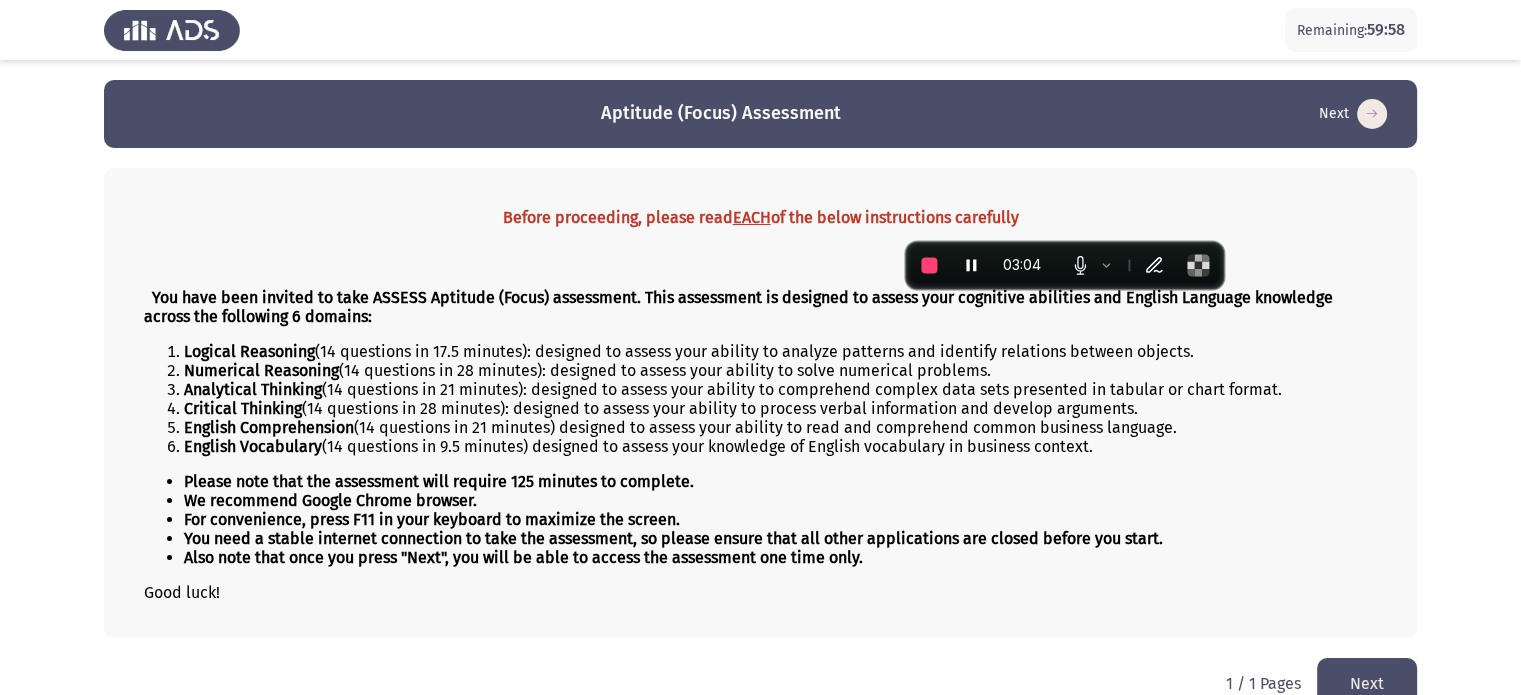 scroll, scrollTop: 37, scrollLeft: 0, axis: vertical 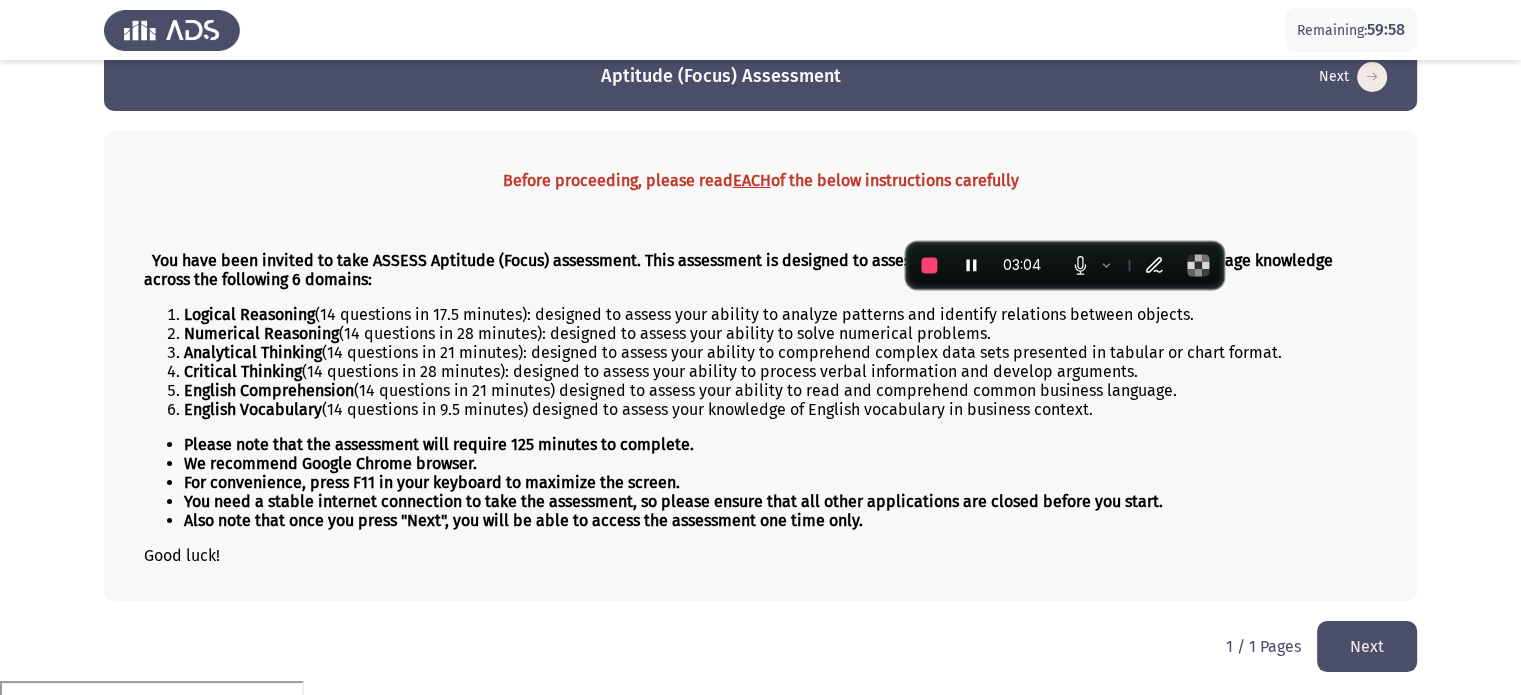 click on "Next" 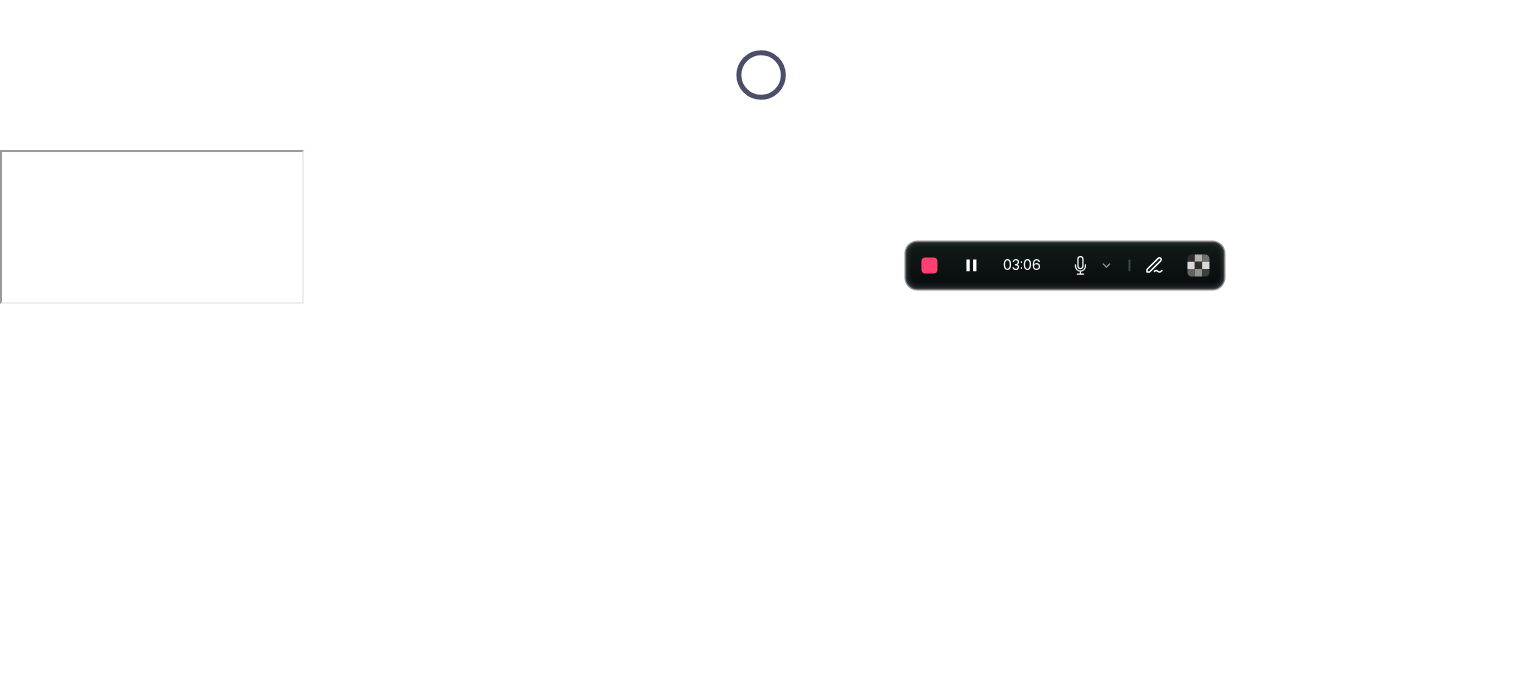 scroll, scrollTop: 0, scrollLeft: 0, axis: both 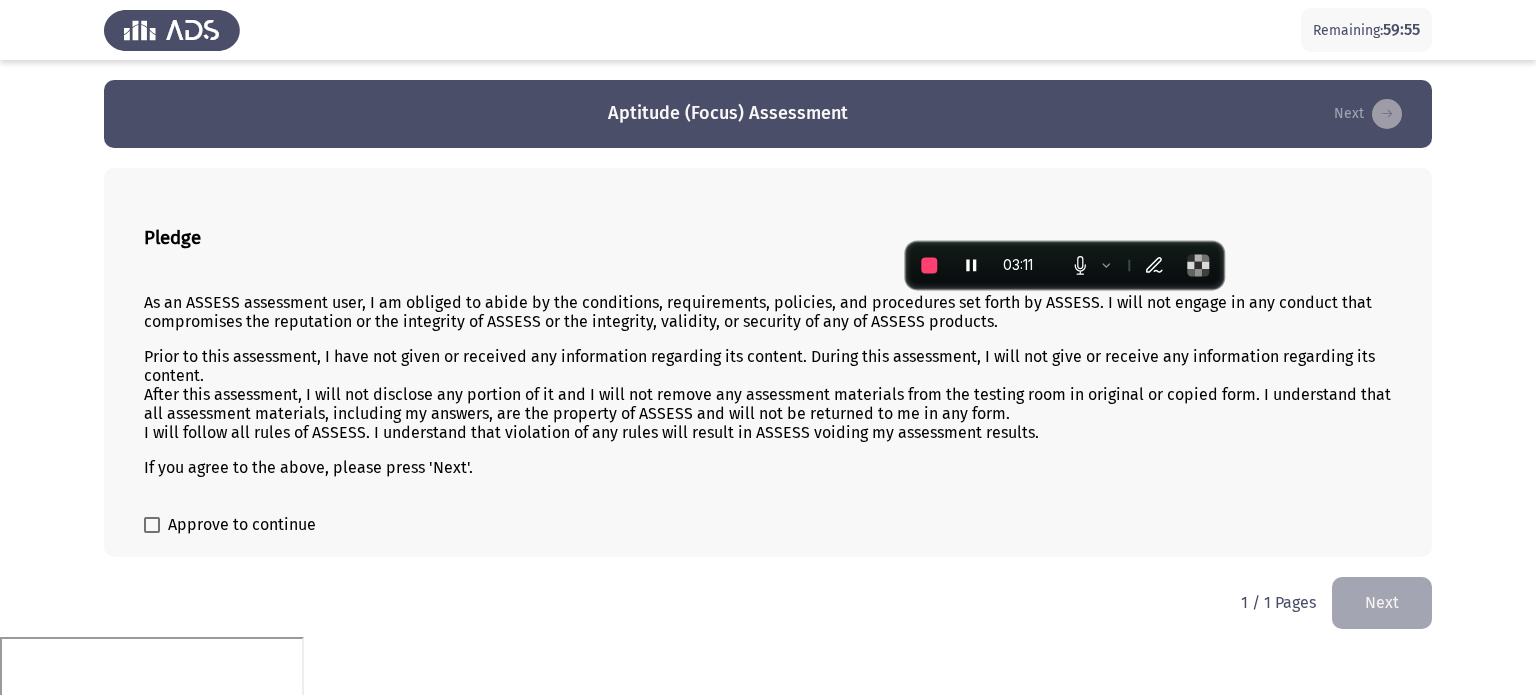 click at bounding box center [152, 525] 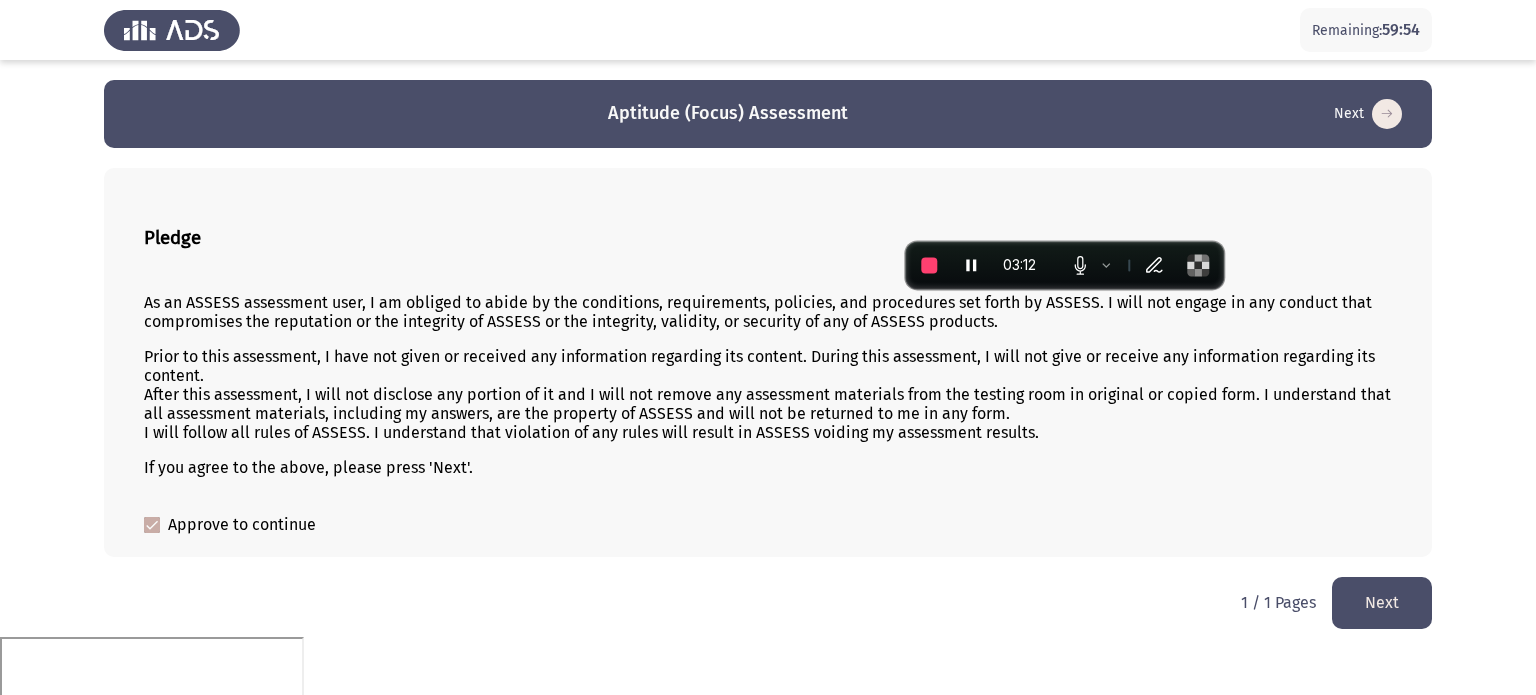 click on "Remaining:  59:54  Aptitude (Focus) Assessment   Next  Pledge As an ASSESS assessment user, I am obliged to abide by the conditions, requirements, policies, and procedures set forth by ASSESS. I will not engage in any conduct that compromises the reputation or the integrity of ASSESS or the integrity, validity, or security of any of ASSESS products. Prior to this assessment, I have not given or received any information regarding its content. During this assessment, I will not give or receive any information regarding its content. After this assessment, I will not disclose any portion of it and I will not remove any assessment materials from the testing room in original or copied form. I understand that all assessment materials, including my answers, are the property of ASSESS and will not be returned to me in any form. I will follow all rules of ASSESS. I understand that violation of any rules will result in ASSESS voiding my assessment results. If you agree to the above, please press 'Next'." at bounding box center [768, 397] 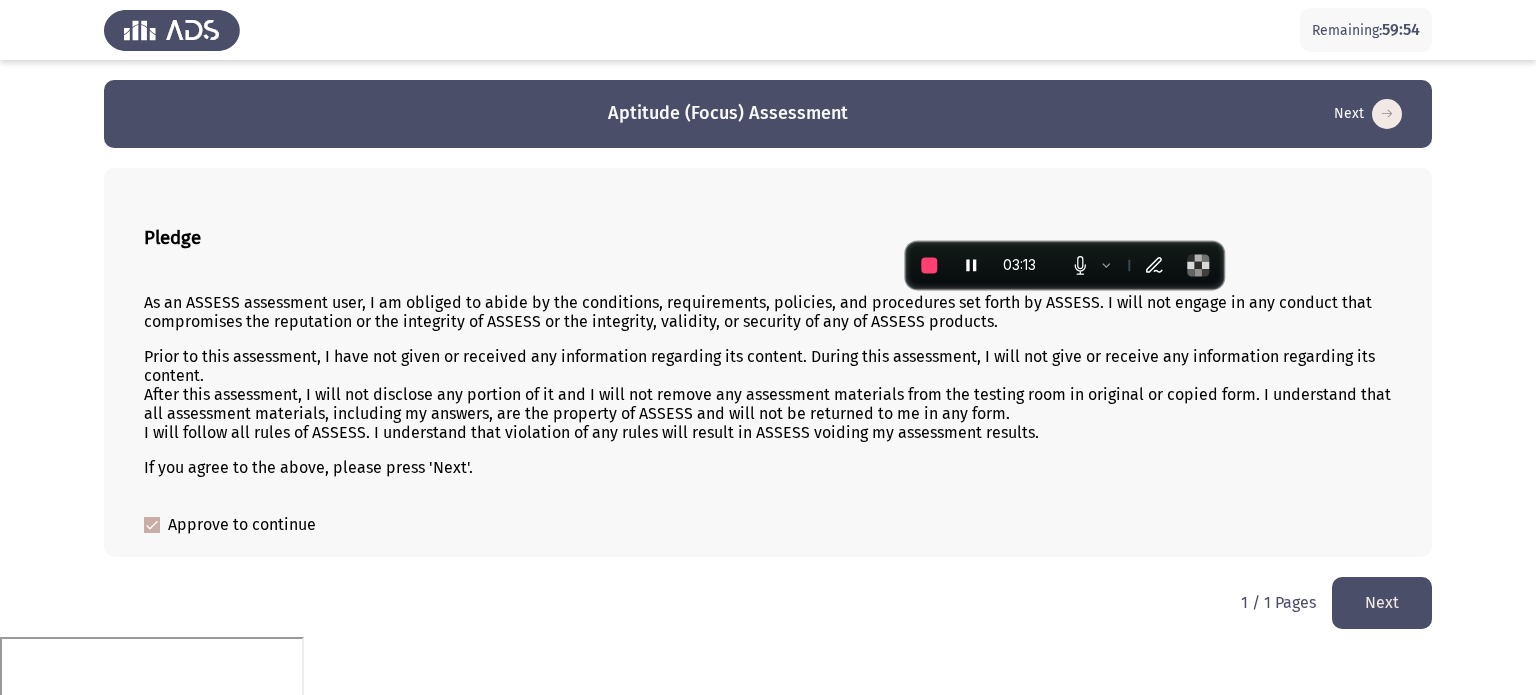 click on "Next" 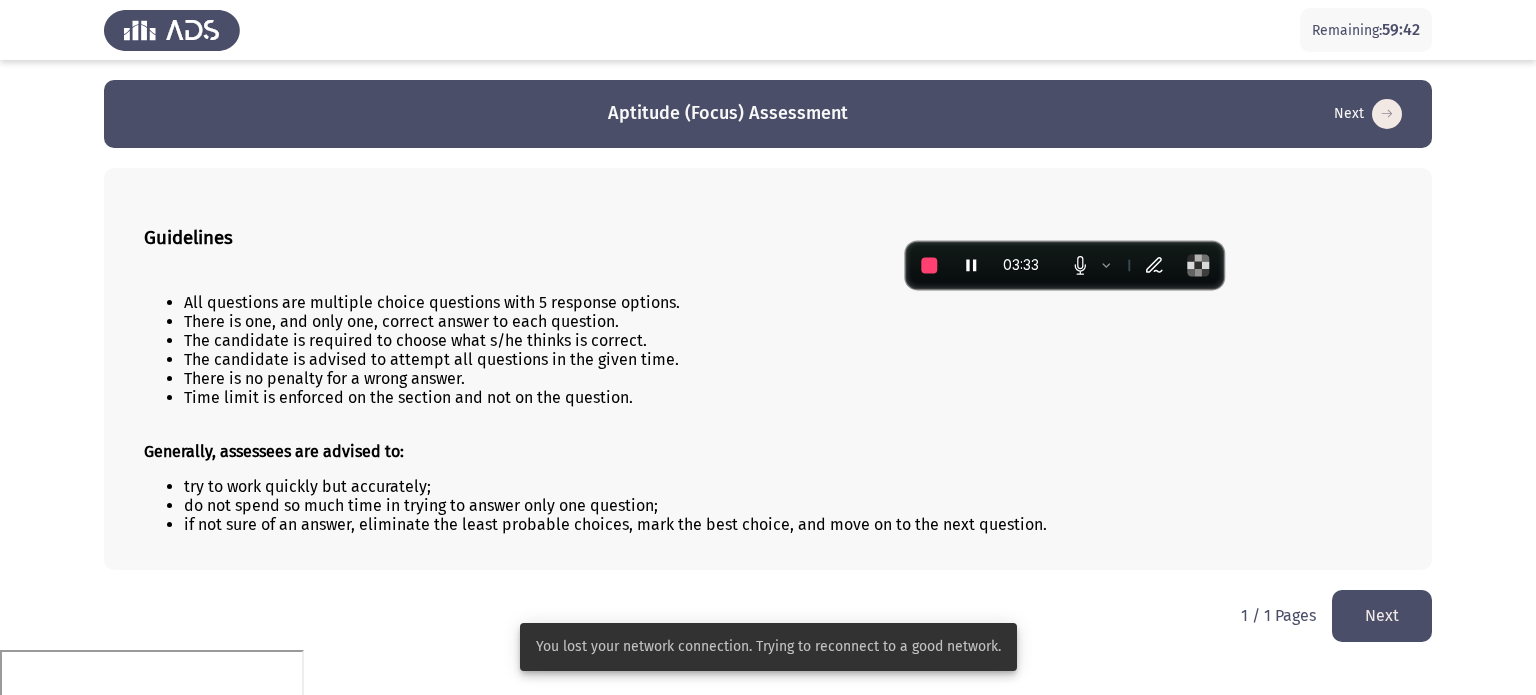 click on "Next" 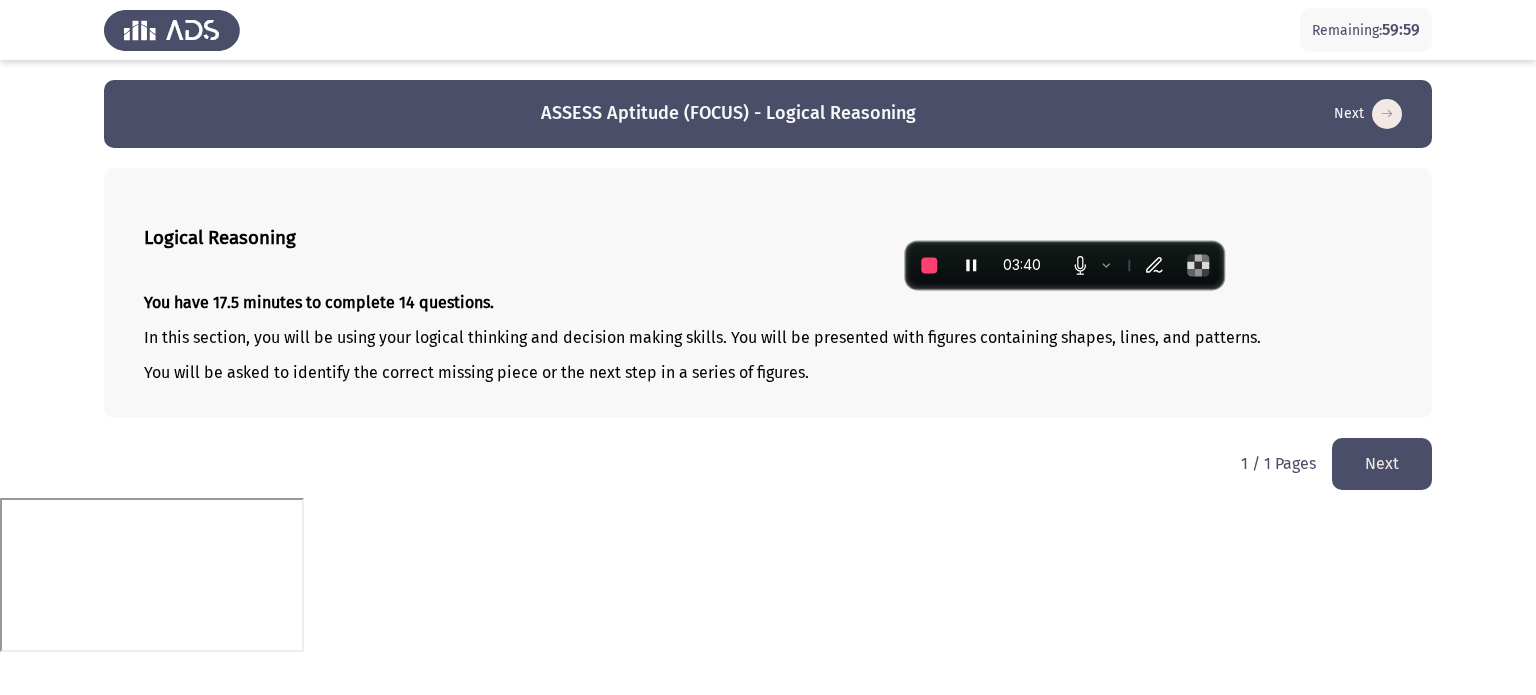 click on "Next" 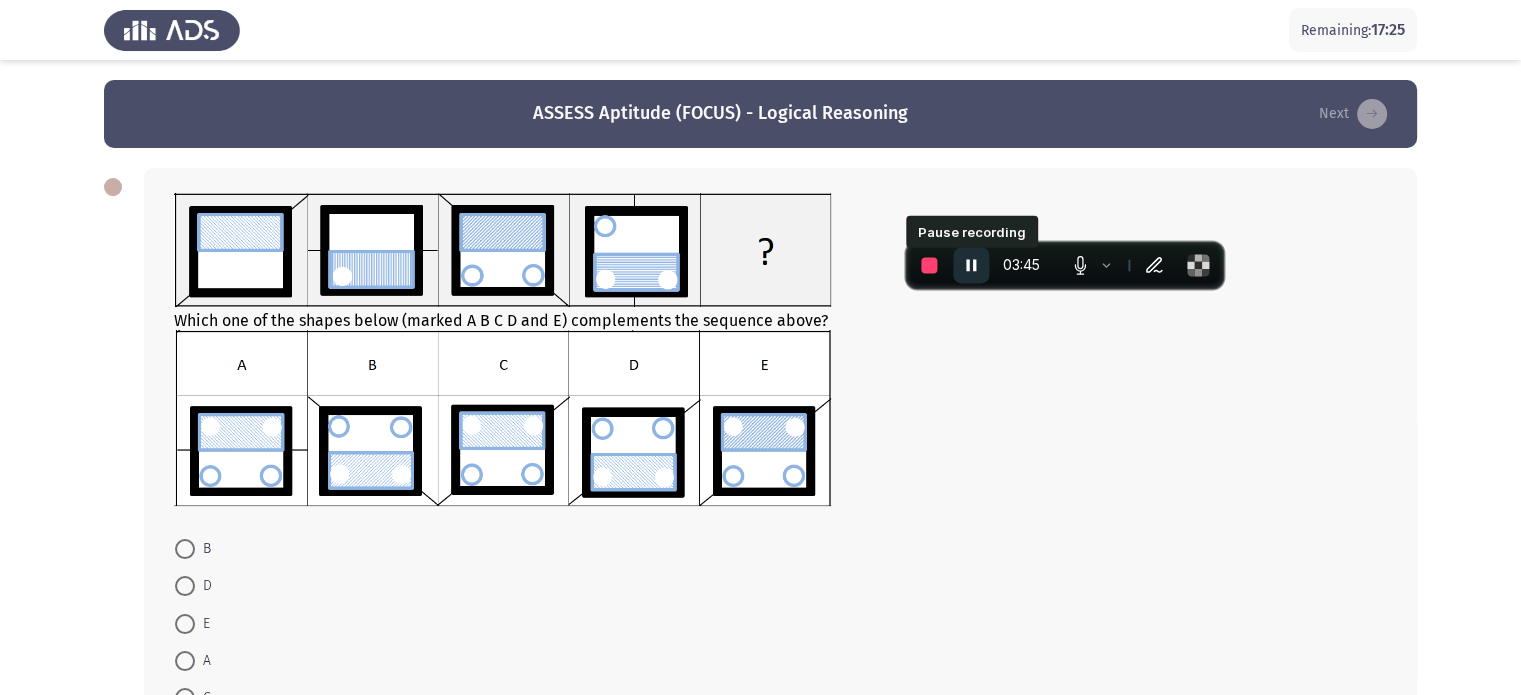 click 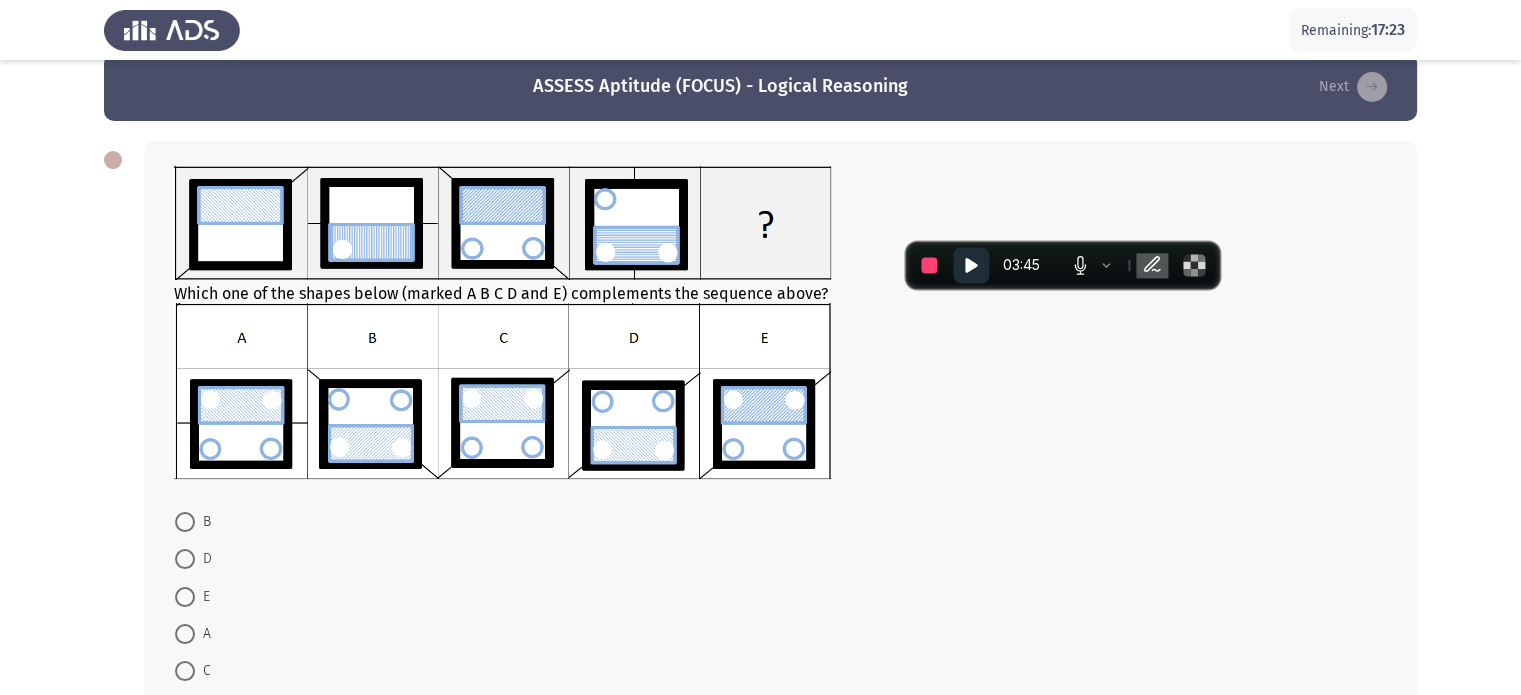 scroll, scrollTop: 145, scrollLeft: 0, axis: vertical 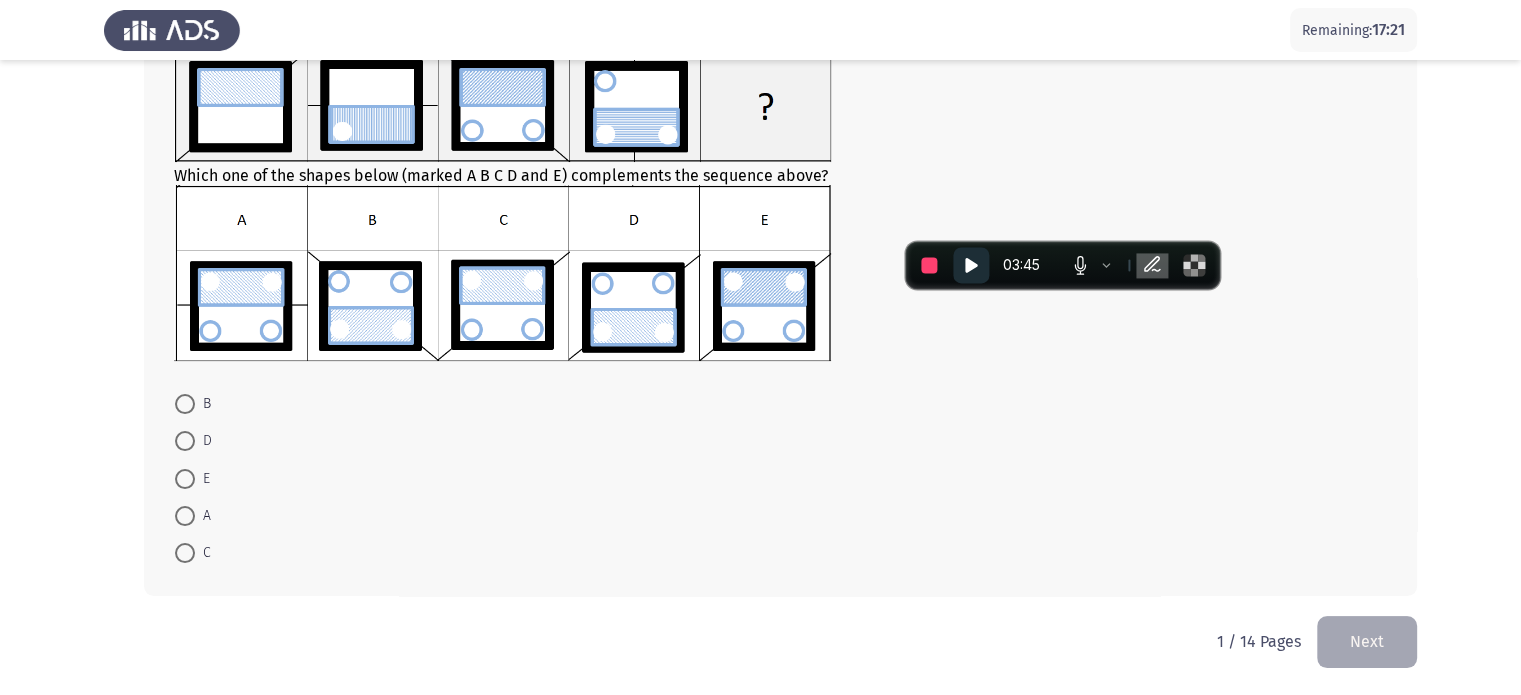 click at bounding box center [185, 553] 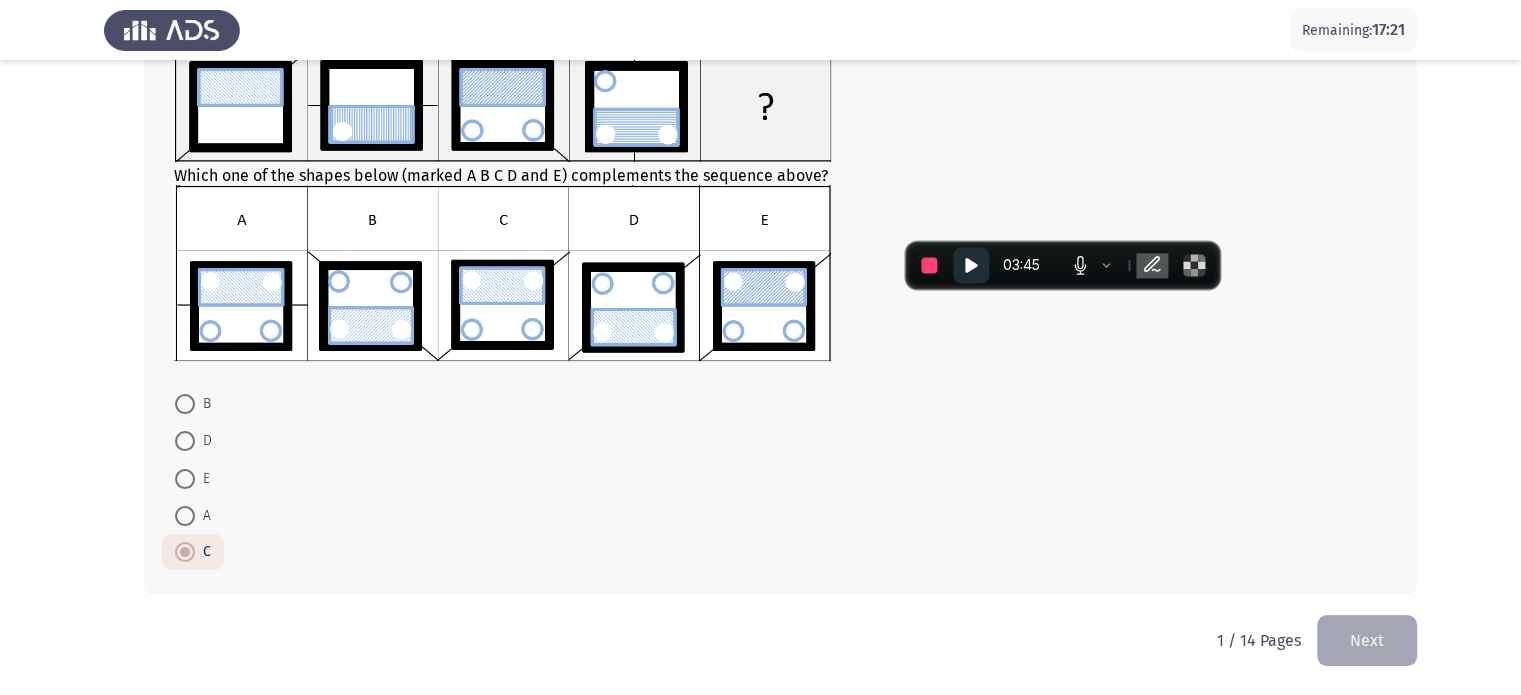 scroll, scrollTop: 144, scrollLeft: 0, axis: vertical 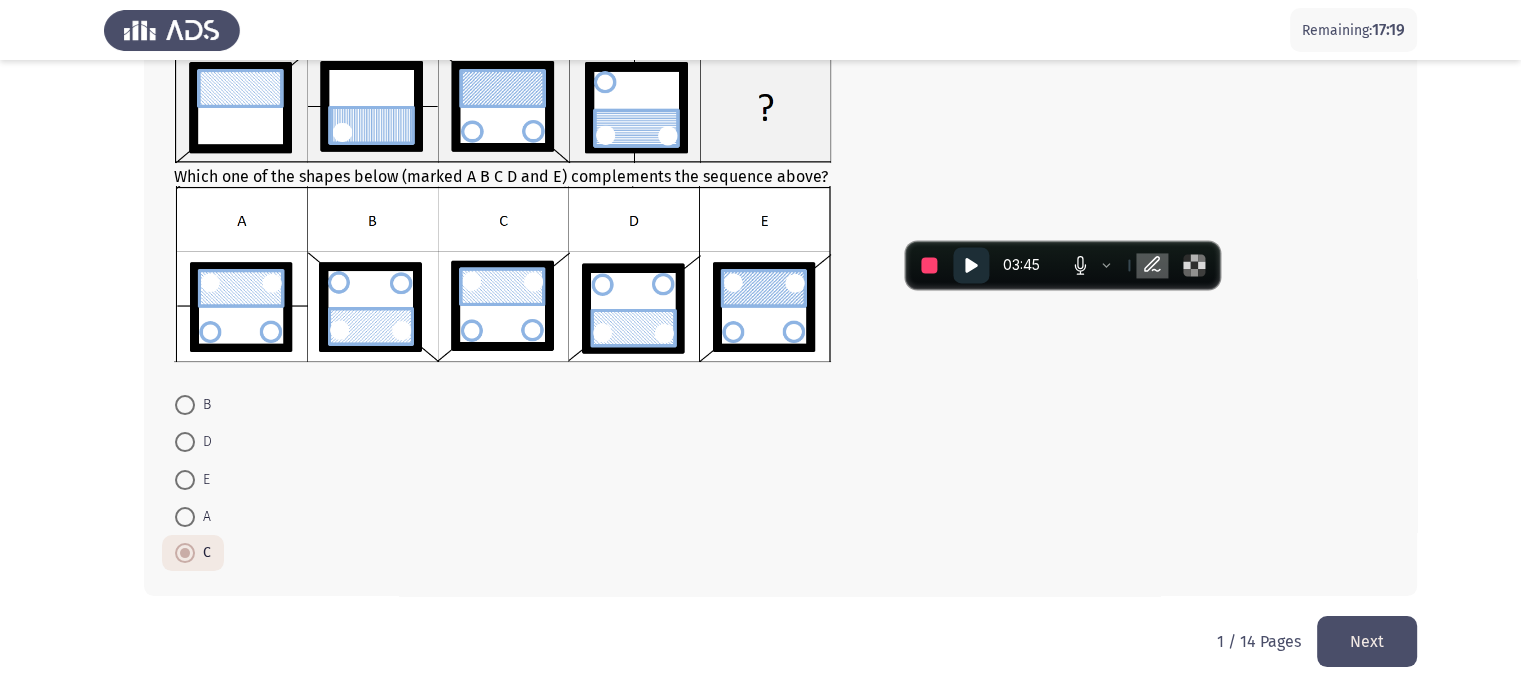 click on "Next" 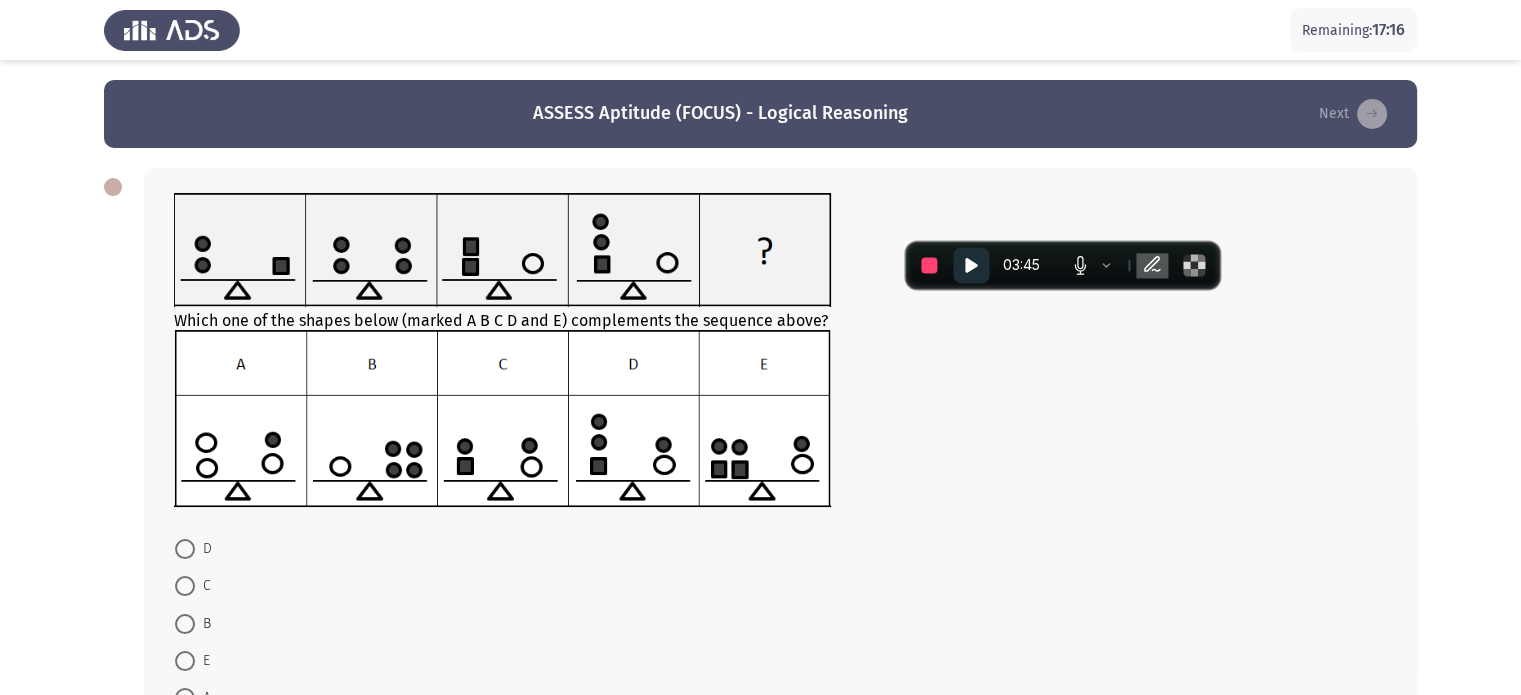 scroll, scrollTop: 96, scrollLeft: 0, axis: vertical 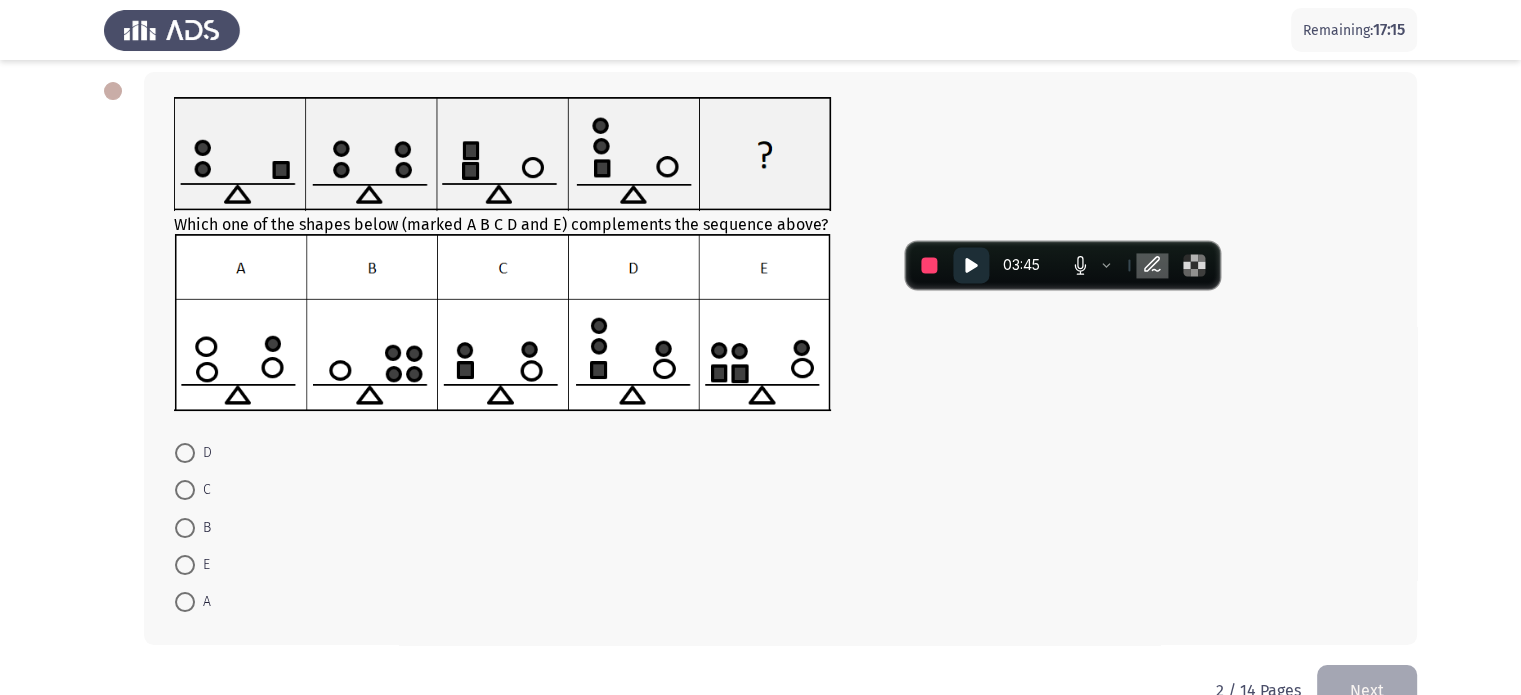 click on "D" at bounding box center [203, 453] 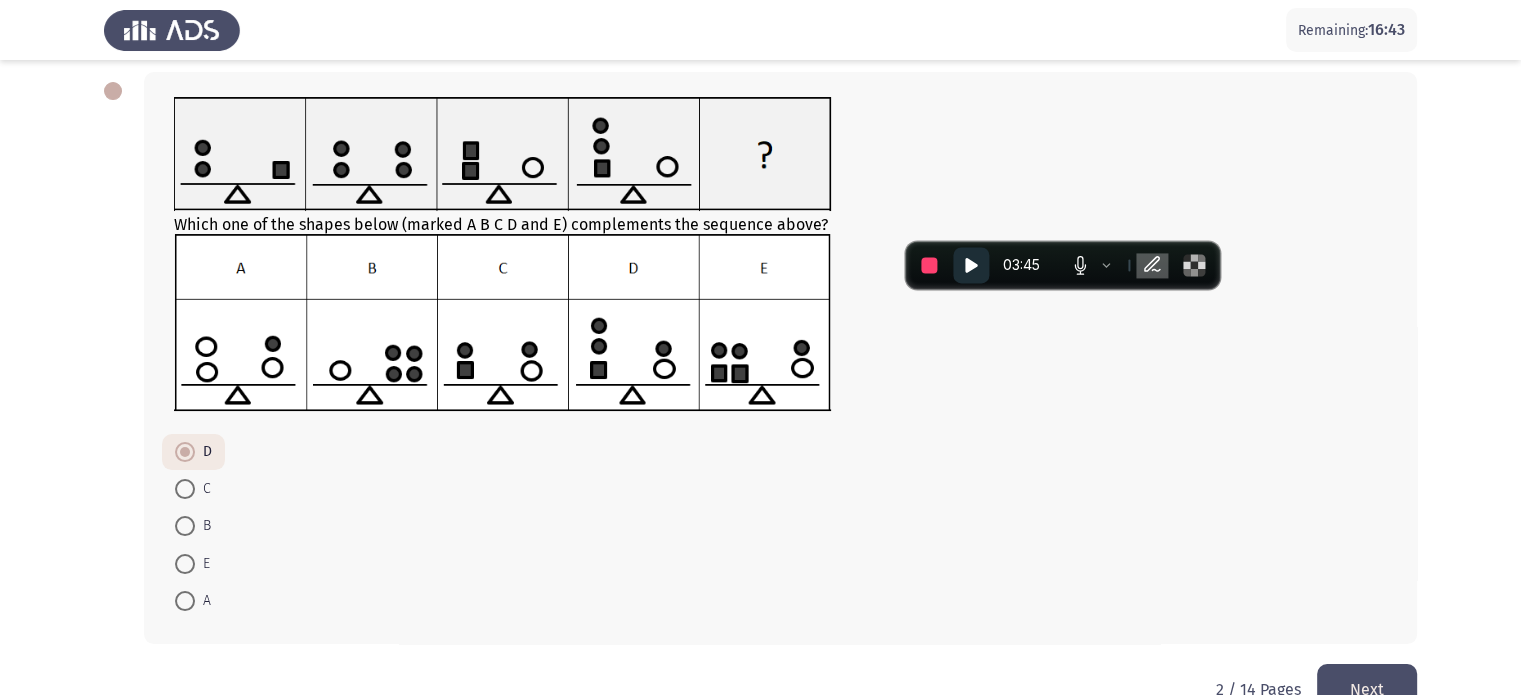 click on "Next" 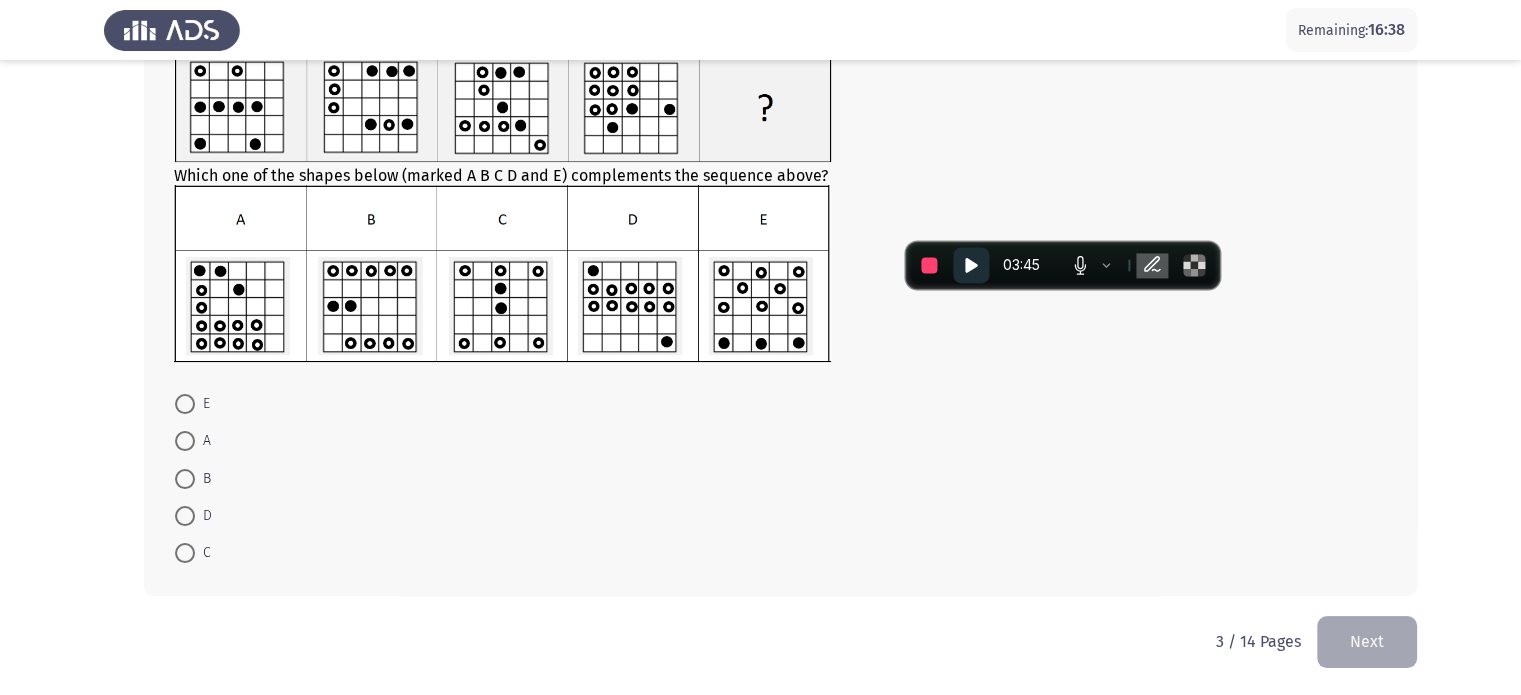 scroll, scrollTop: 35, scrollLeft: 0, axis: vertical 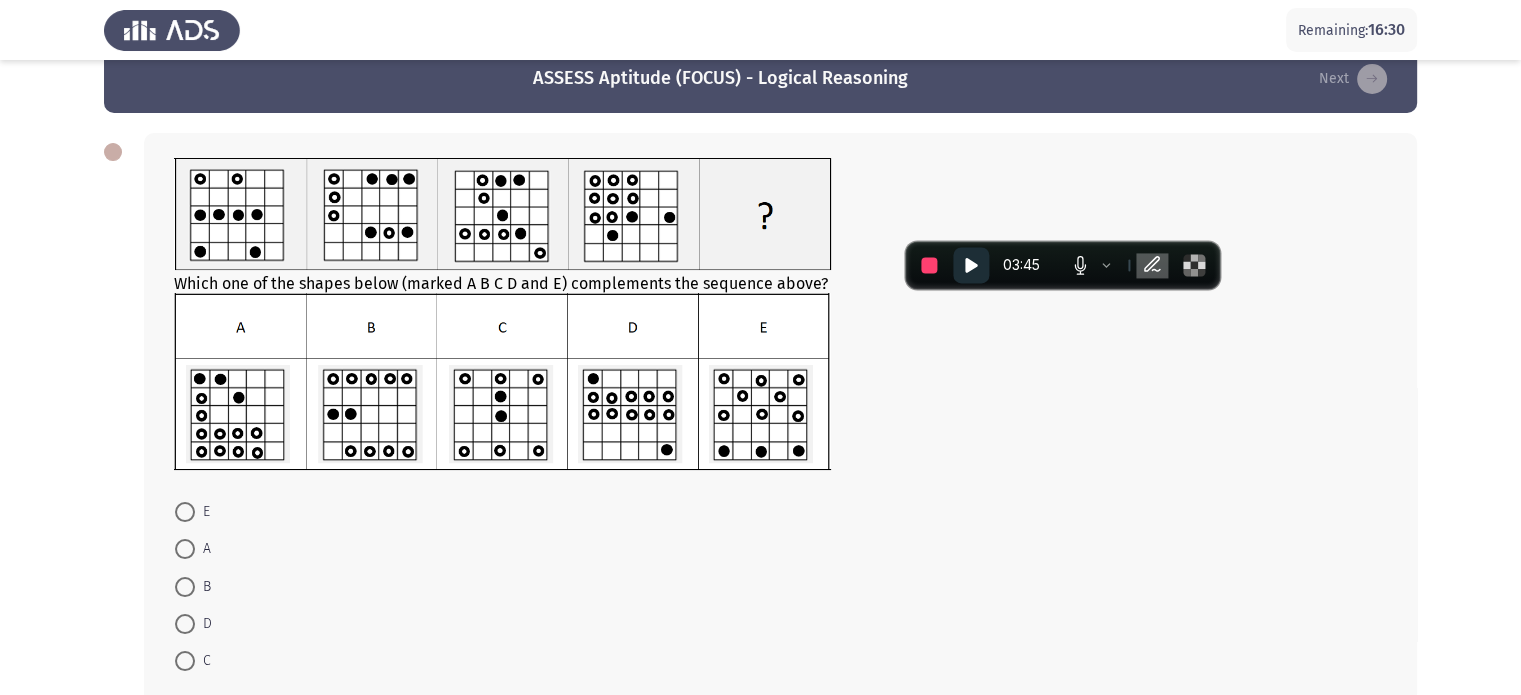 click at bounding box center [185, 512] 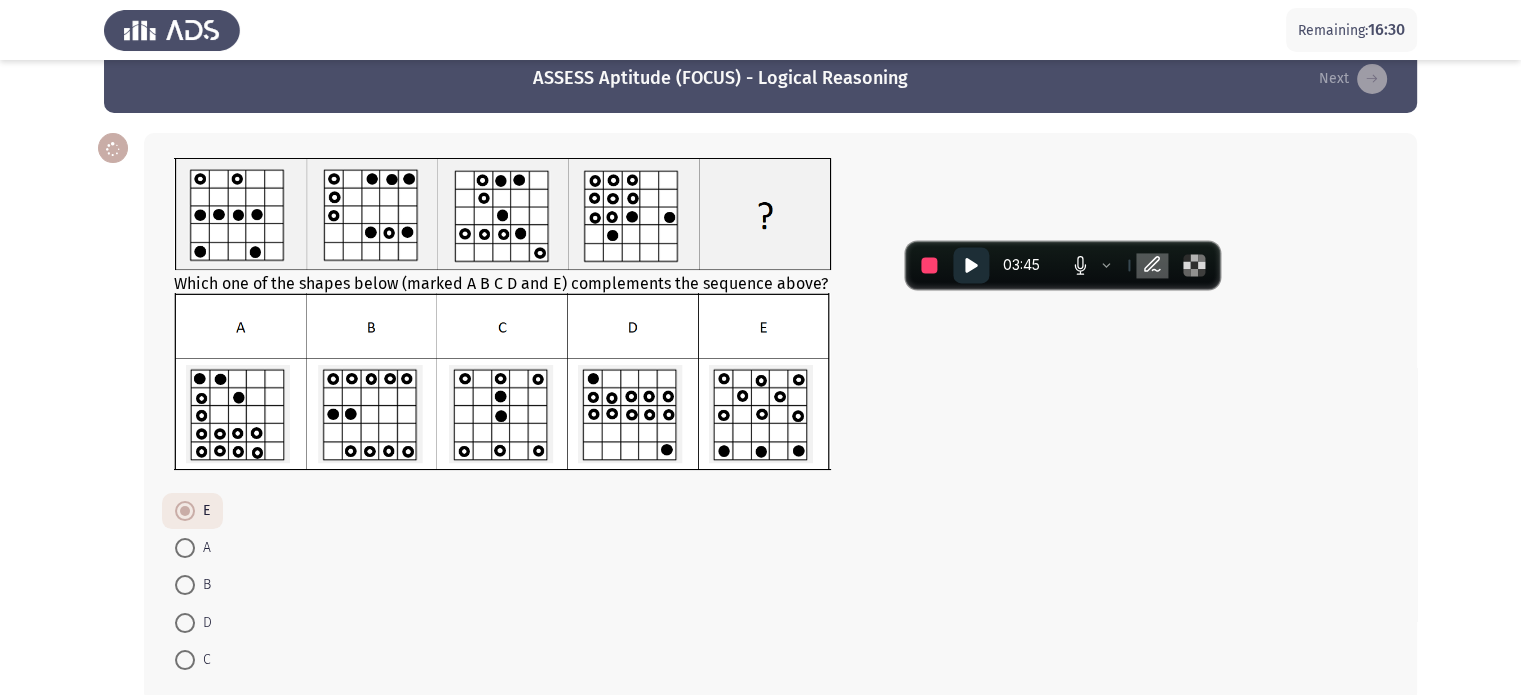 scroll, scrollTop: 142, scrollLeft: 0, axis: vertical 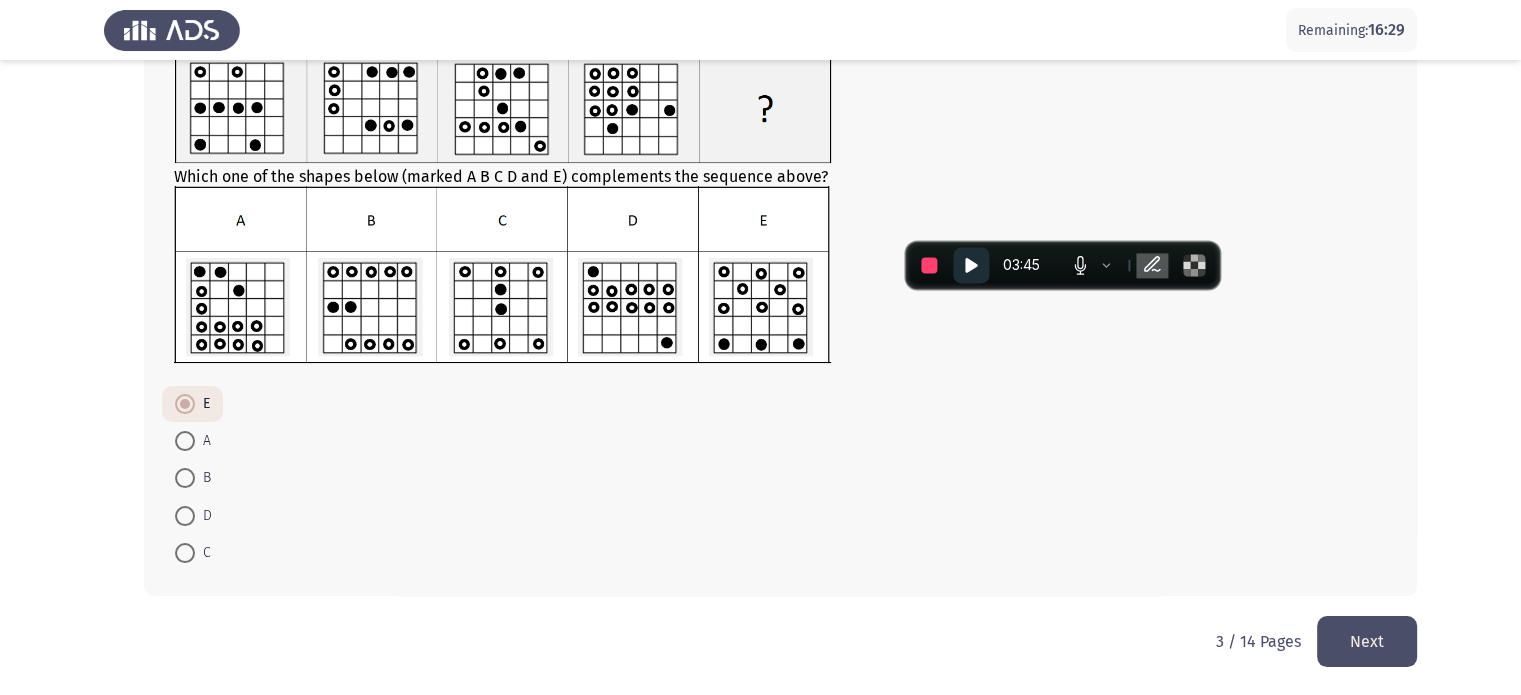 click on "Next" 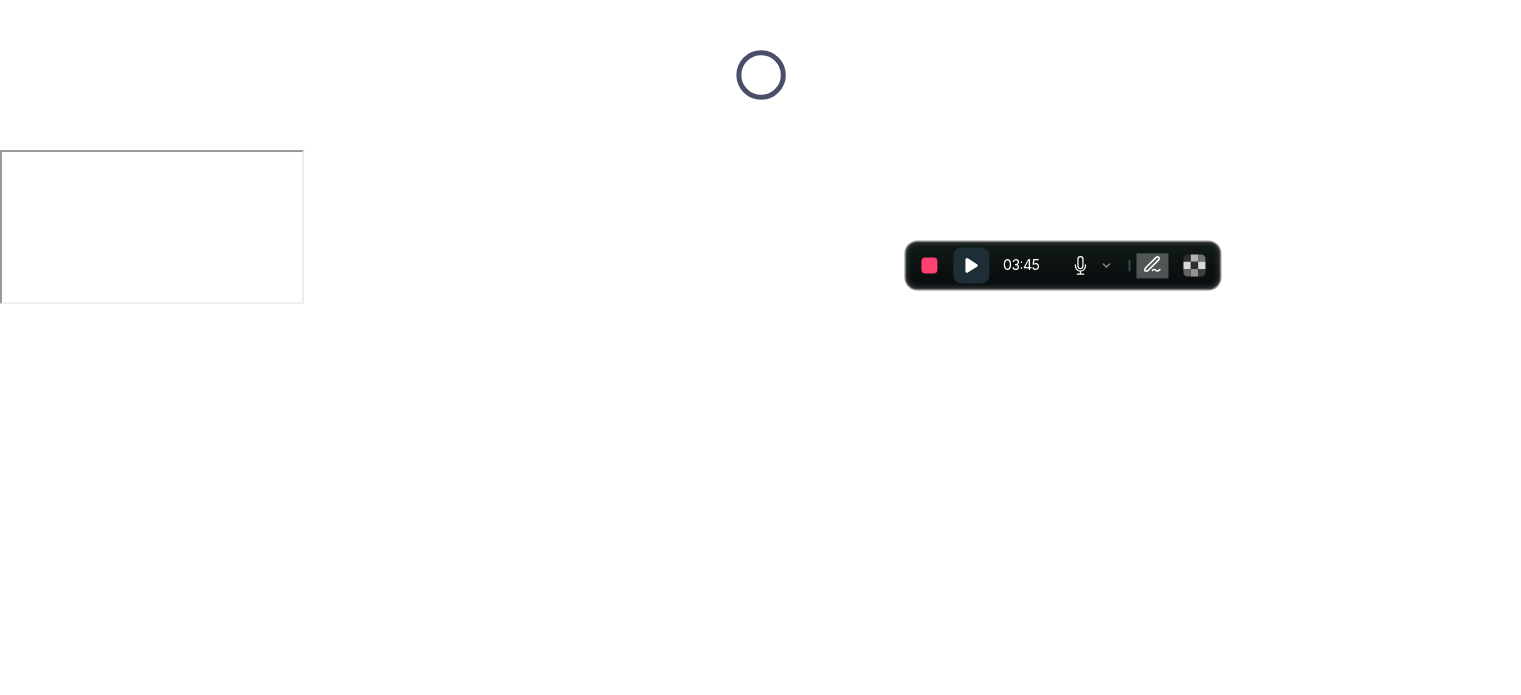 scroll, scrollTop: 0, scrollLeft: 0, axis: both 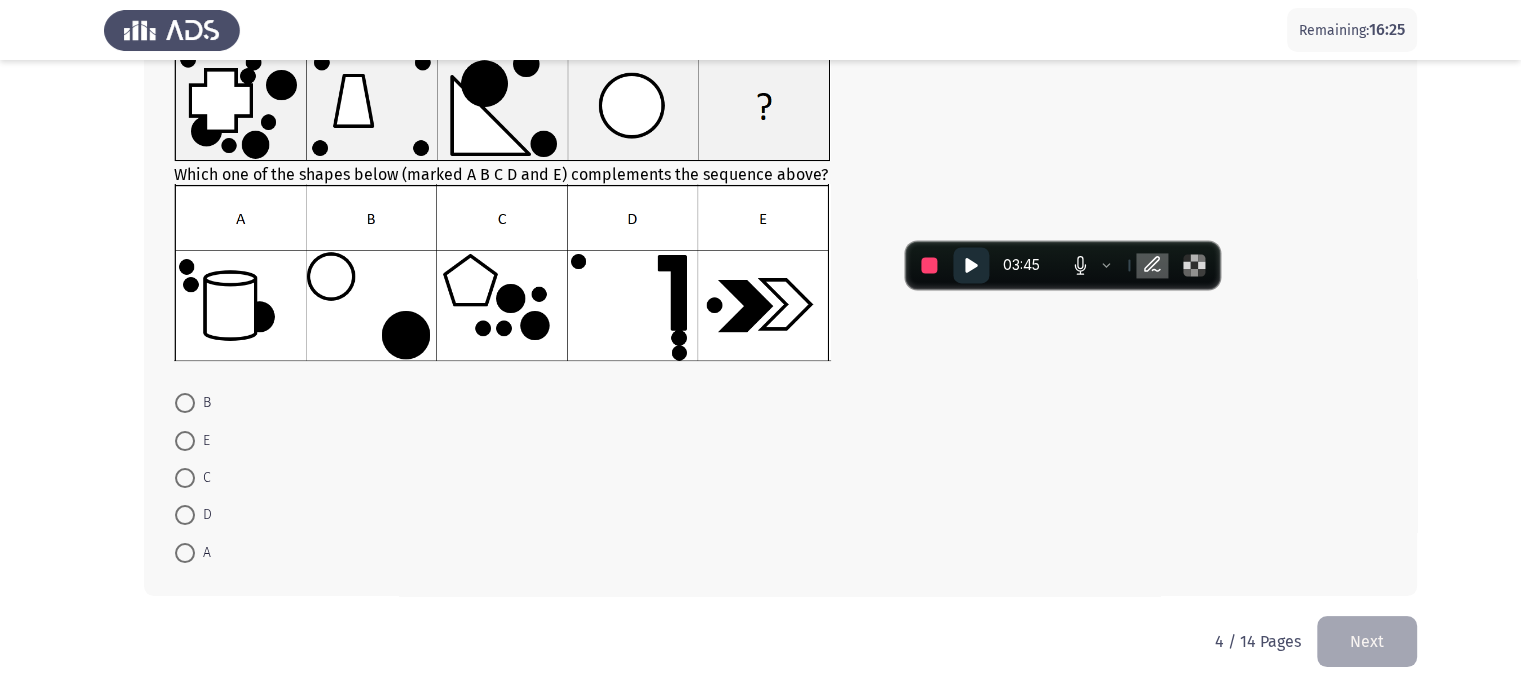 click at bounding box center (185, 478) 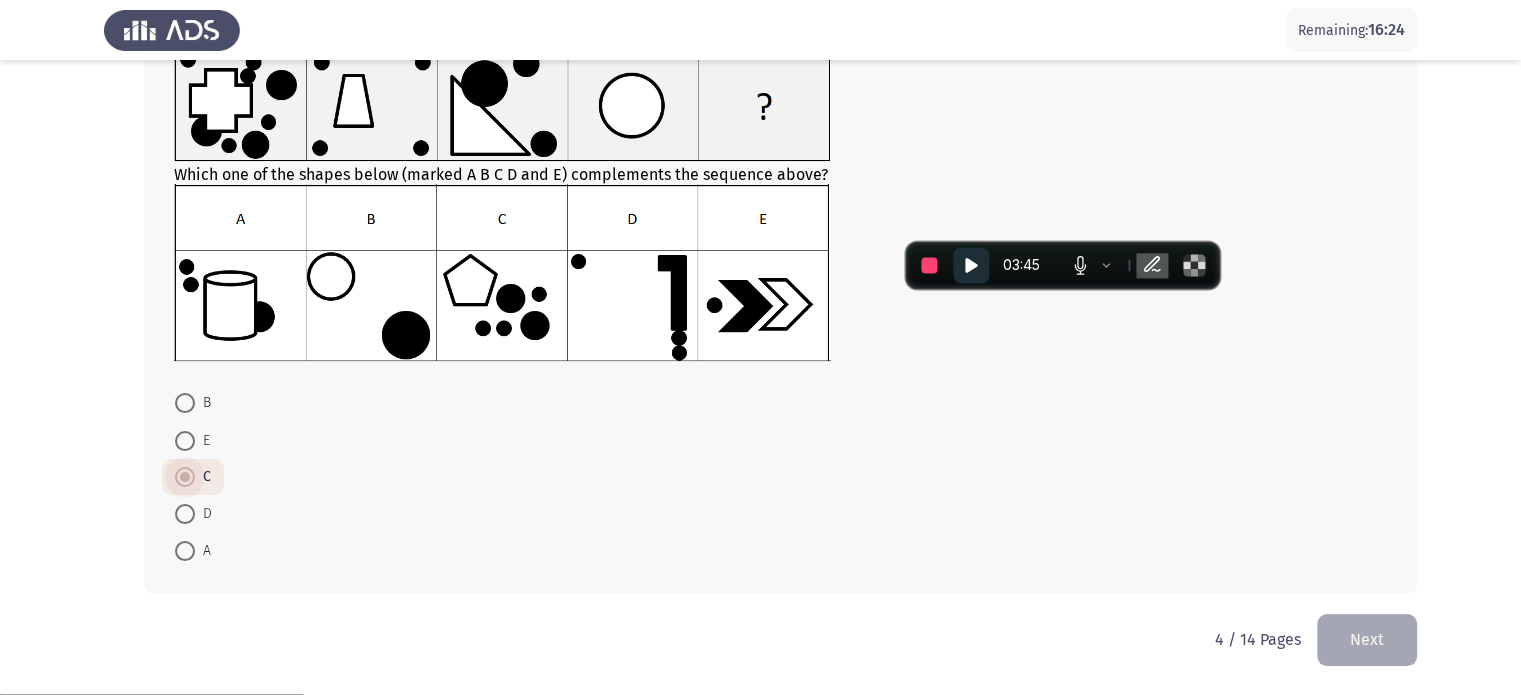 scroll, scrollTop: 142, scrollLeft: 0, axis: vertical 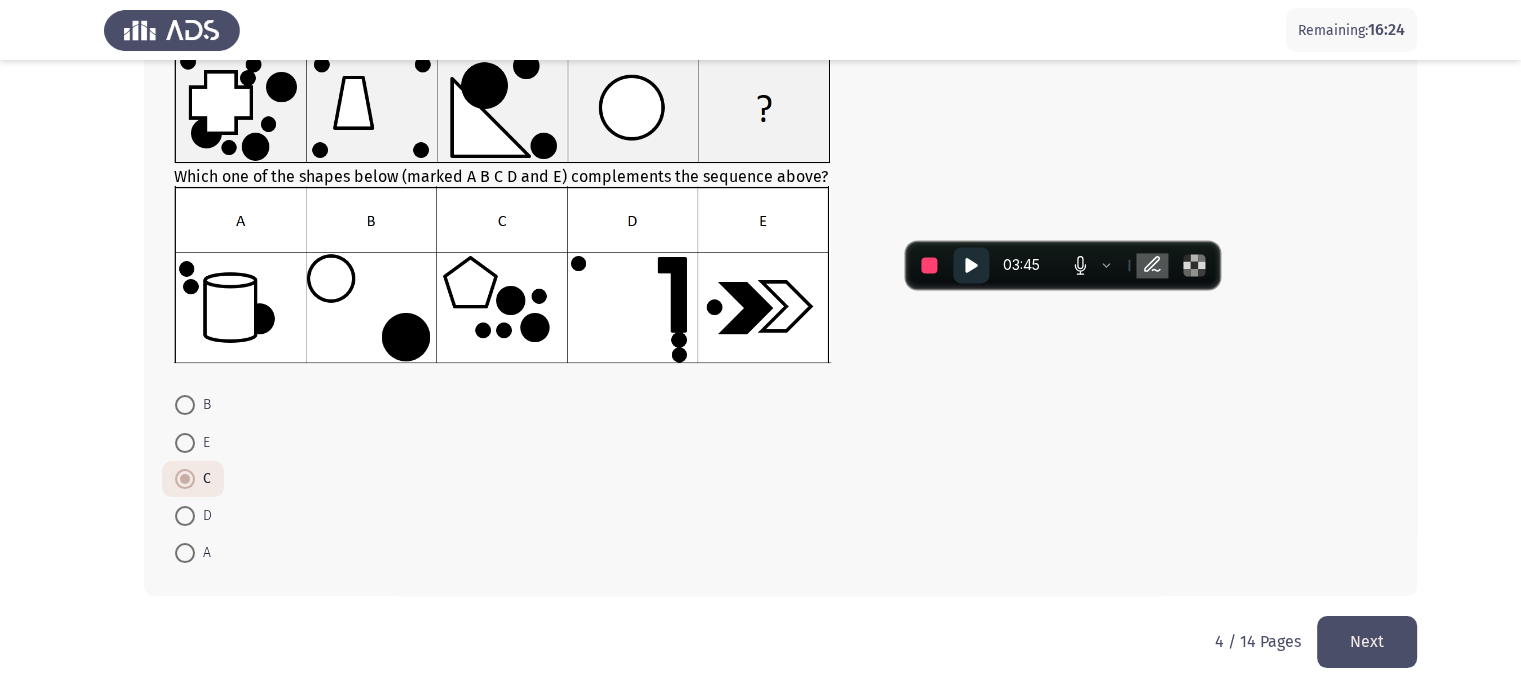 click on "Next" 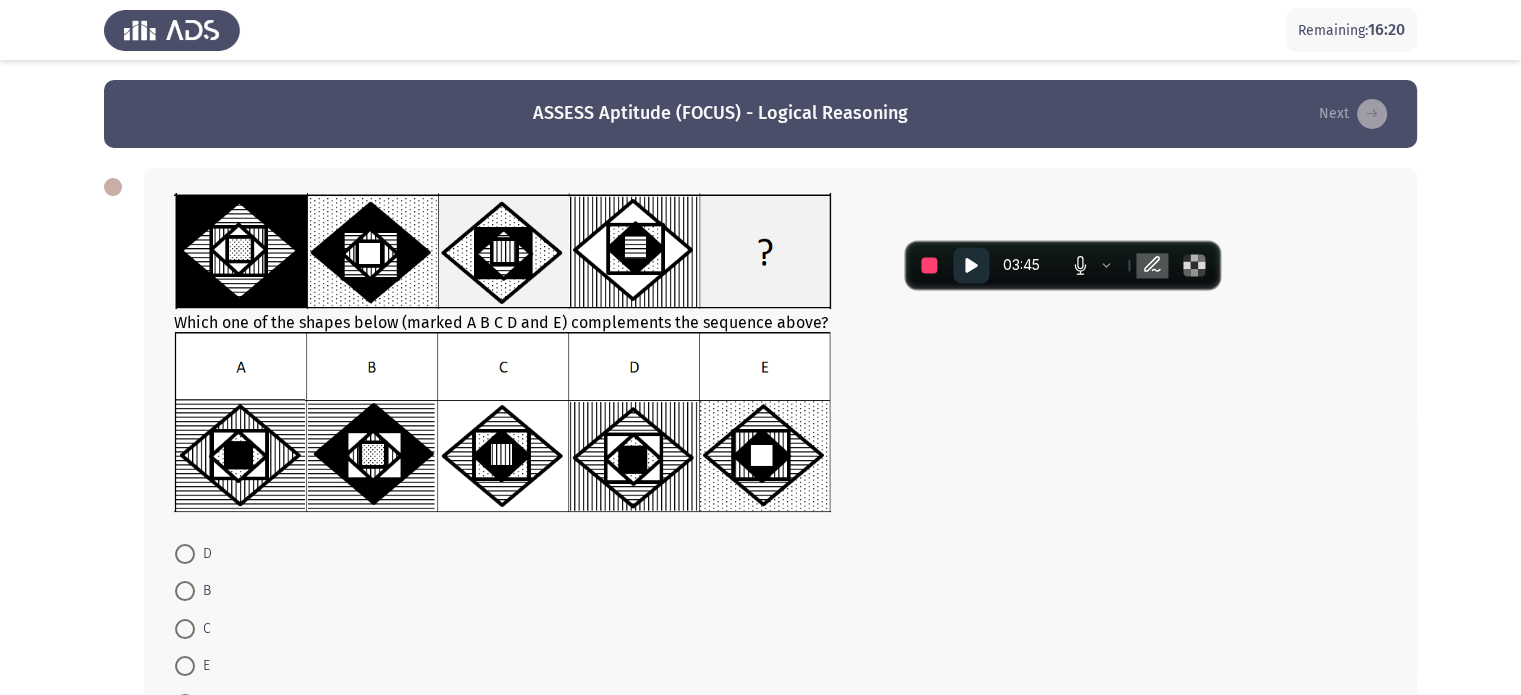 click at bounding box center [185, 554] 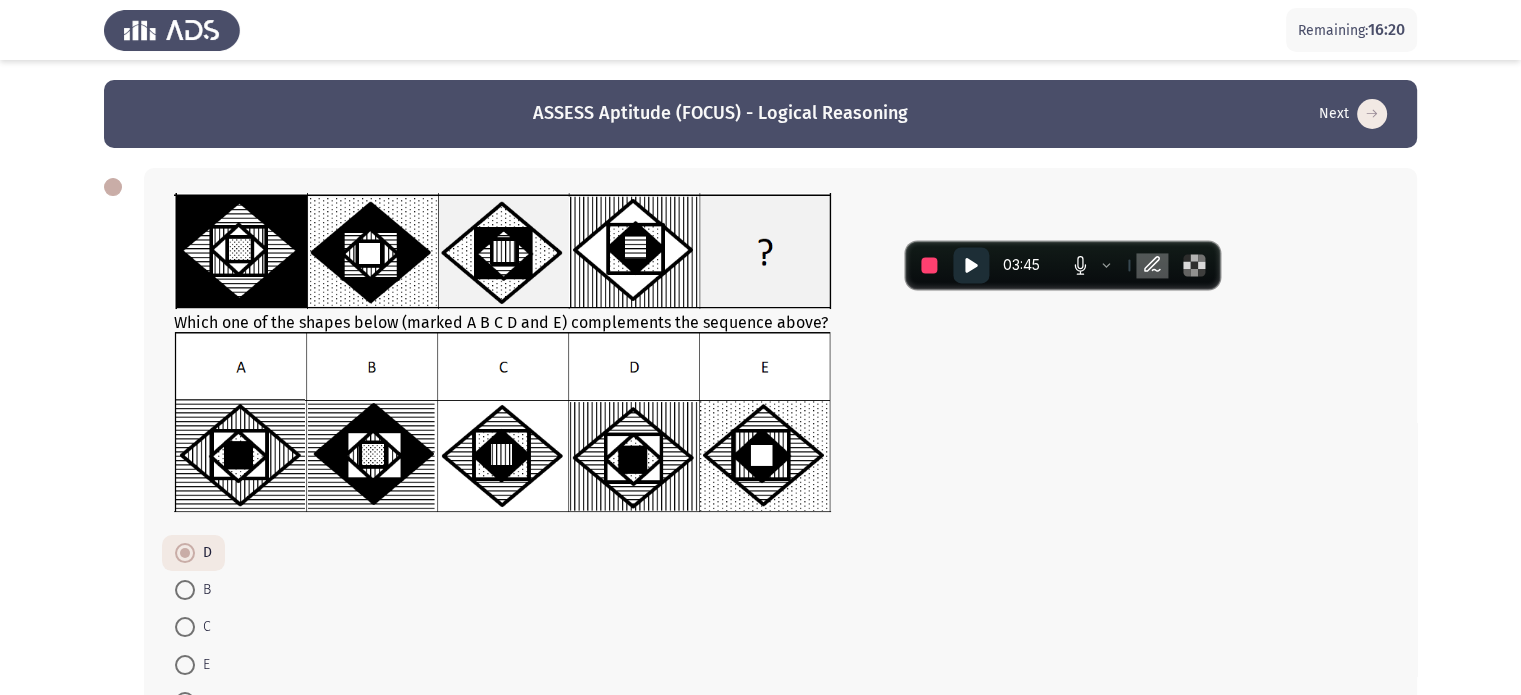 scroll, scrollTop: 149, scrollLeft: 0, axis: vertical 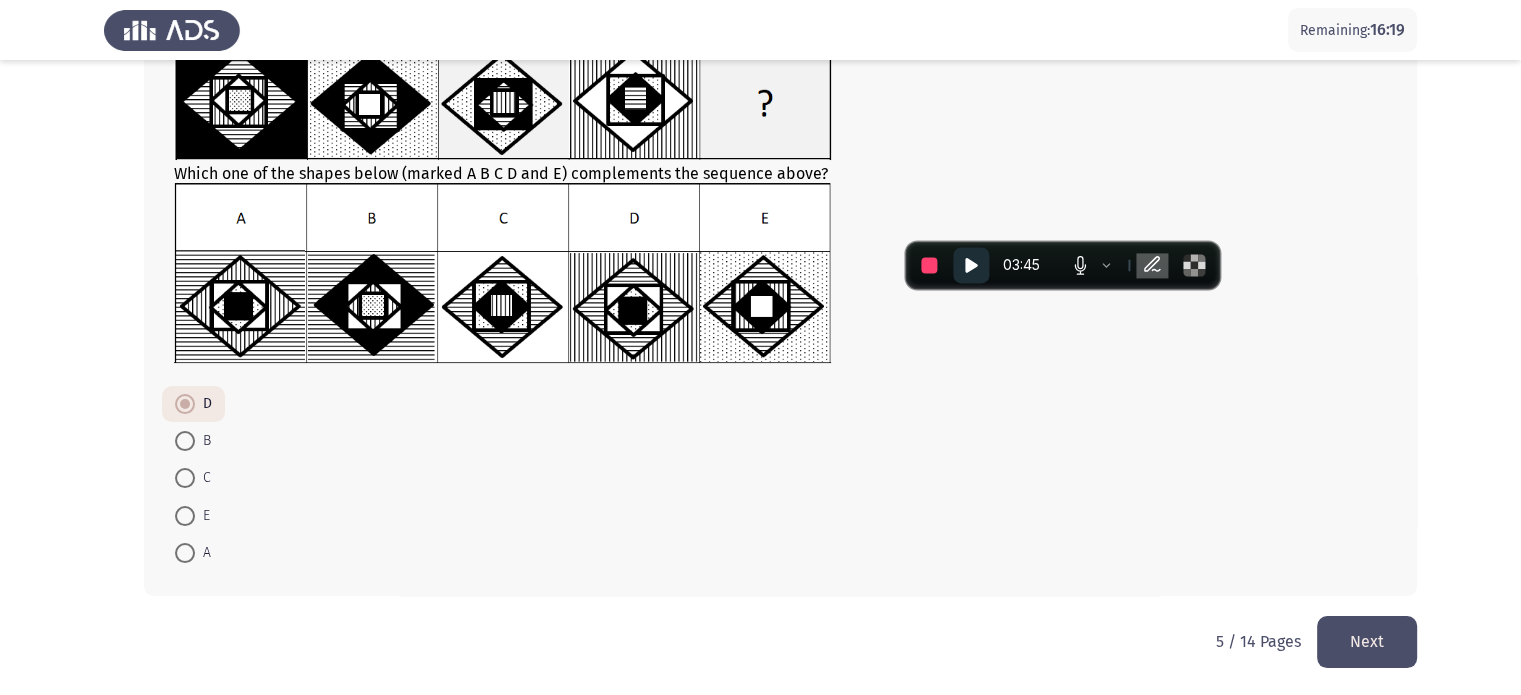 click on "Next" 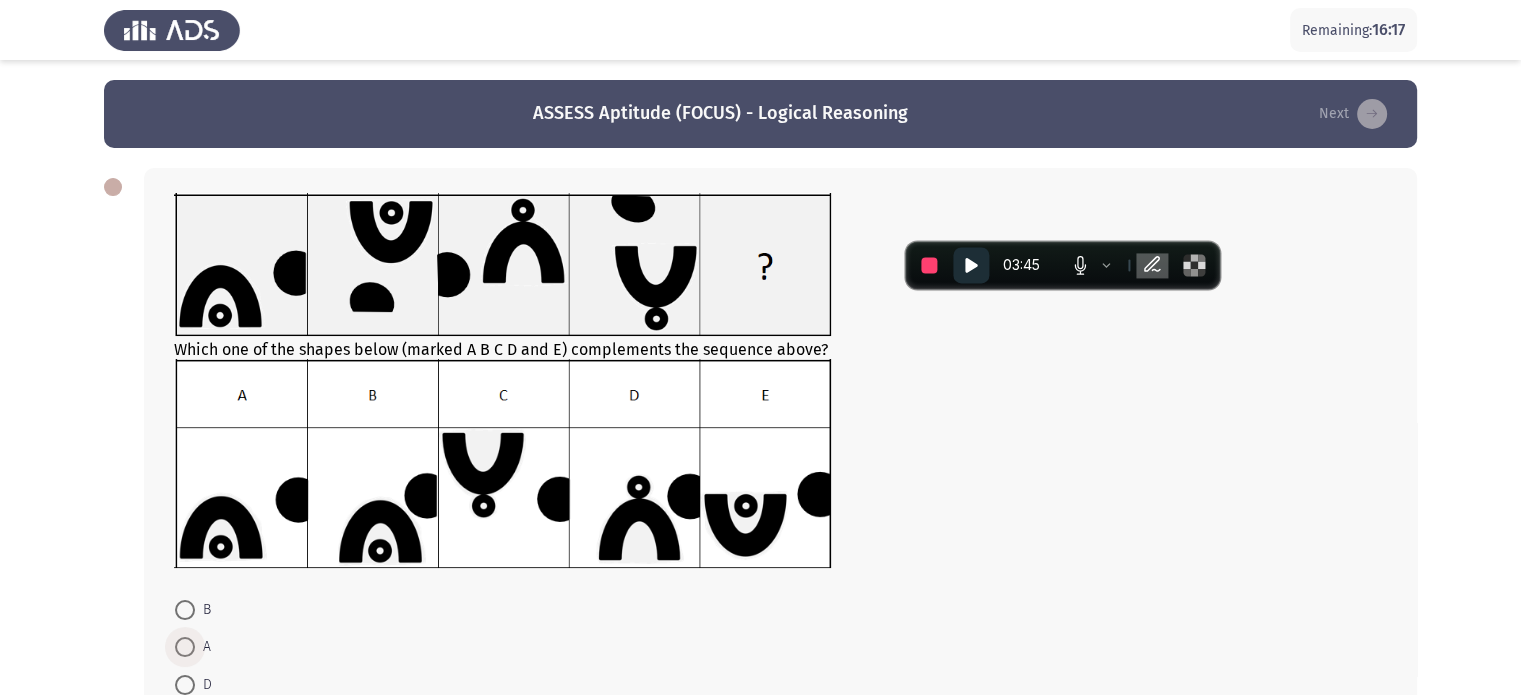 click at bounding box center [185, 647] 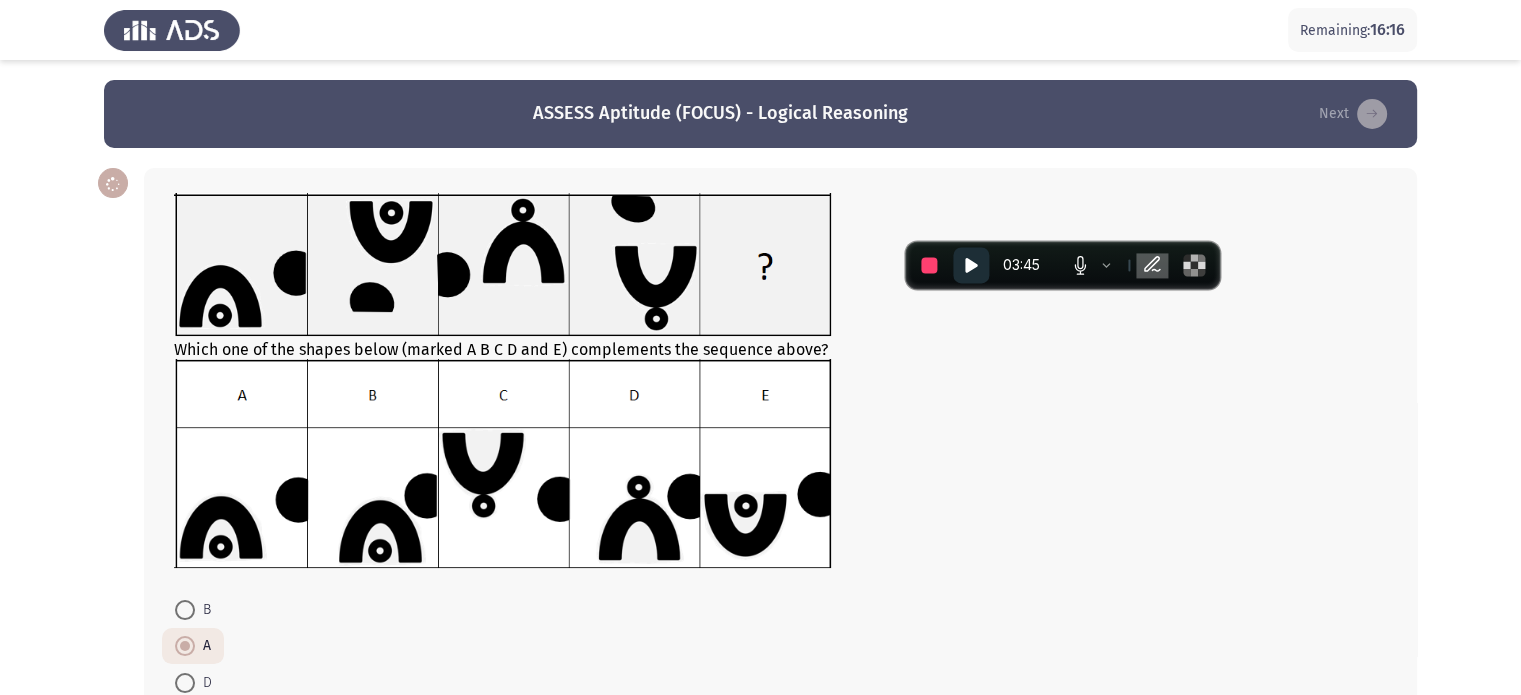 scroll, scrollTop: 205, scrollLeft: 0, axis: vertical 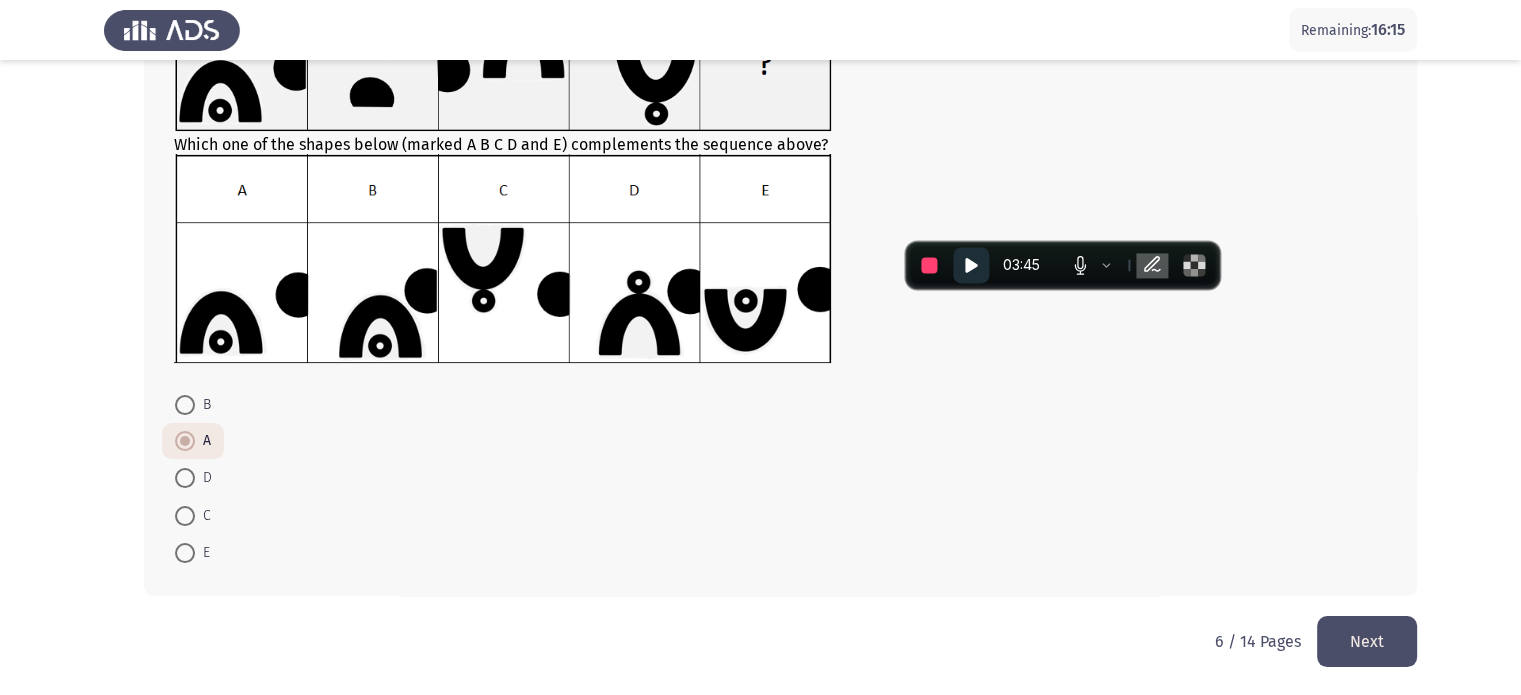 click on "Next" 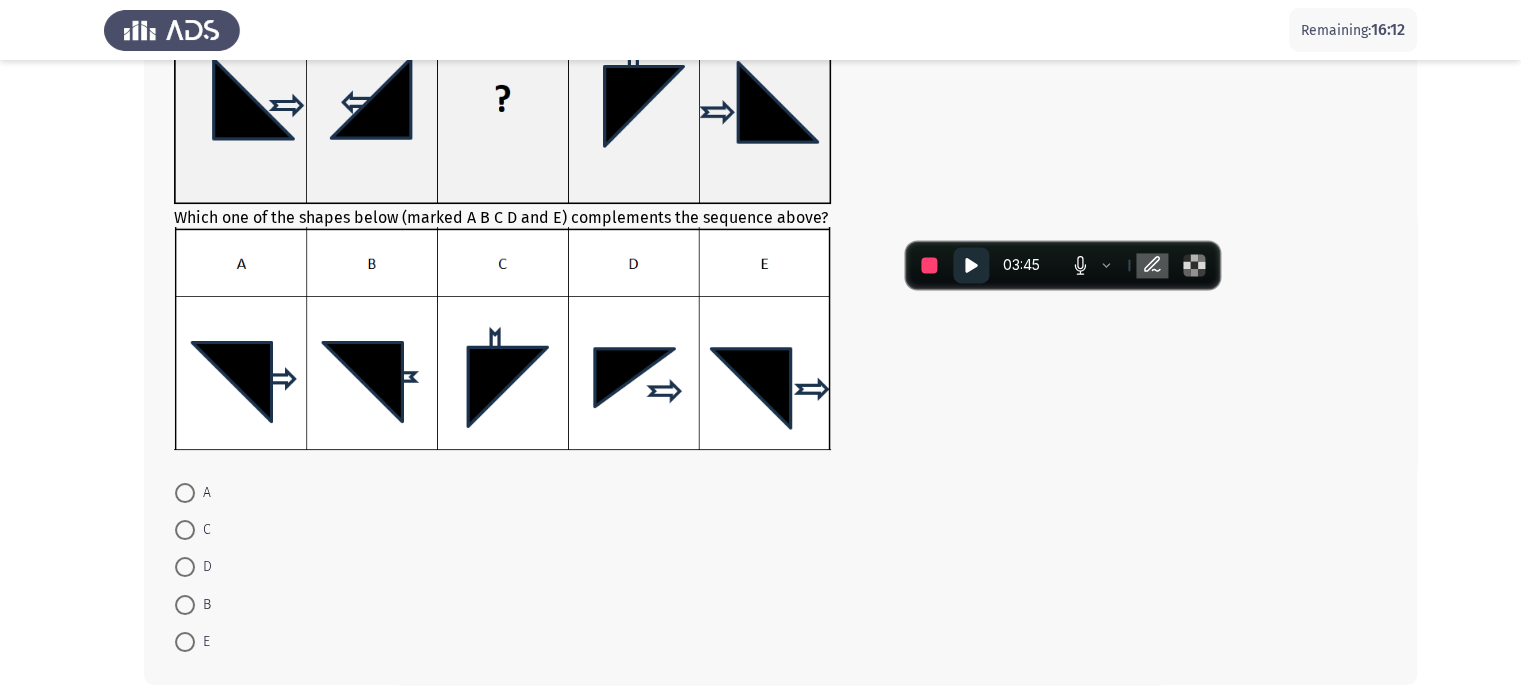 scroll, scrollTop: 212, scrollLeft: 0, axis: vertical 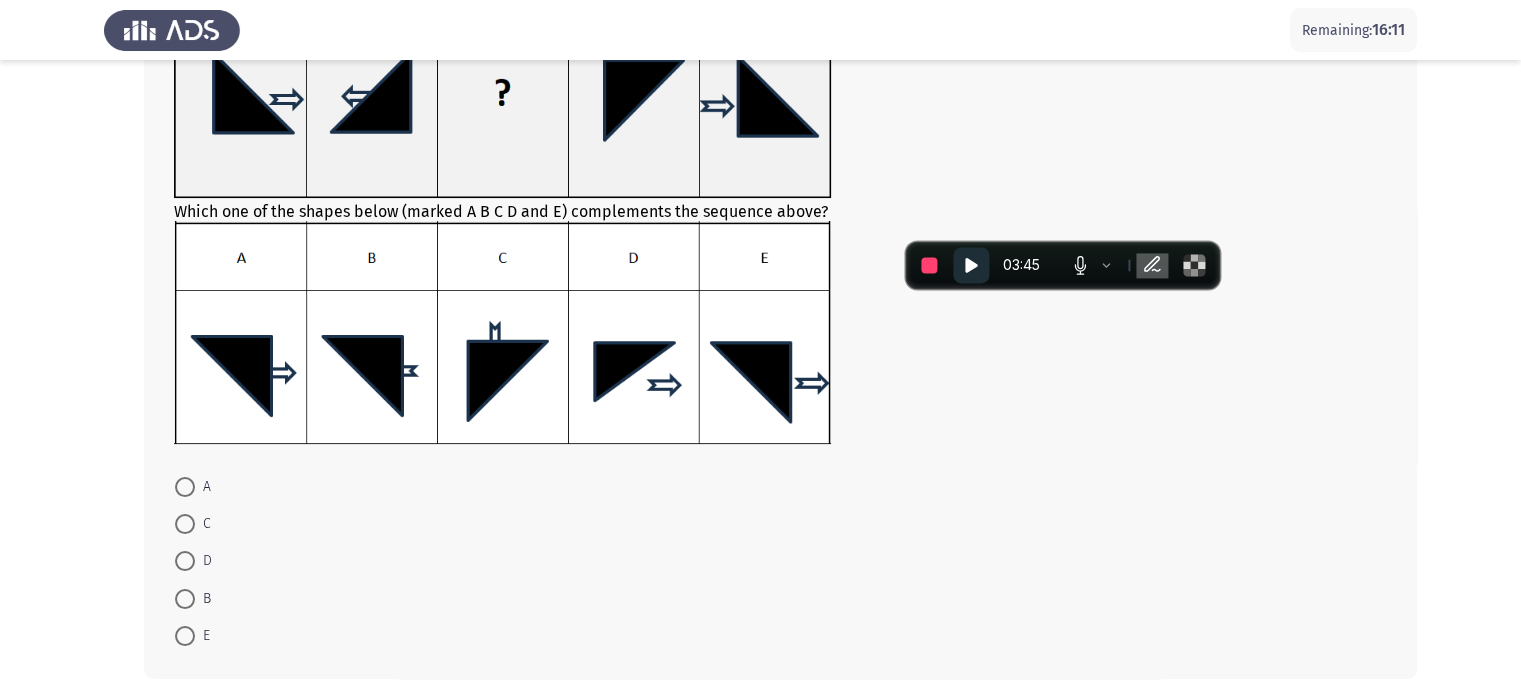 click at bounding box center [185, 599] 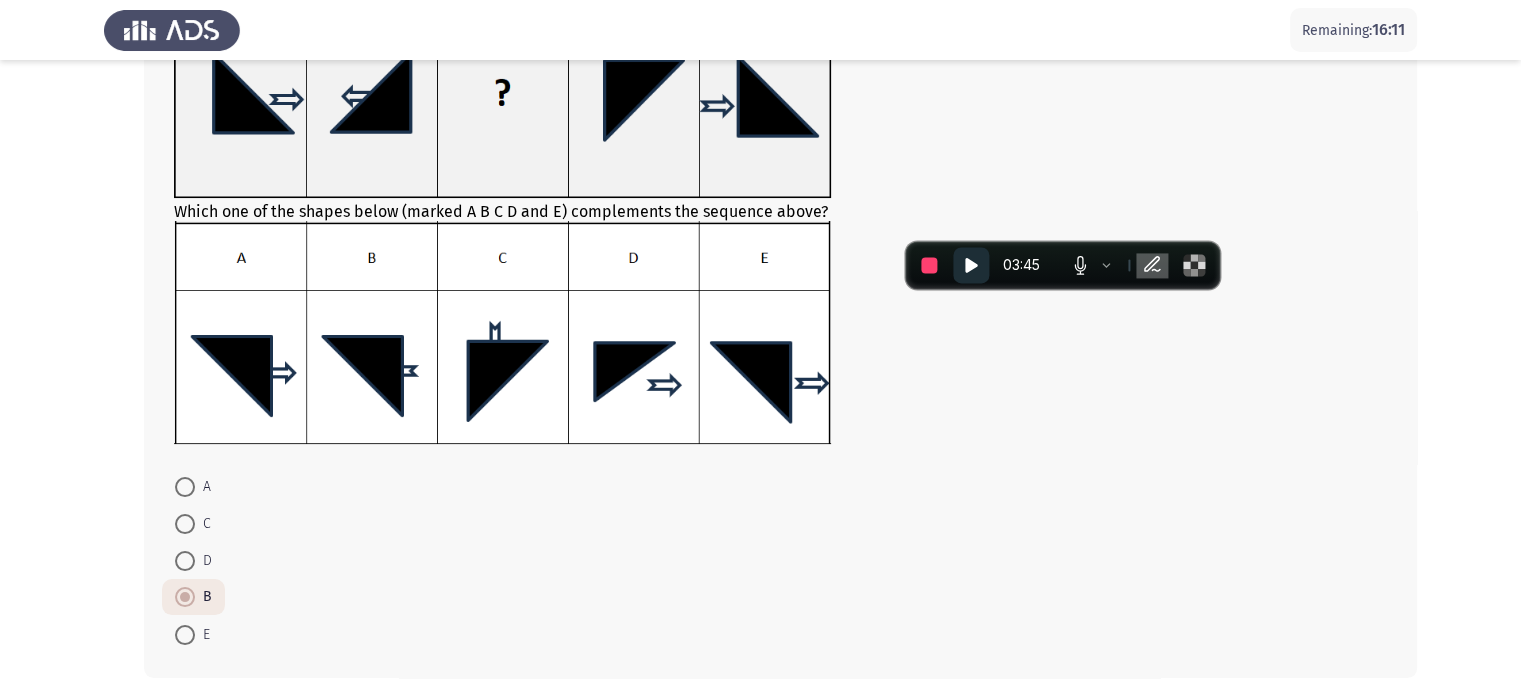 scroll, scrollTop: 294, scrollLeft: 0, axis: vertical 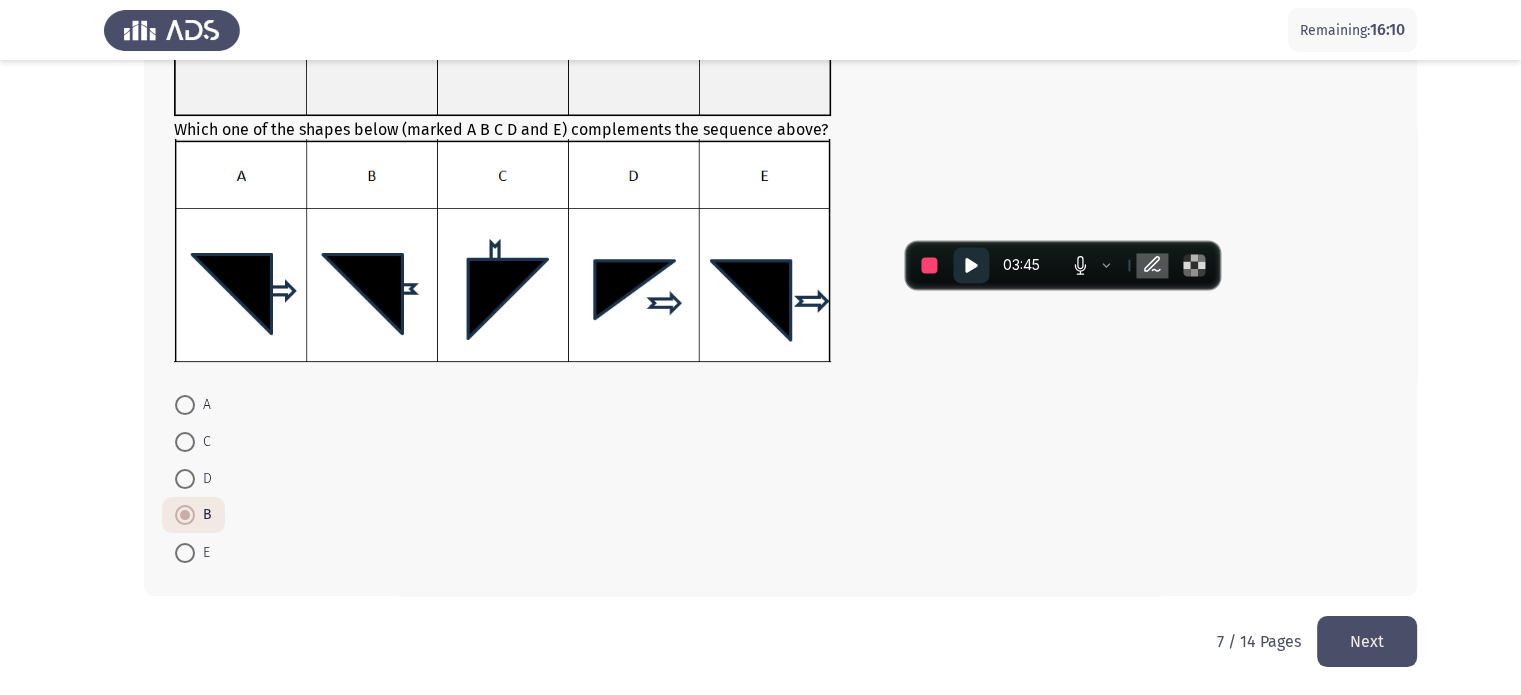 click on "Next" 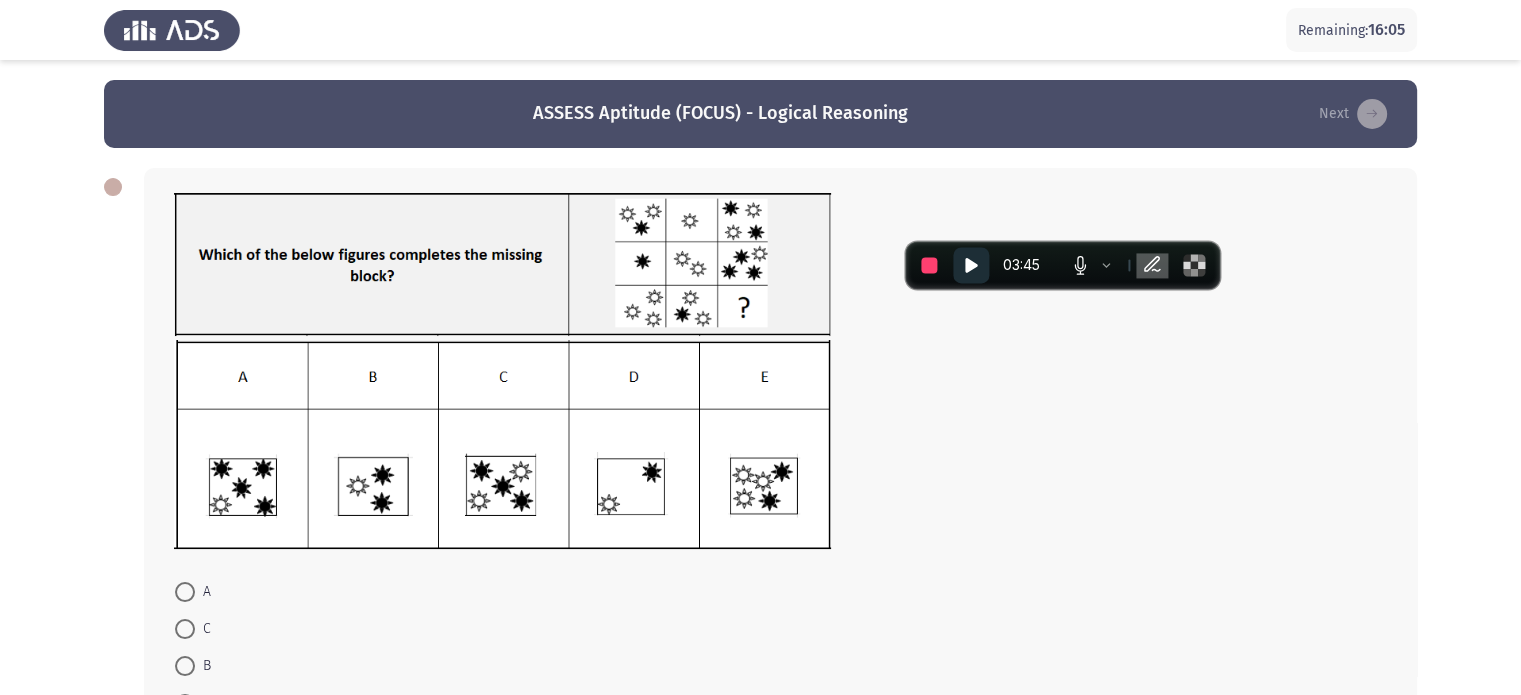 scroll, scrollTop: 66, scrollLeft: 0, axis: vertical 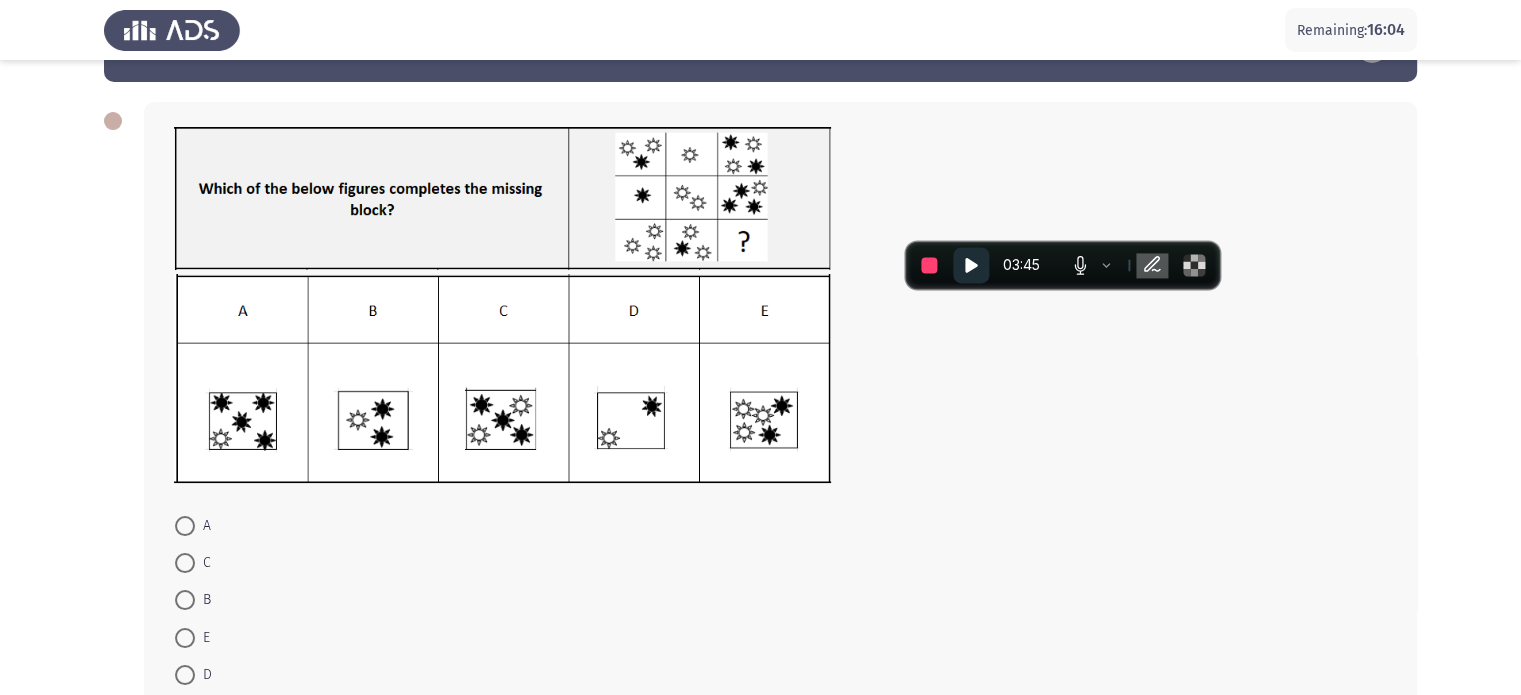 click at bounding box center (185, 526) 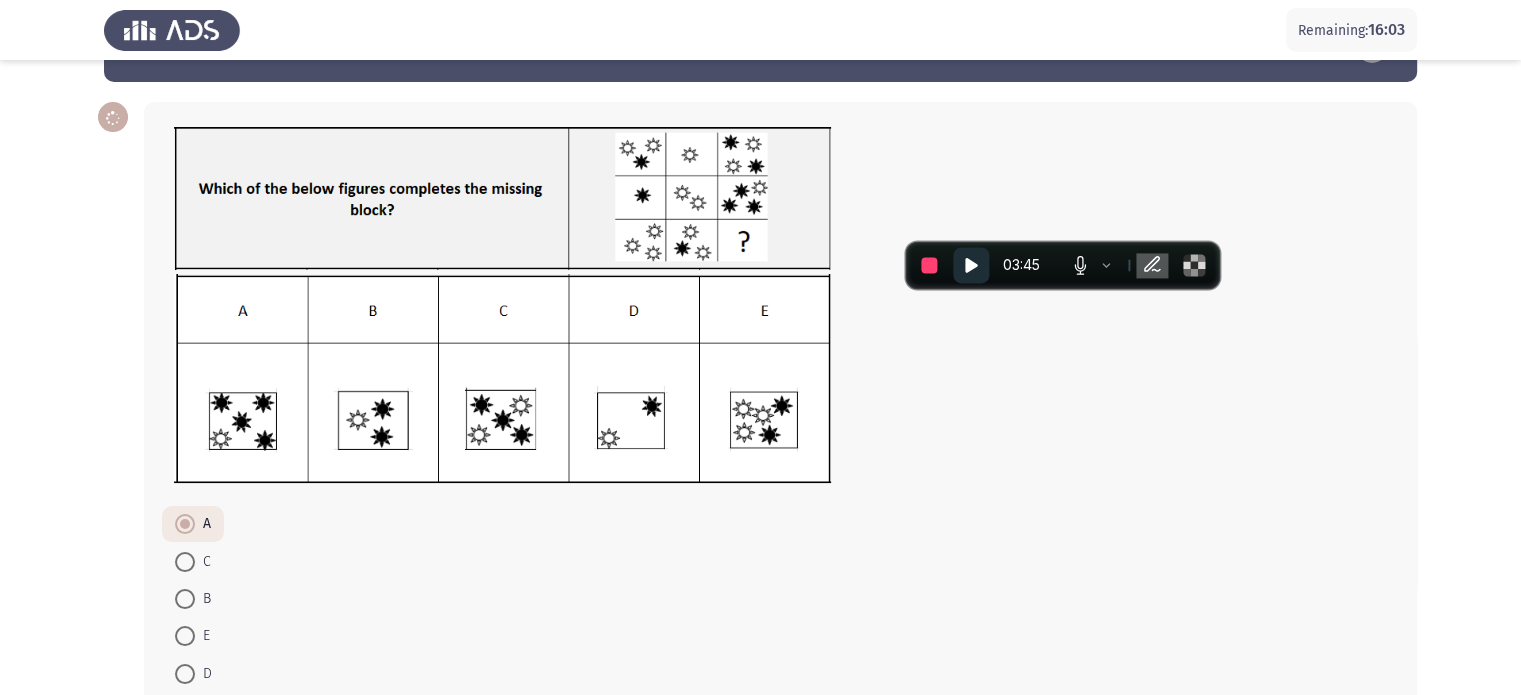 scroll, scrollTop: 187, scrollLeft: 0, axis: vertical 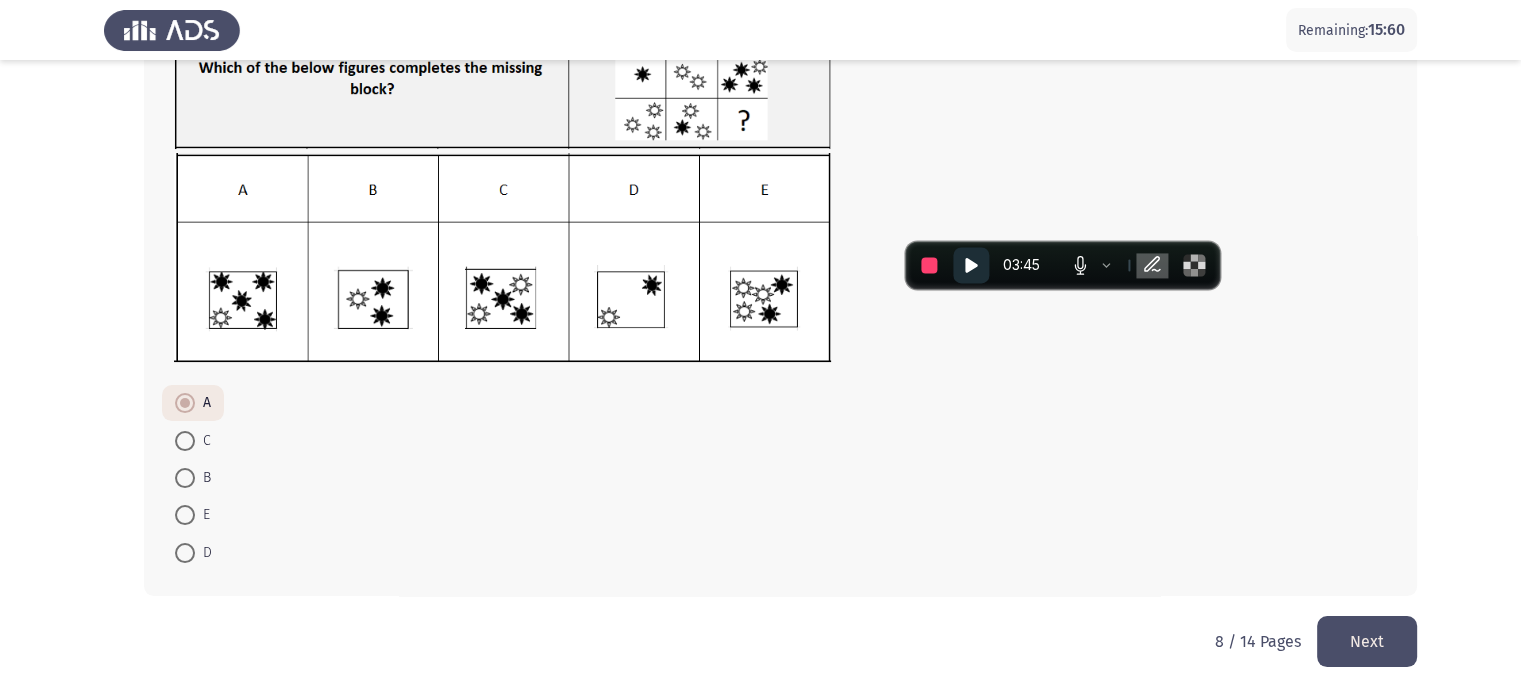 click on "Next" 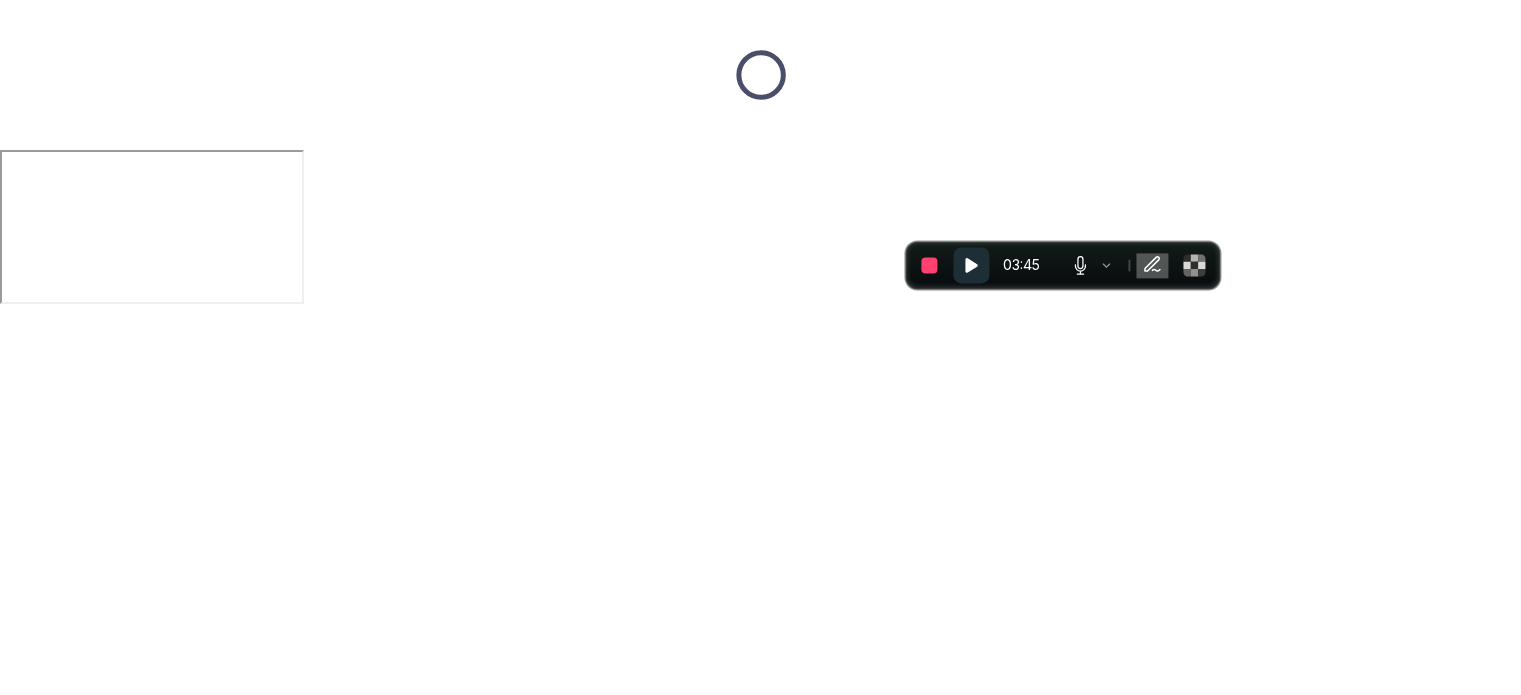 scroll, scrollTop: 0, scrollLeft: 0, axis: both 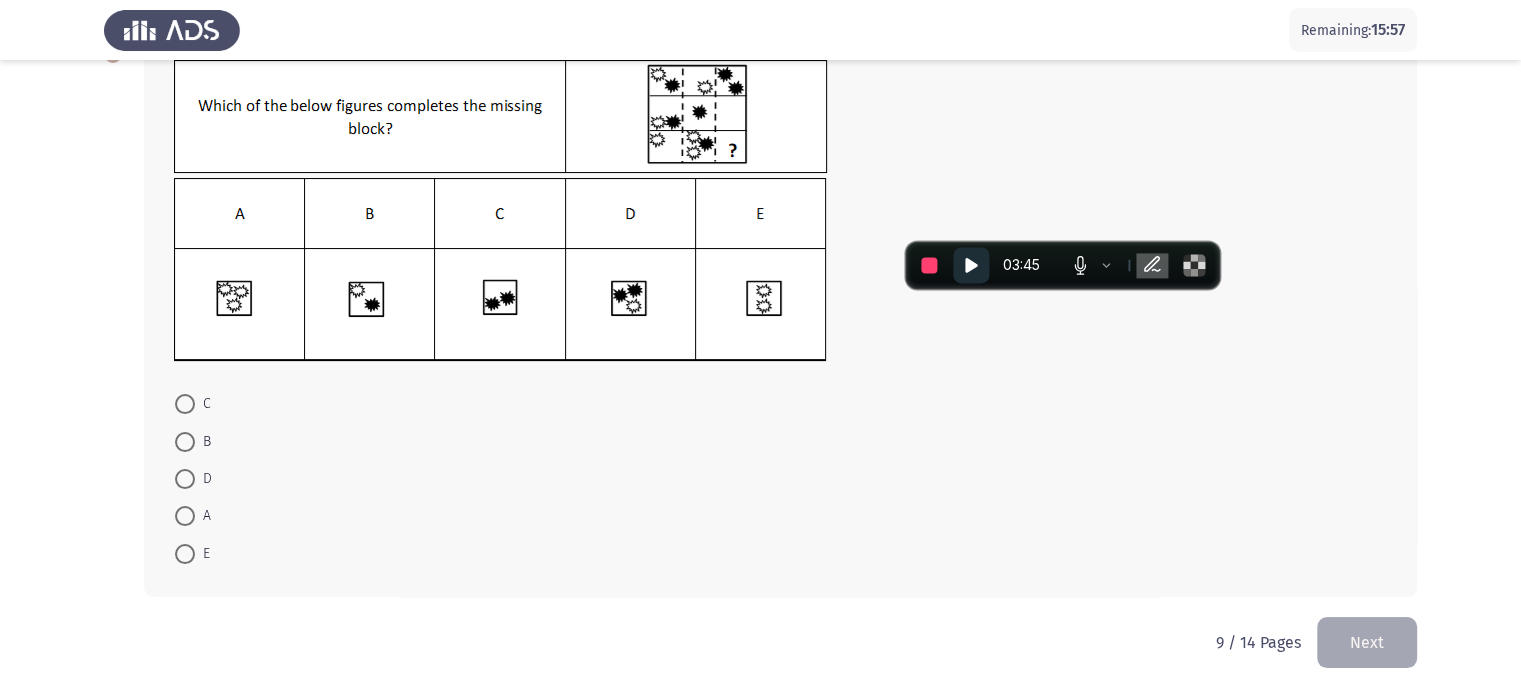 click at bounding box center [185, 479] 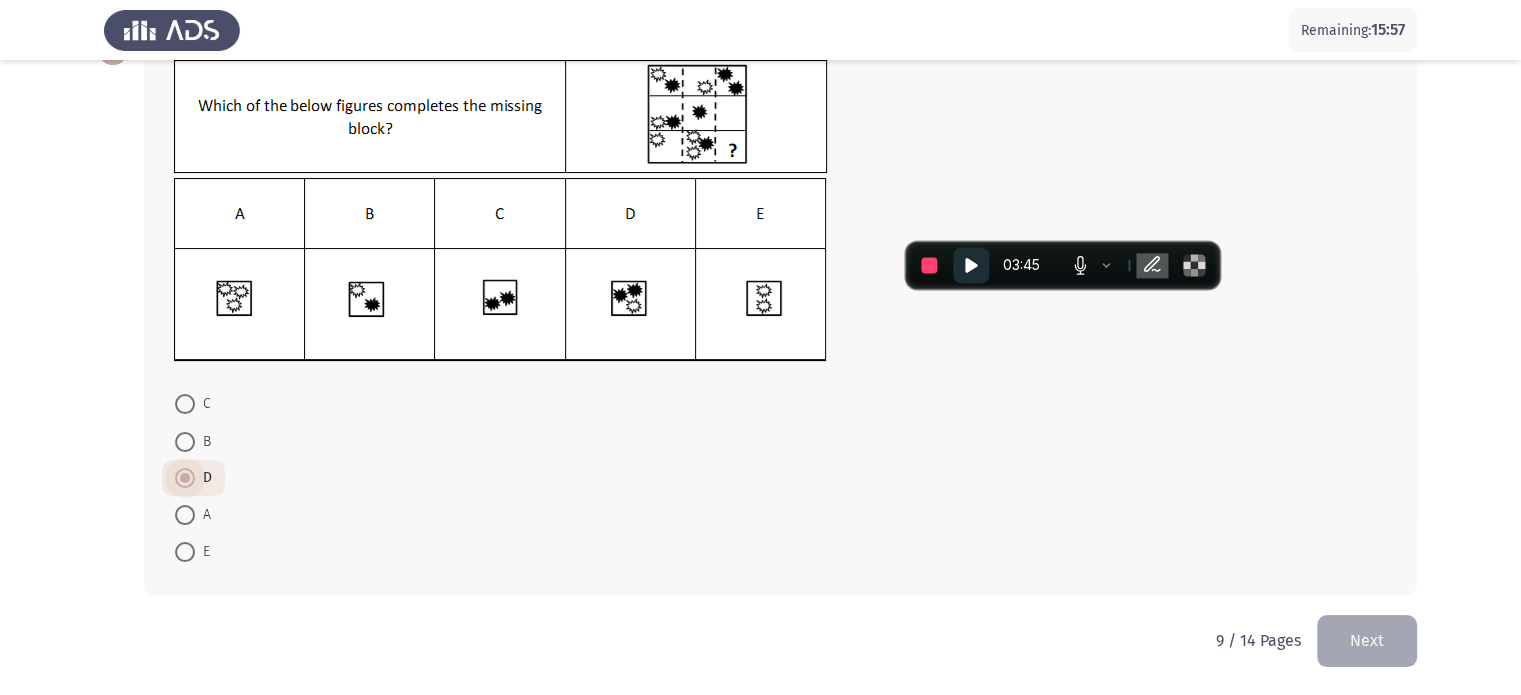 scroll, scrollTop: 132, scrollLeft: 0, axis: vertical 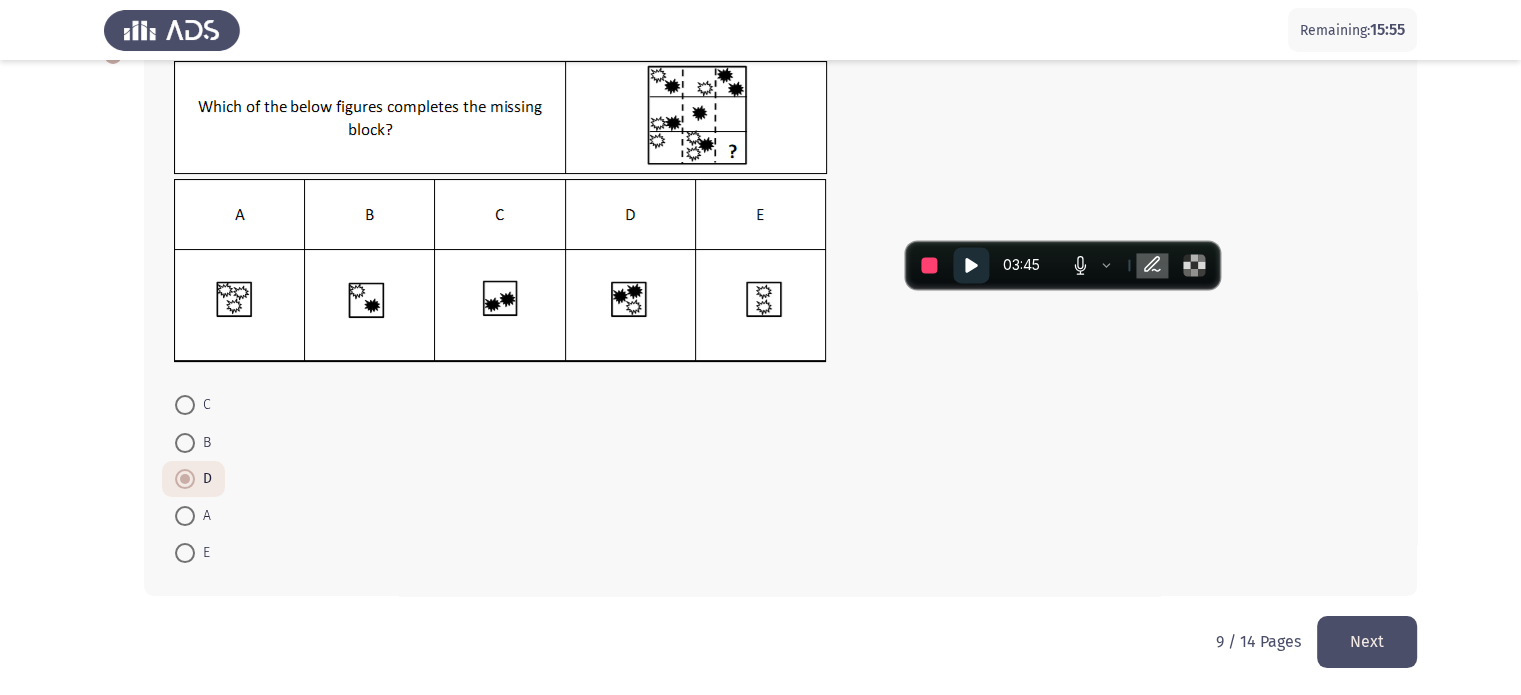 click on "Next" 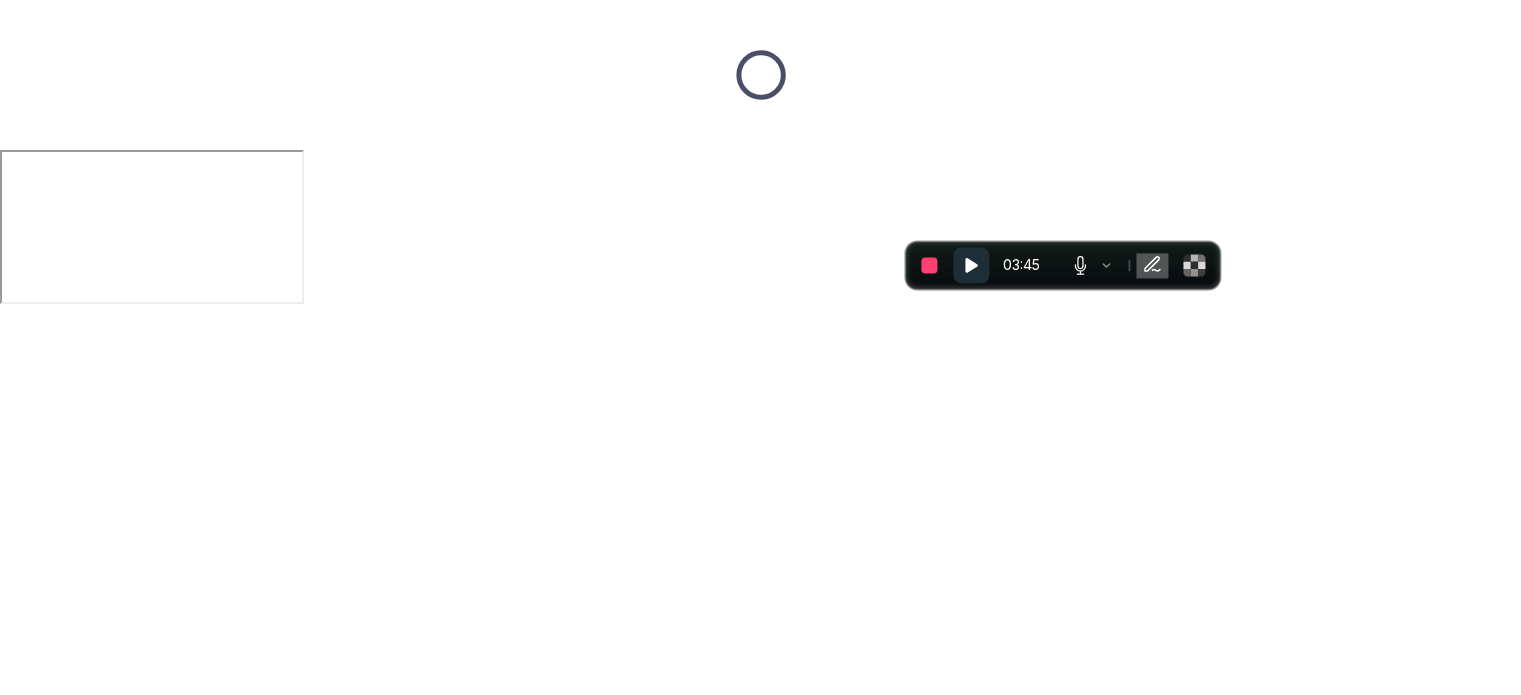 scroll, scrollTop: 0, scrollLeft: 0, axis: both 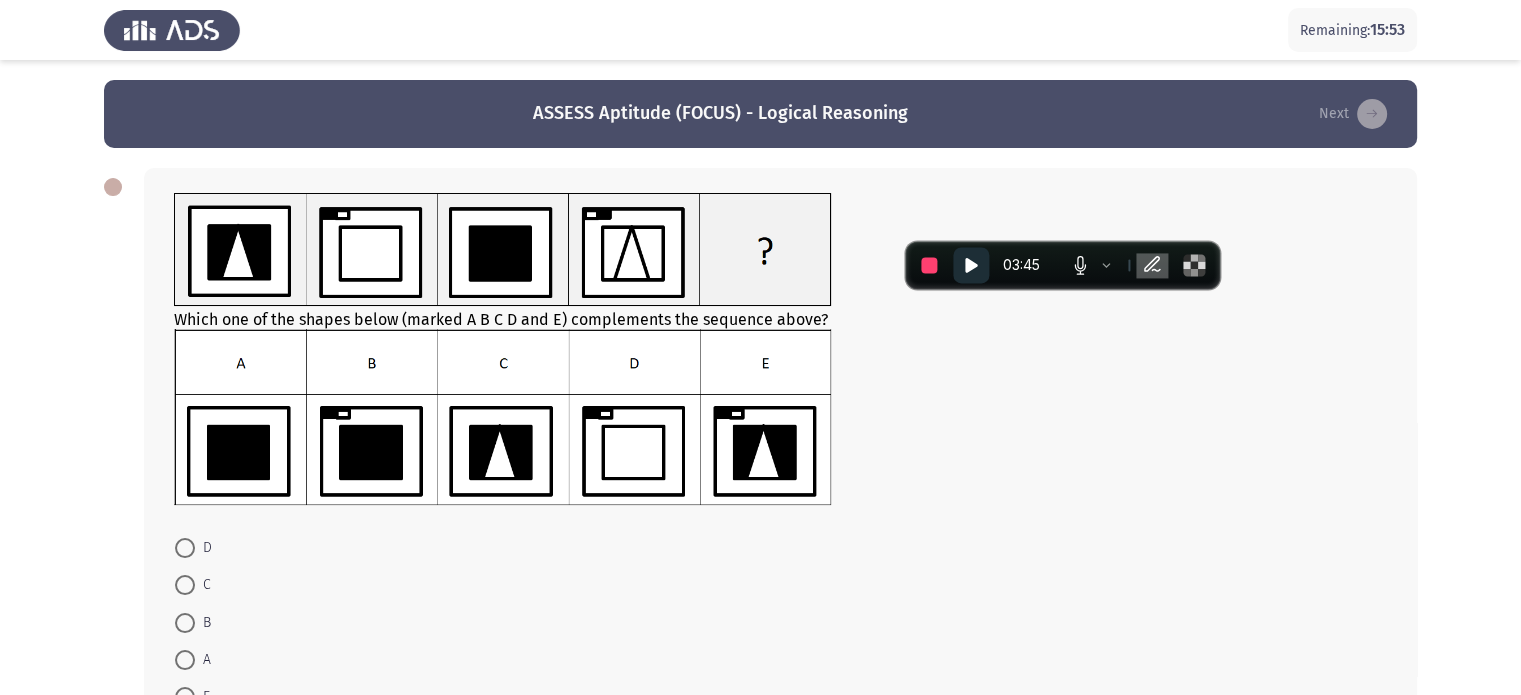 click at bounding box center (185, 623) 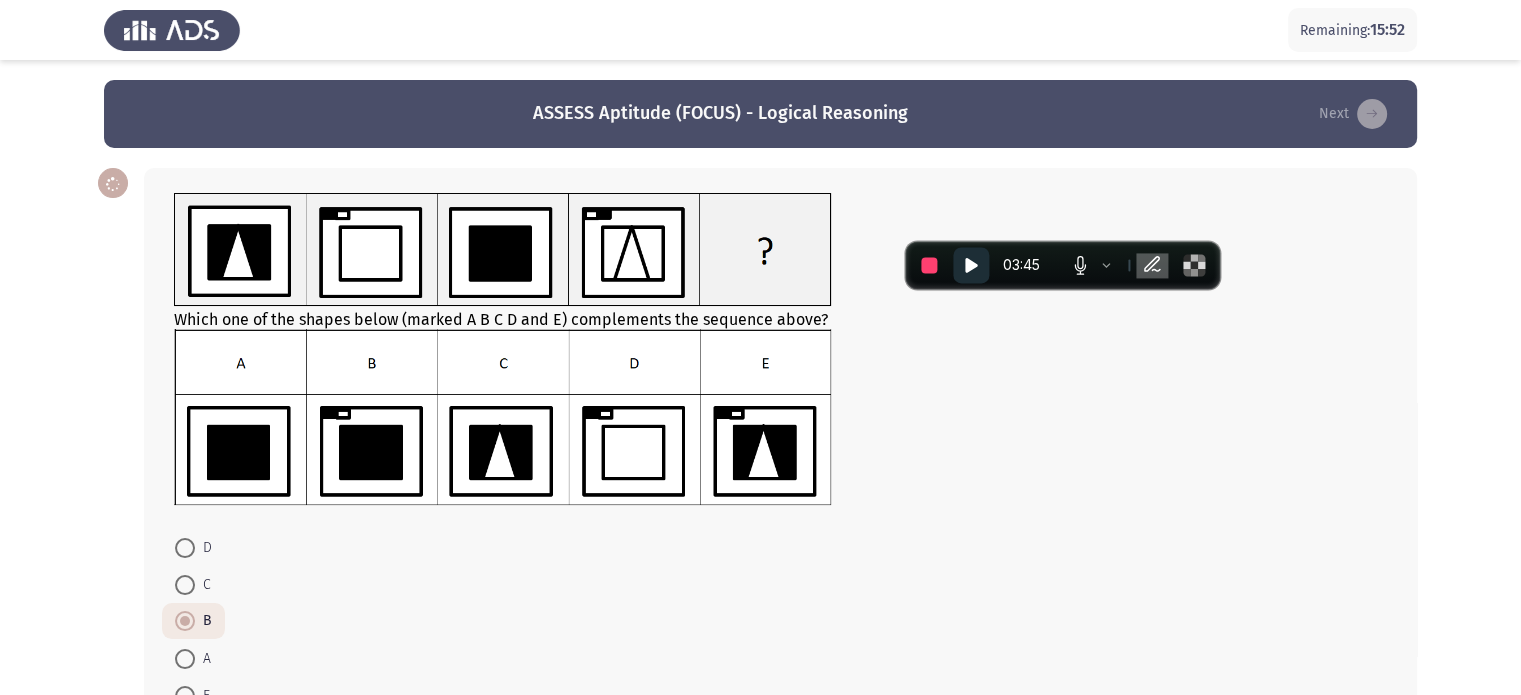 scroll, scrollTop: 143, scrollLeft: 0, axis: vertical 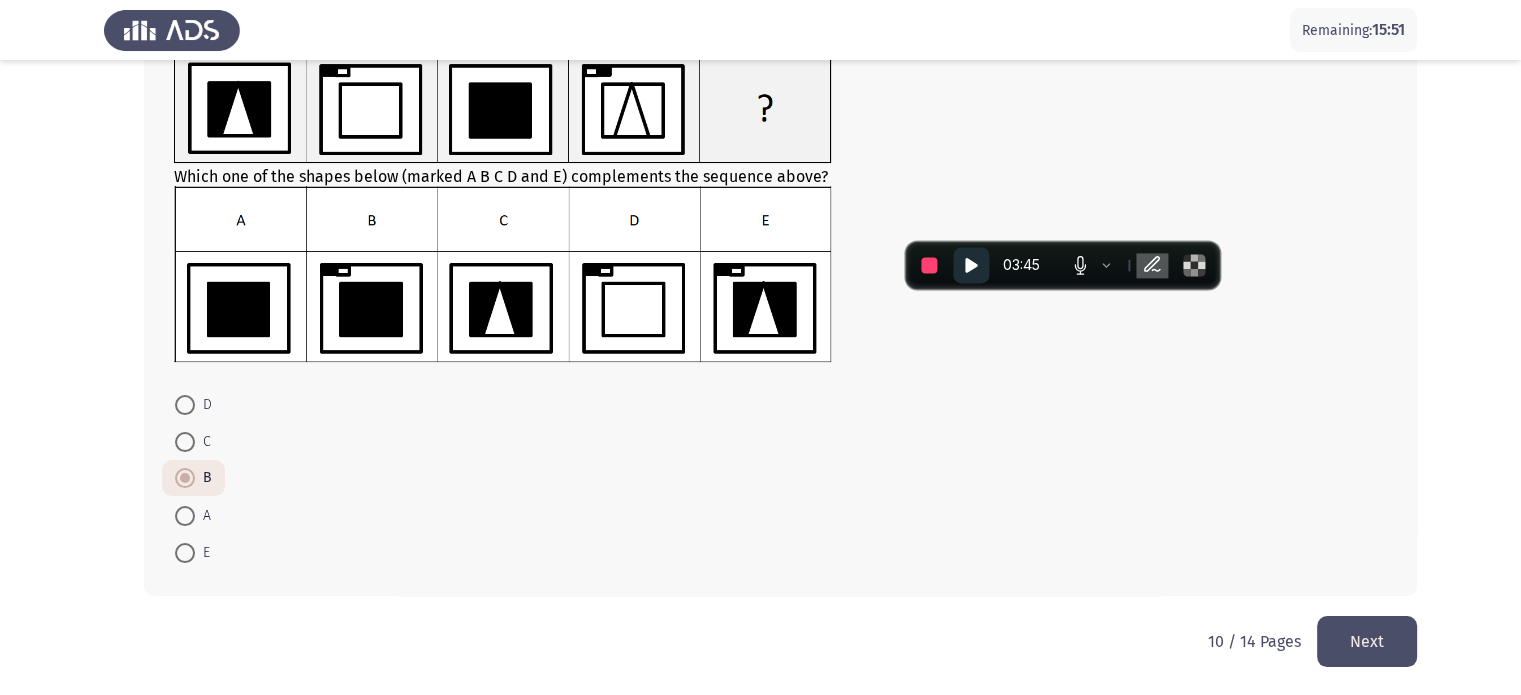 click on "Next" 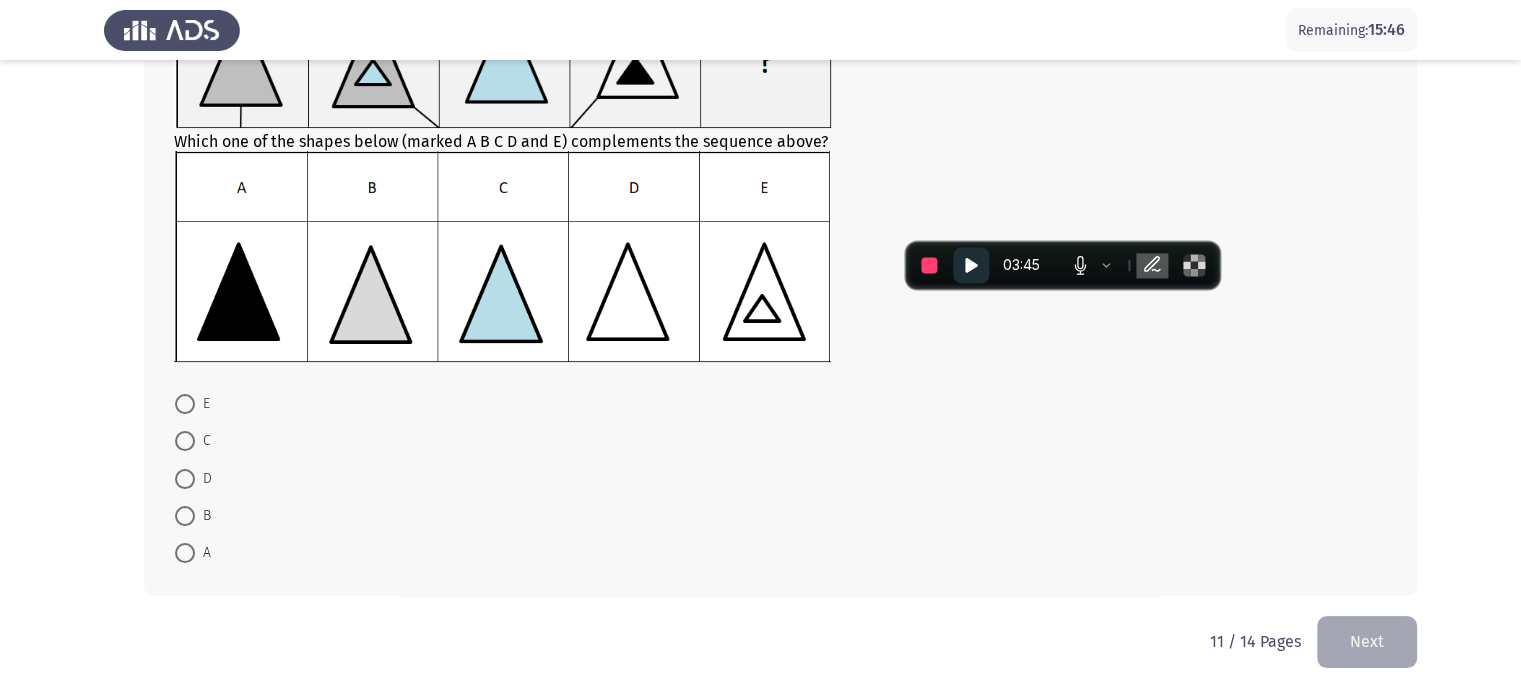 click at bounding box center (185, 479) 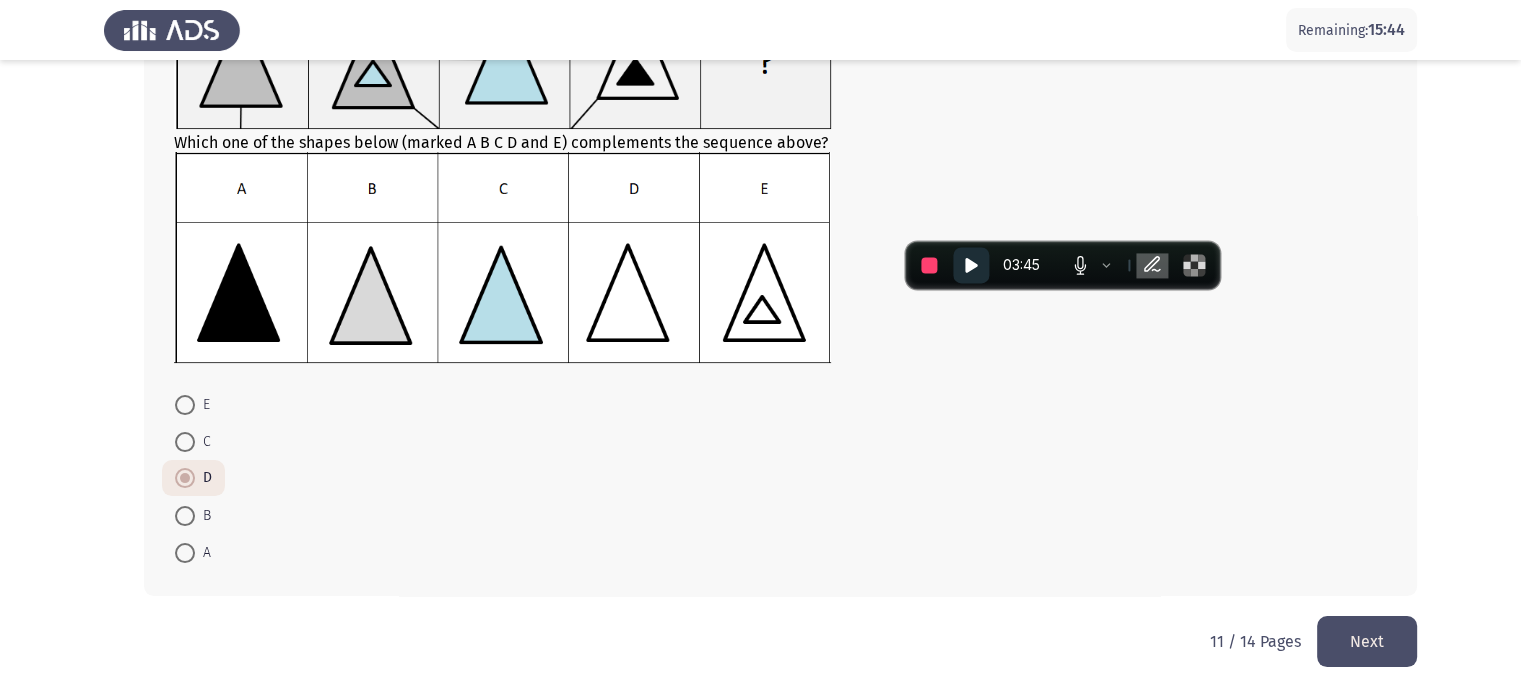click on "Next" 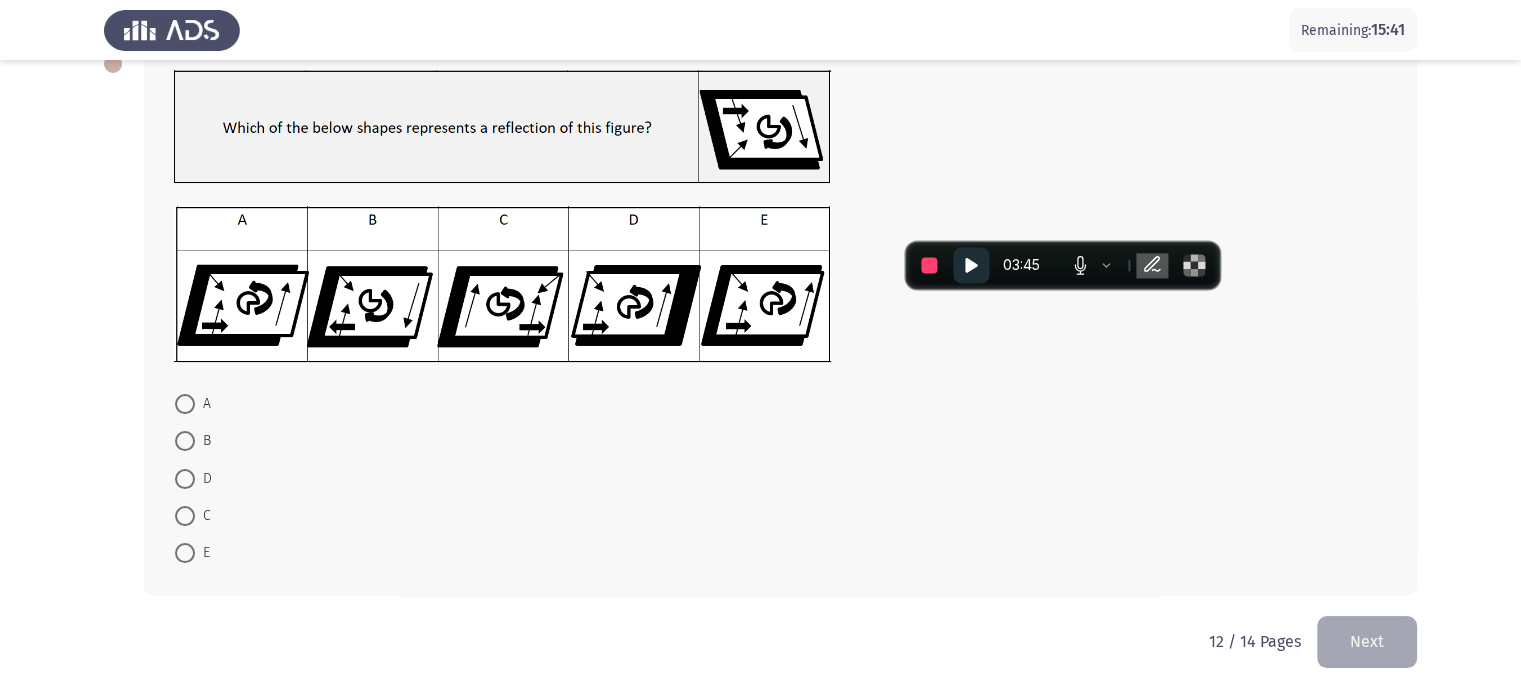 click at bounding box center [185, 479] 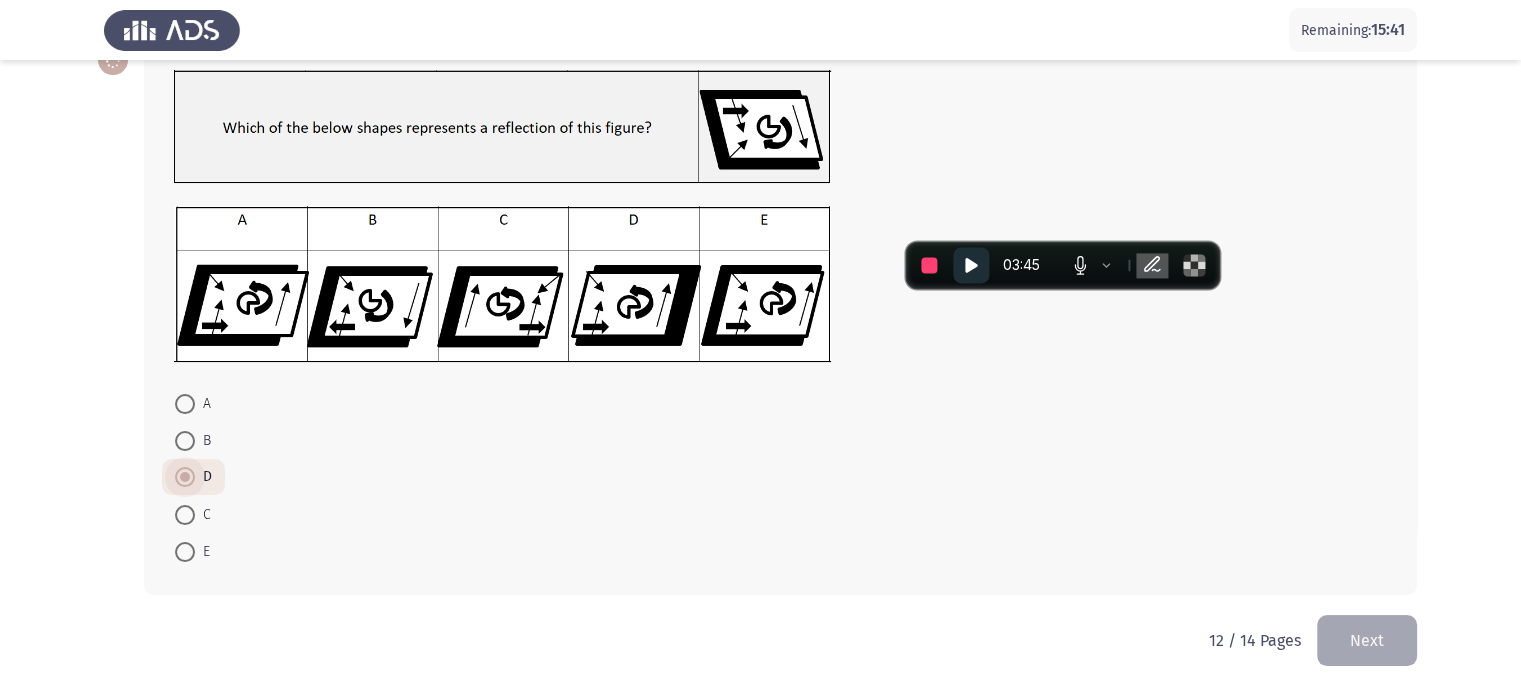 scroll, scrollTop: 122, scrollLeft: 0, axis: vertical 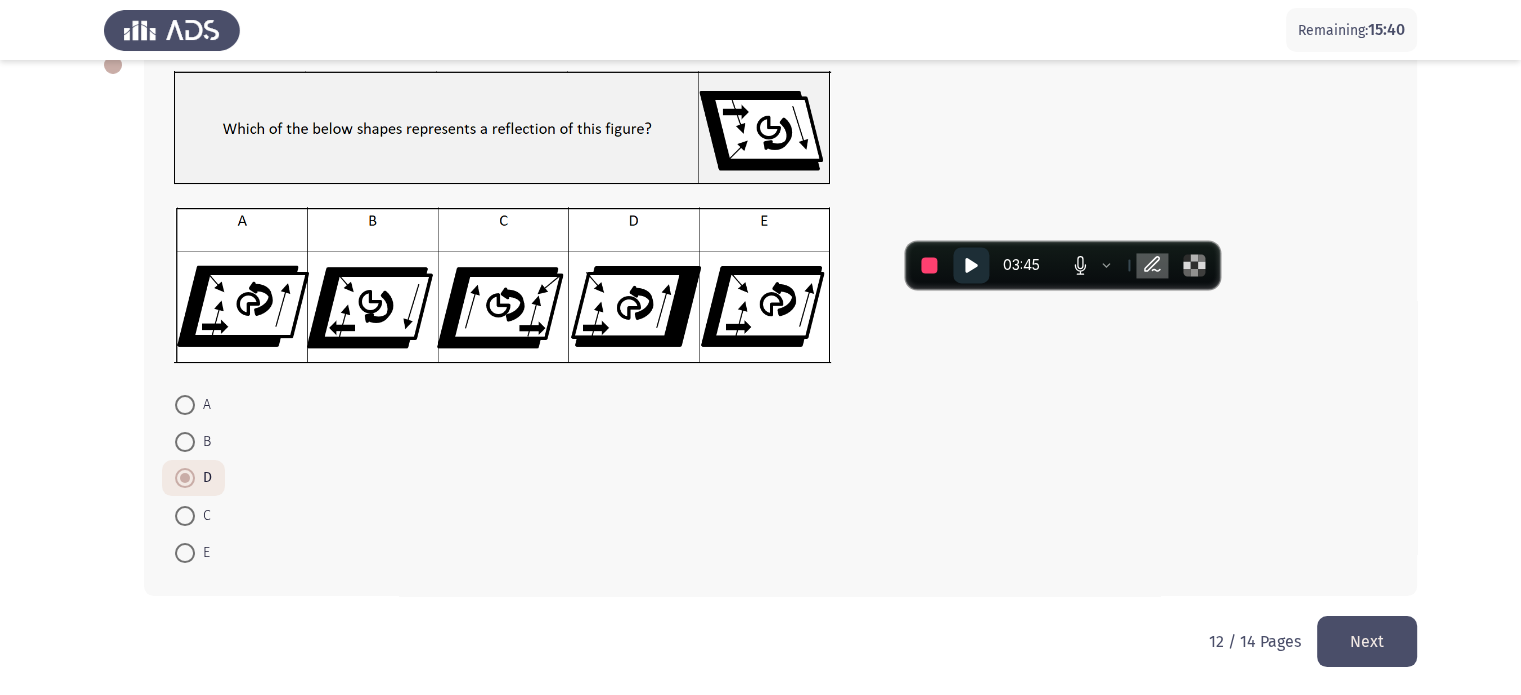 click on "Next" 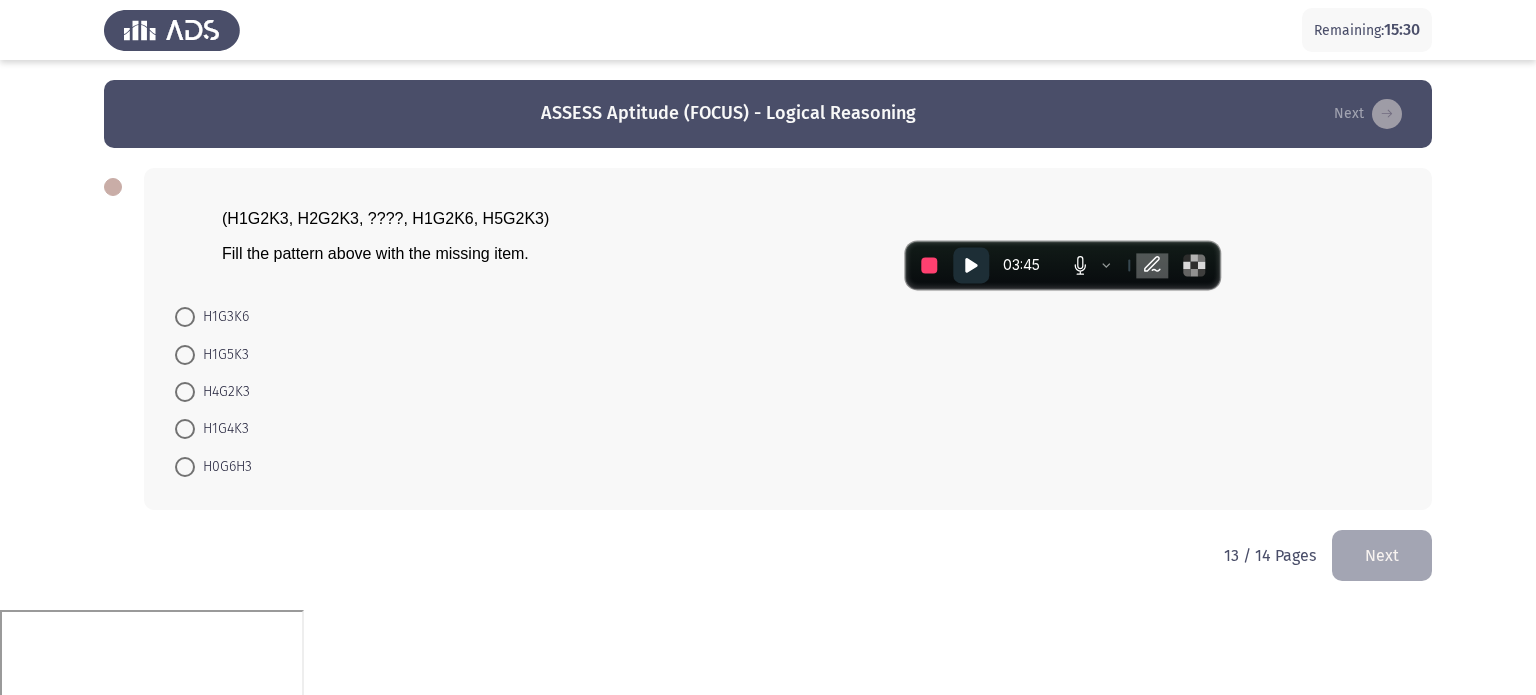 click at bounding box center [185, 317] 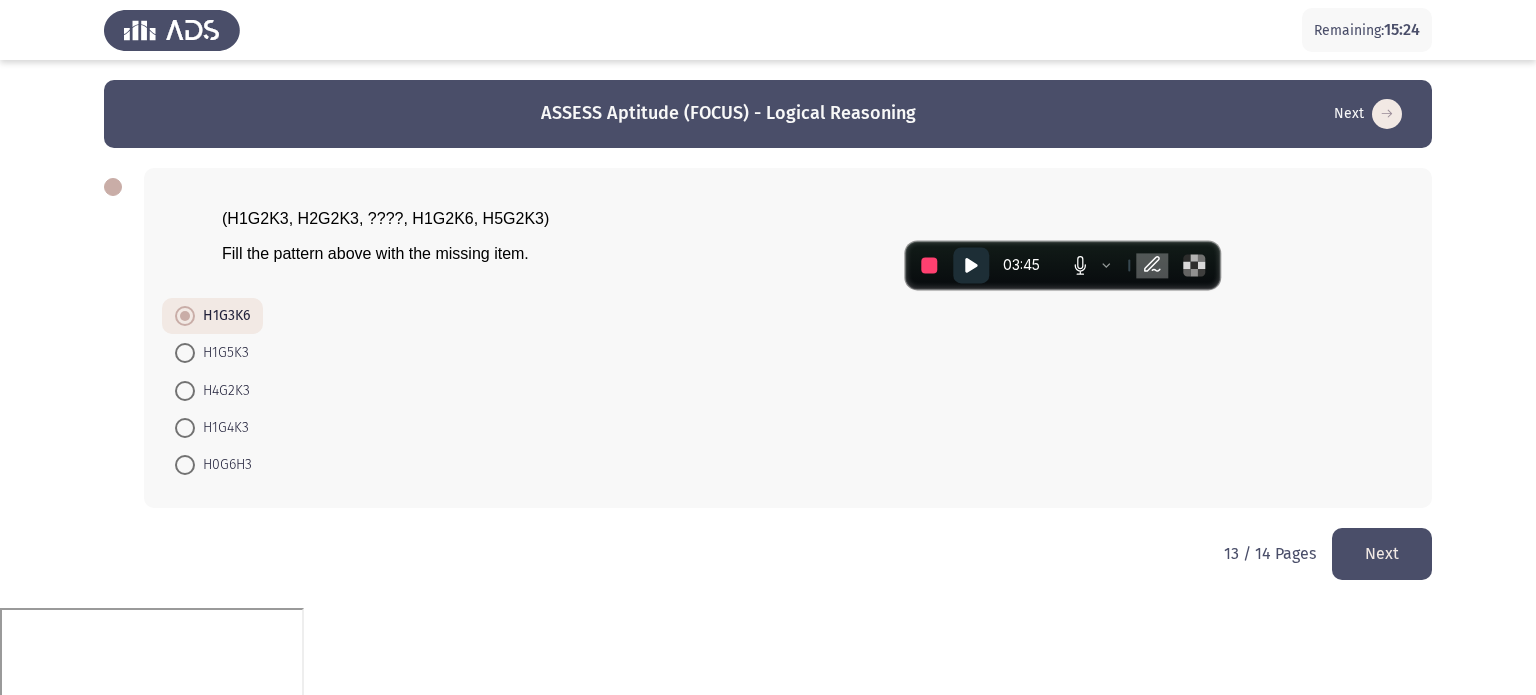 click on "Next" 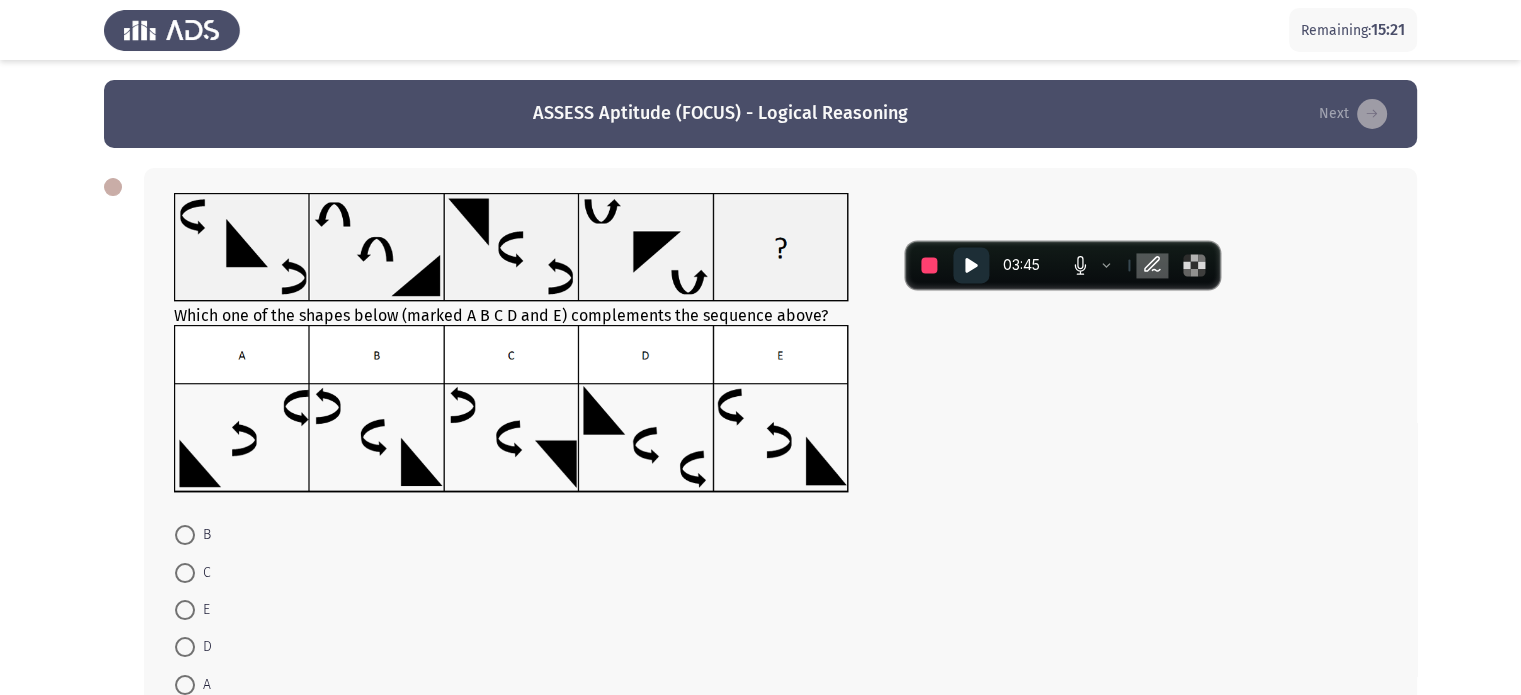 click at bounding box center [185, 535] 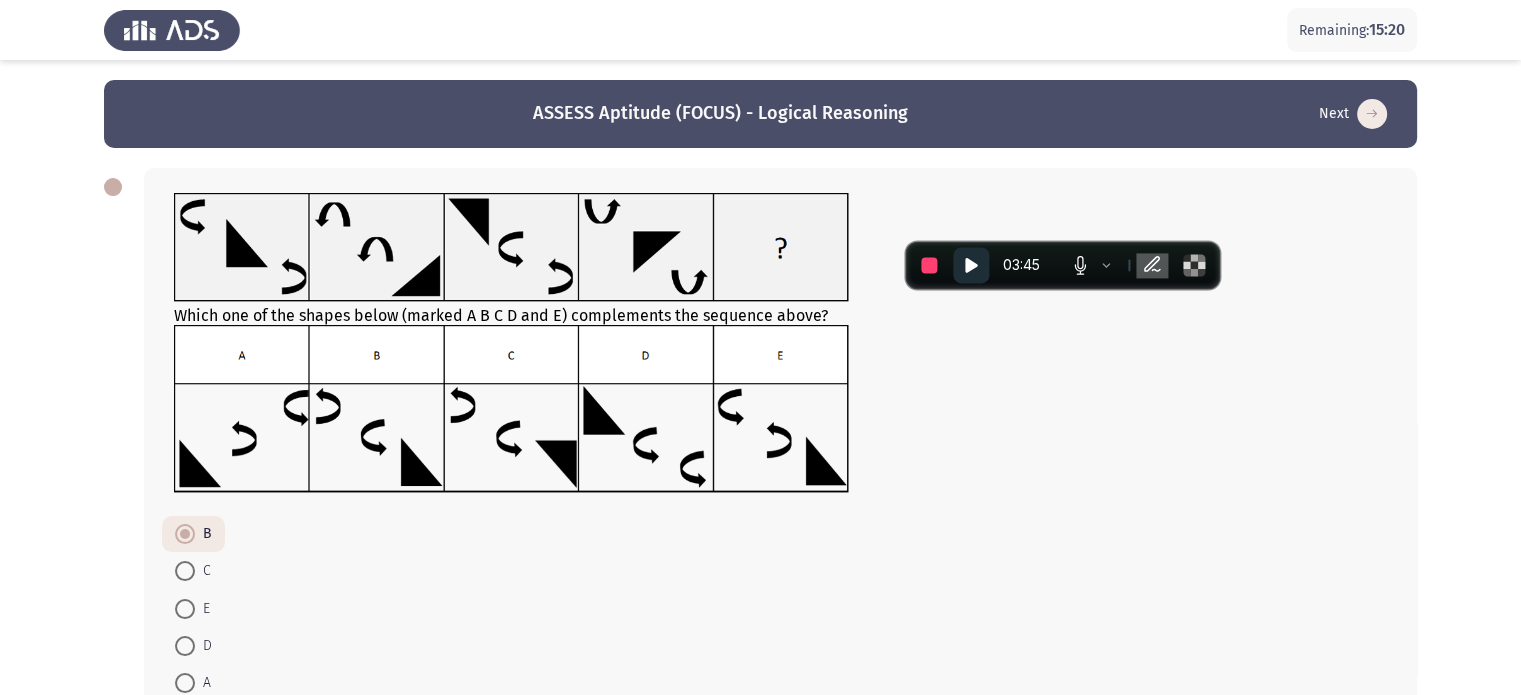 scroll, scrollTop: 130, scrollLeft: 0, axis: vertical 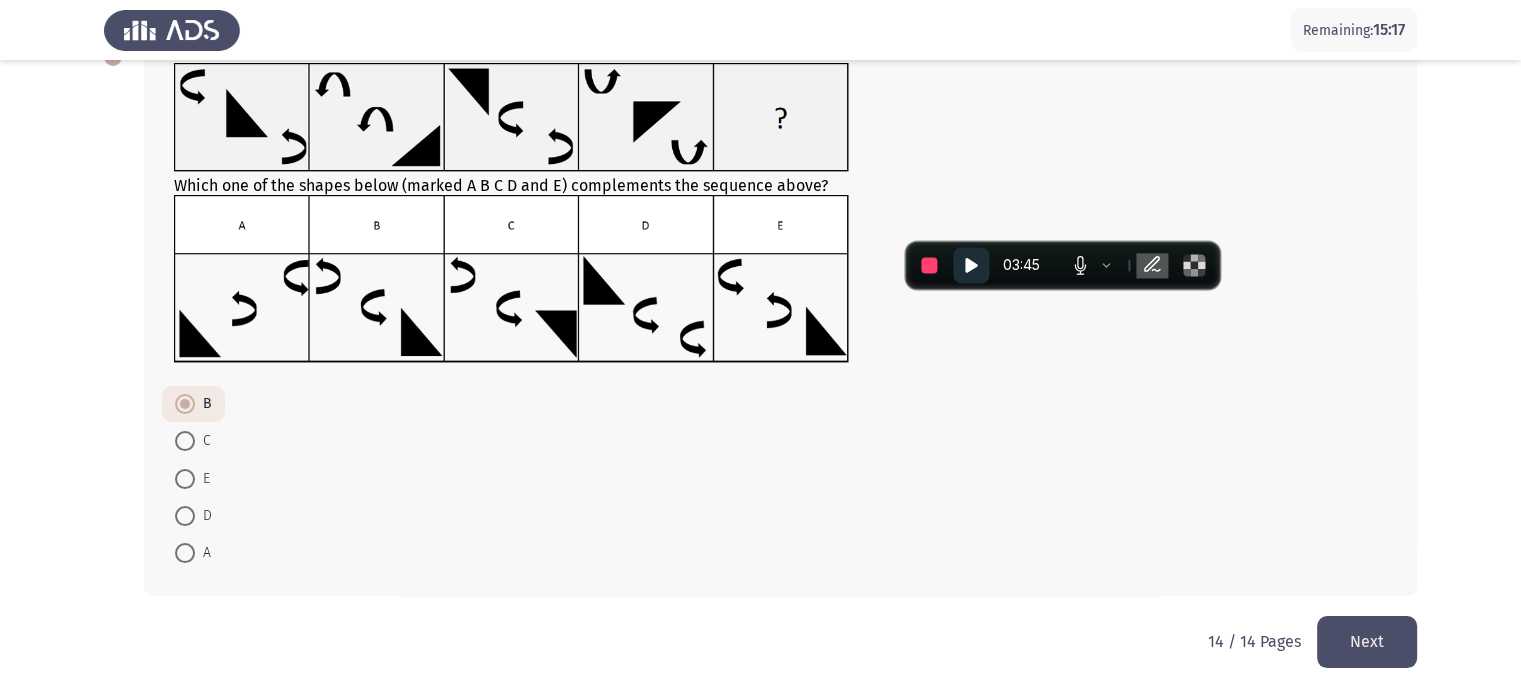 click on "Next" 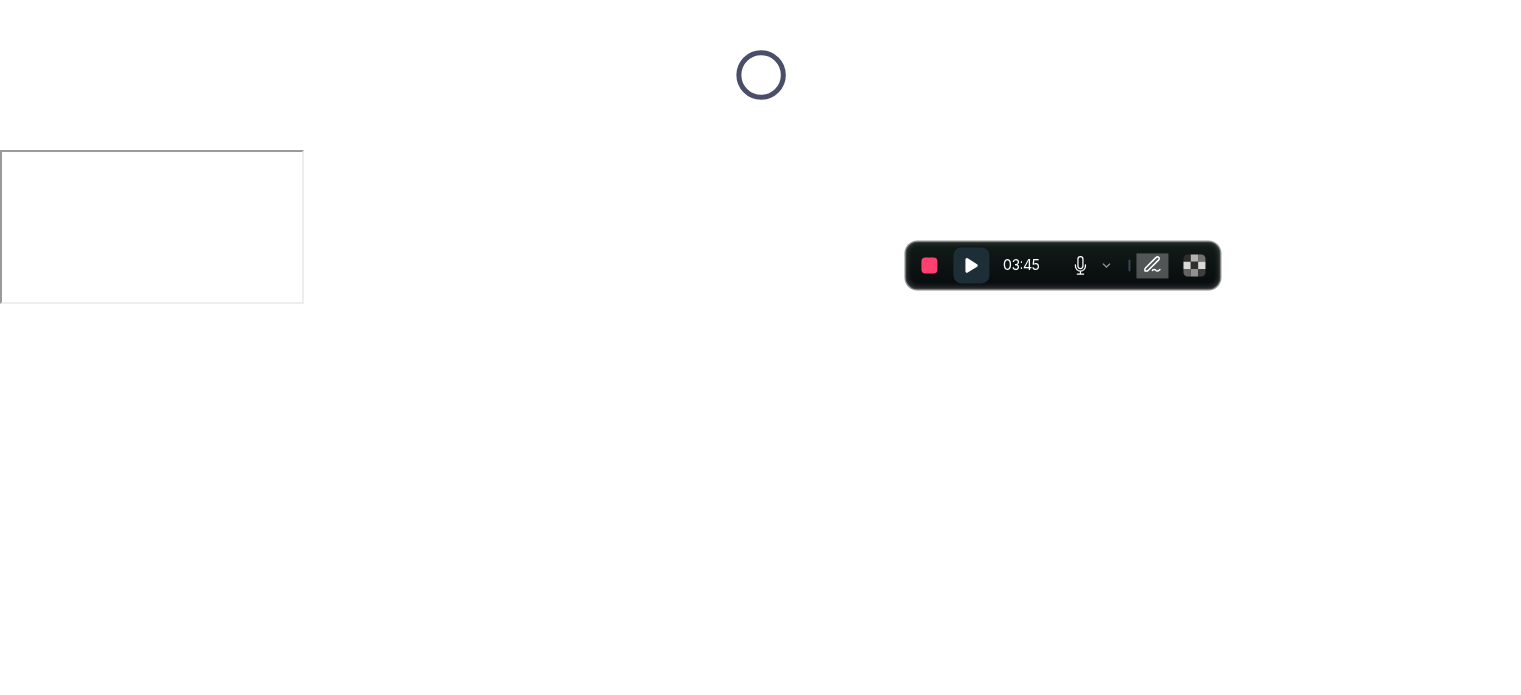 scroll, scrollTop: 0, scrollLeft: 0, axis: both 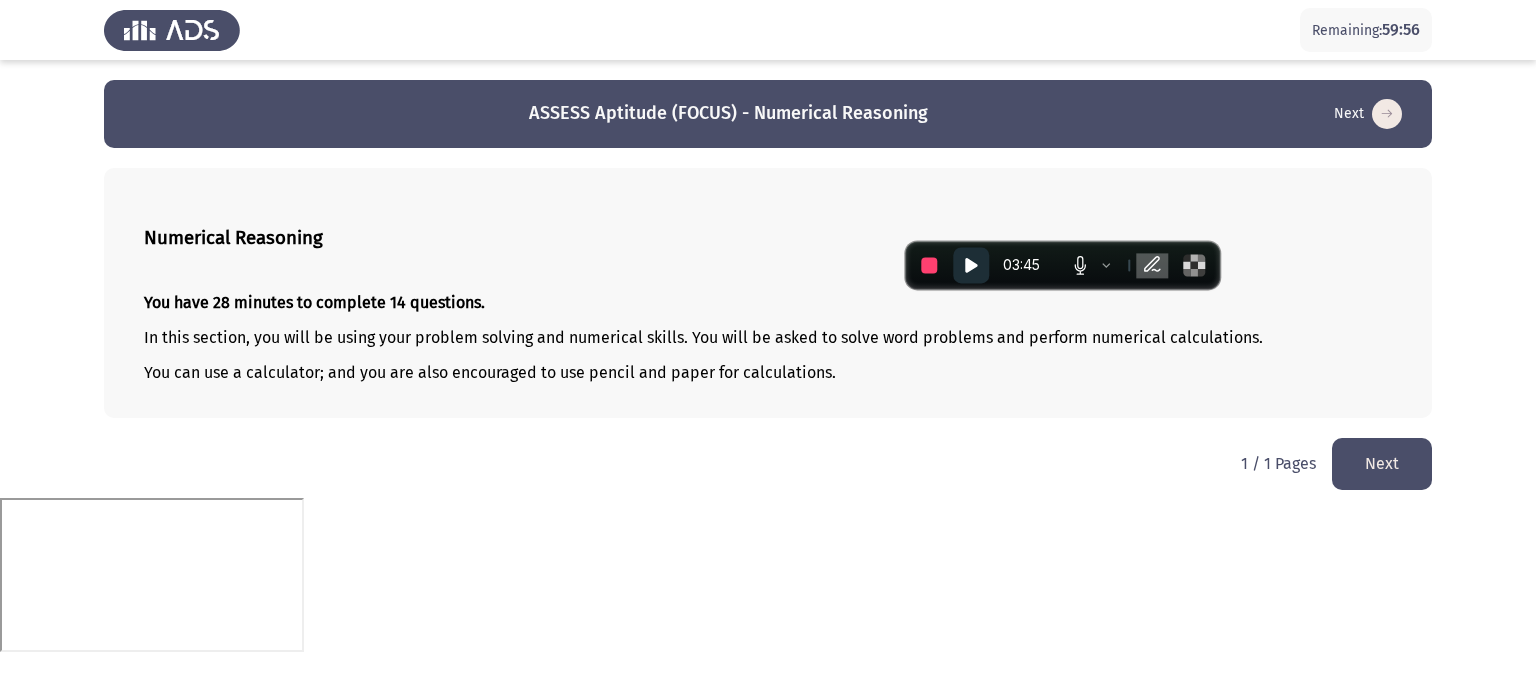click 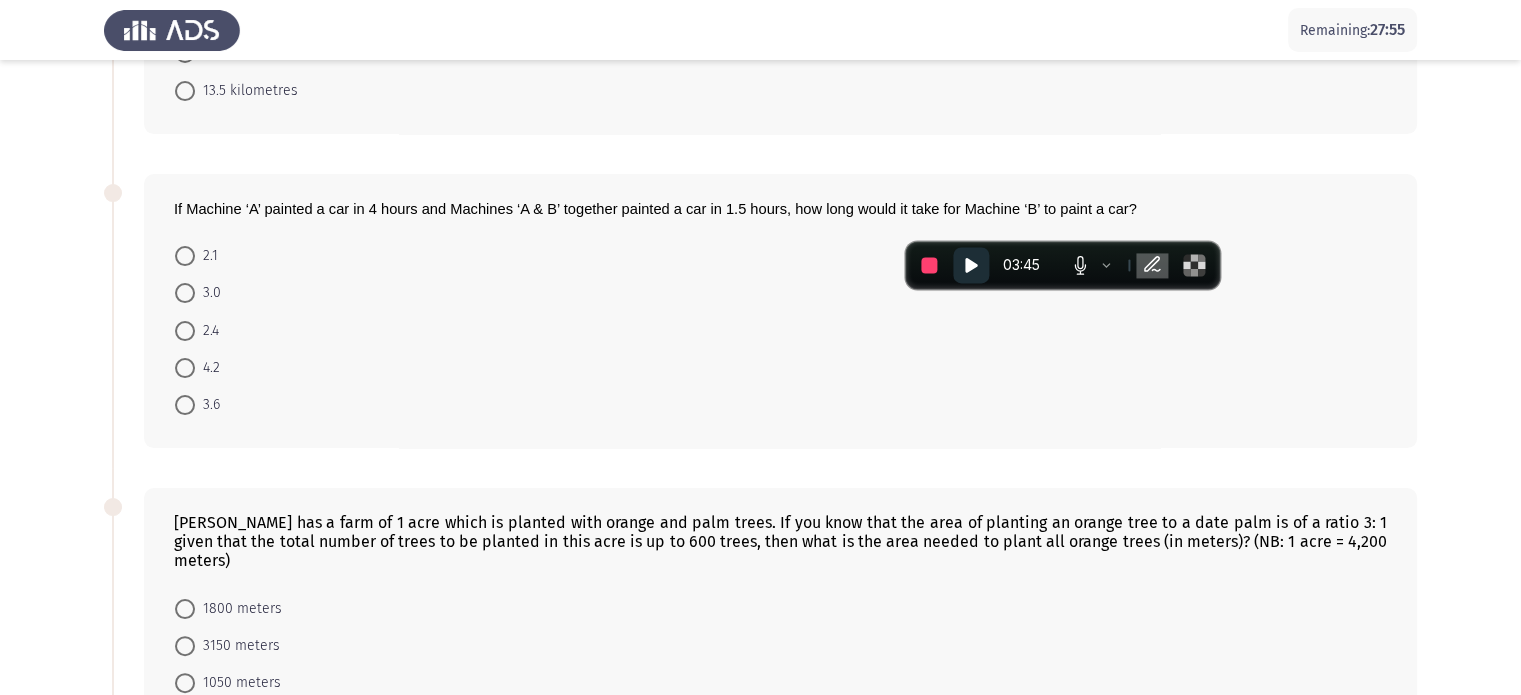 scroll, scrollTop: 0, scrollLeft: 0, axis: both 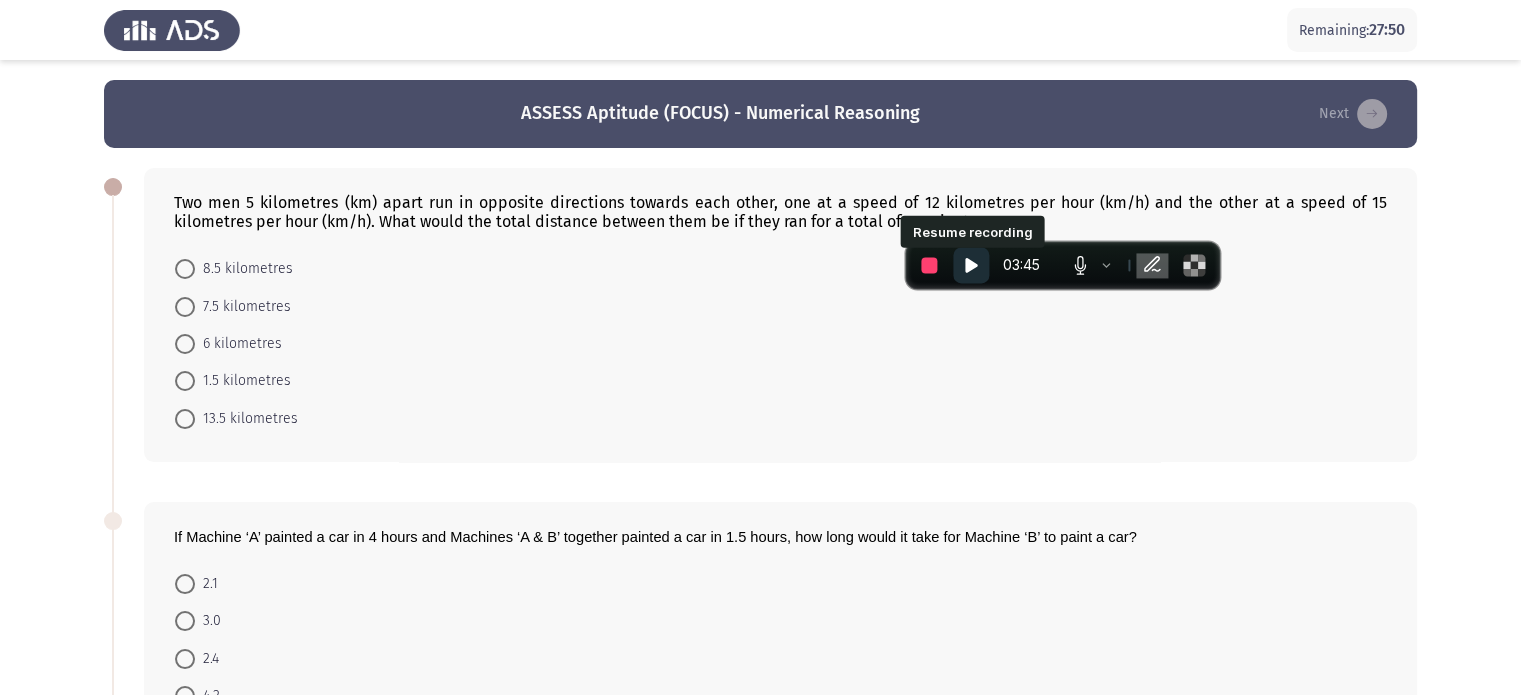 click 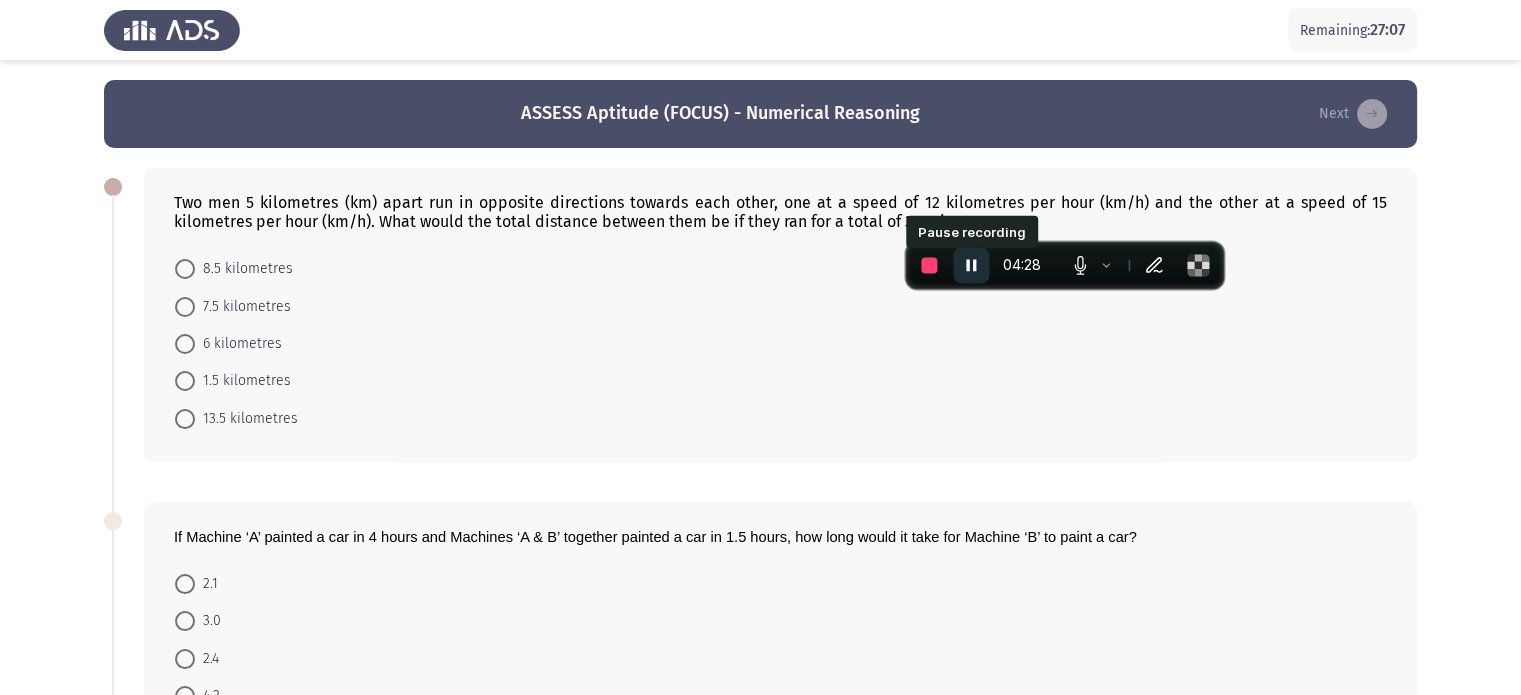 click 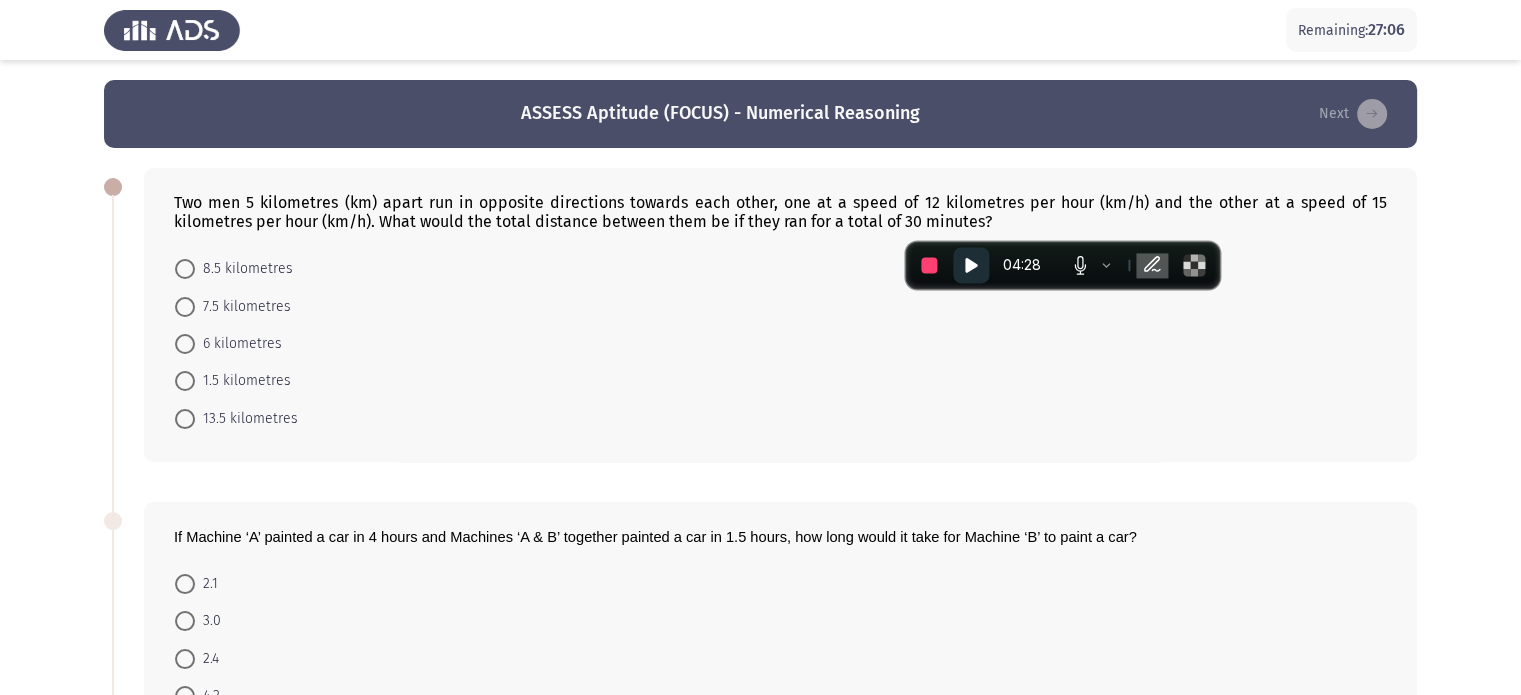 click on "6 kilometres" at bounding box center [238, 344] 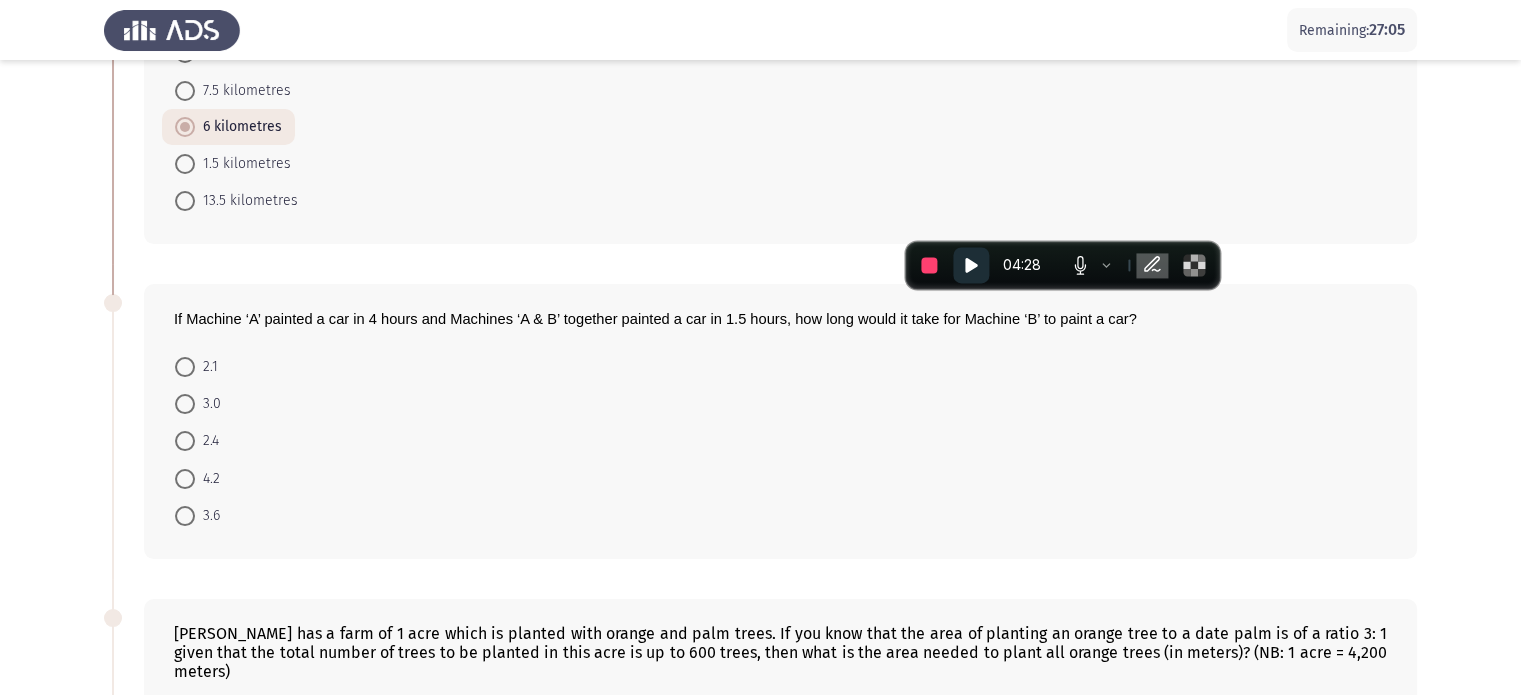 scroll, scrollTop: 228, scrollLeft: 0, axis: vertical 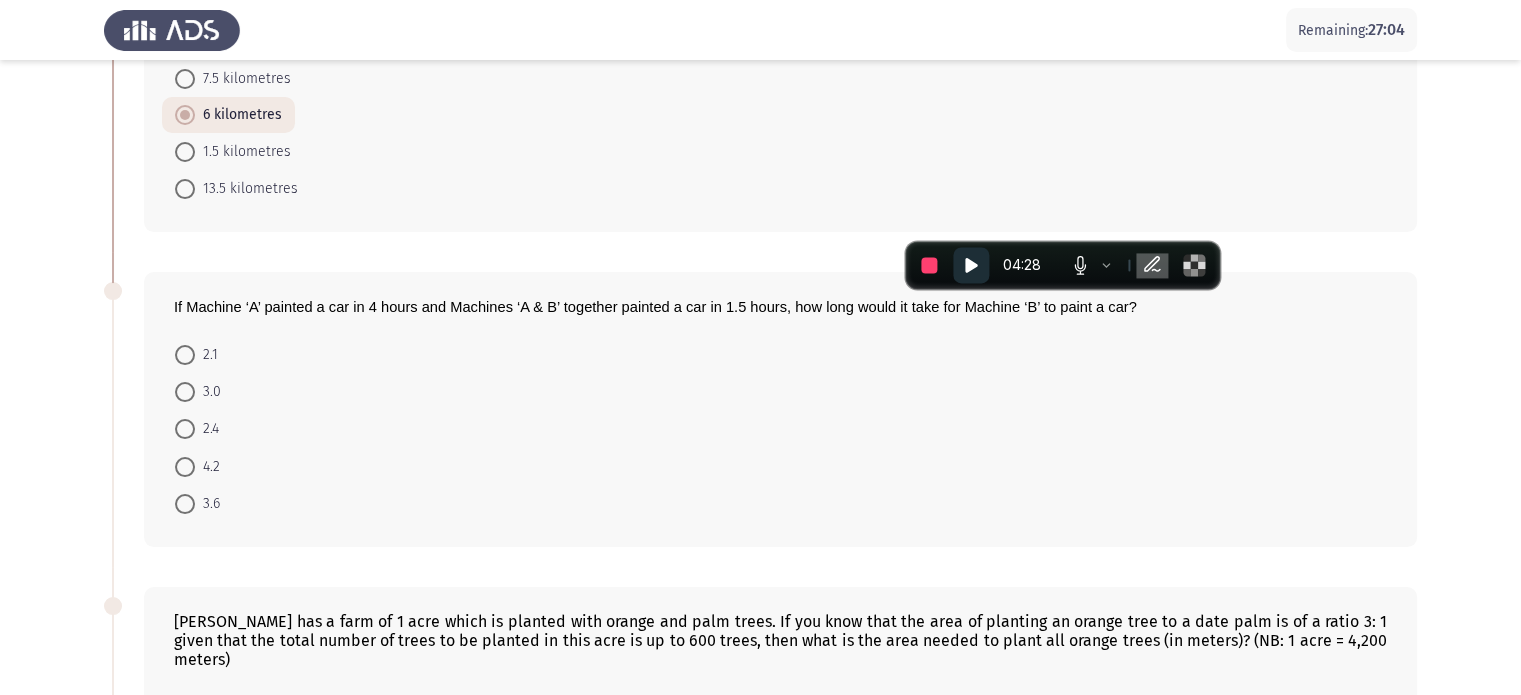 click on "2.4" at bounding box center [197, 428] 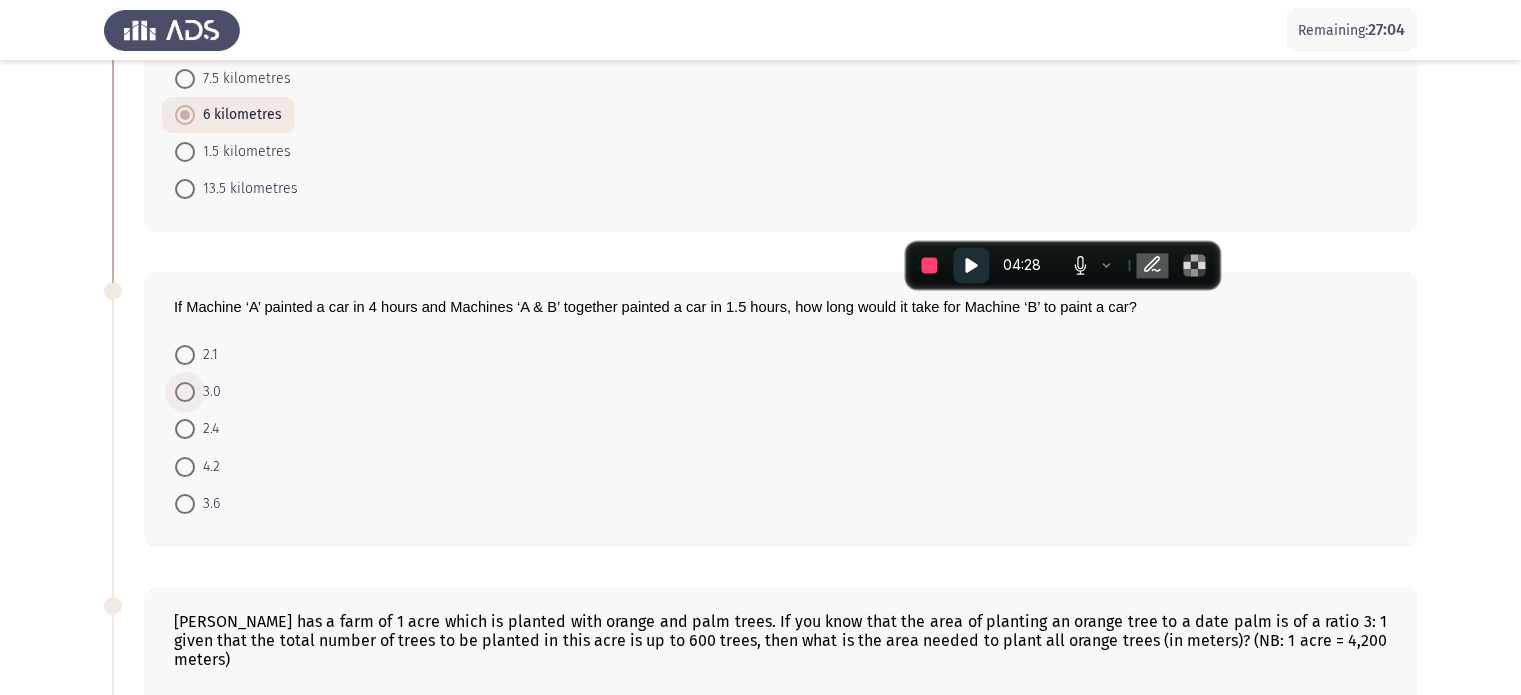 click at bounding box center [185, 392] 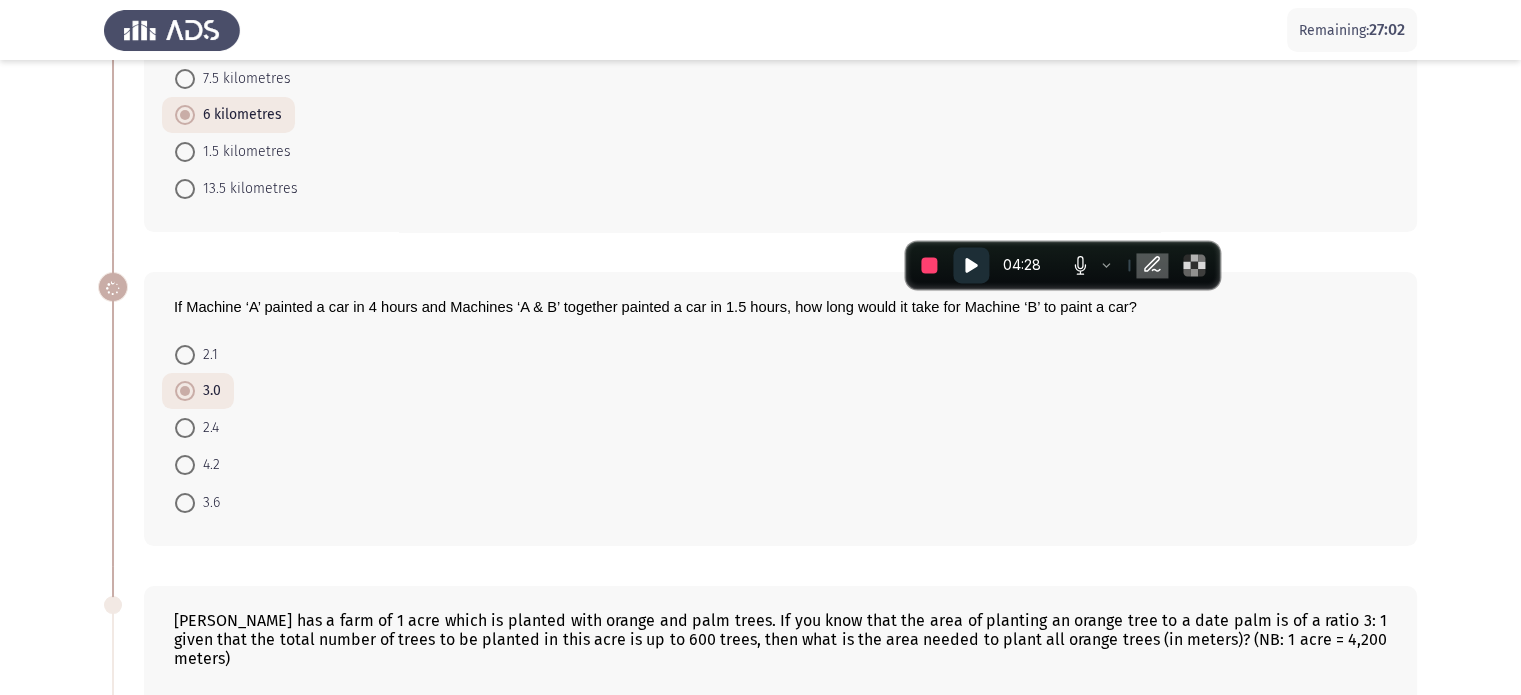 click on "2.1     3.0     2.4     4.2     3.6" 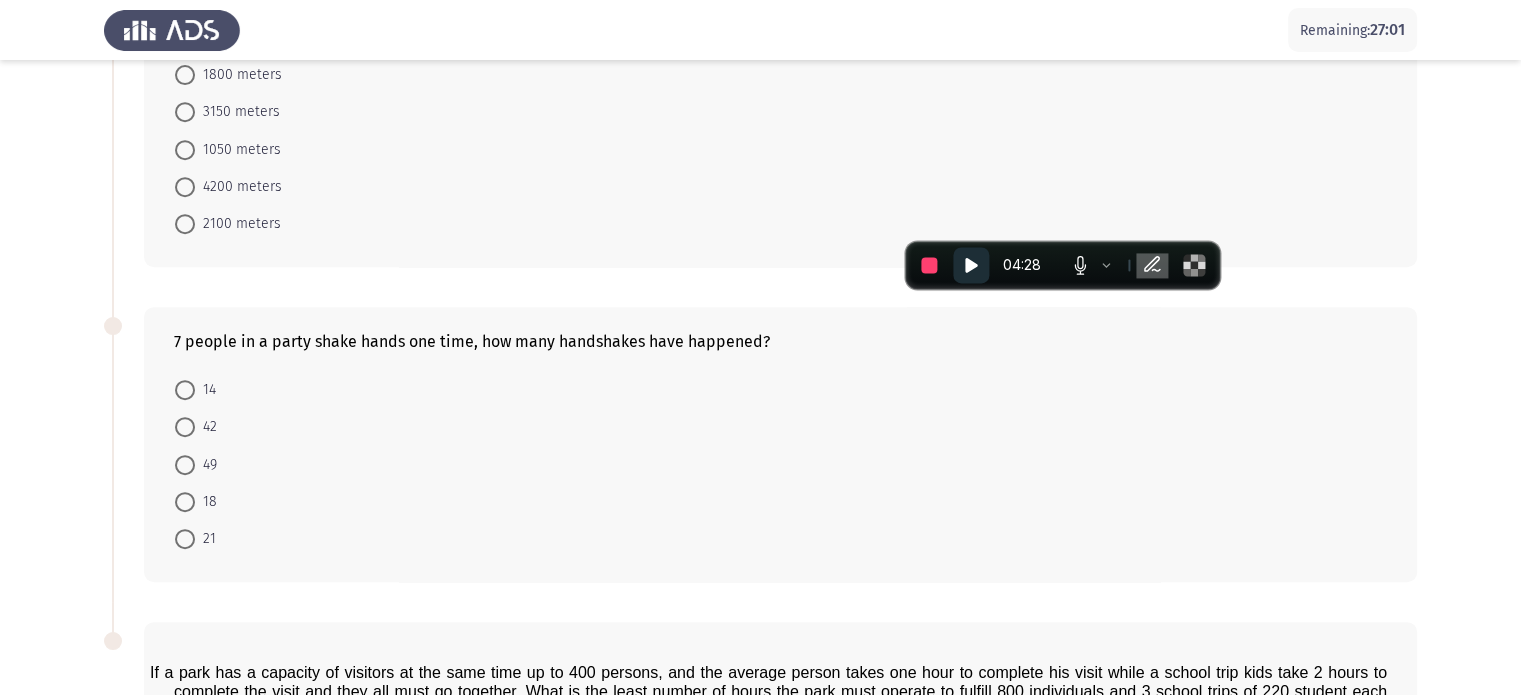 scroll, scrollTop: 998, scrollLeft: 0, axis: vertical 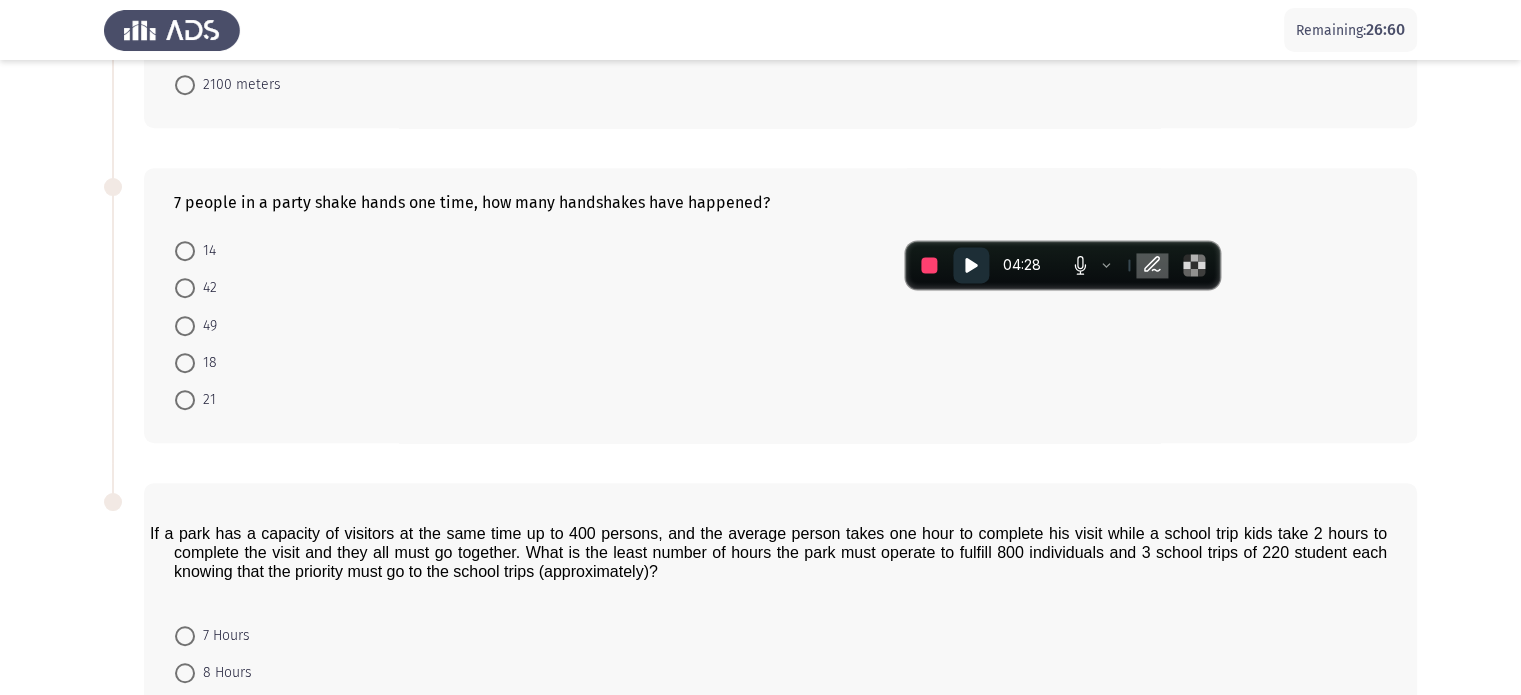 click on "14" at bounding box center (195, 249) 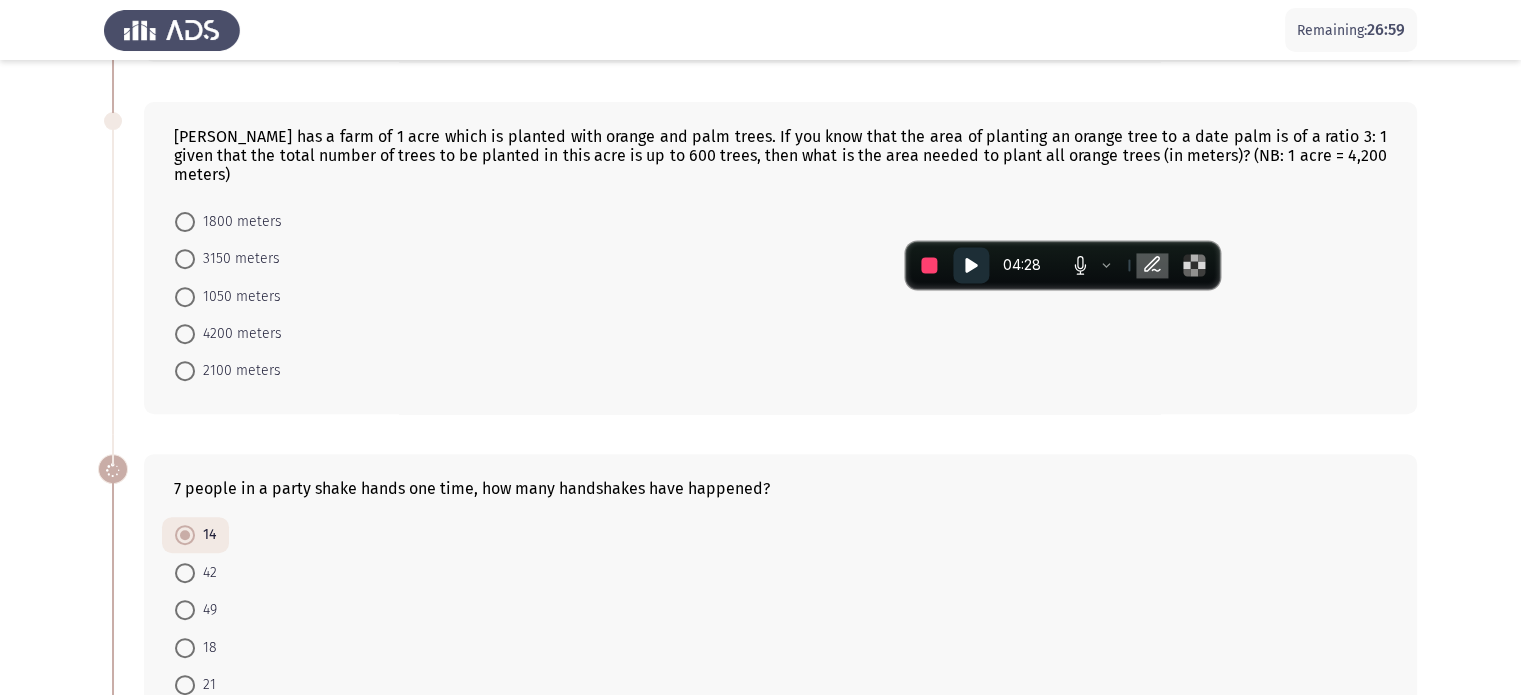 click at bounding box center [185, 259] 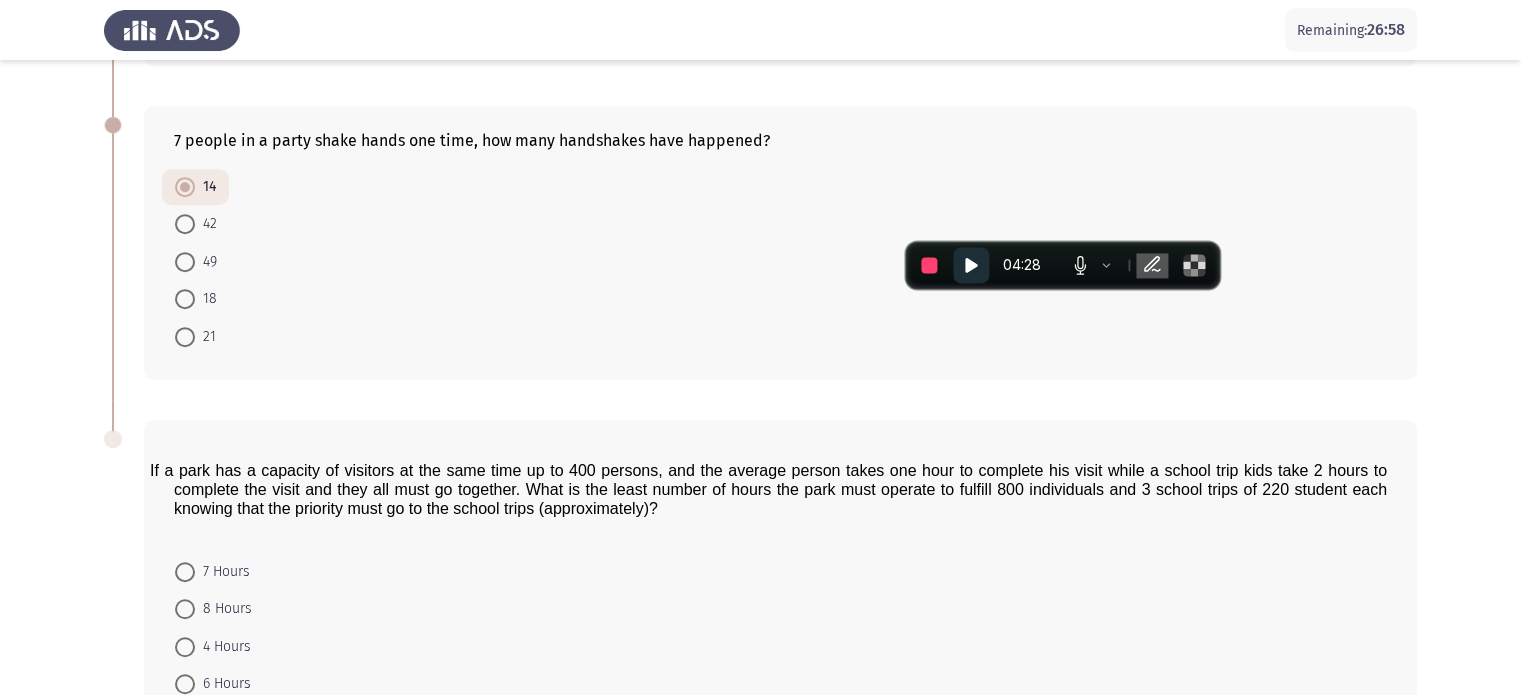 scroll, scrollTop: 1176, scrollLeft: 0, axis: vertical 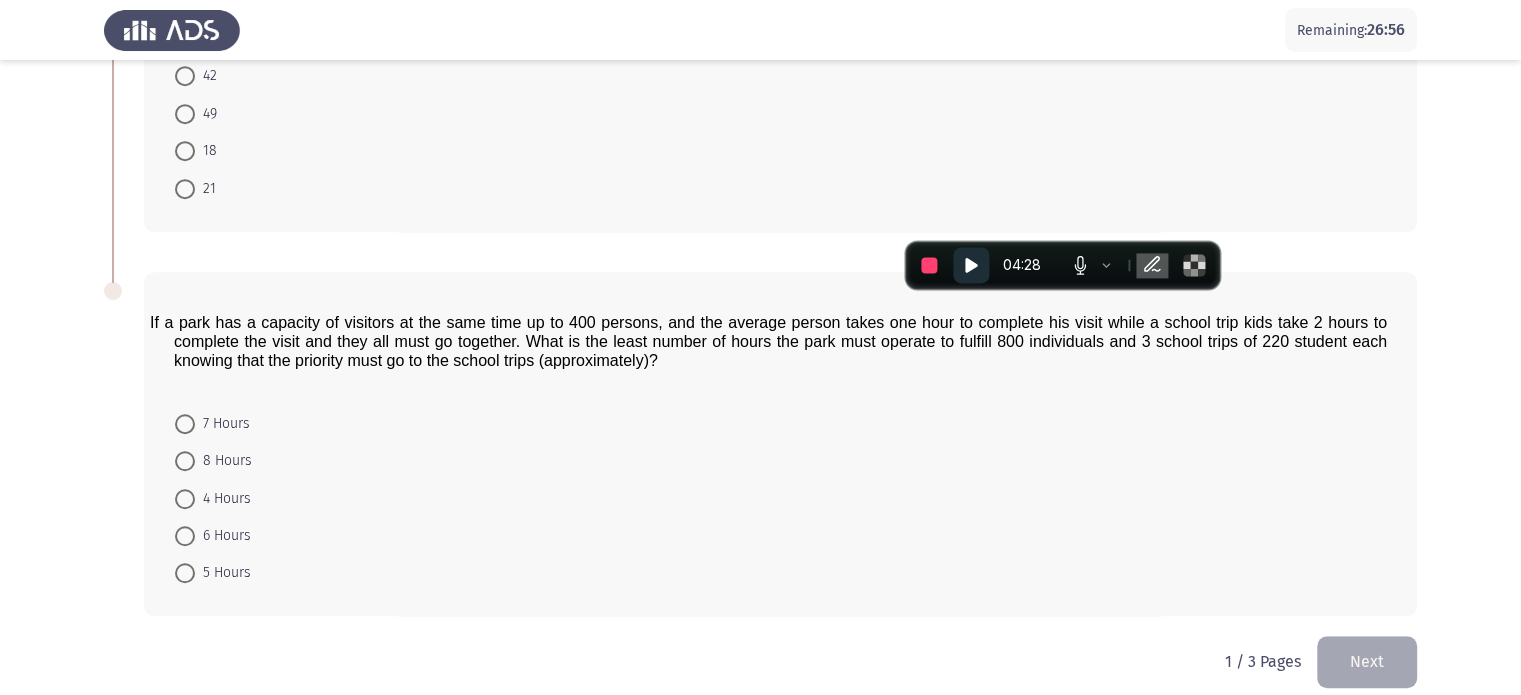 click on "7 Hours" at bounding box center (212, 424) 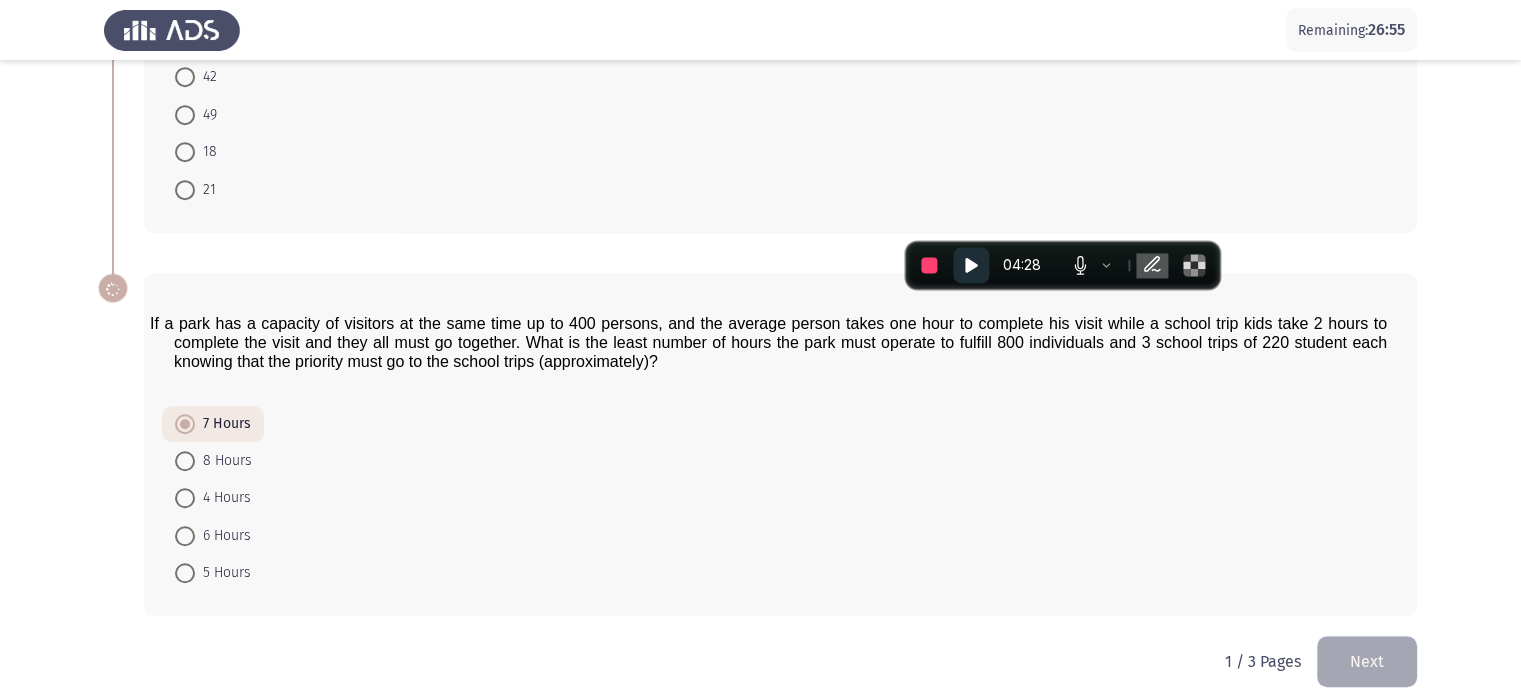 scroll, scrollTop: 1205, scrollLeft: 0, axis: vertical 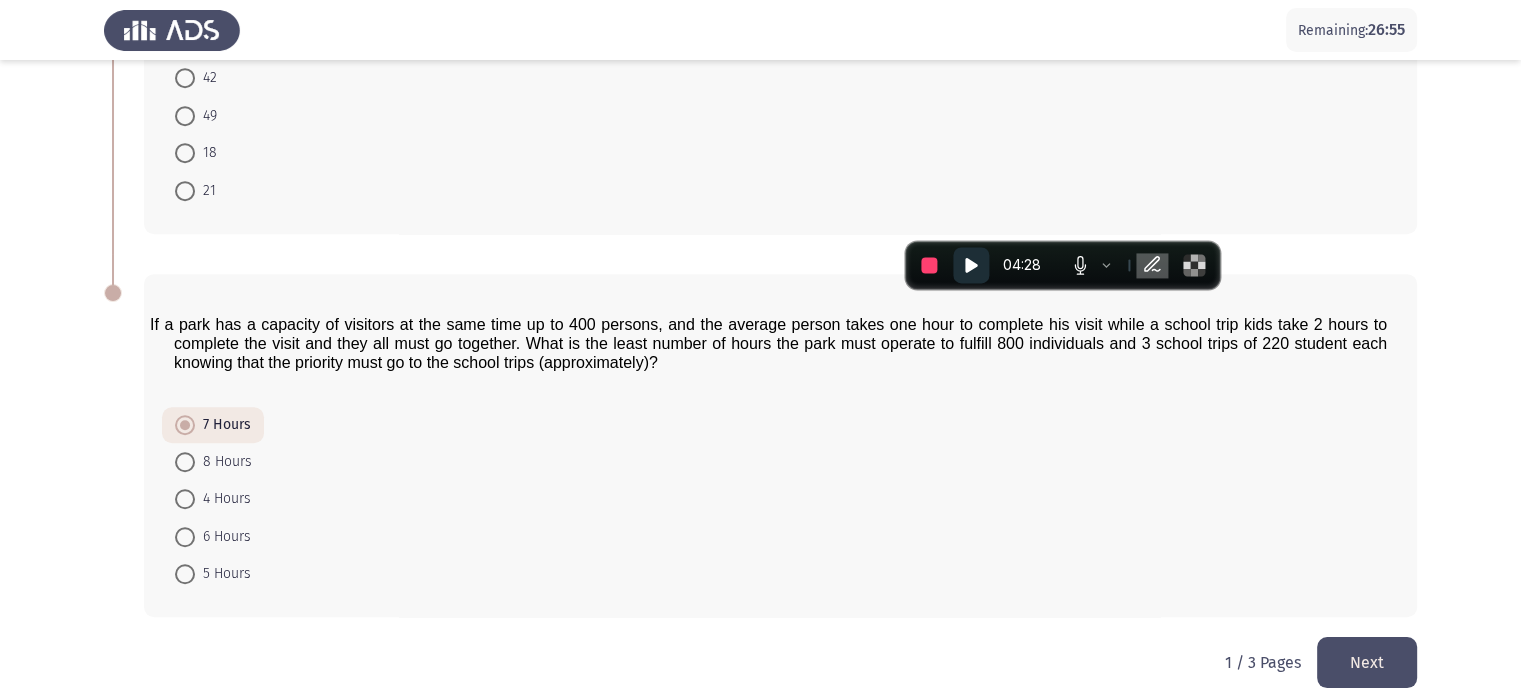 click on "Next" 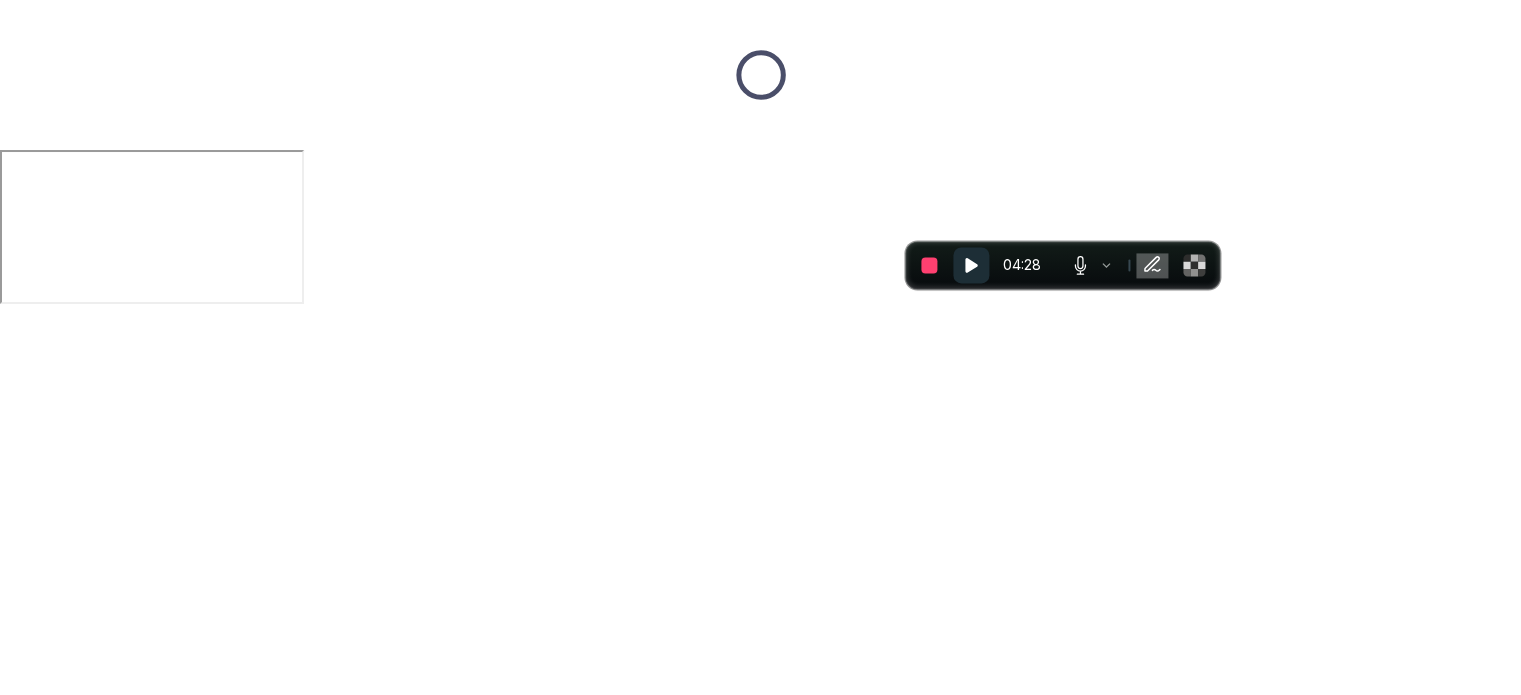 scroll, scrollTop: 0, scrollLeft: 0, axis: both 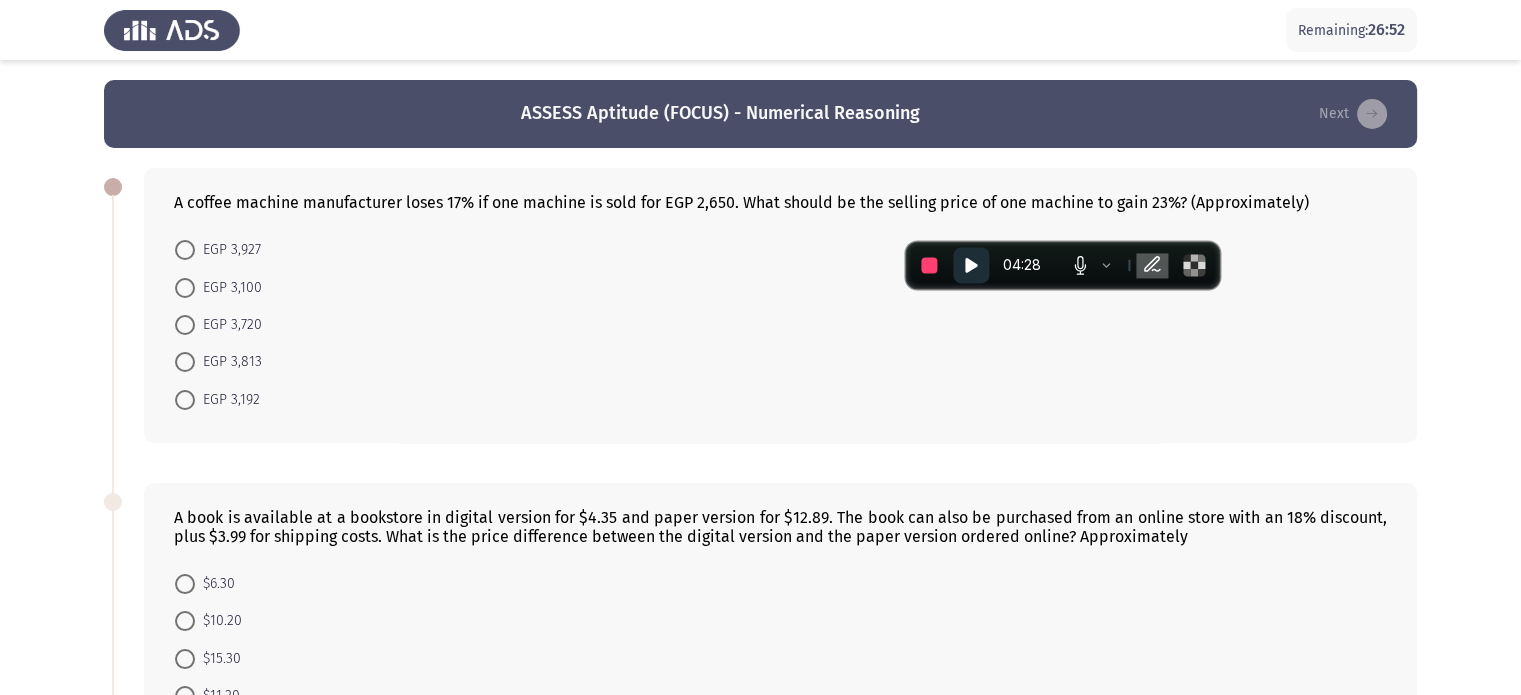 click at bounding box center [185, 325] 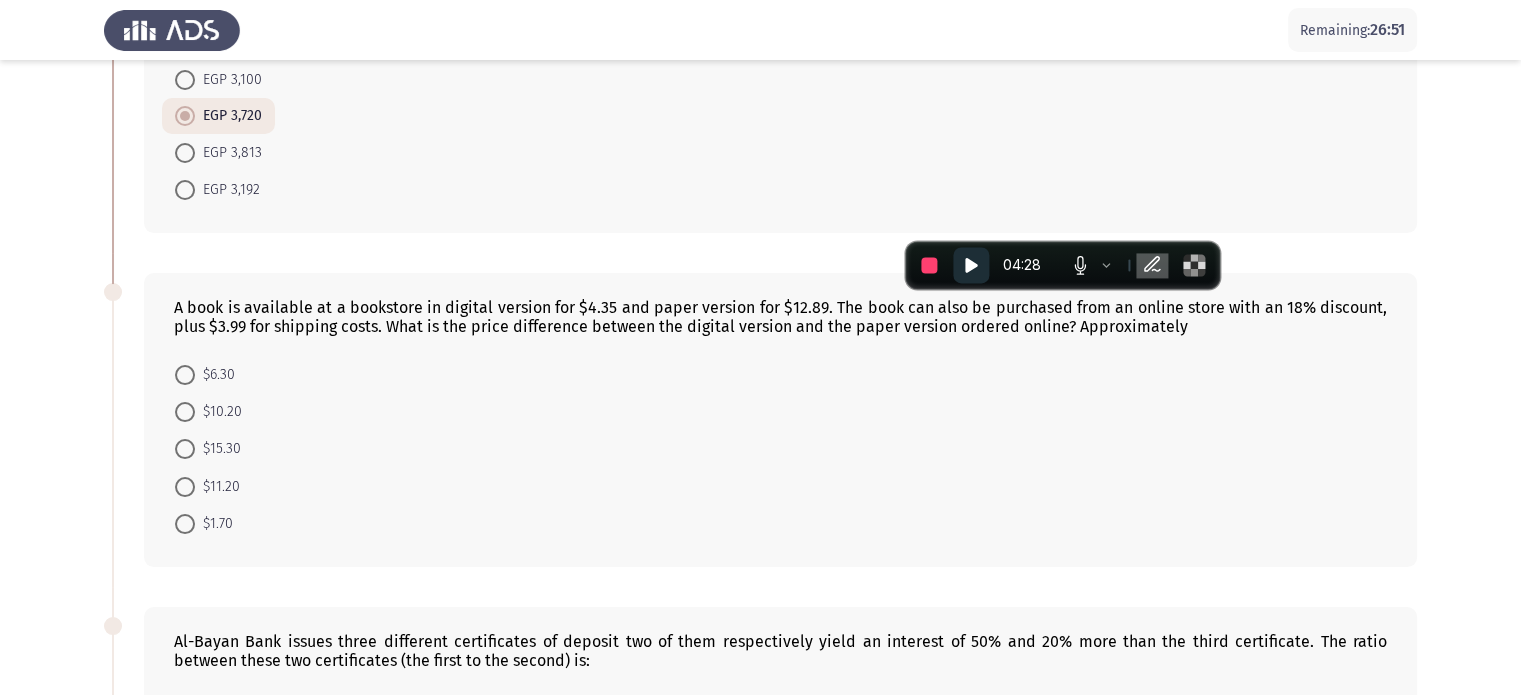 click at bounding box center (185, 449) 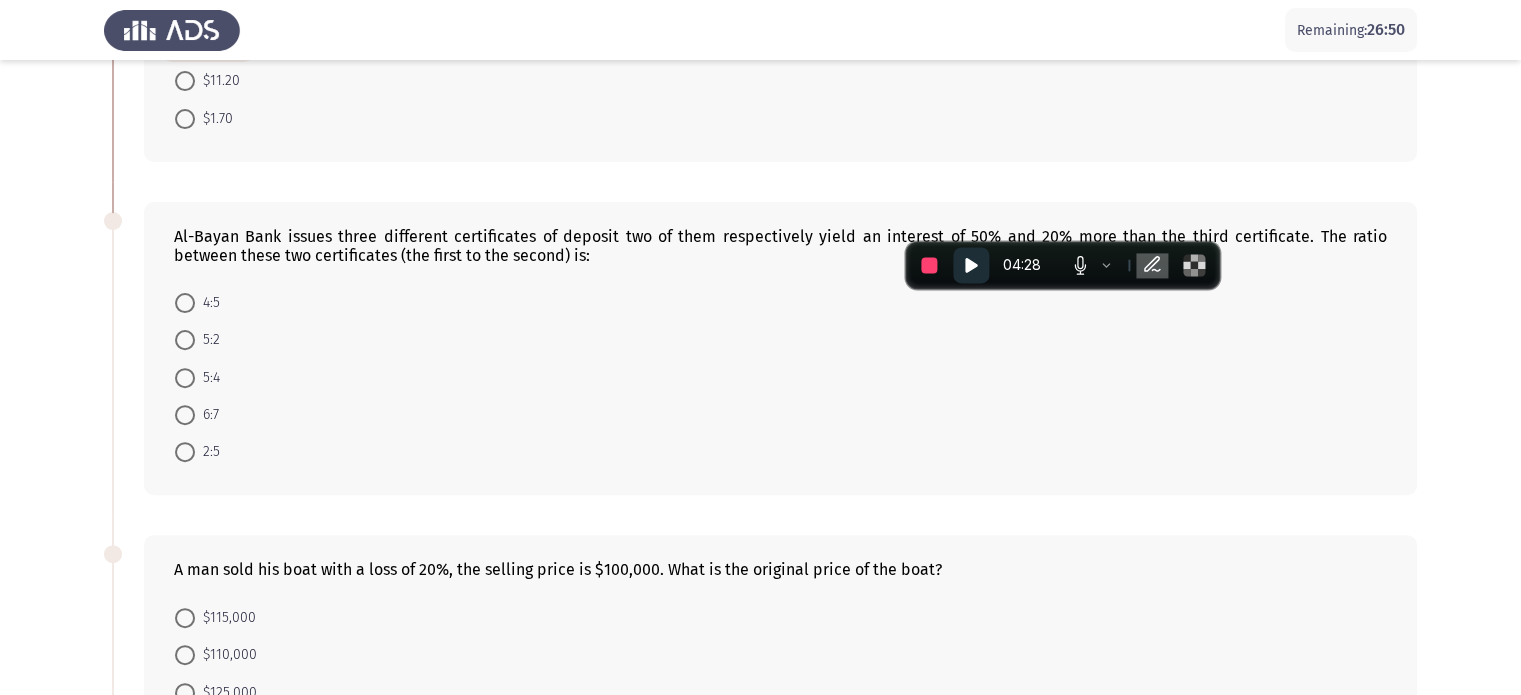 click on "2:5" at bounding box center (197, 452) 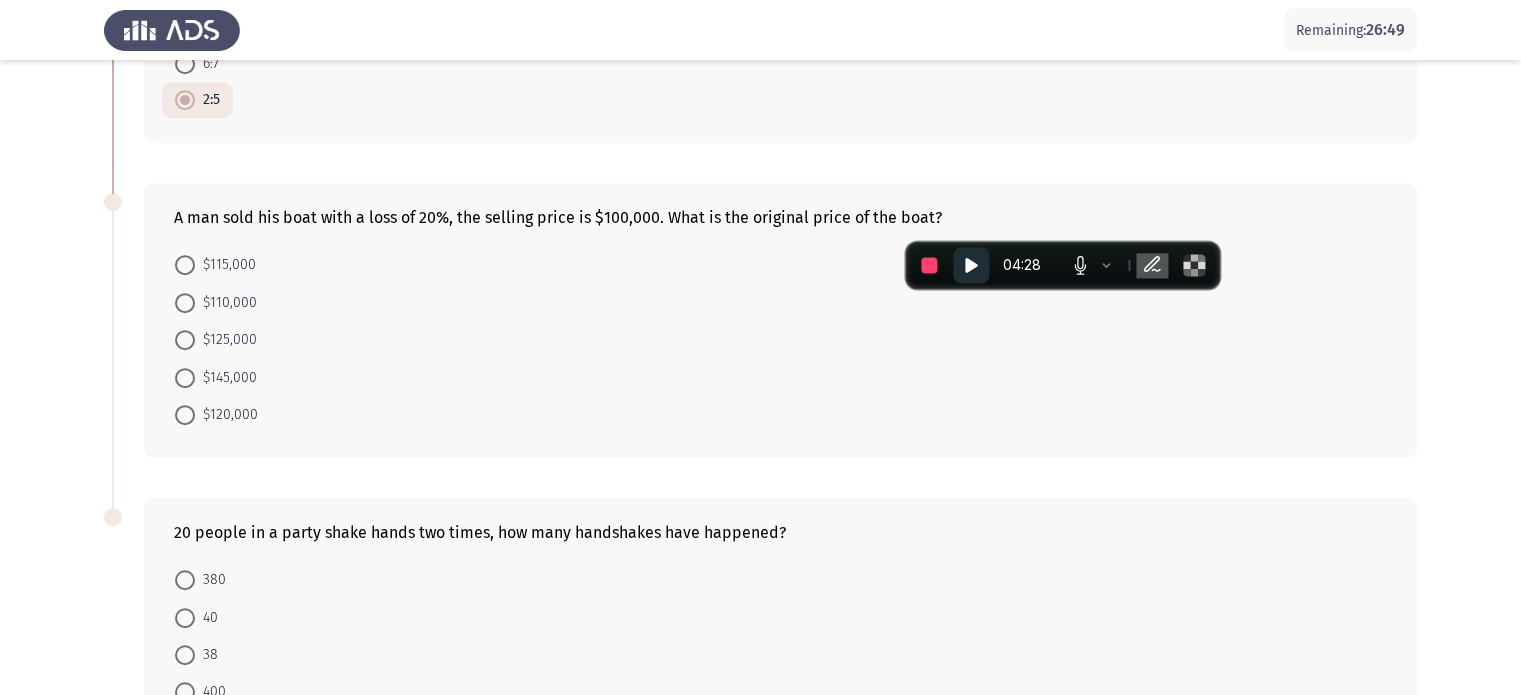 scroll, scrollTop: 968, scrollLeft: 0, axis: vertical 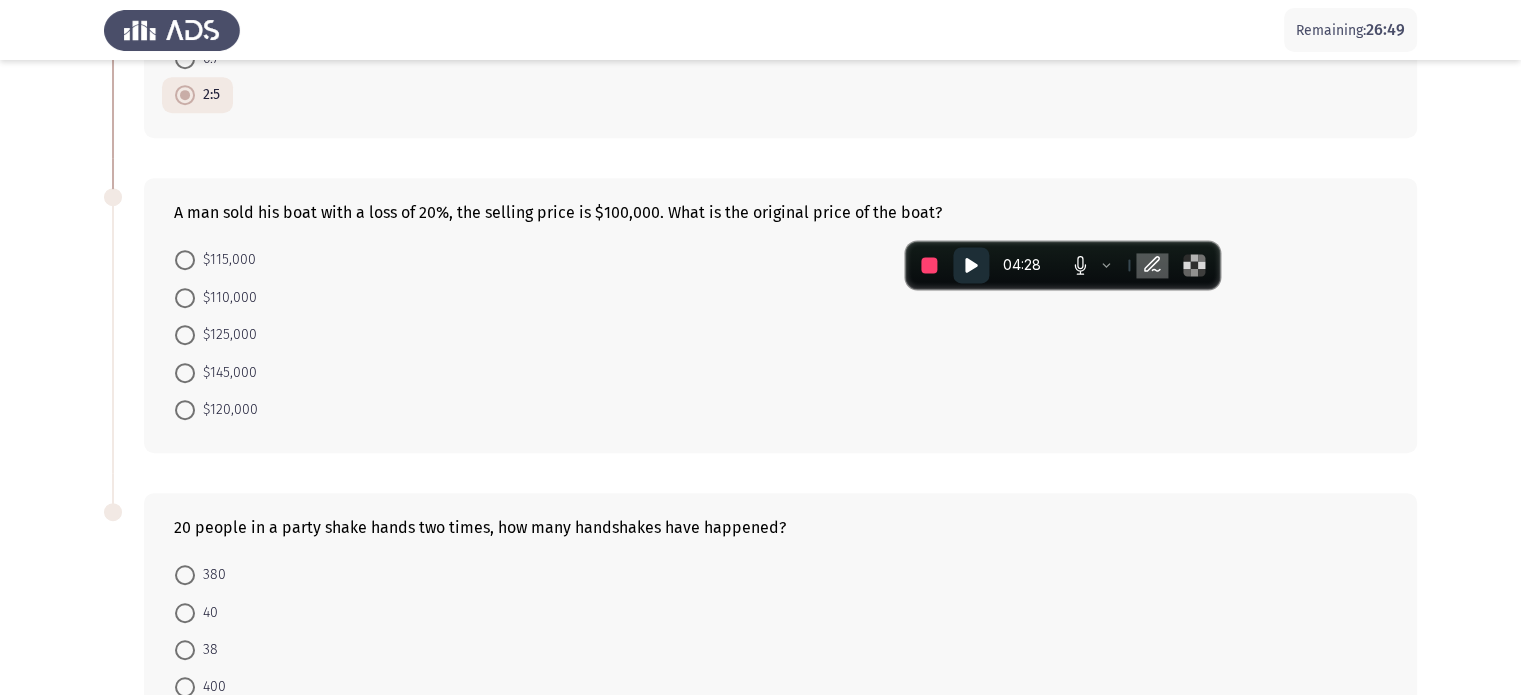 click on "$120,000" at bounding box center [216, 409] 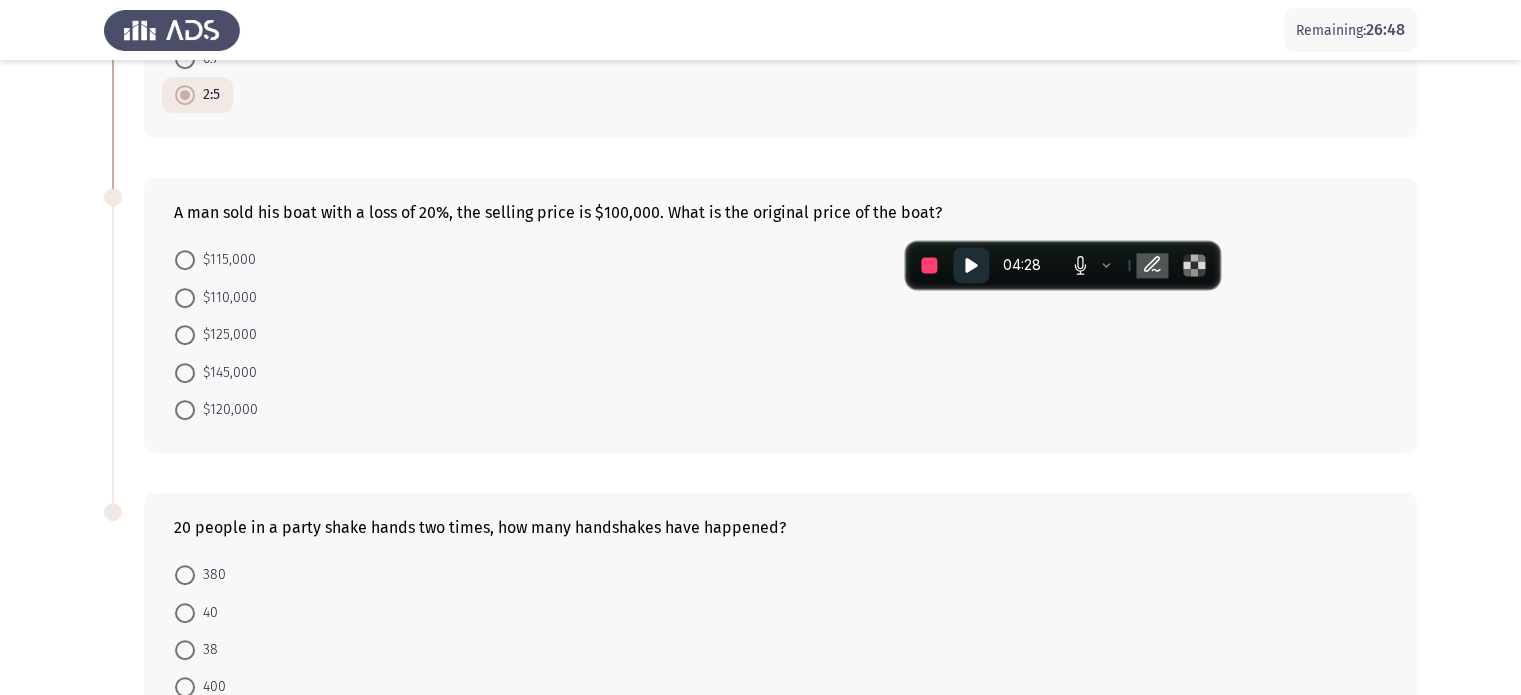 click at bounding box center [185, 335] 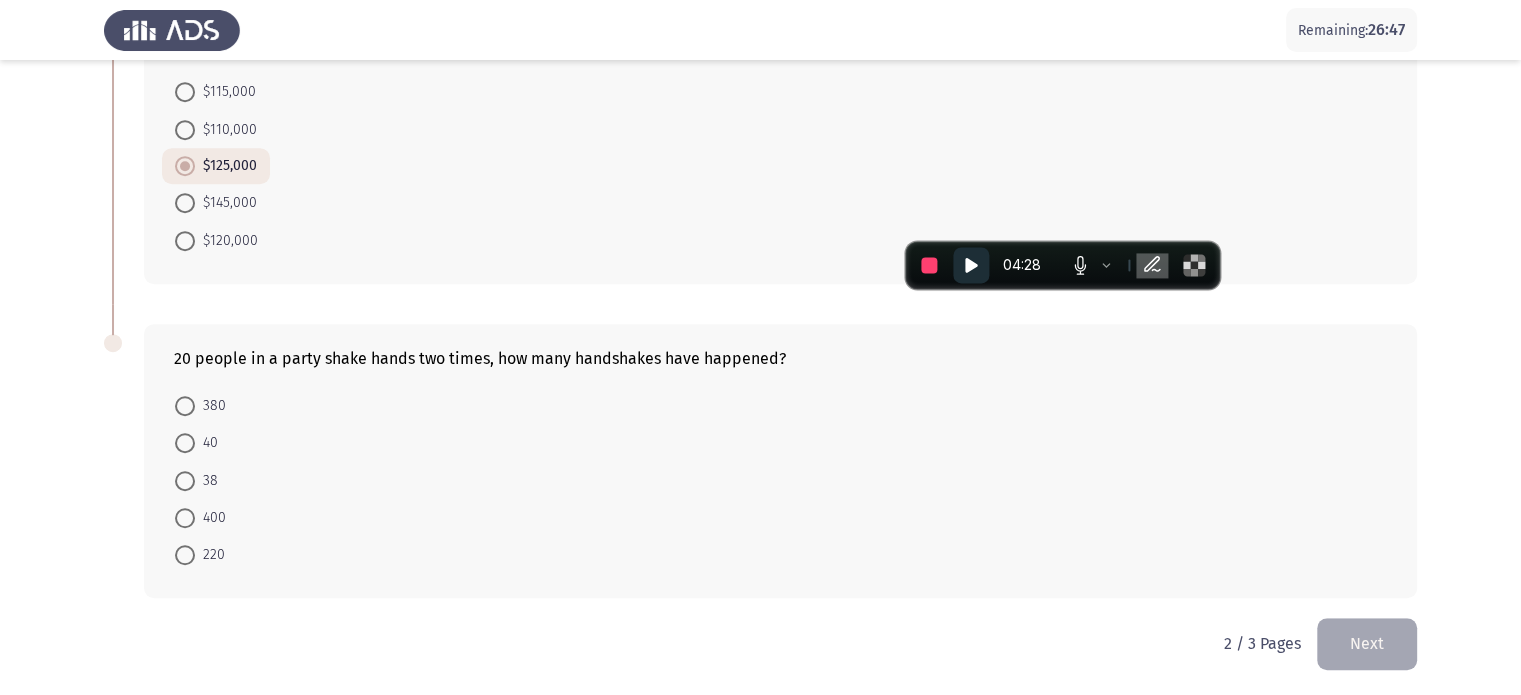 click at bounding box center [185, 406] 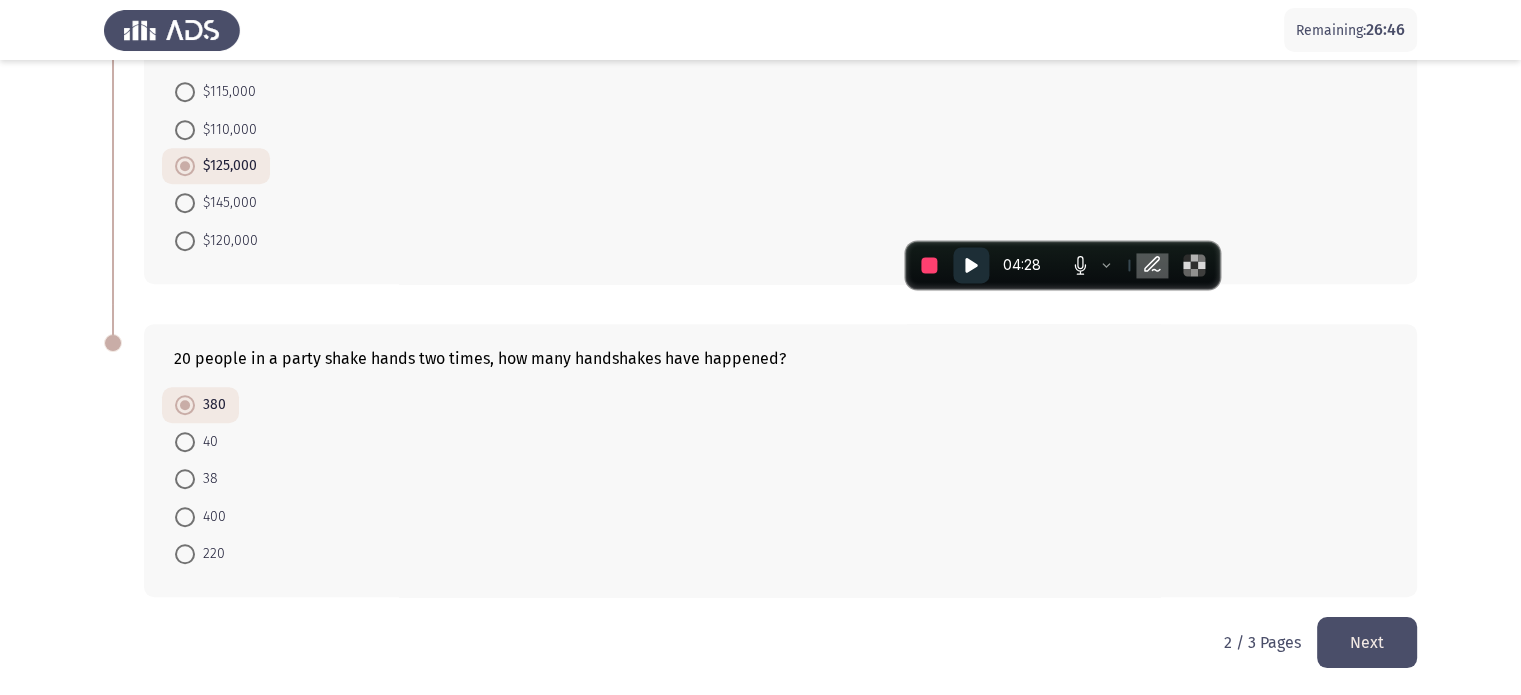click on "Next" 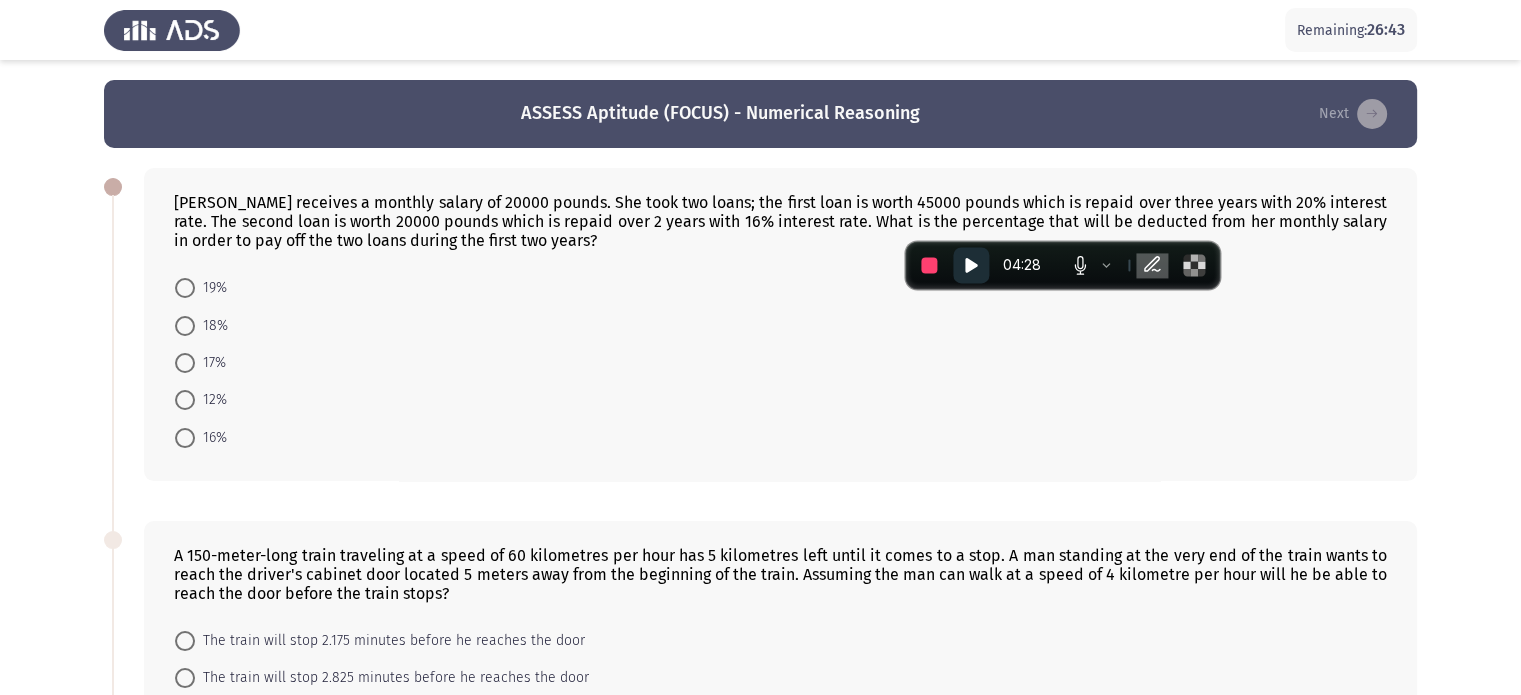 click on "12%" at bounding box center [201, 399] 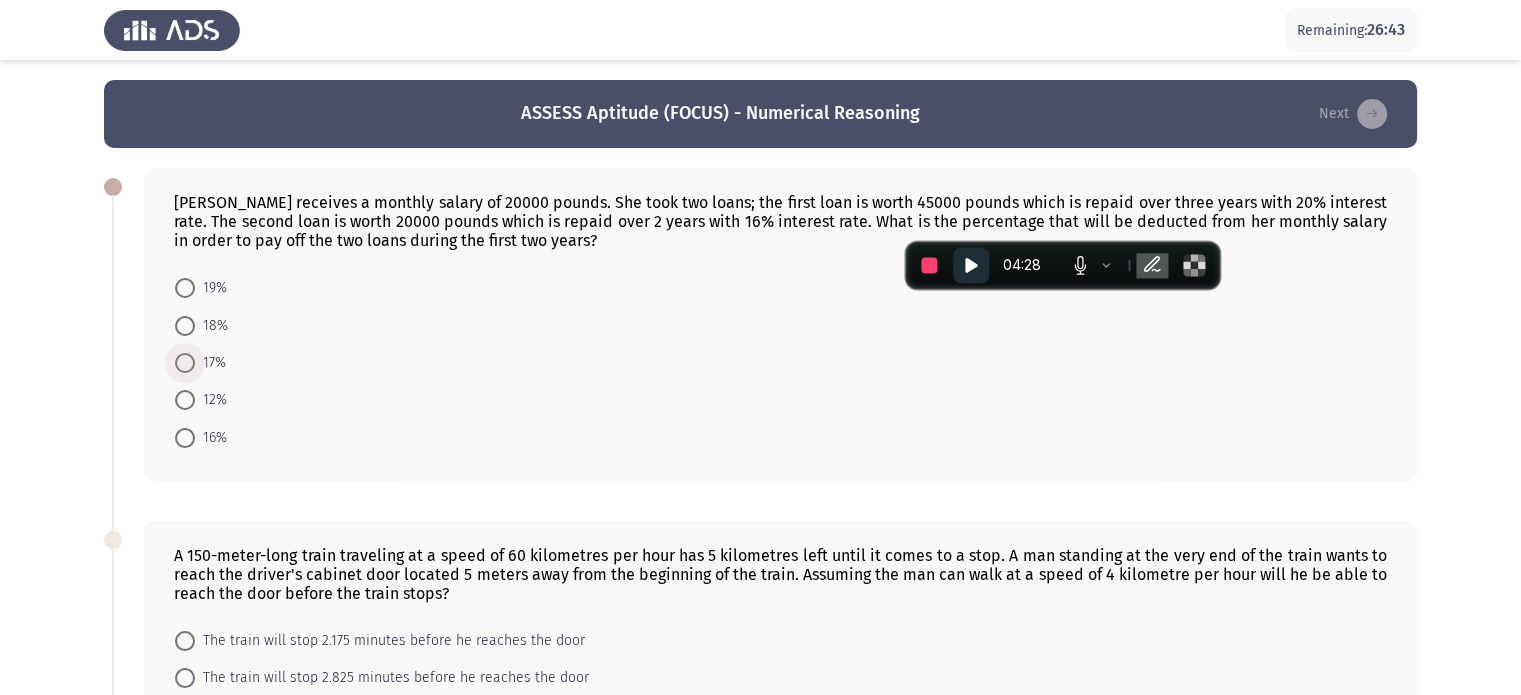 click on "17%" at bounding box center [200, 363] 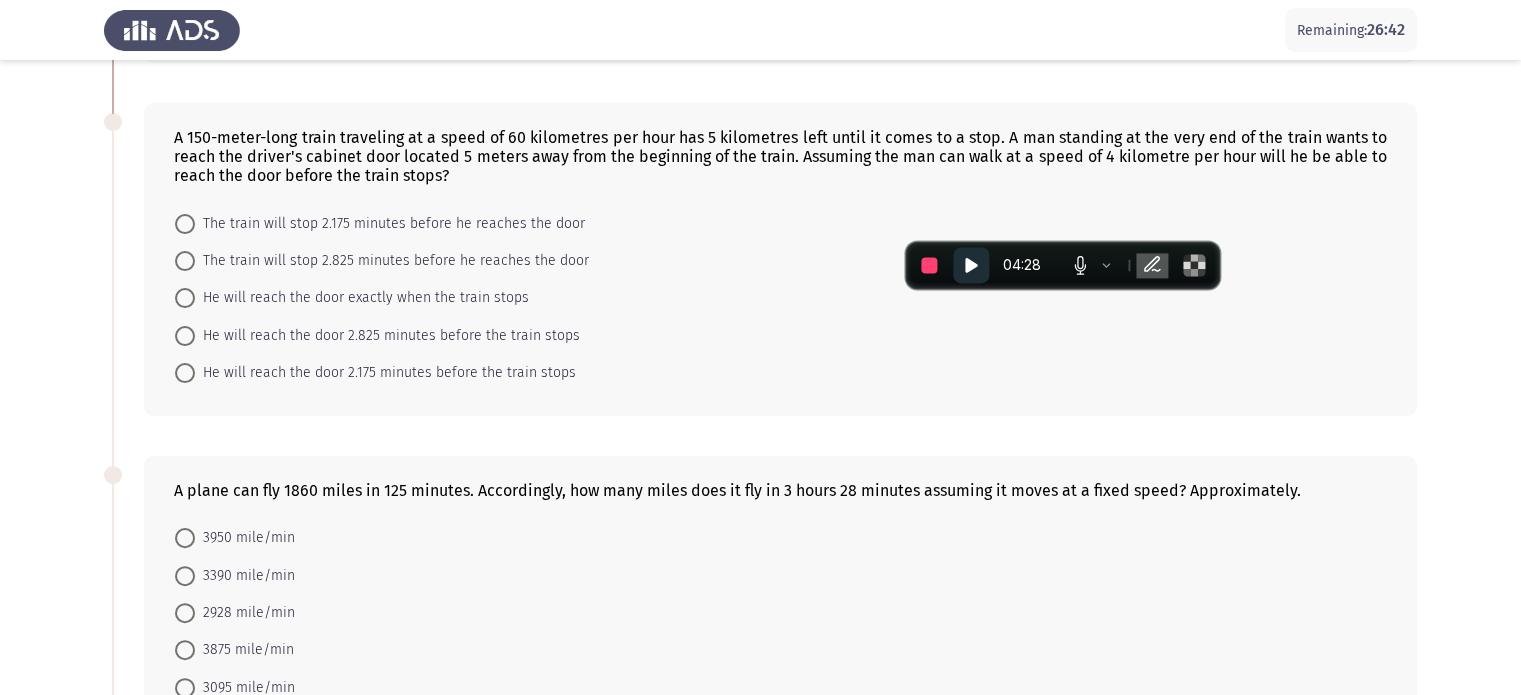 scroll, scrollTop: 438, scrollLeft: 0, axis: vertical 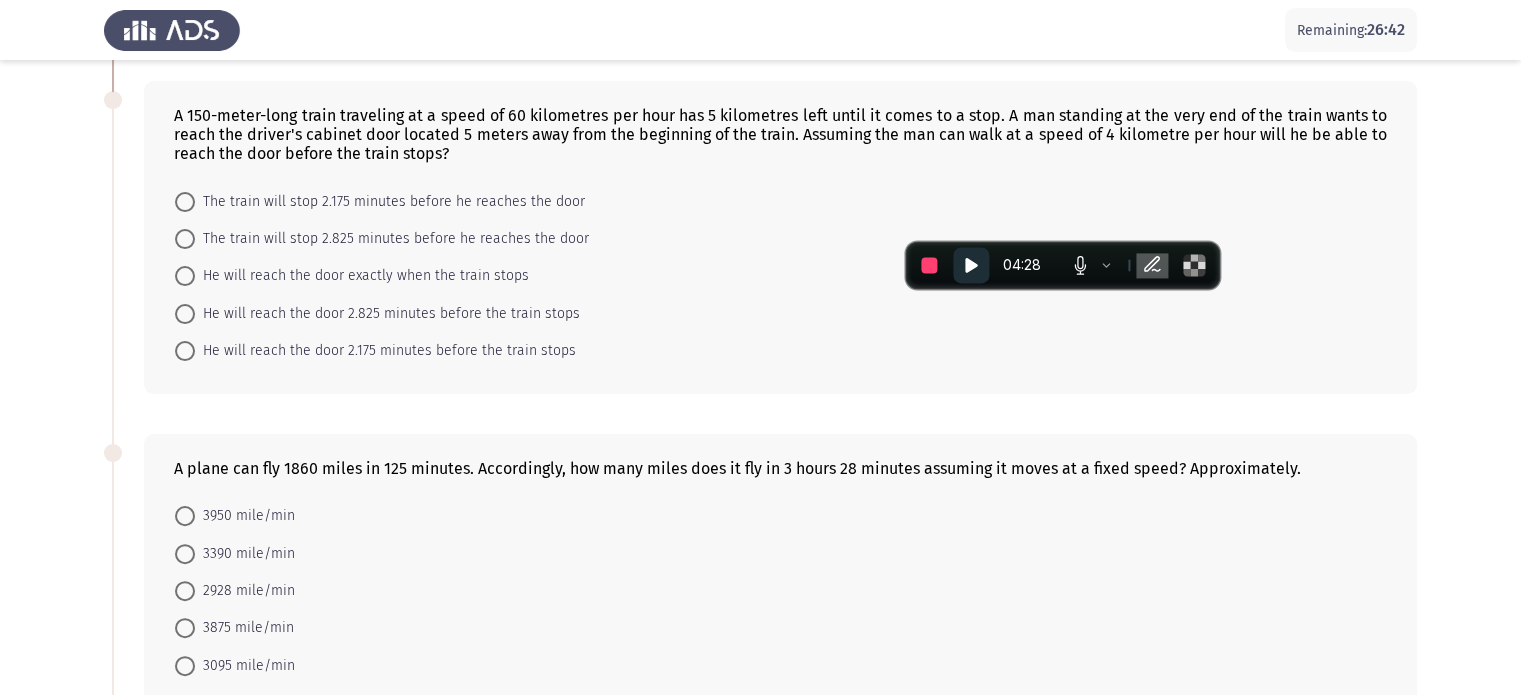 click on "He will reach the door 2.825 minutes before the train stops" at bounding box center [377, 312] 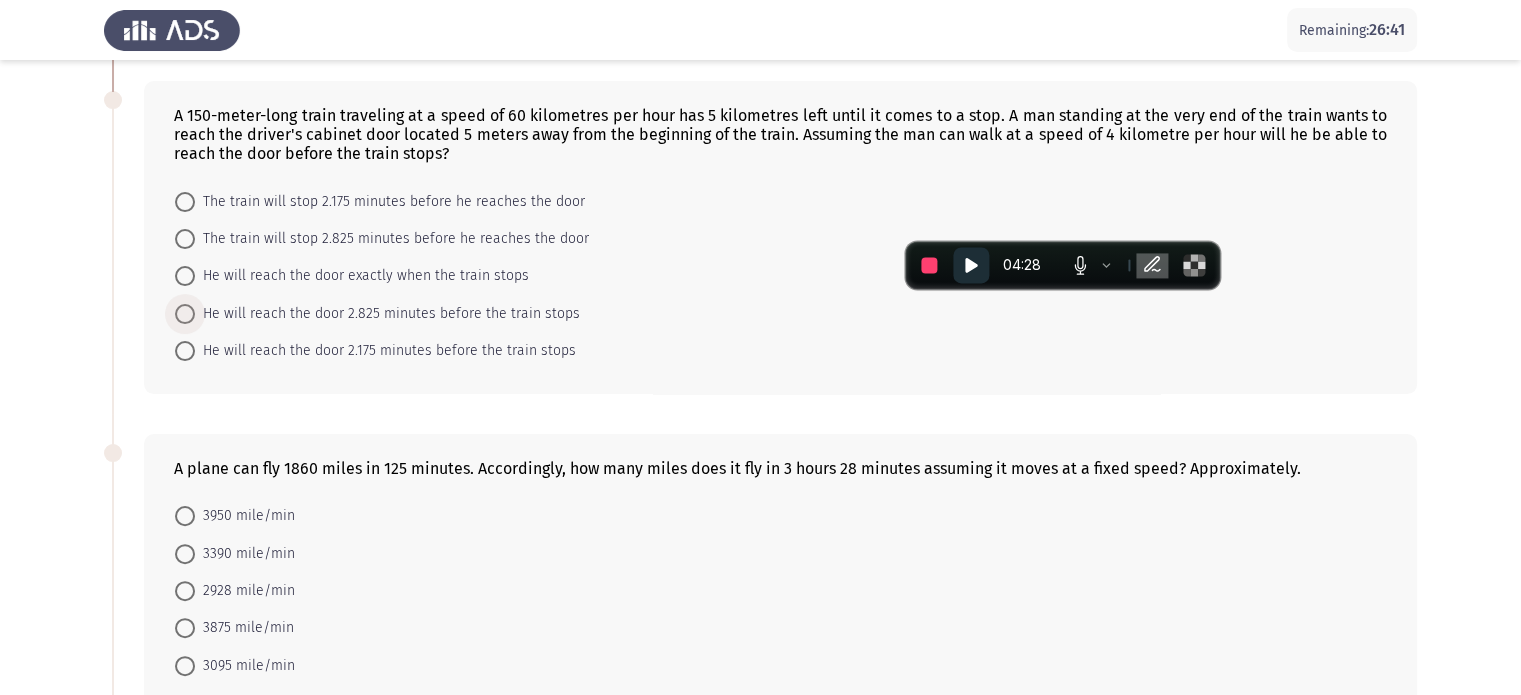 click at bounding box center [185, 314] 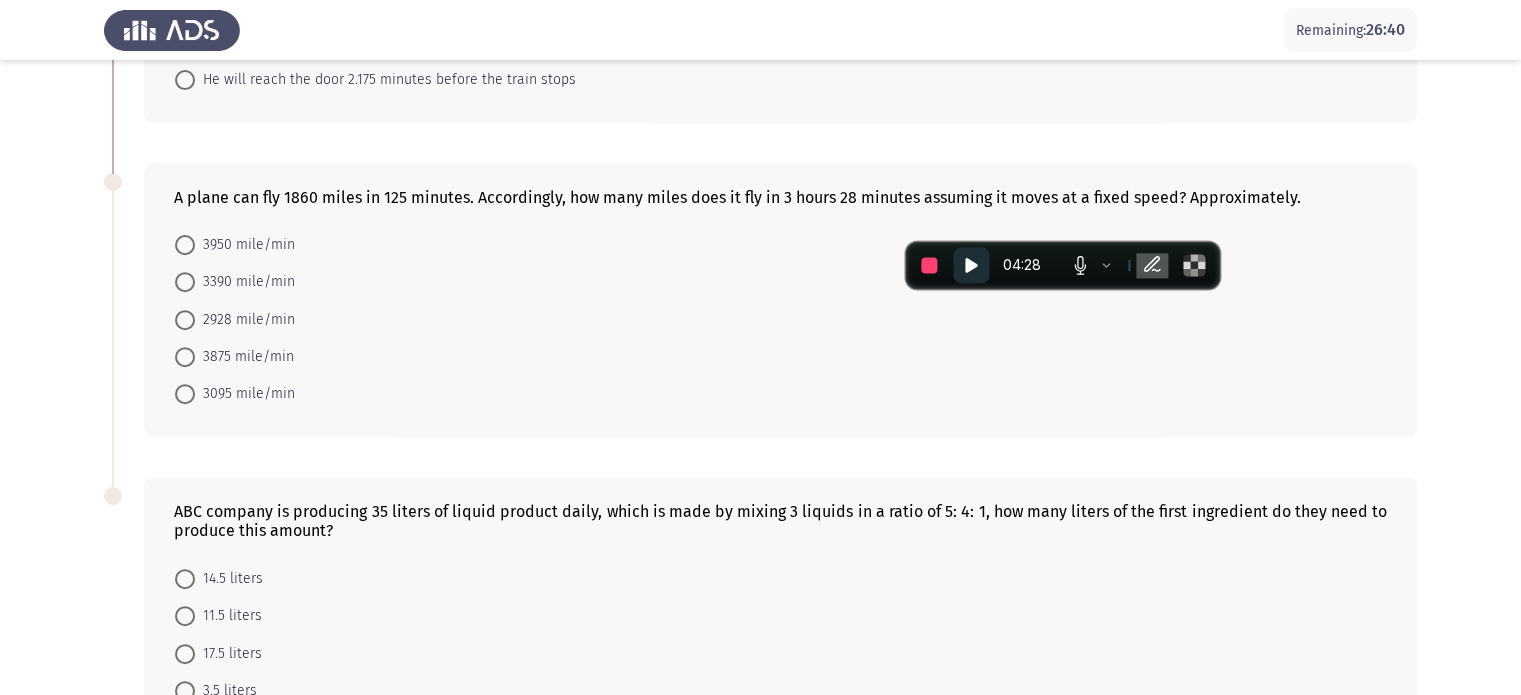 click on "3875 mile/min" at bounding box center (234, 357) 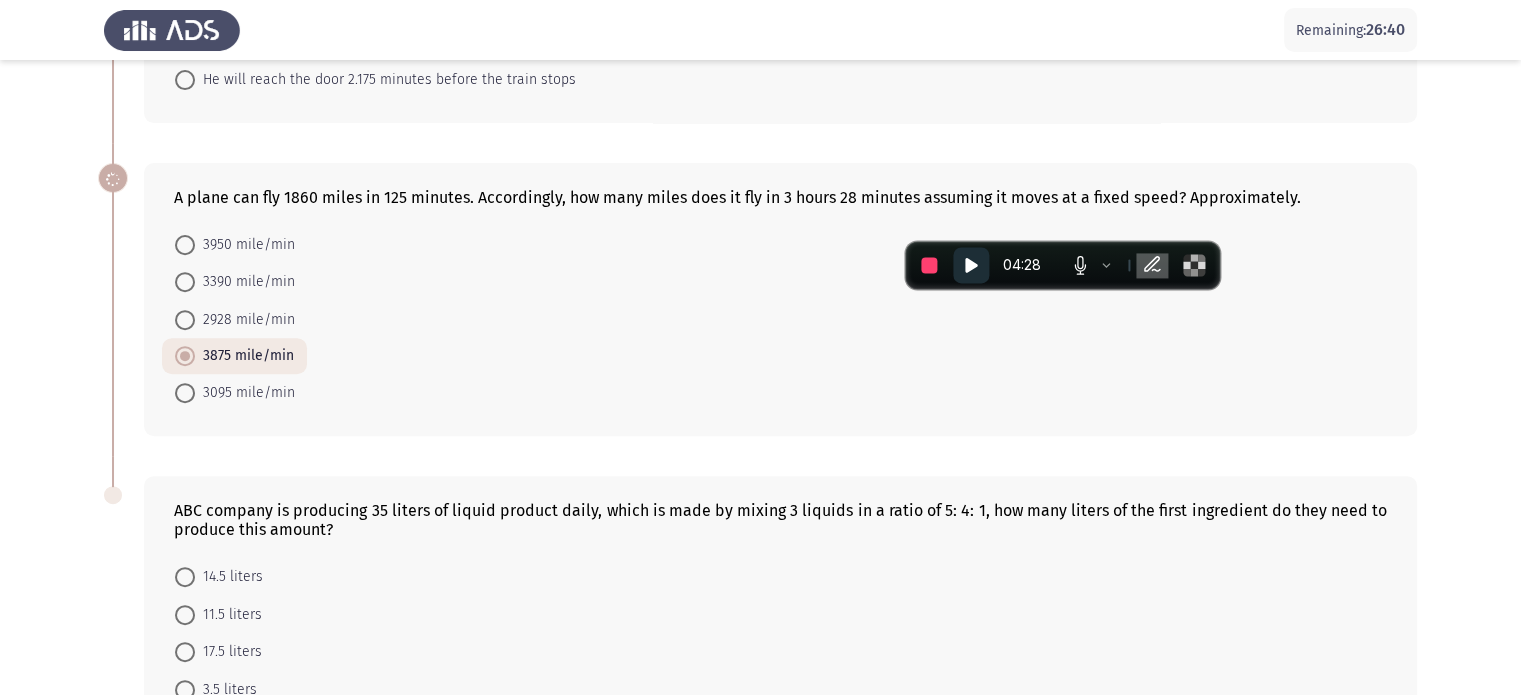 scroll, scrollTop: 881, scrollLeft: 0, axis: vertical 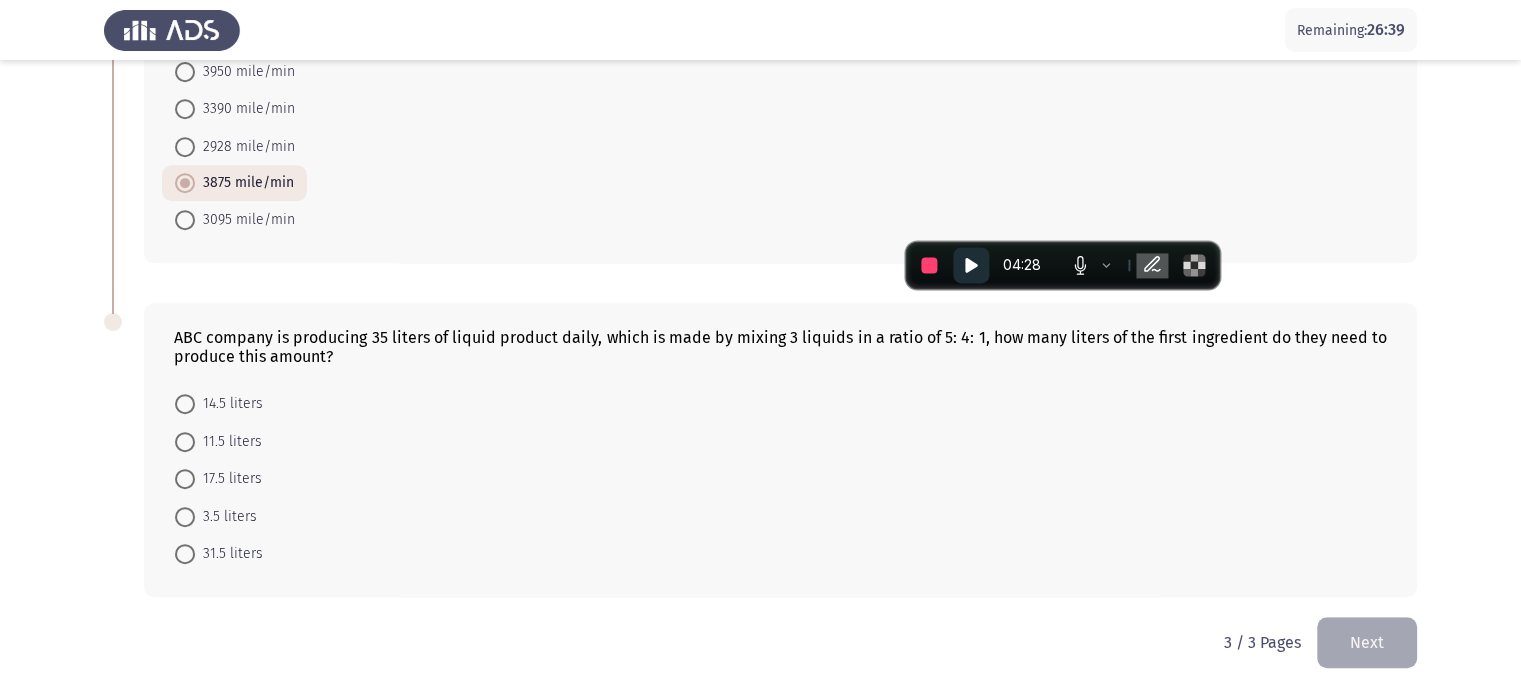 click on "14.5 liters" at bounding box center (219, 403) 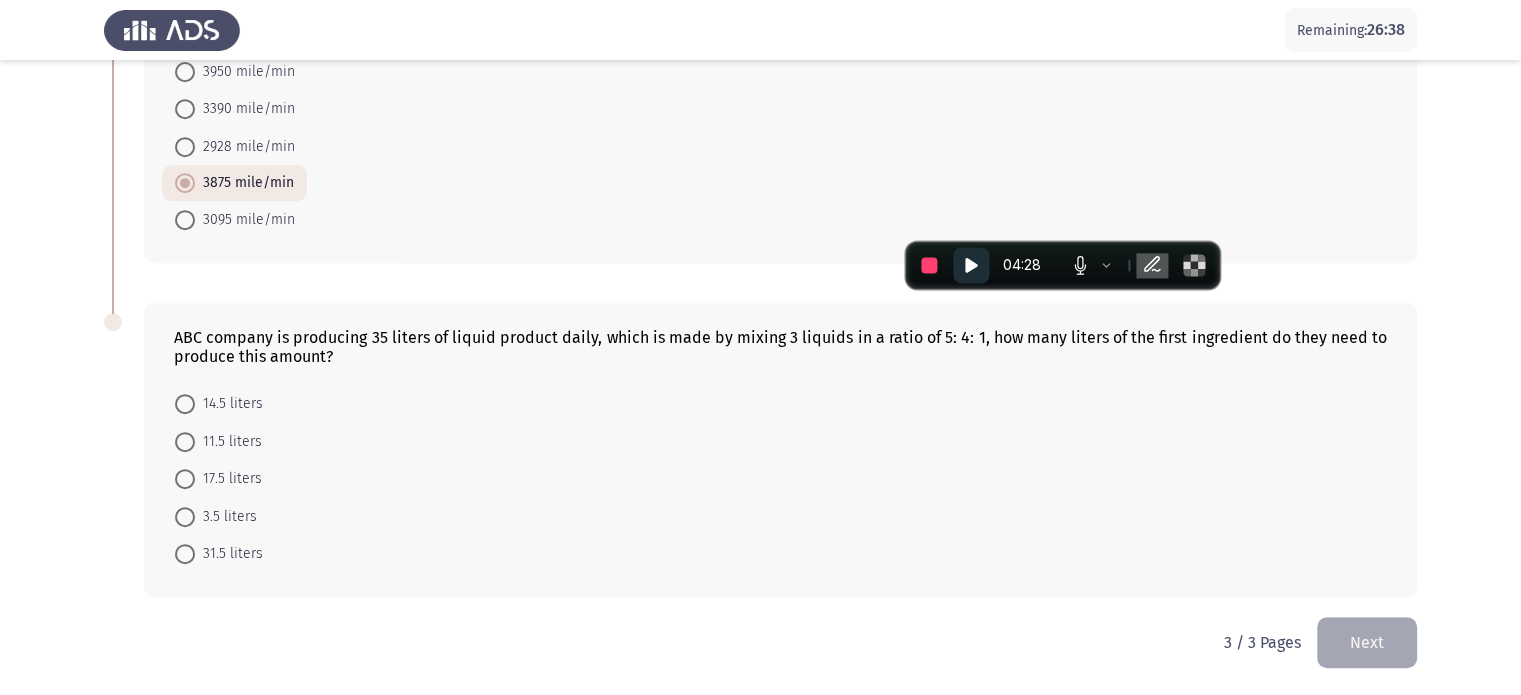 click at bounding box center (185, 404) 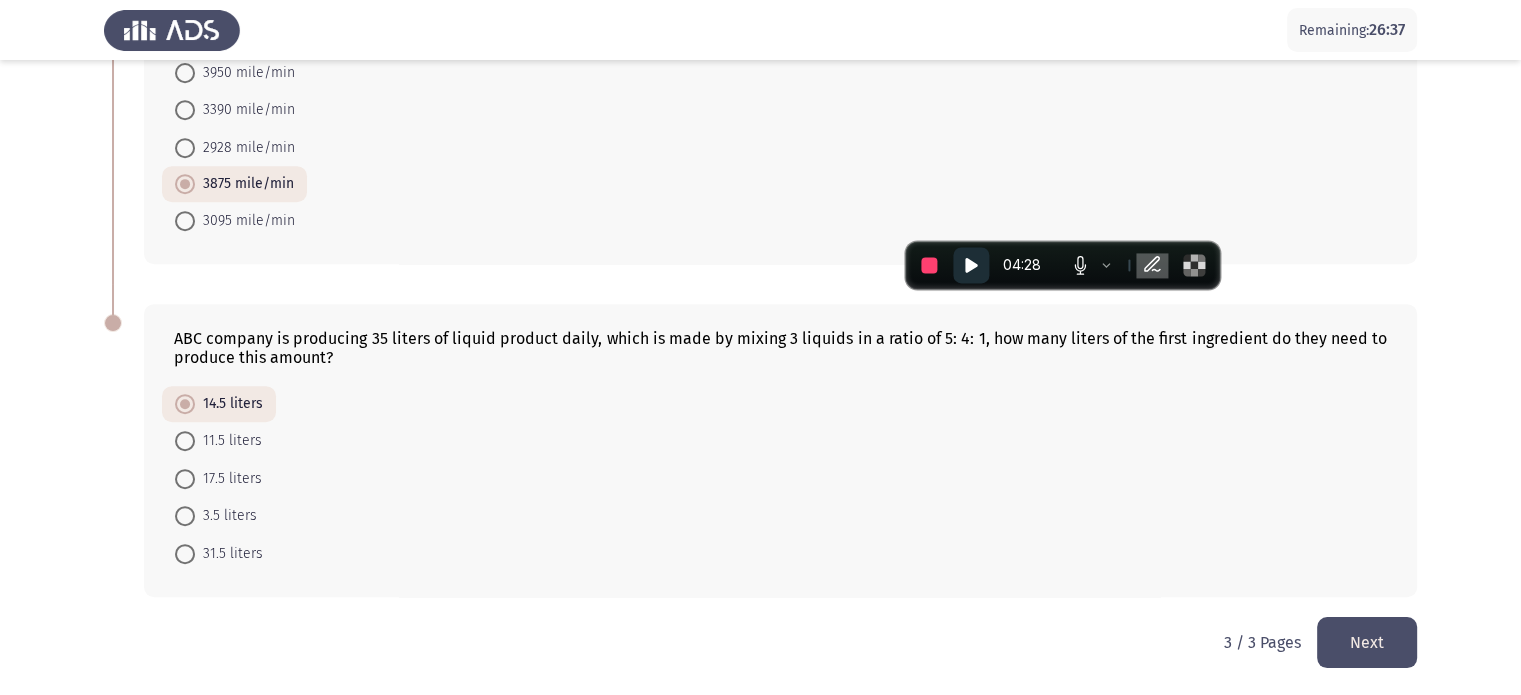 click on "Next" 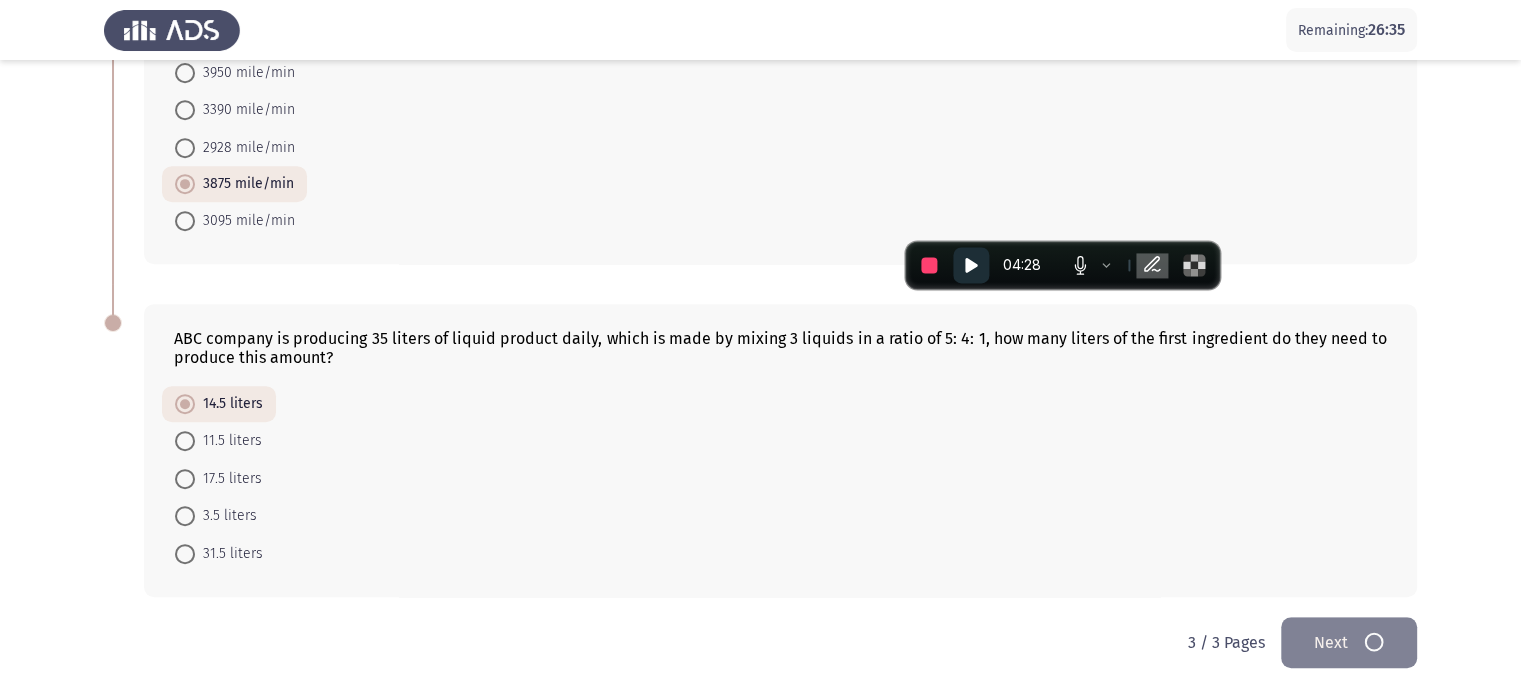scroll, scrollTop: 0, scrollLeft: 0, axis: both 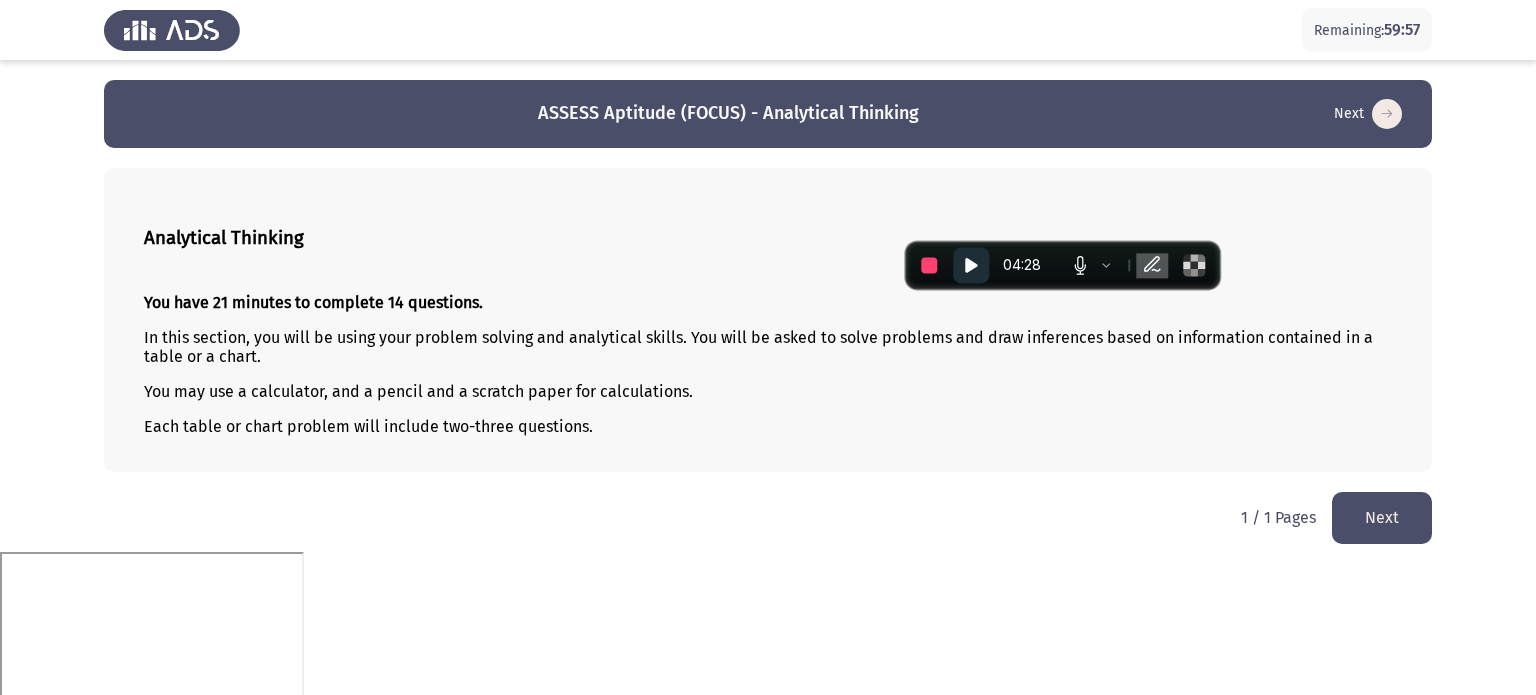 click on "Next" 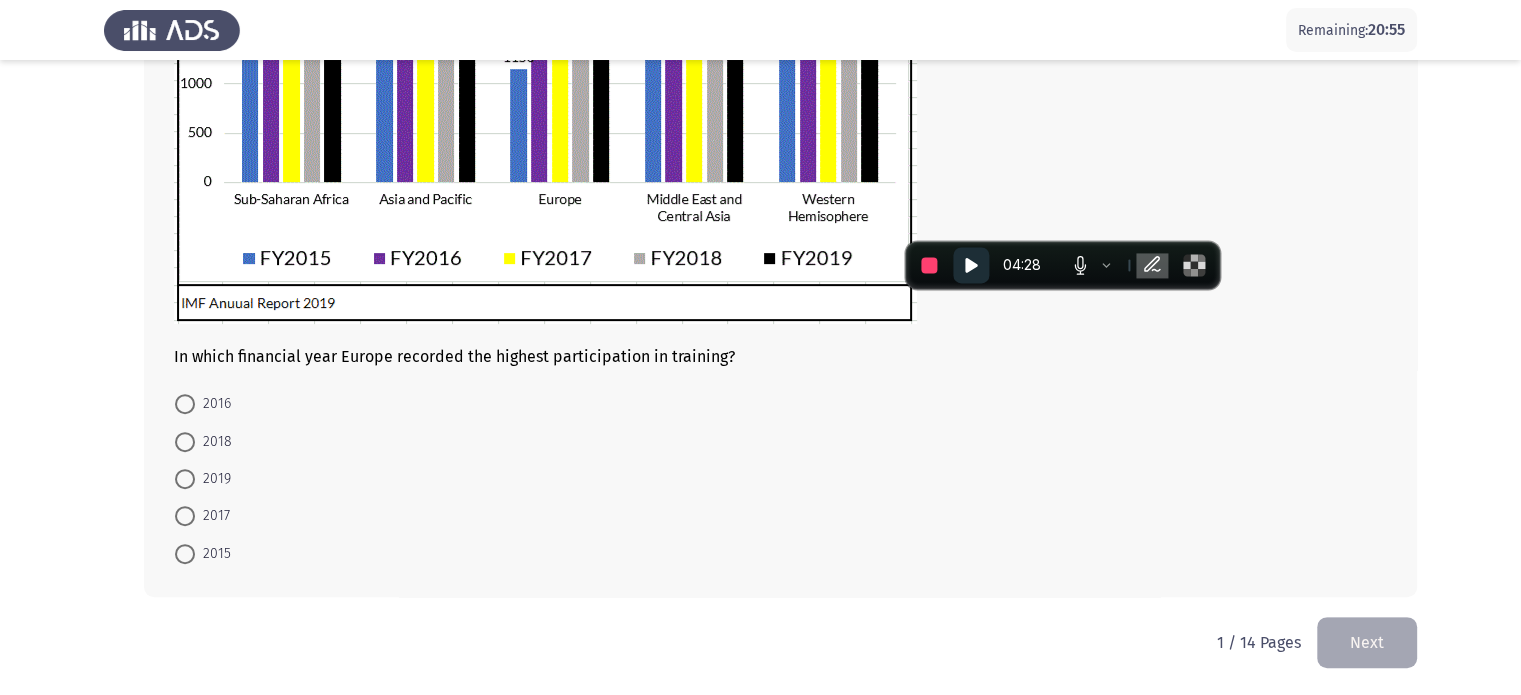 scroll, scrollTop: 560, scrollLeft: 0, axis: vertical 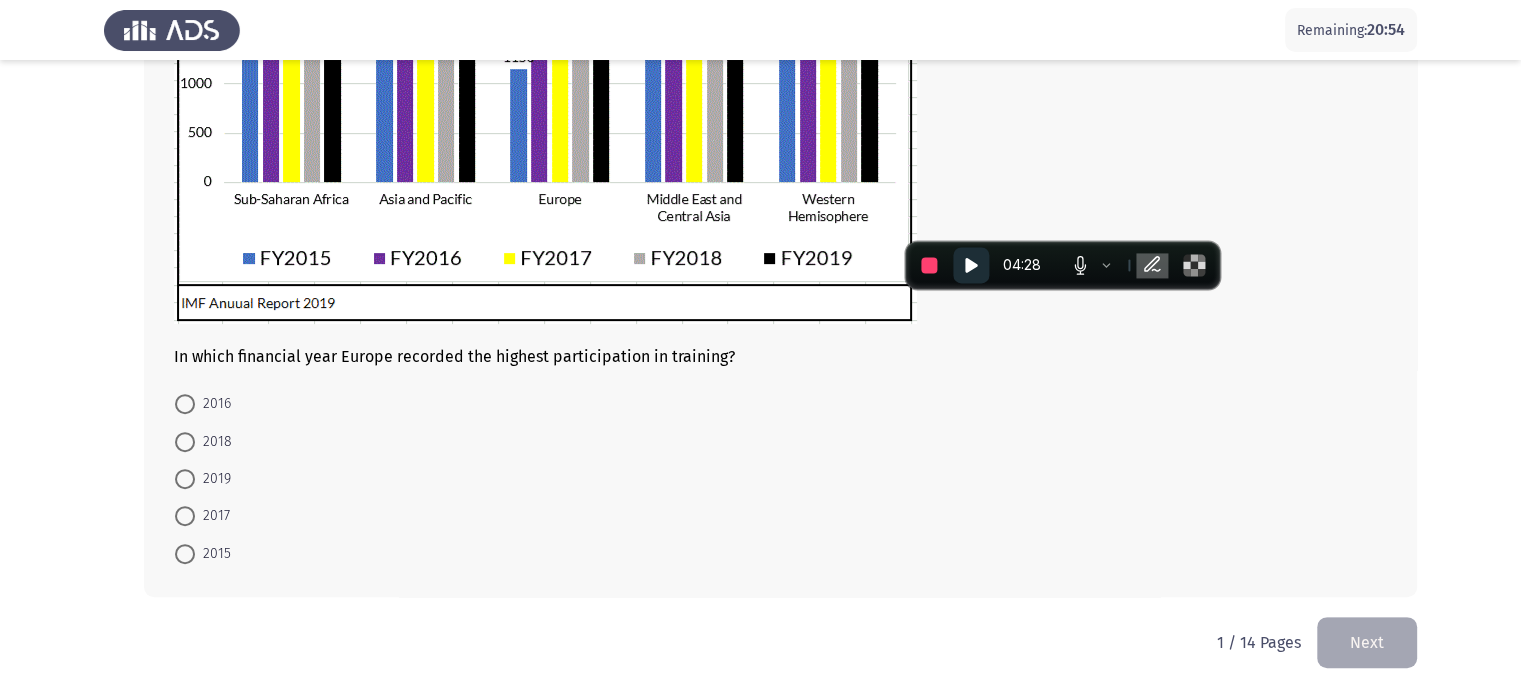 click on "2016" at bounding box center (203, 404) 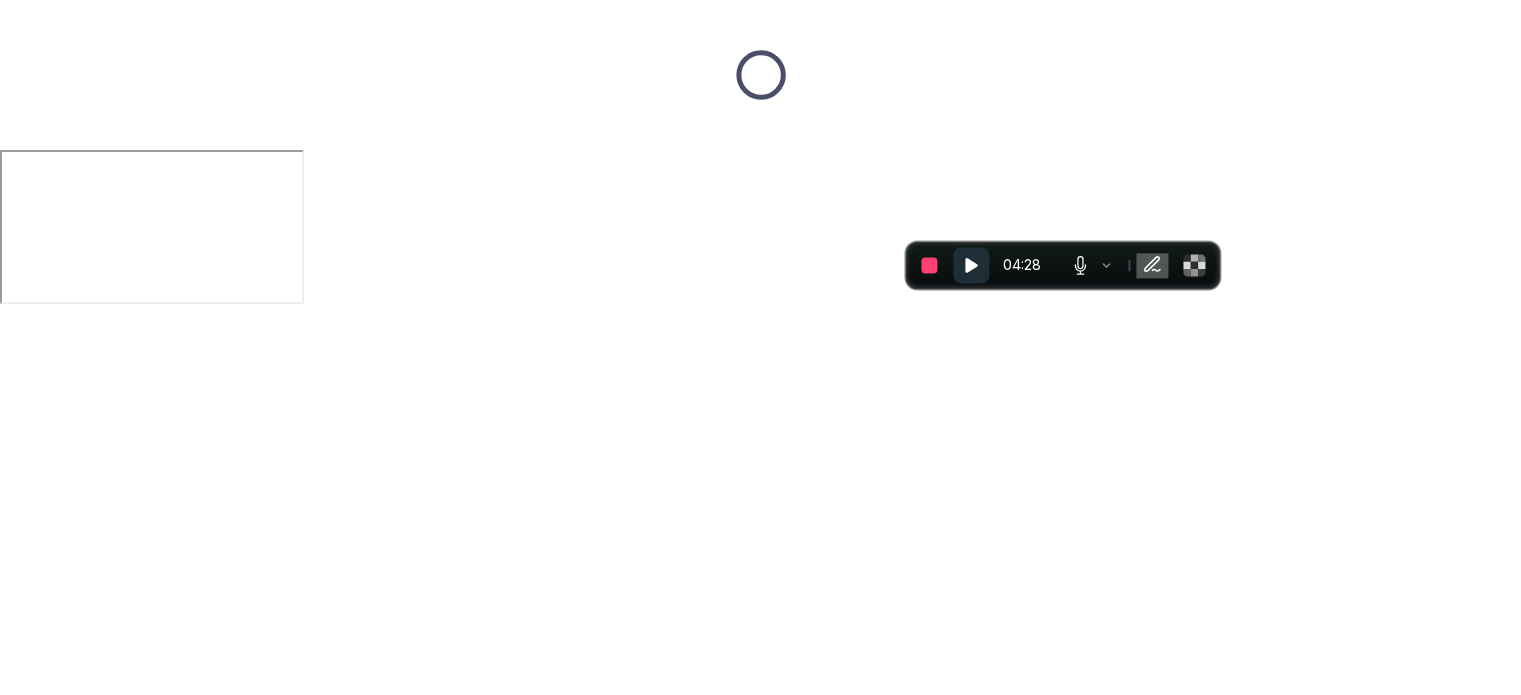 scroll, scrollTop: 0, scrollLeft: 0, axis: both 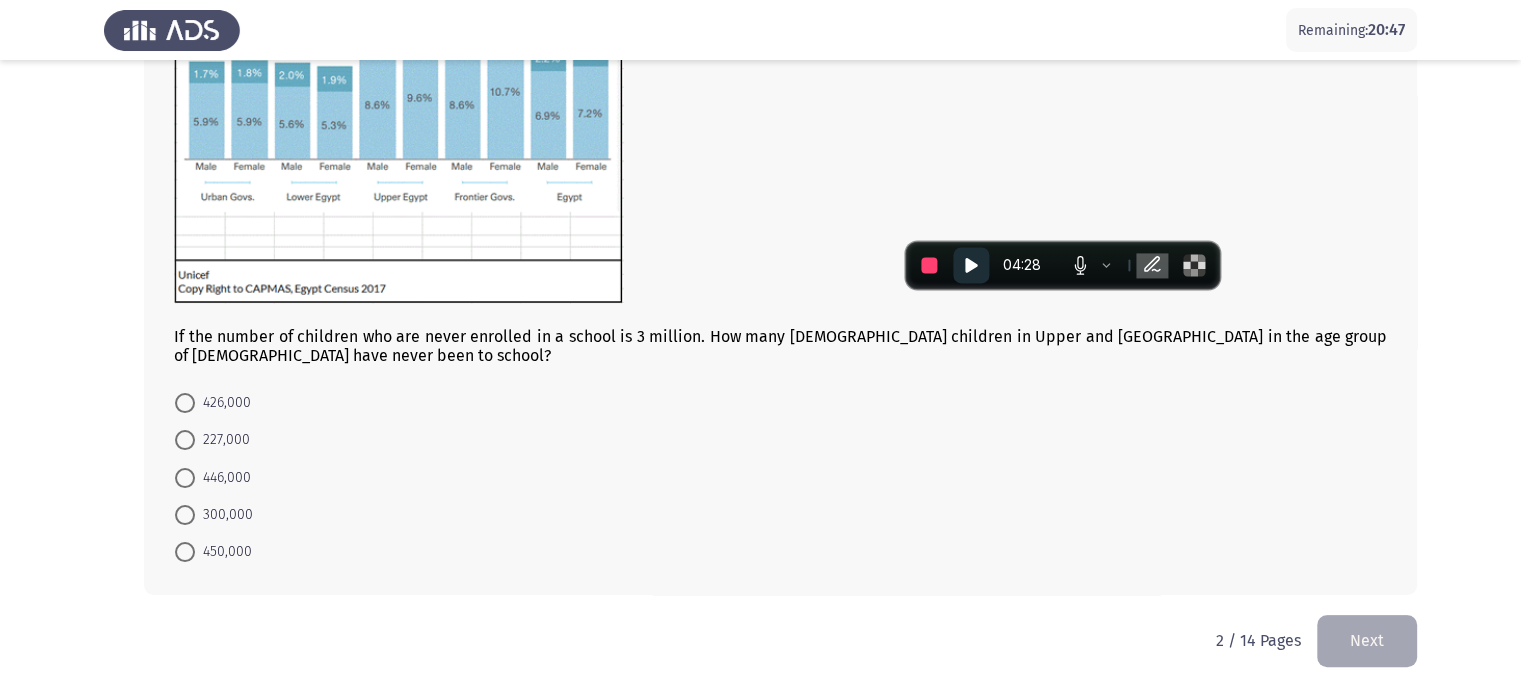 click at bounding box center [185, 403] 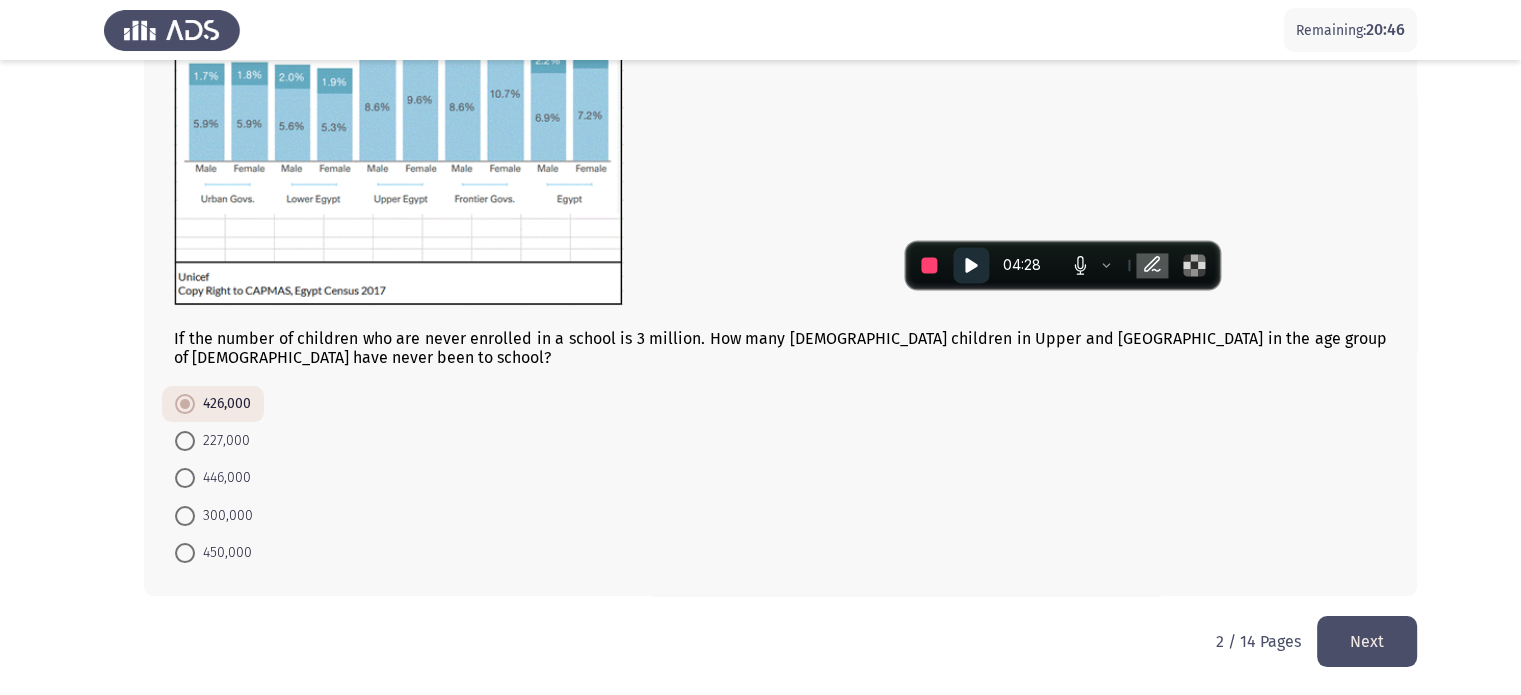 click on "Next" 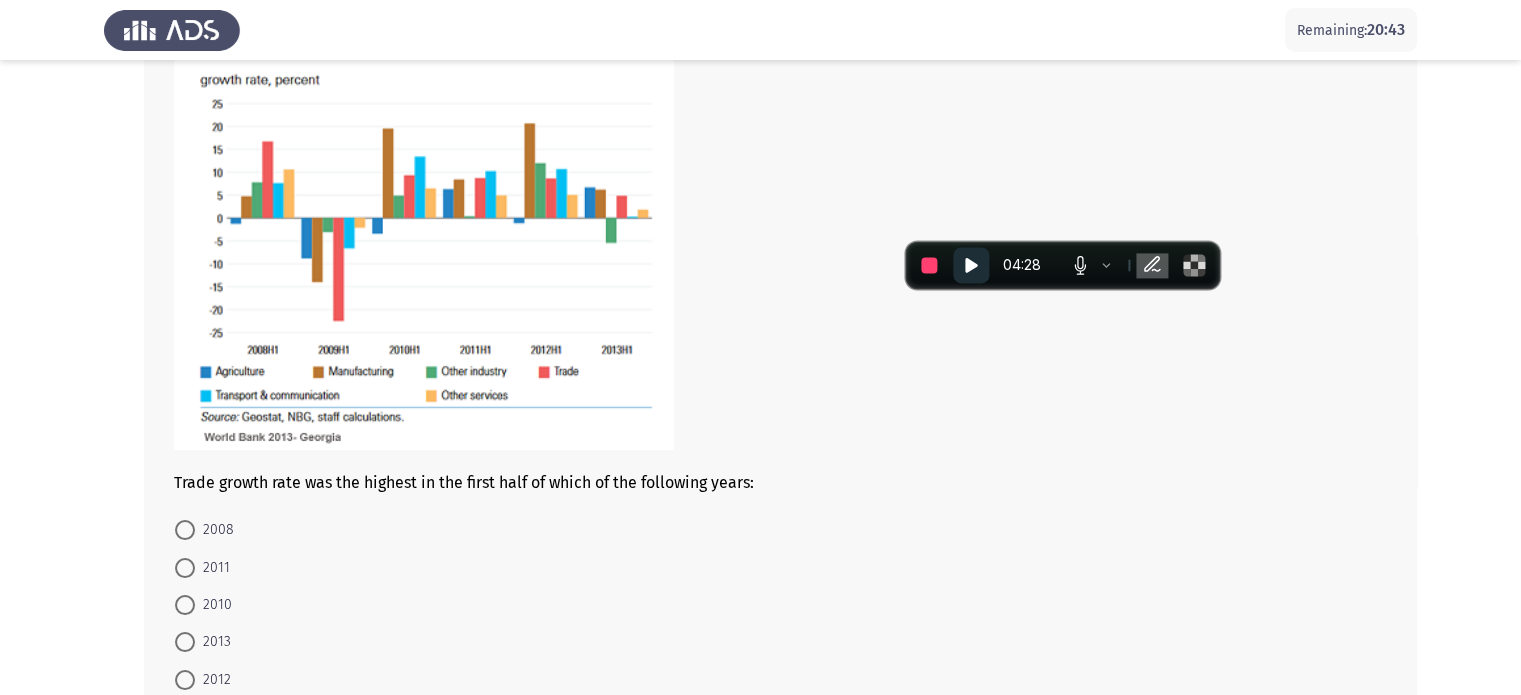 scroll, scrollTop: 222, scrollLeft: 0, axis: vertical 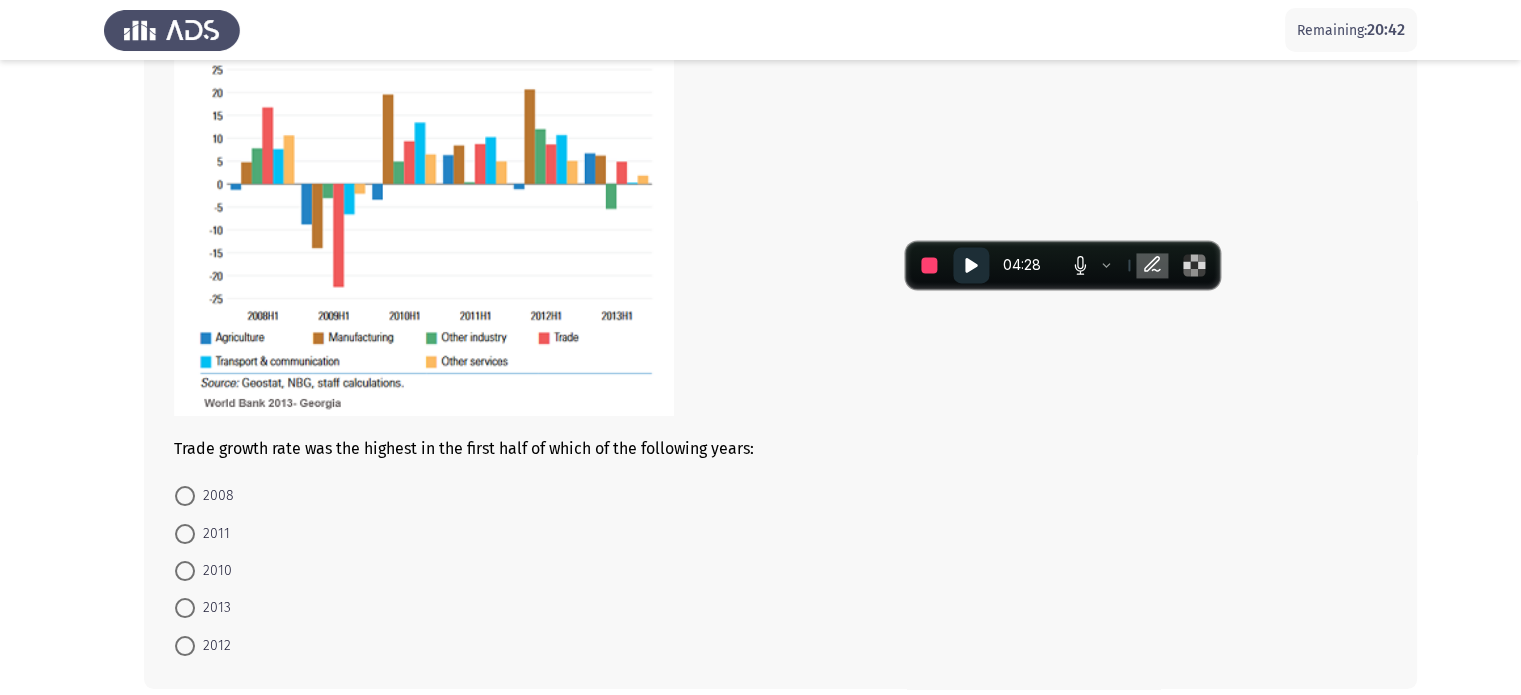 click at bounding box center [185, 534] 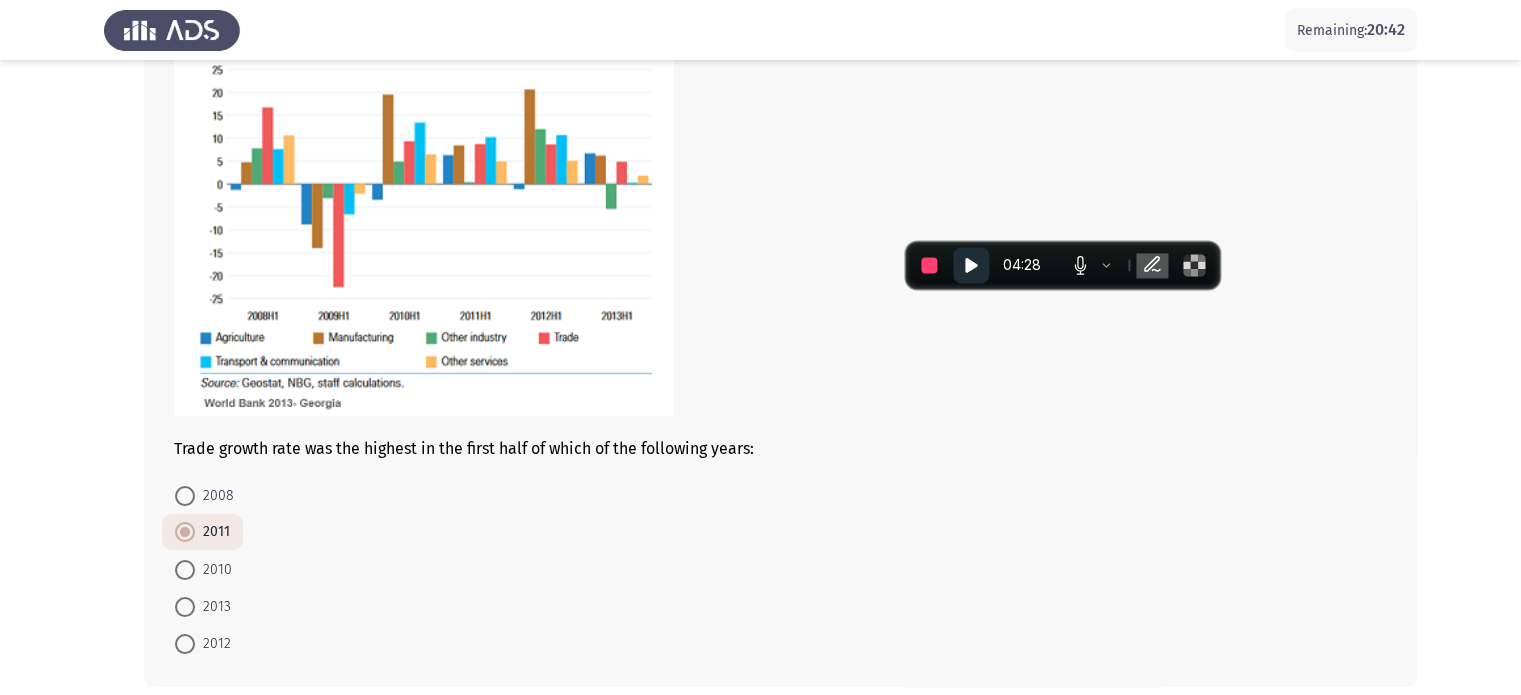 scroll, scrollTop: 313, scrollLeft: 0, axis: vertical 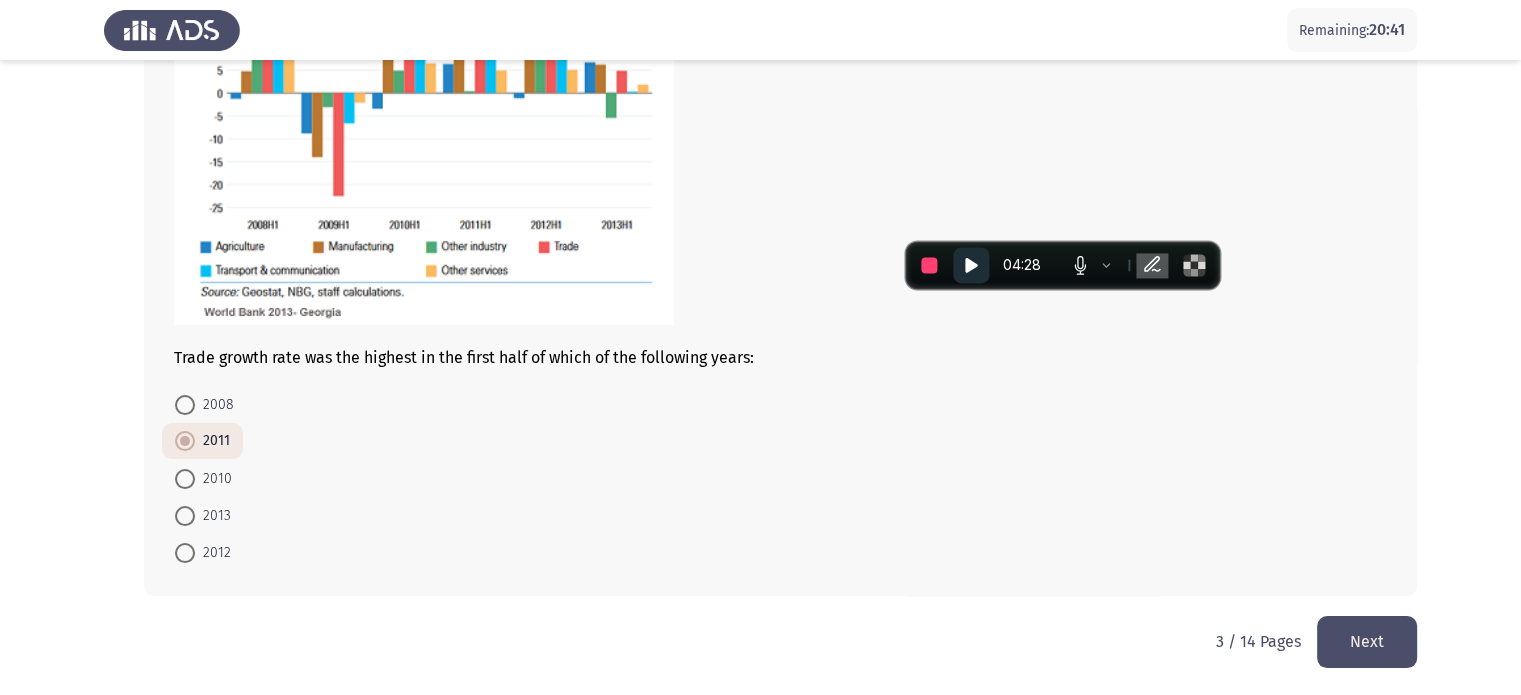 click on "Next" 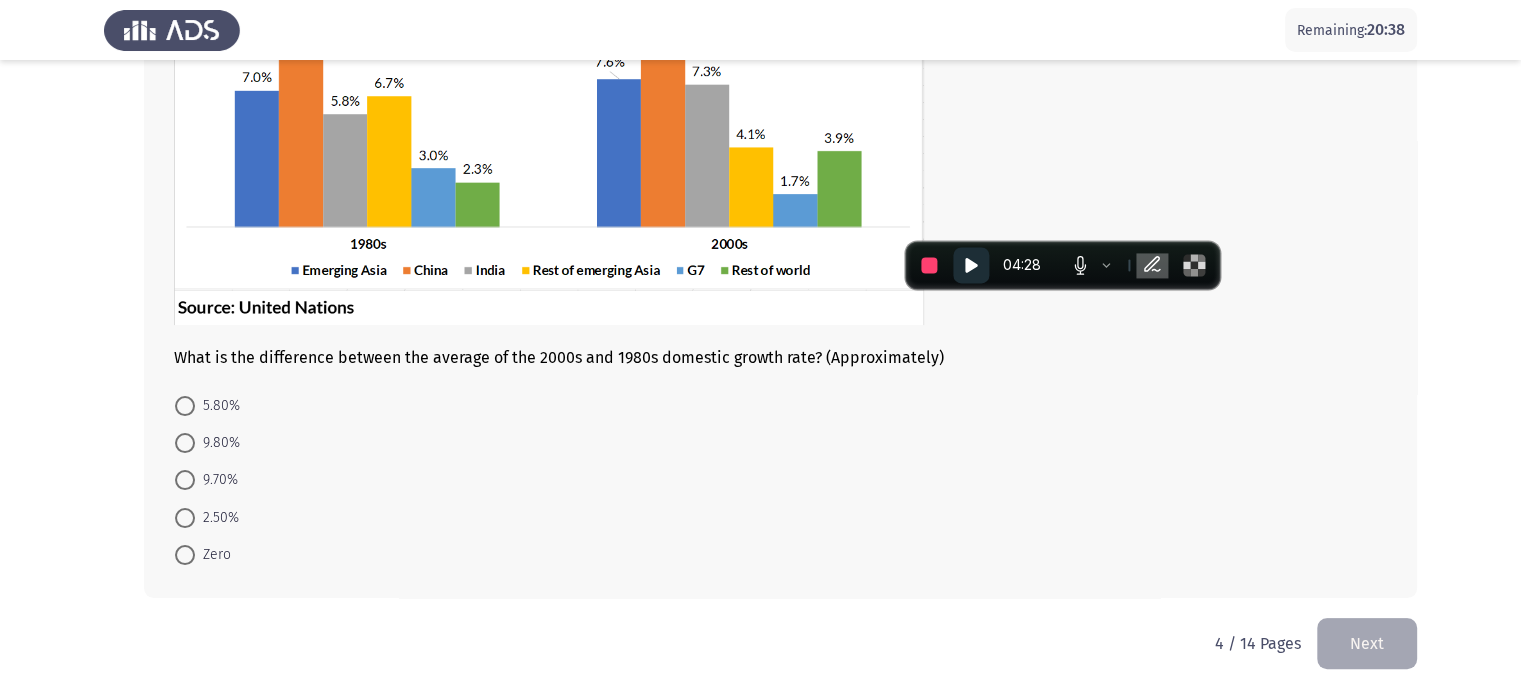 scroll, scrollTop: 284, scrollLeft: 0, axis: vertical 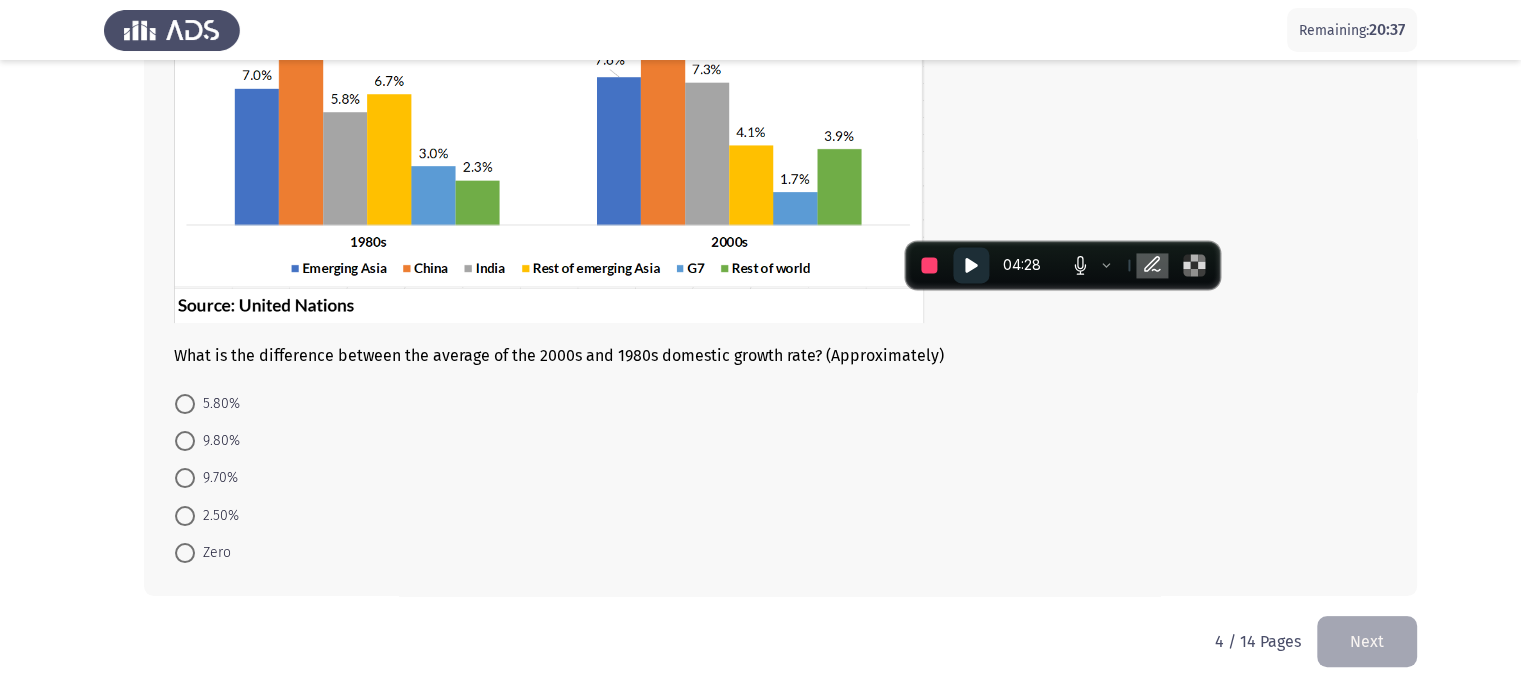 click on "Zero" at bounding box center [203, 552] 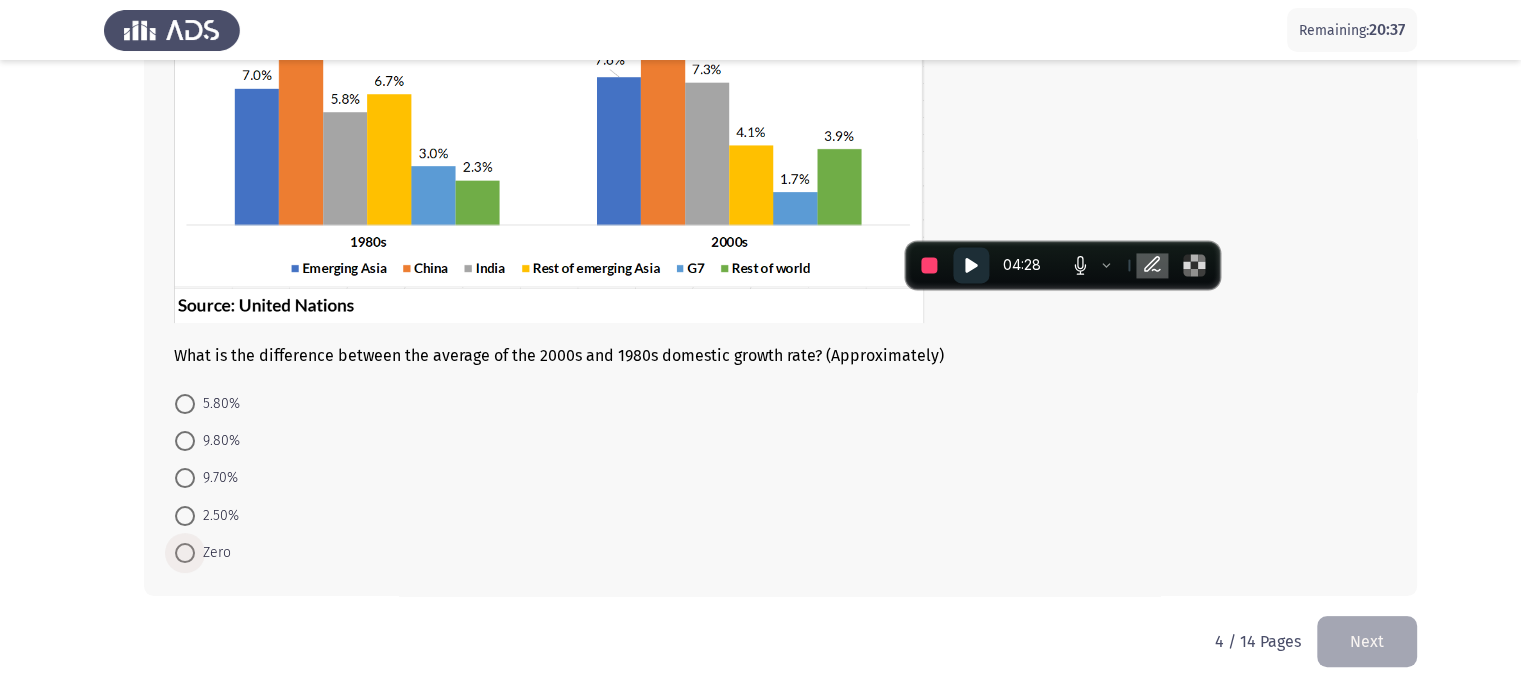 click at bounding box center (185, 553) 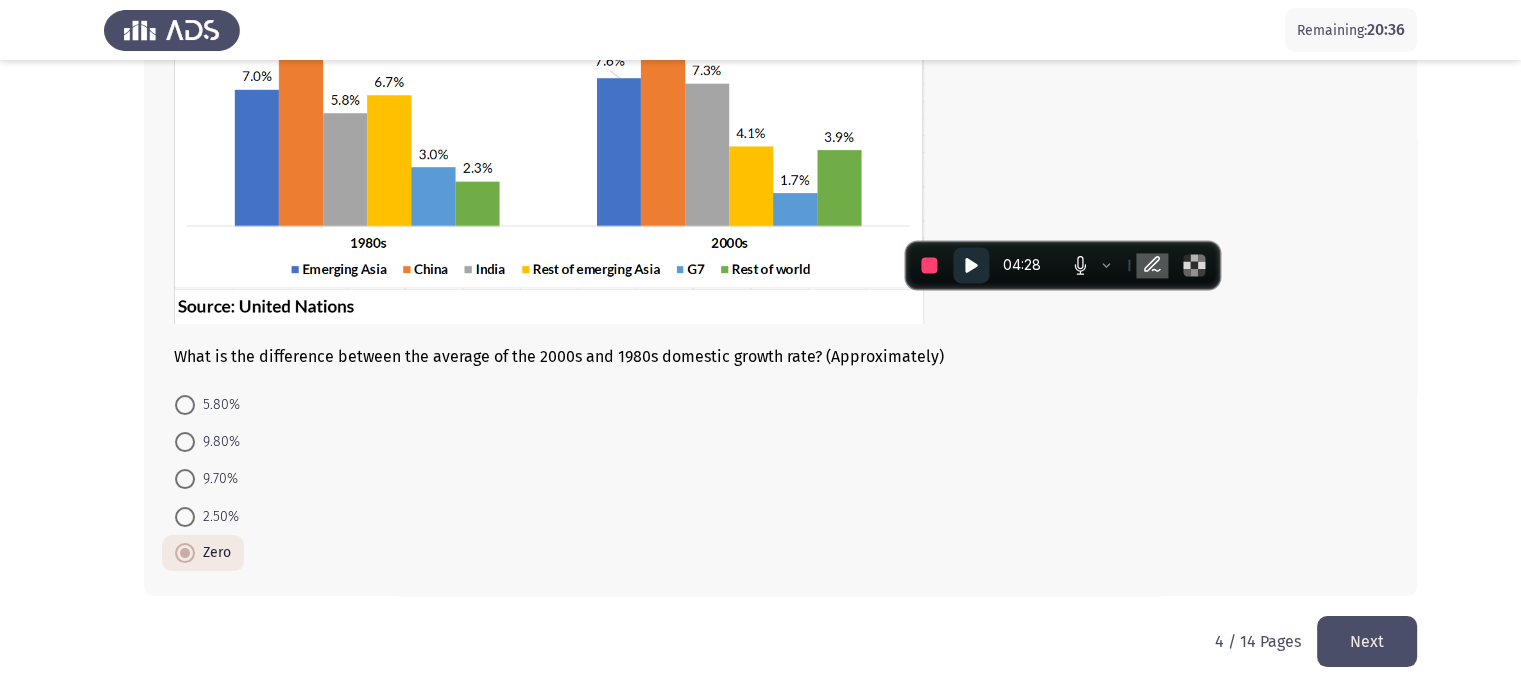 click on "Next" 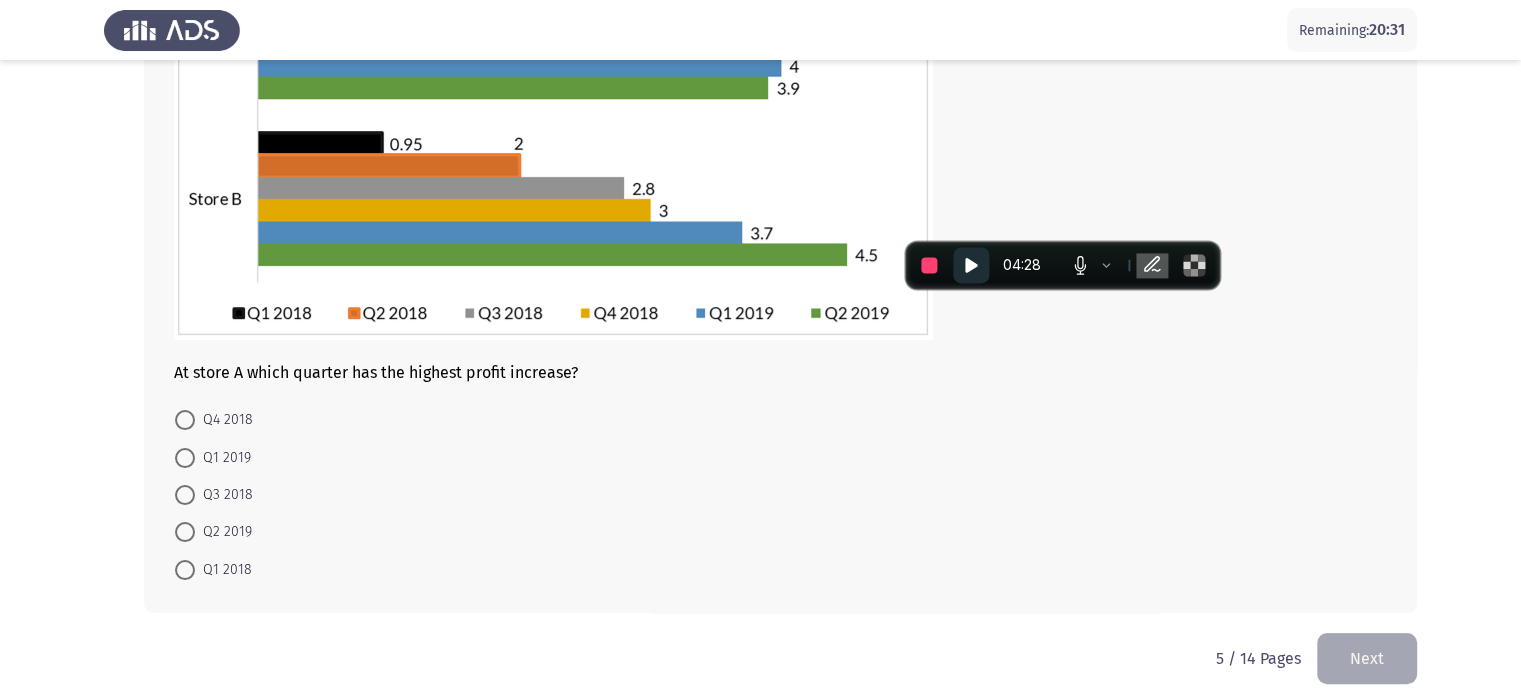 scroll, scrollTop: 320, scrollLeft: 0, axis: vertical 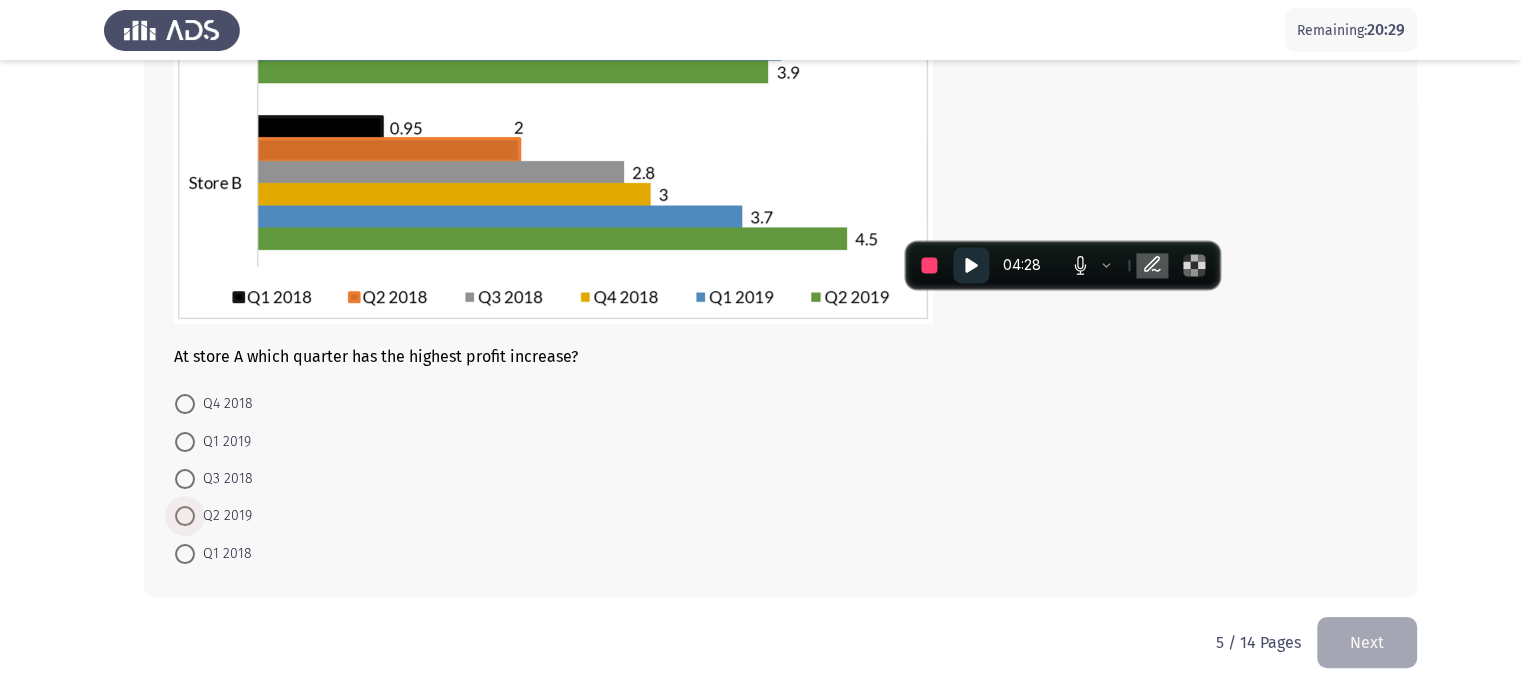 click at bounding box center (185, 516) 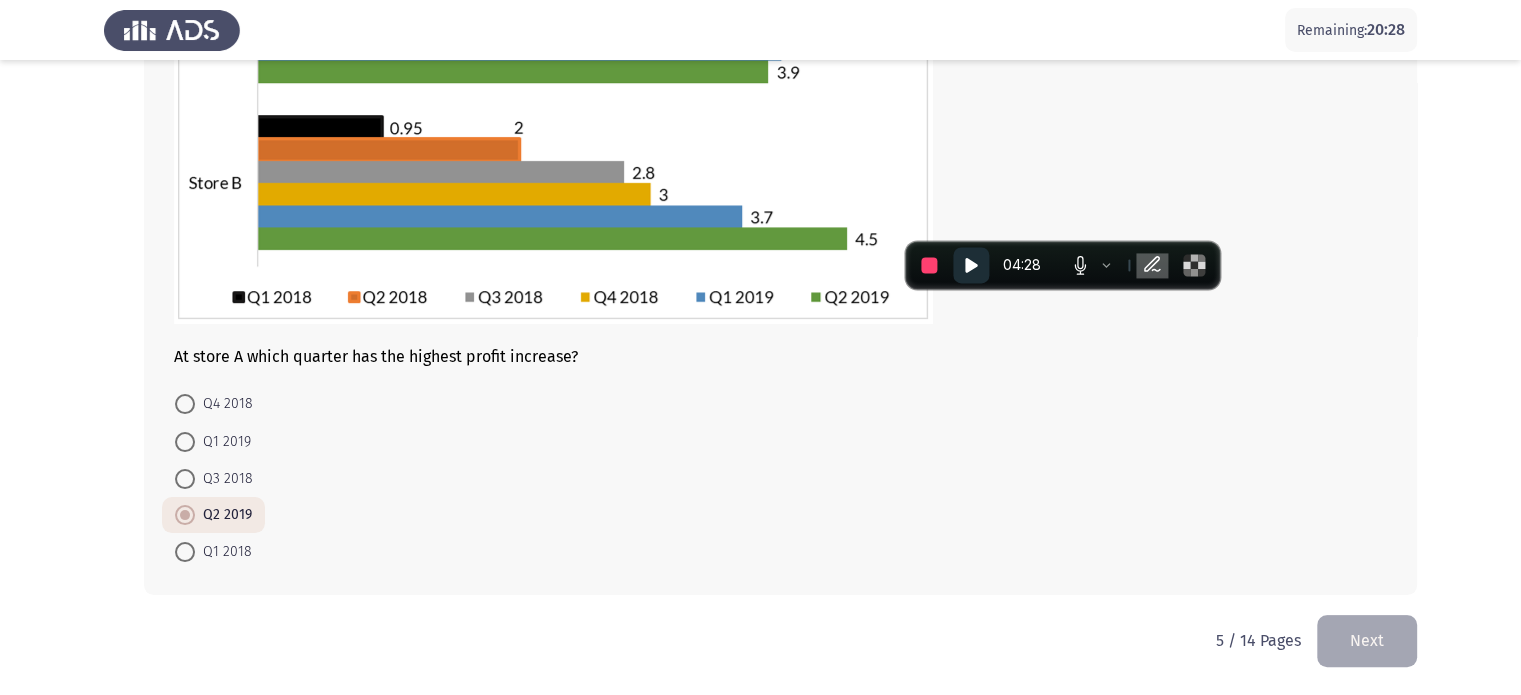 click on "Next" 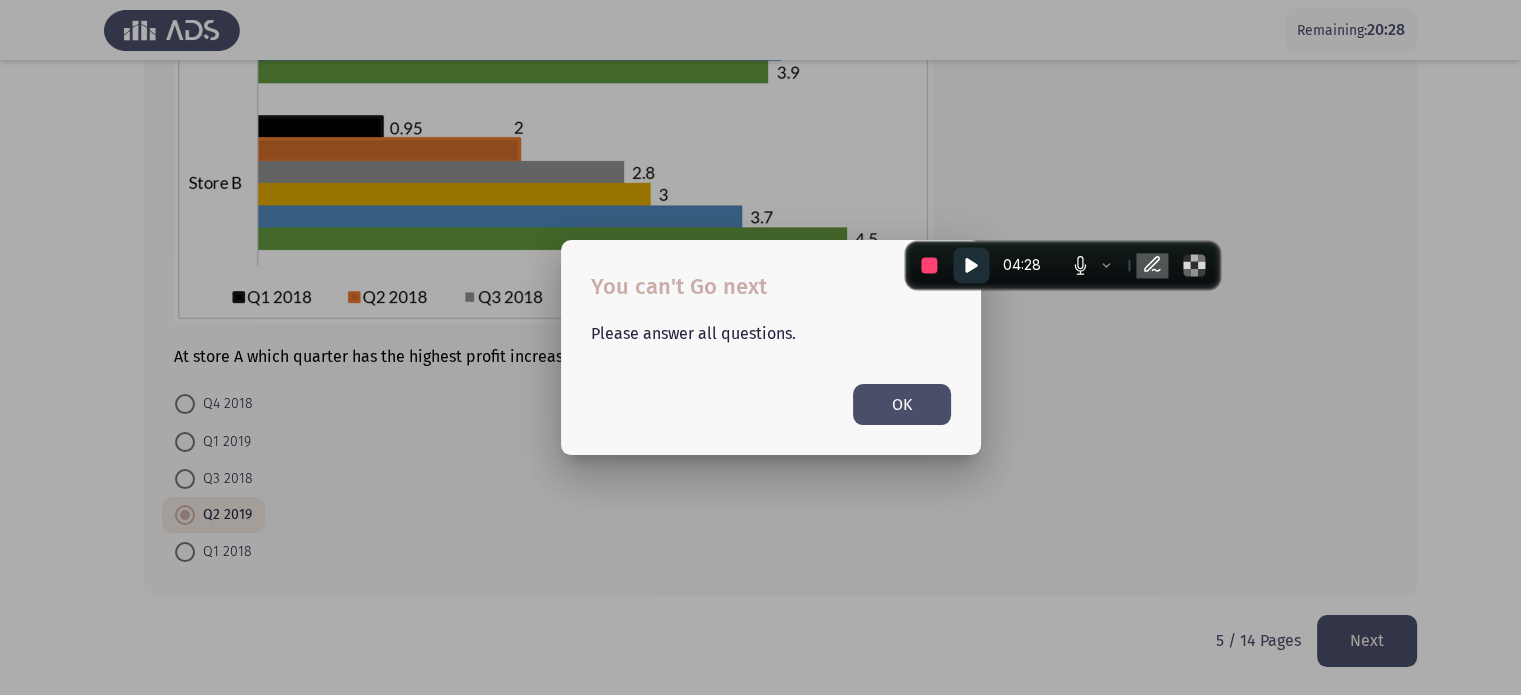 scroll, scrollTop: 0, scrollLeft: 0, axis: both 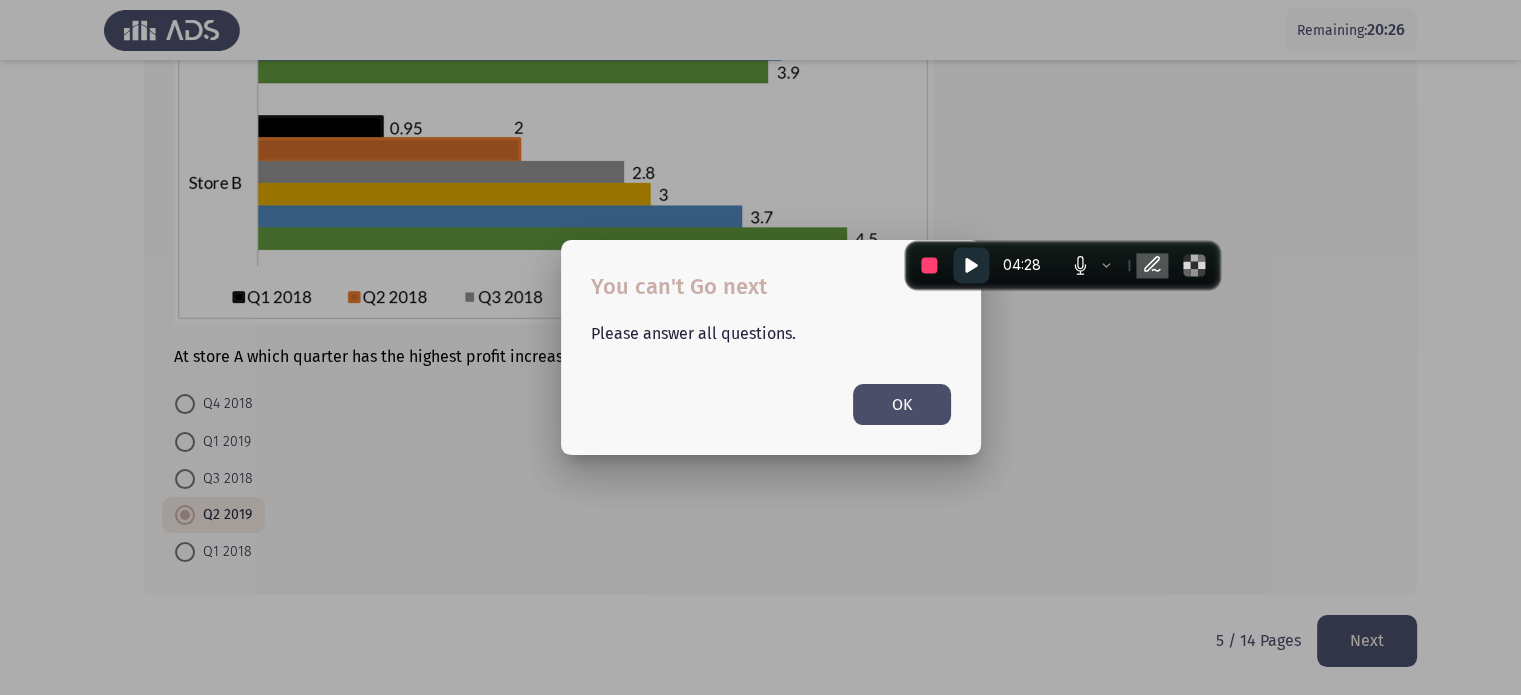 click on "OK" at bounding box center (902, 404) 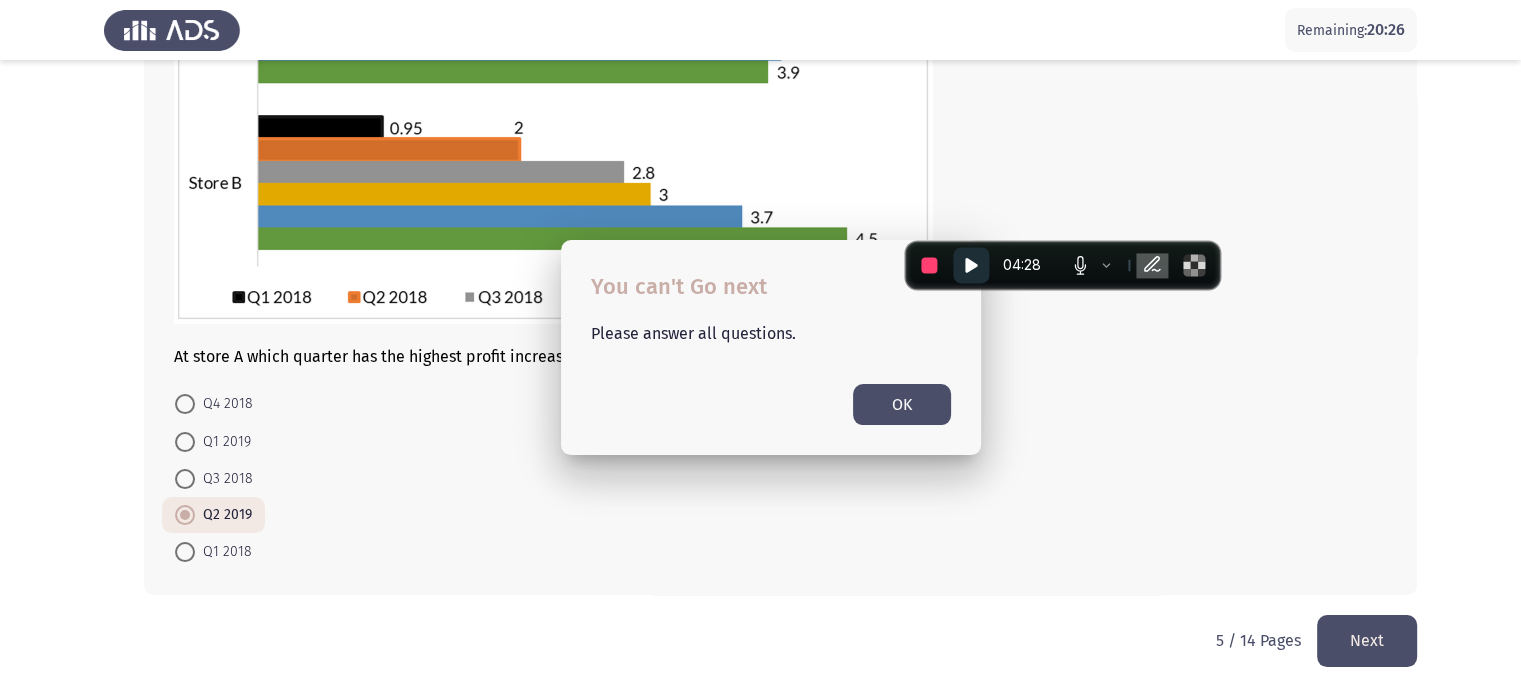 scroll, scrollTop: 320, scrollLeft: 0, axis: vertical 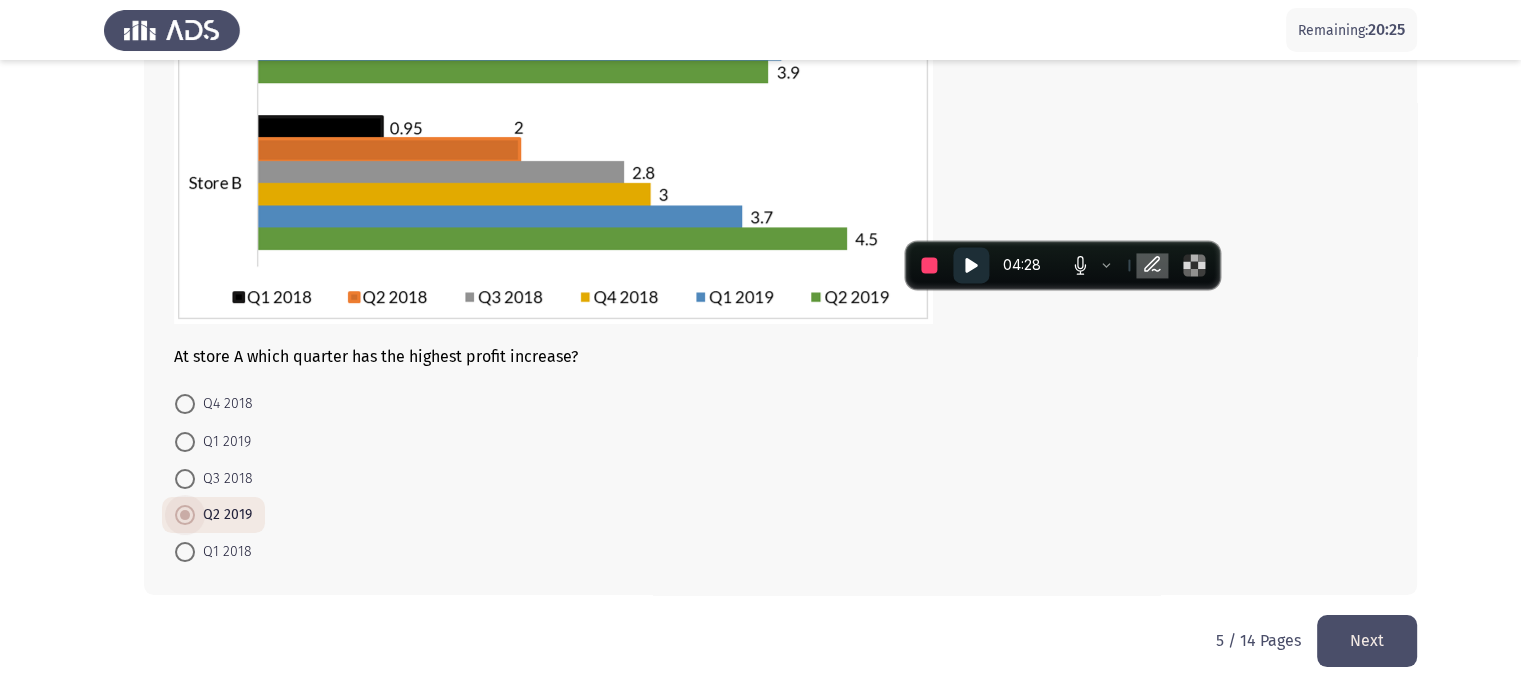 click at bounding box center [185, 515] 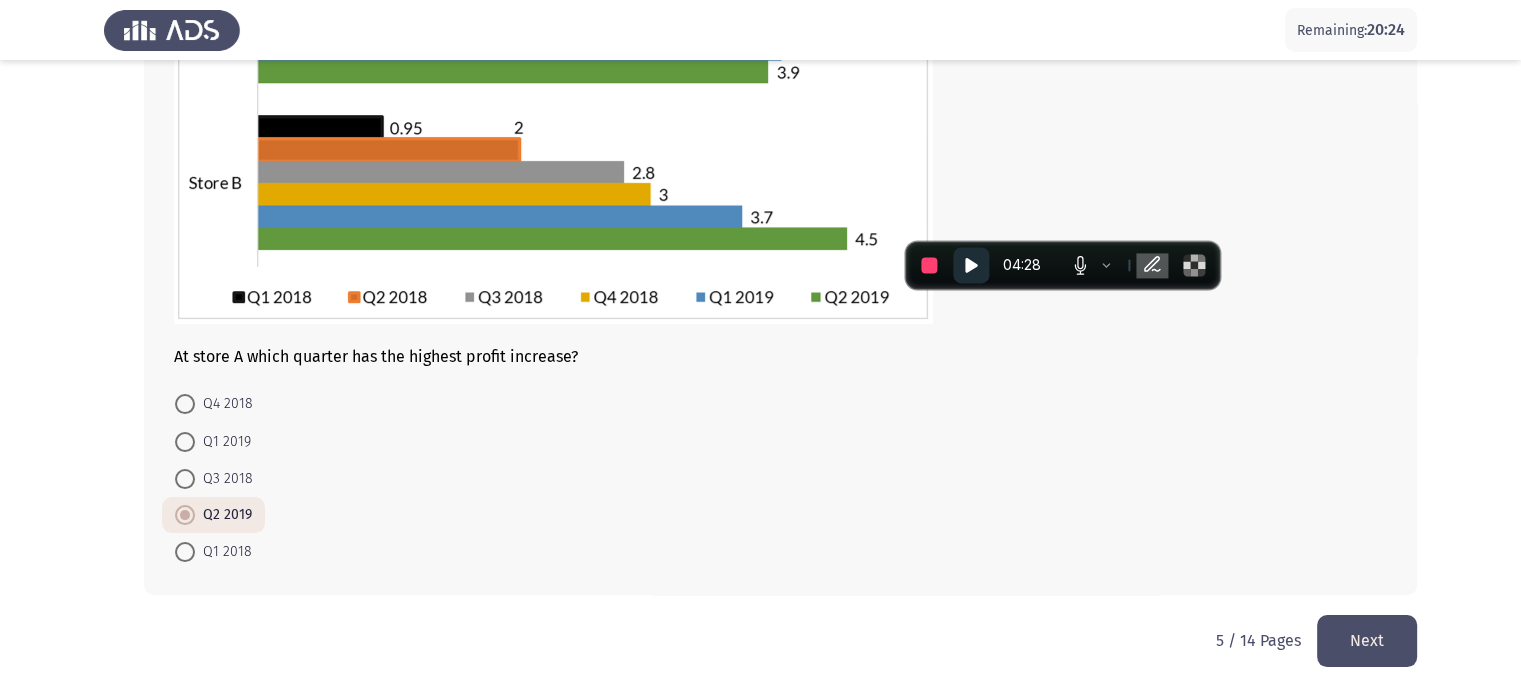 click on "Next" 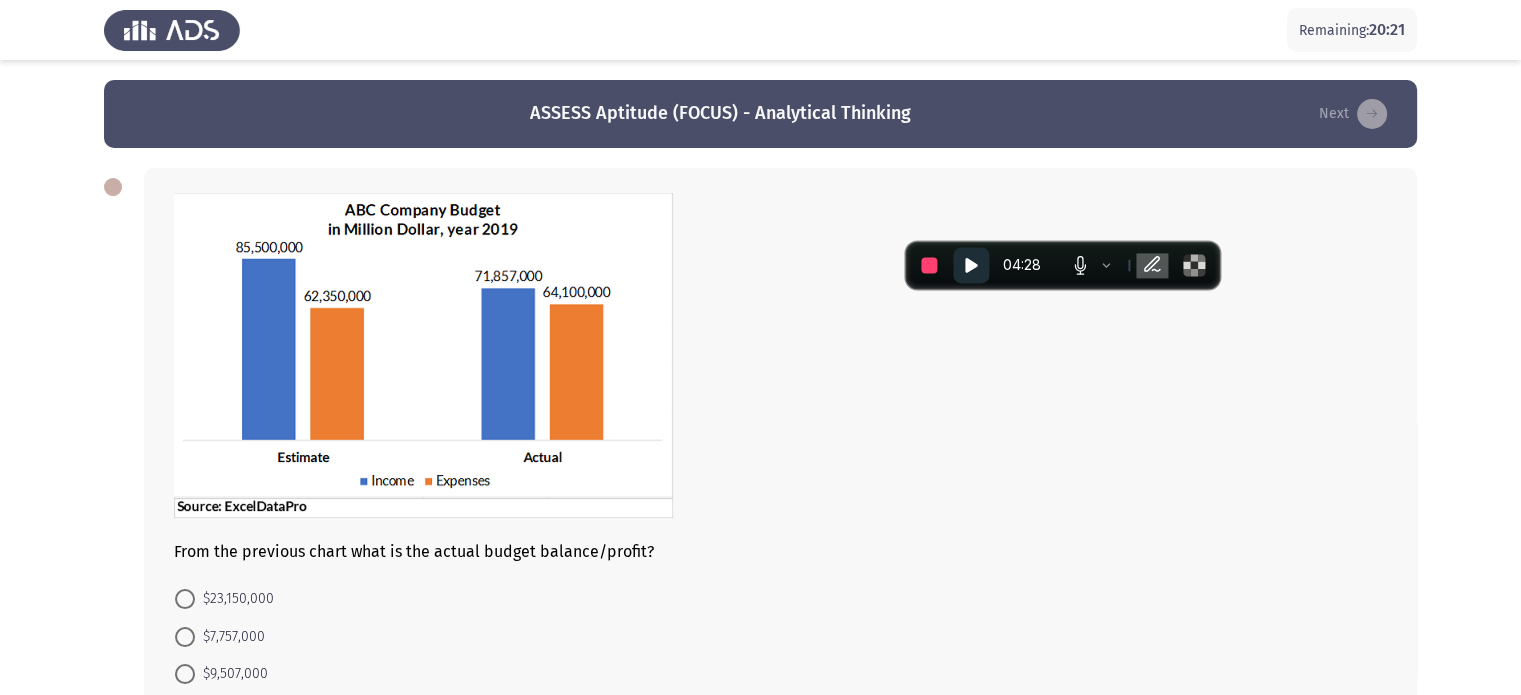 click 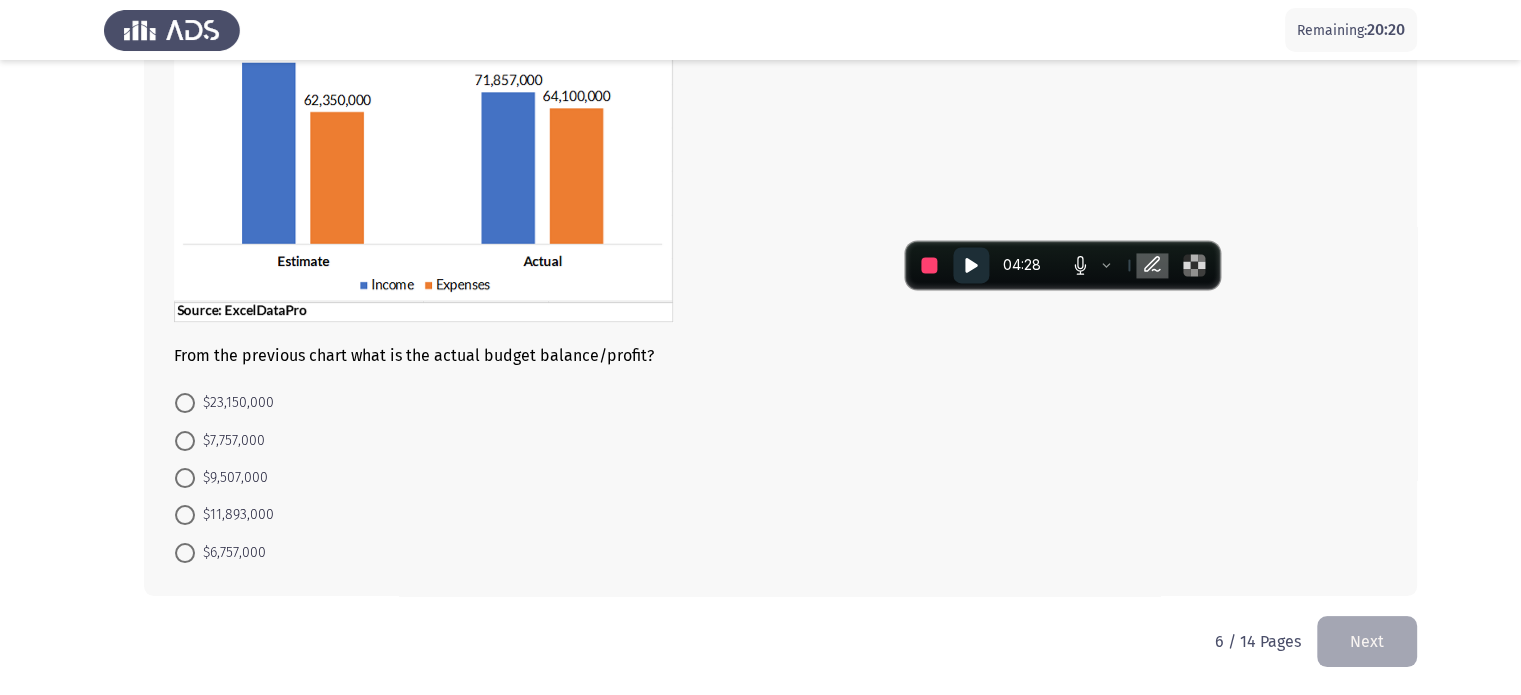 click at bounding box center [185, 403] 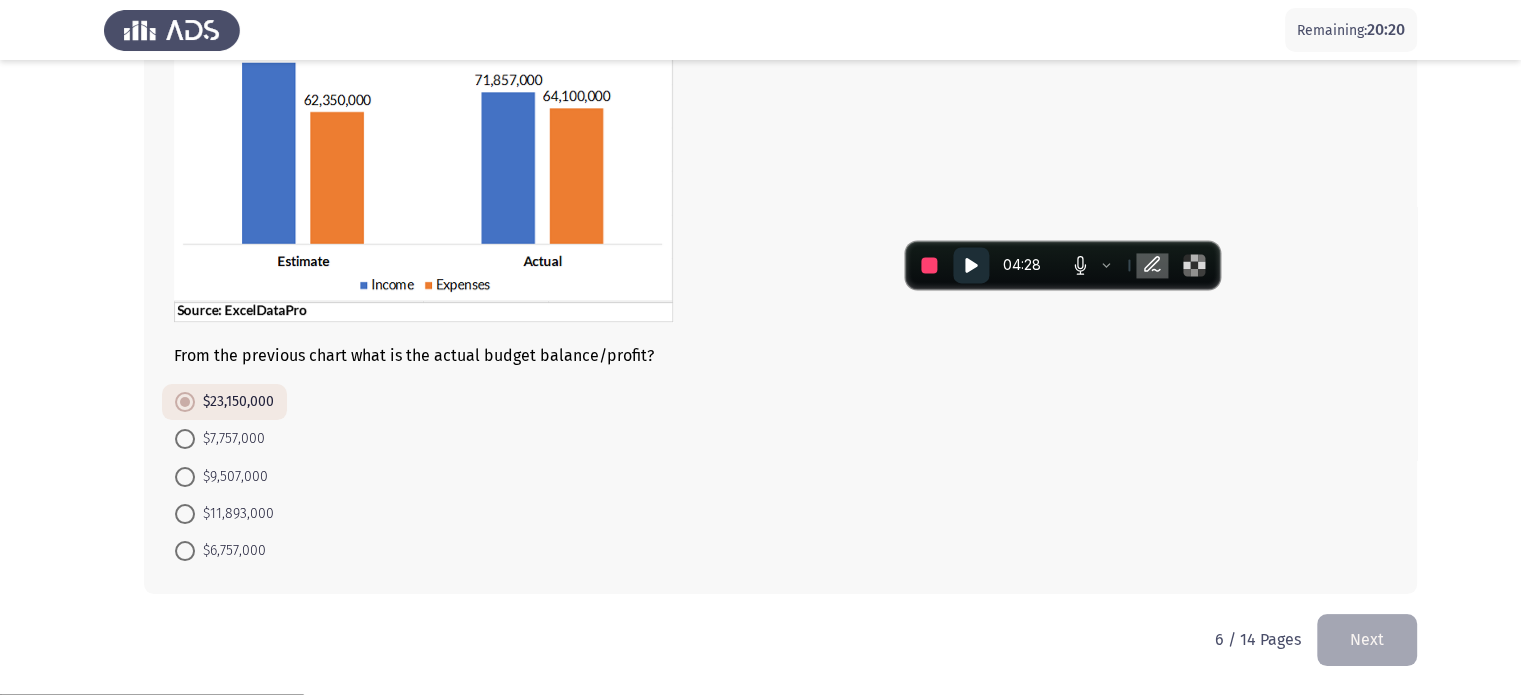 scroll, scrollTop: 195, scrollLeft: 0, axis: vertical 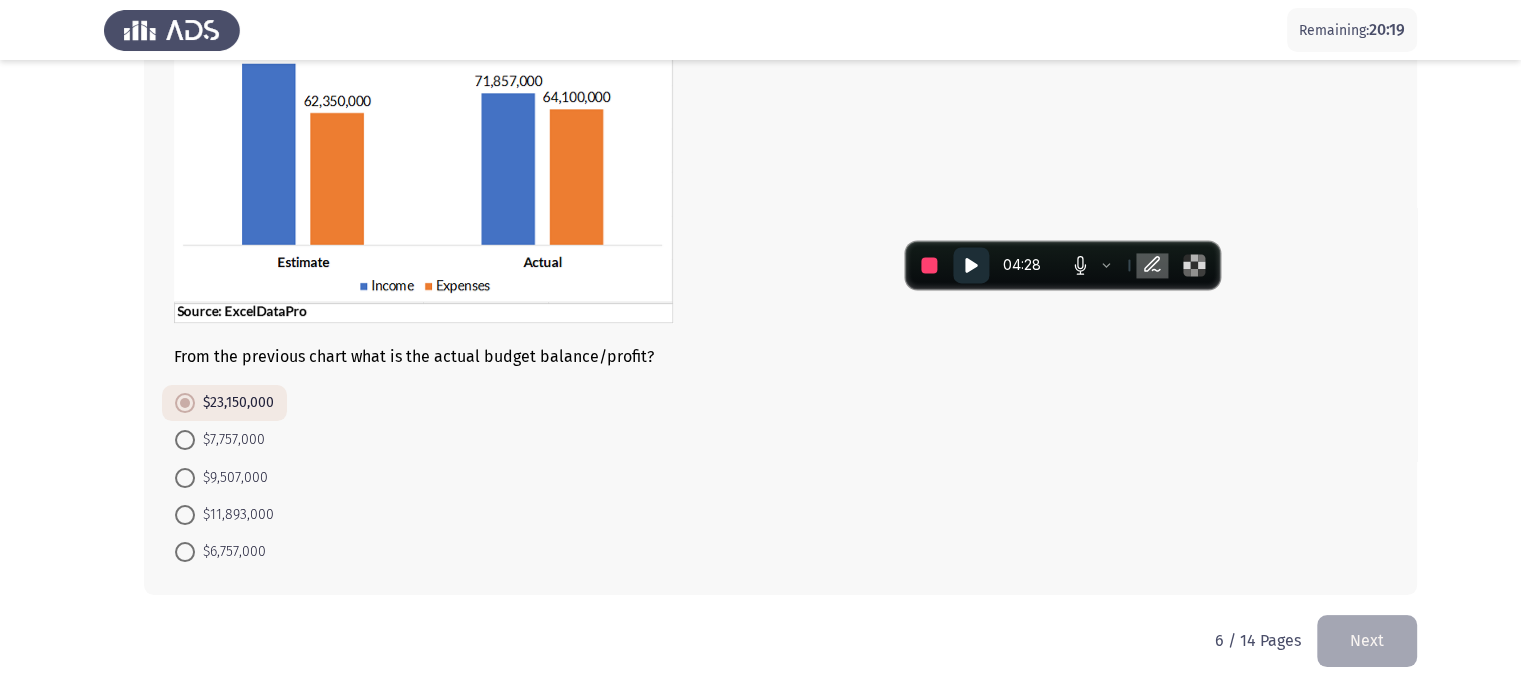 click on "Next" 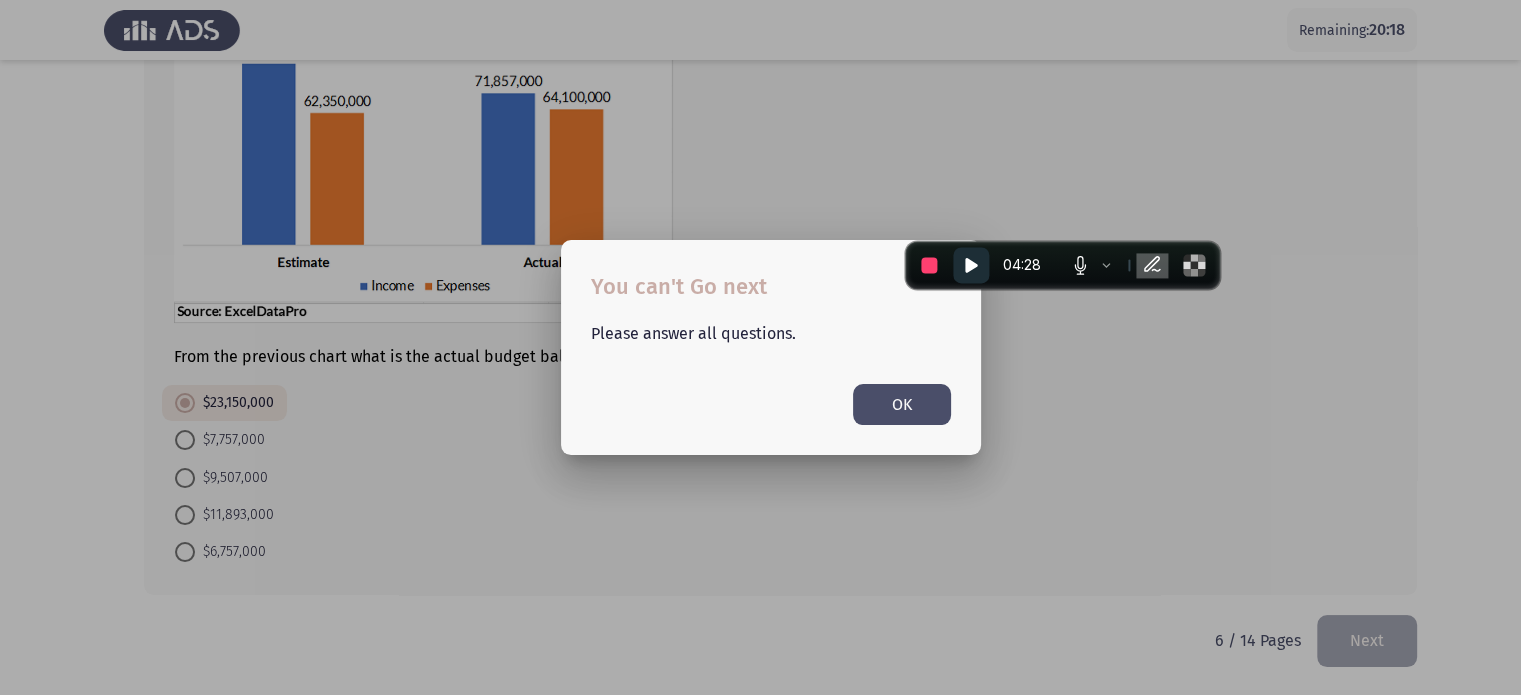 click on "OK" at bounding box center (902, 404) 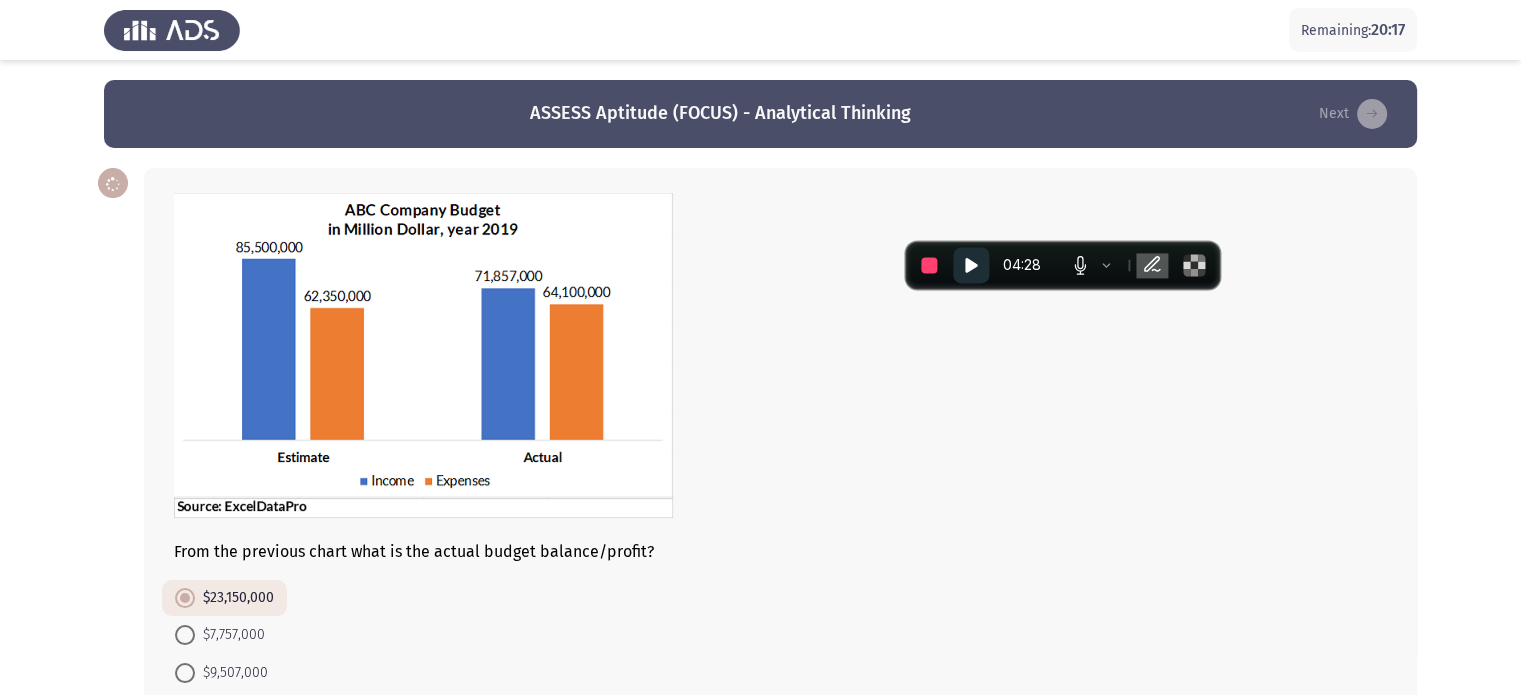 scroll, scrollTop: 195, scrollLeft: 0, axis: vertical 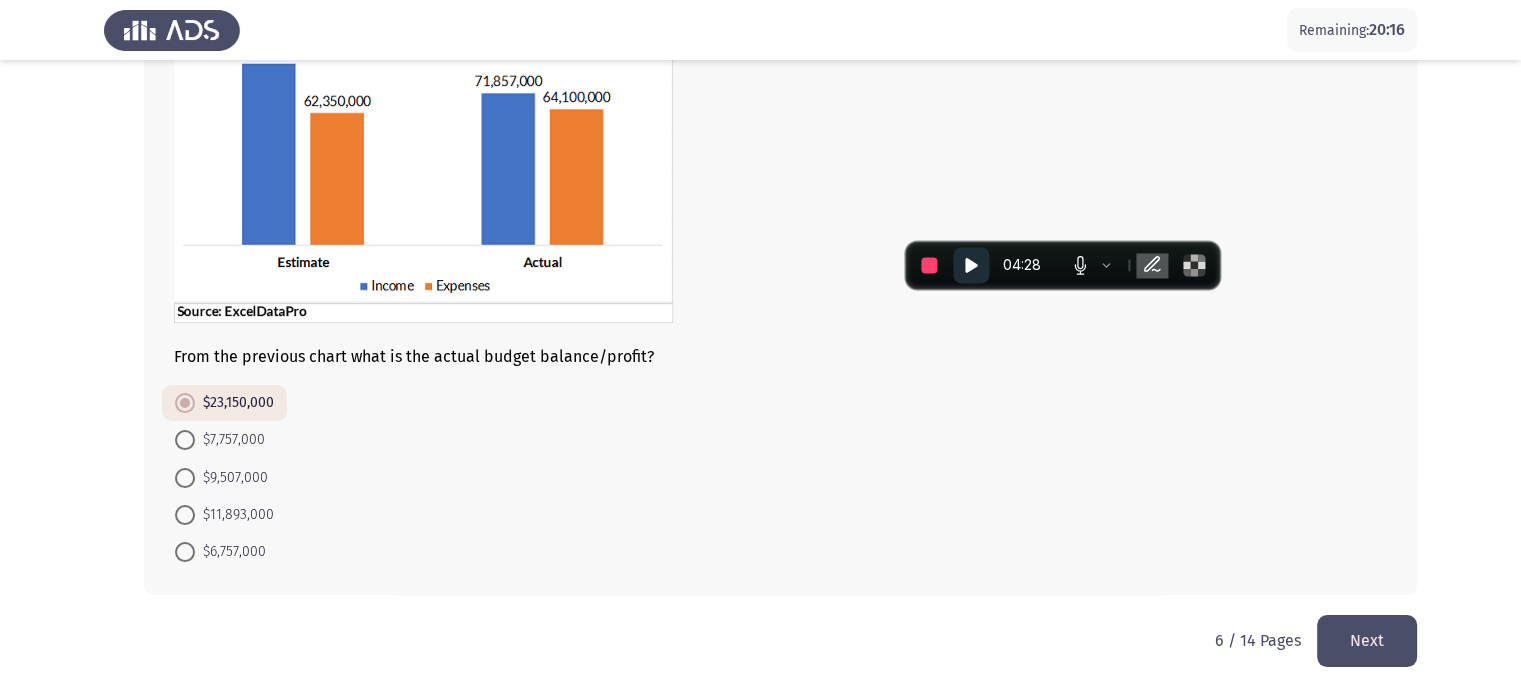 click on "Next" 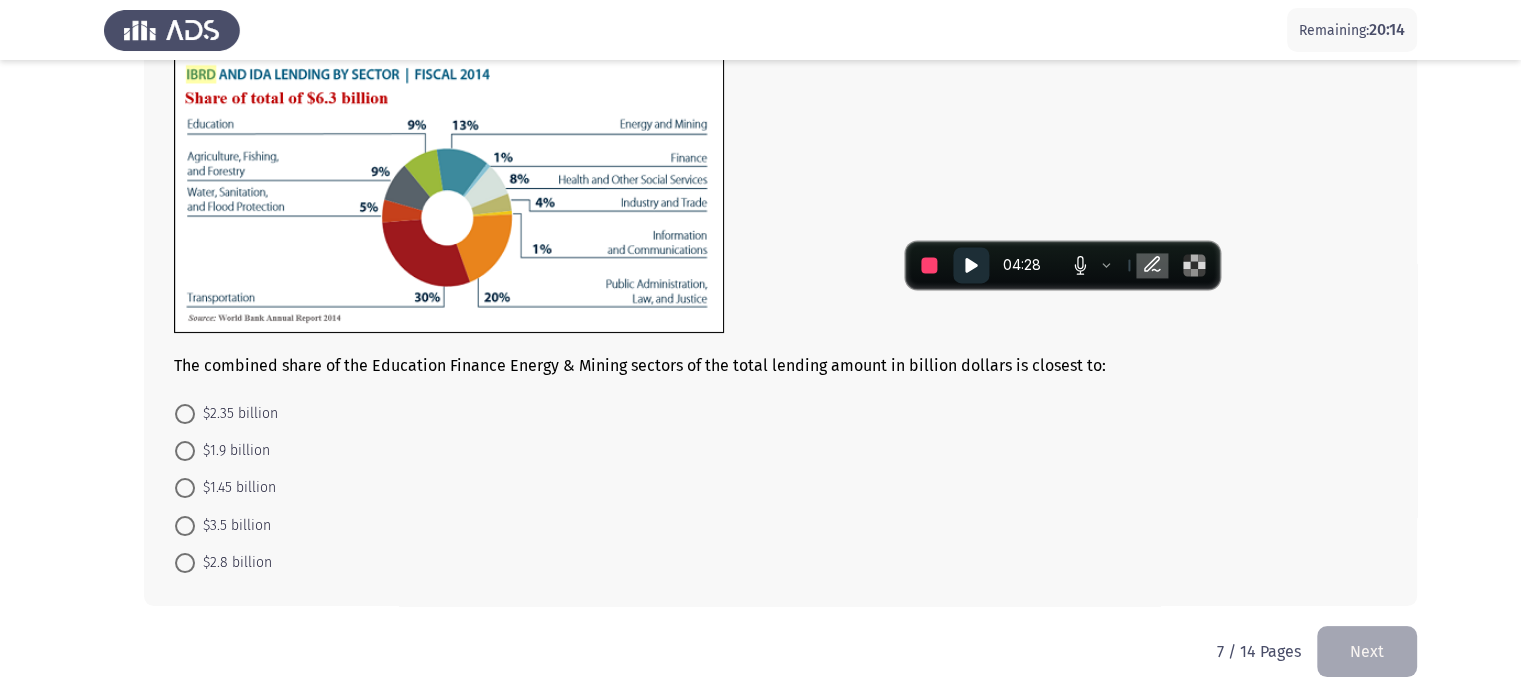 scroll, scrollTop: 164, scrollLeft: 0, axis: vertical 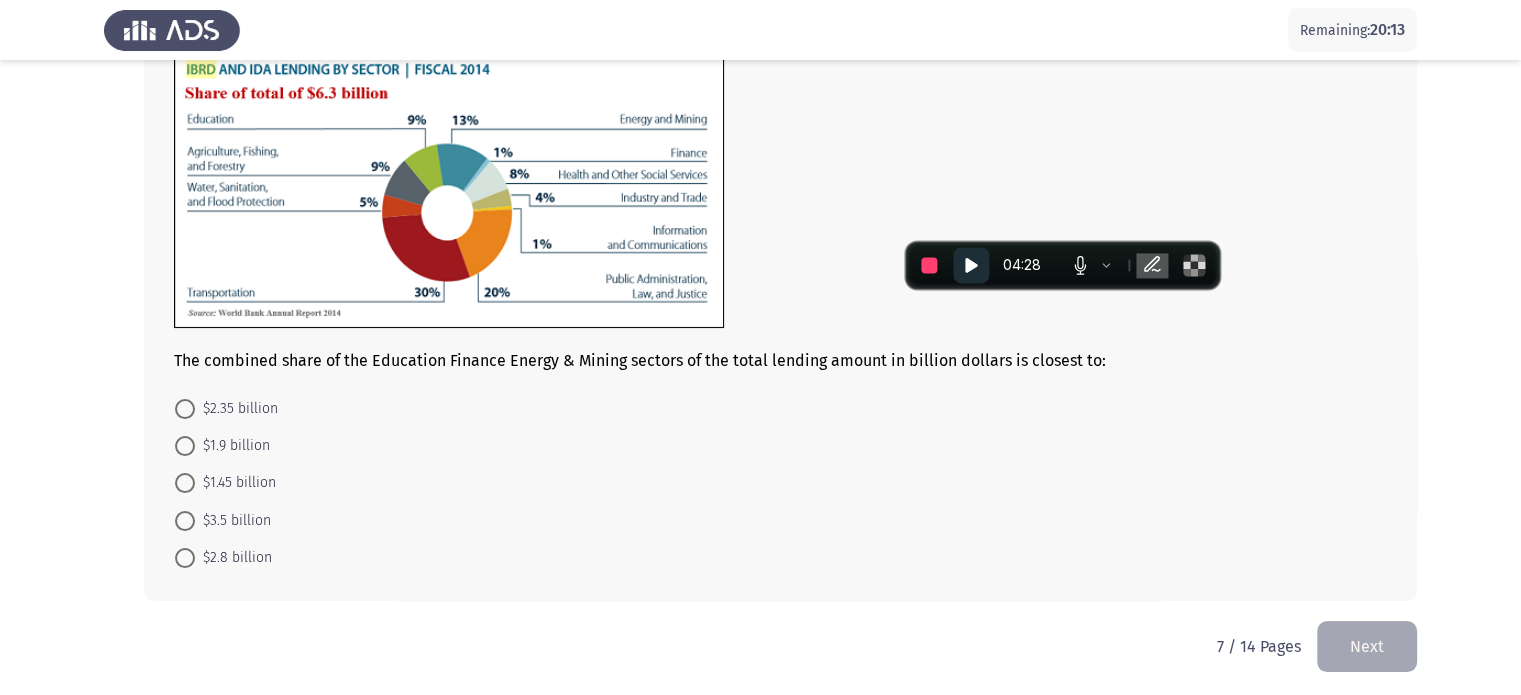 click at bounding box center [185, 521] 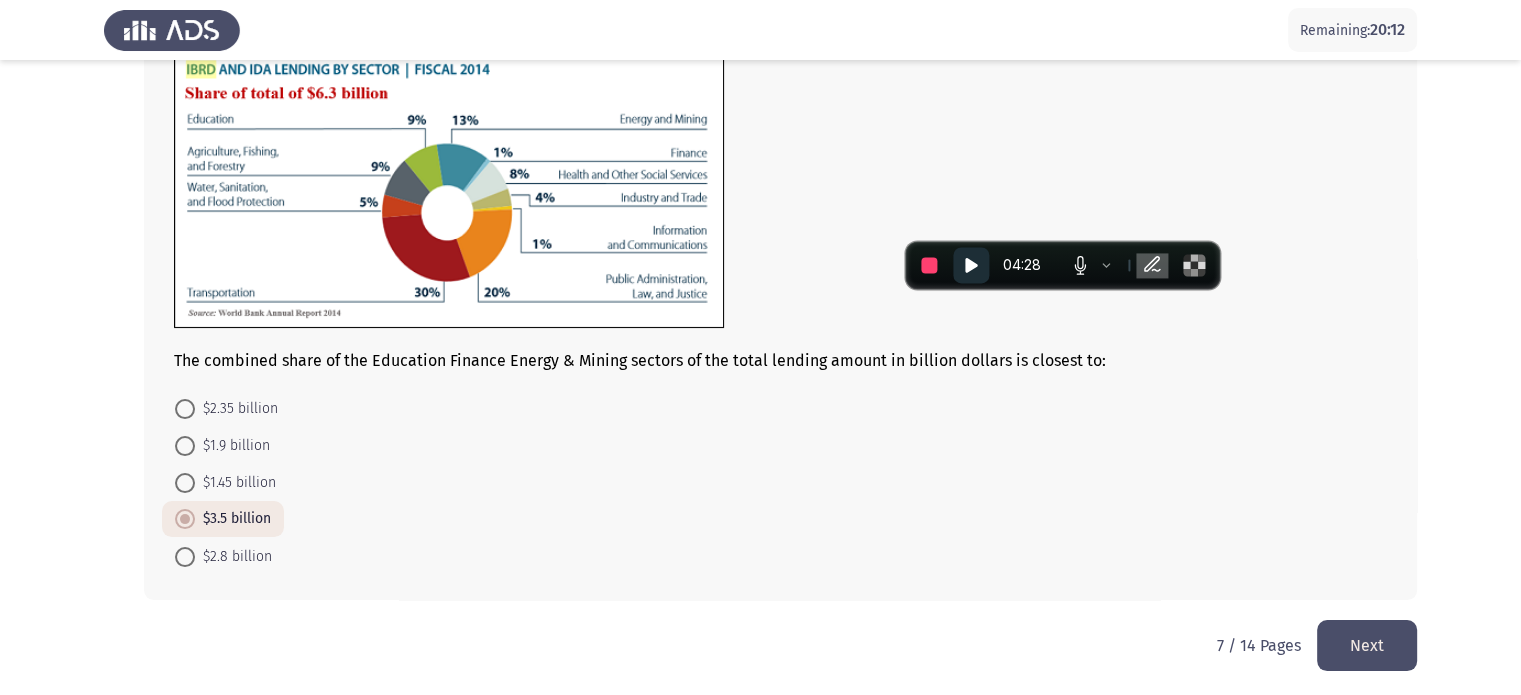 click on "Next" 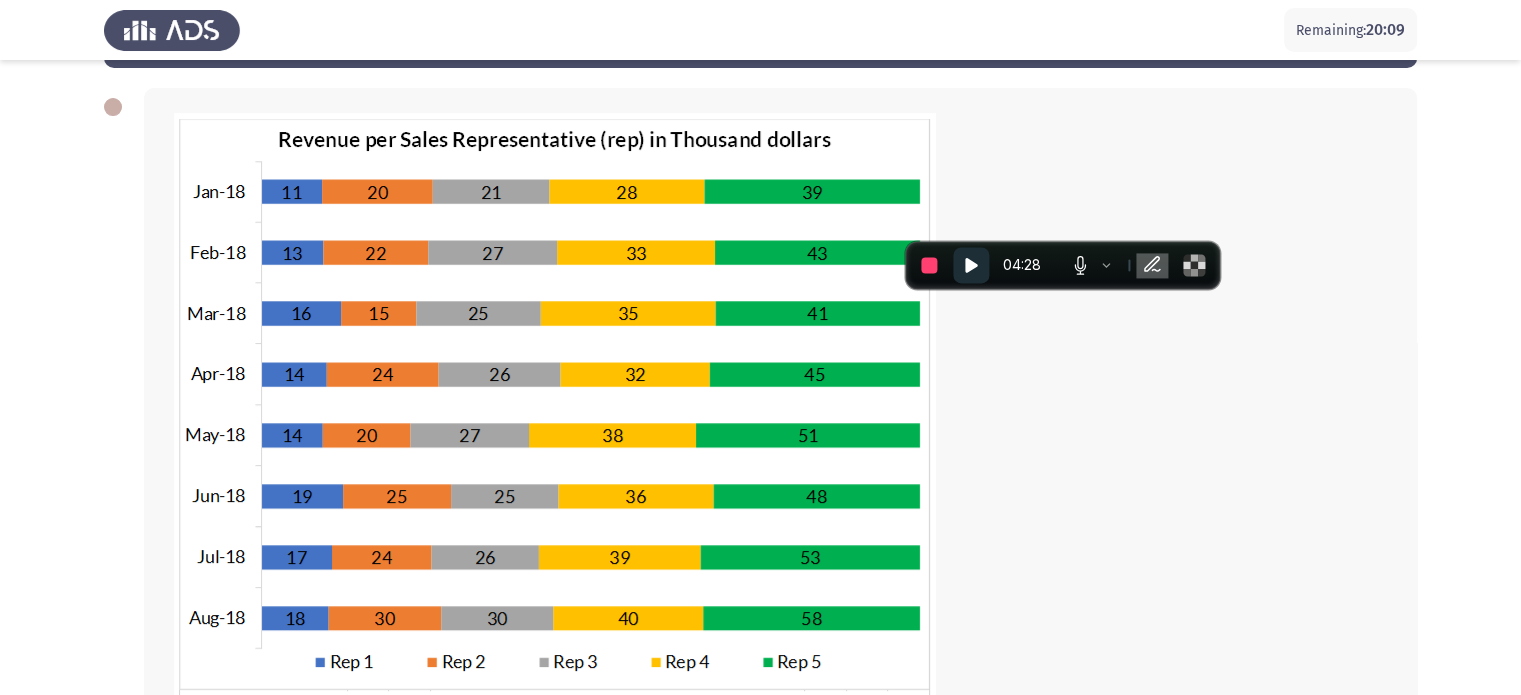 scroll, scrollTop: 499, scrollLeft: 0, axis: vertical 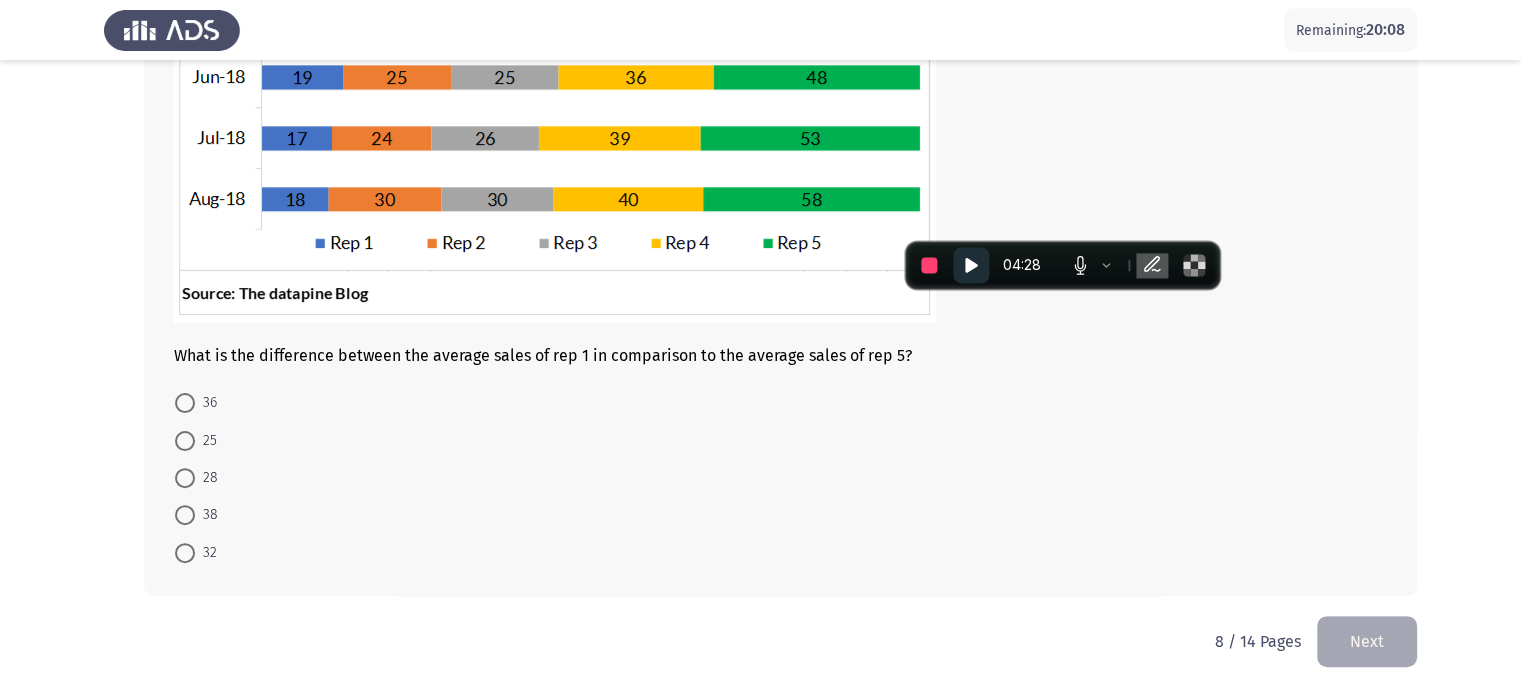 click at bounding box center [185, 515] 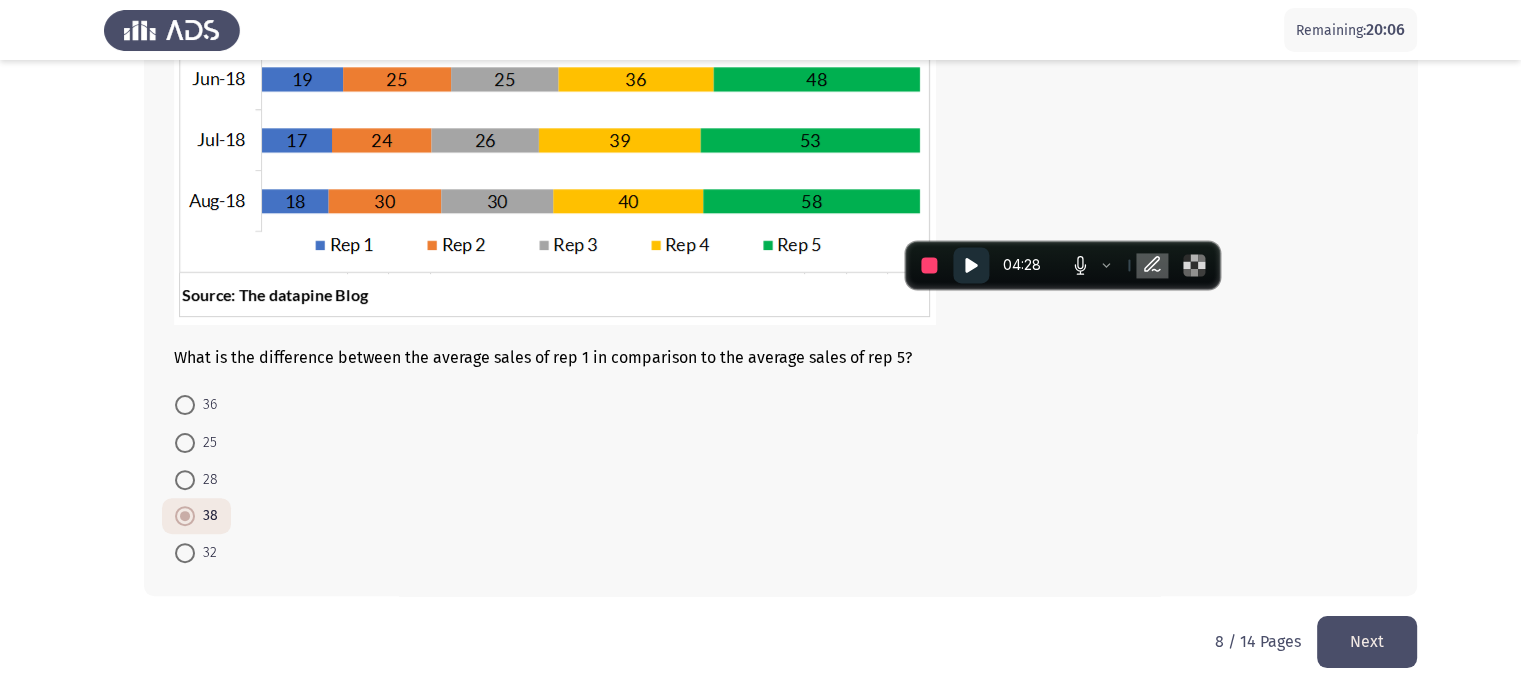 click on "Next" 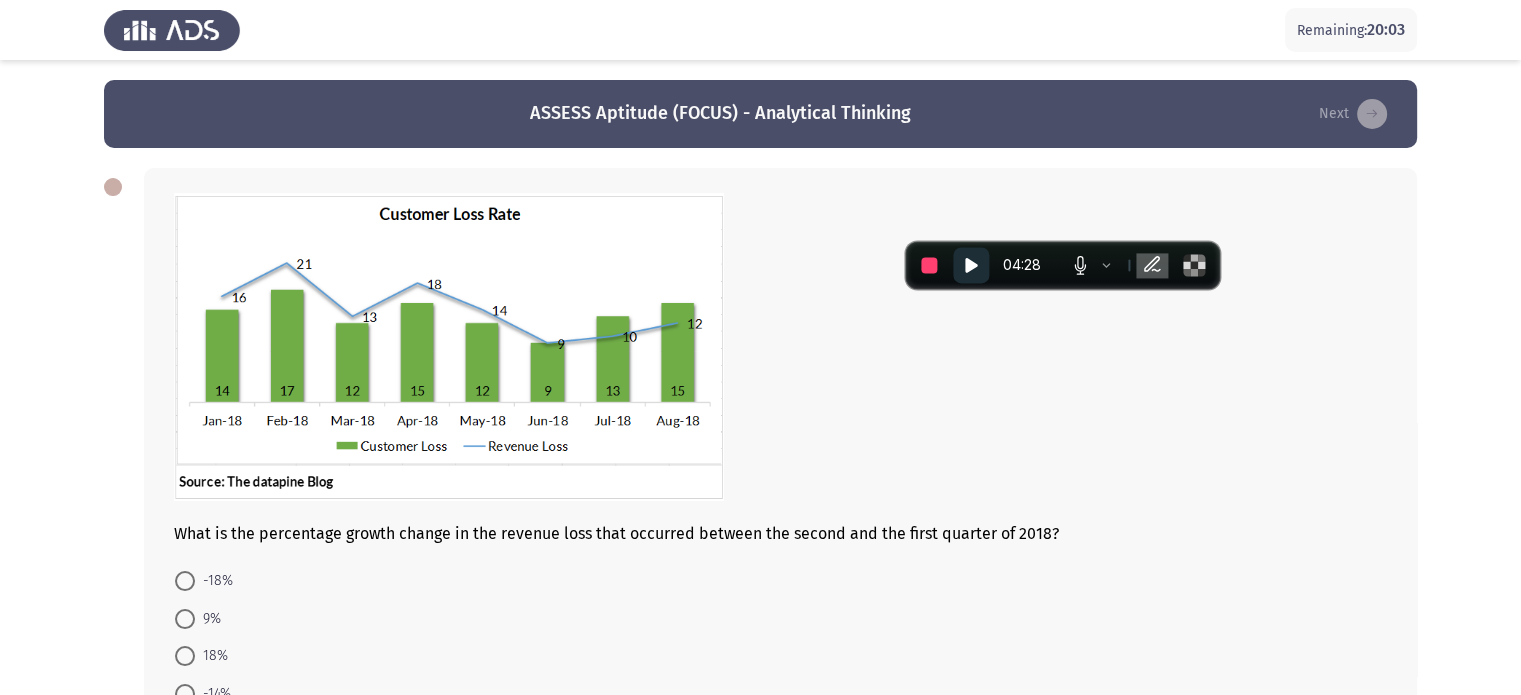 scroll, scrollTop: 178, scrollLeft: 0, axis: vertical 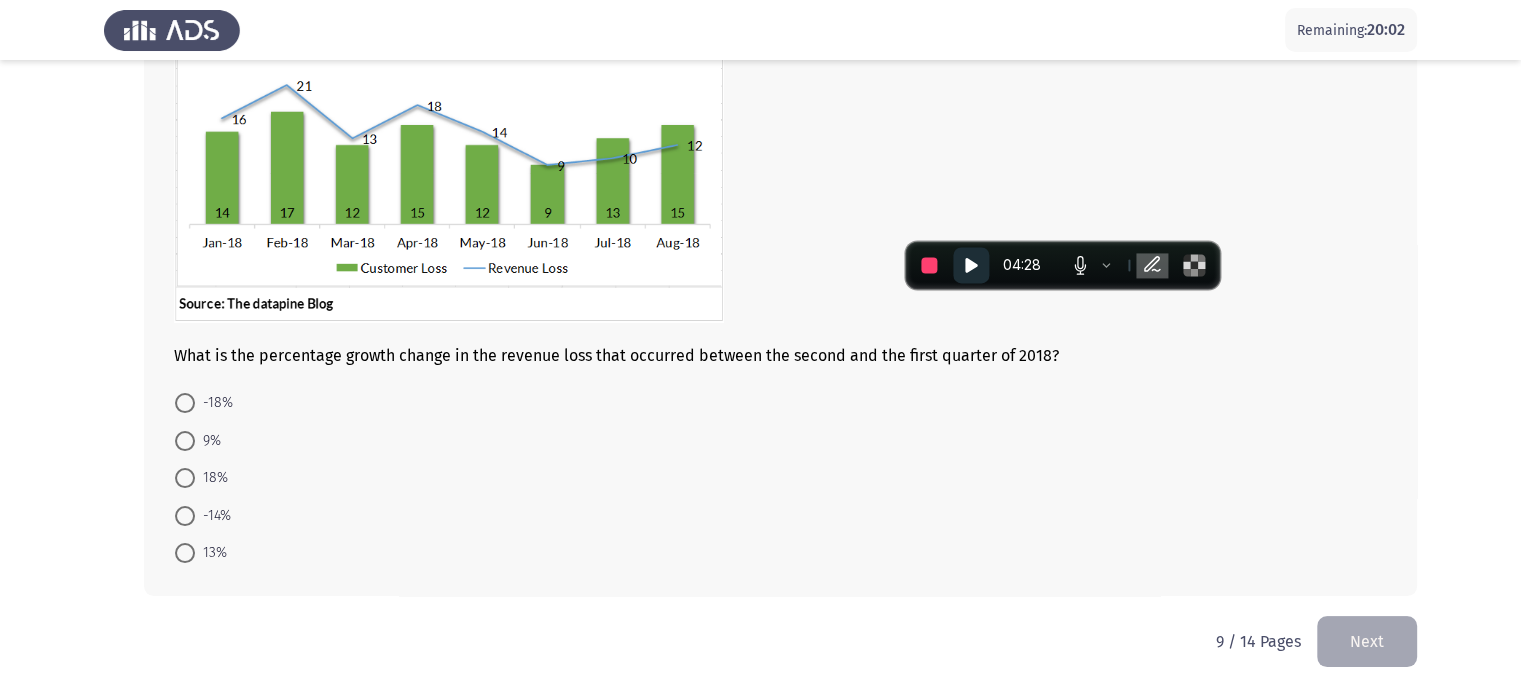 click at bounding box center [185, 553] 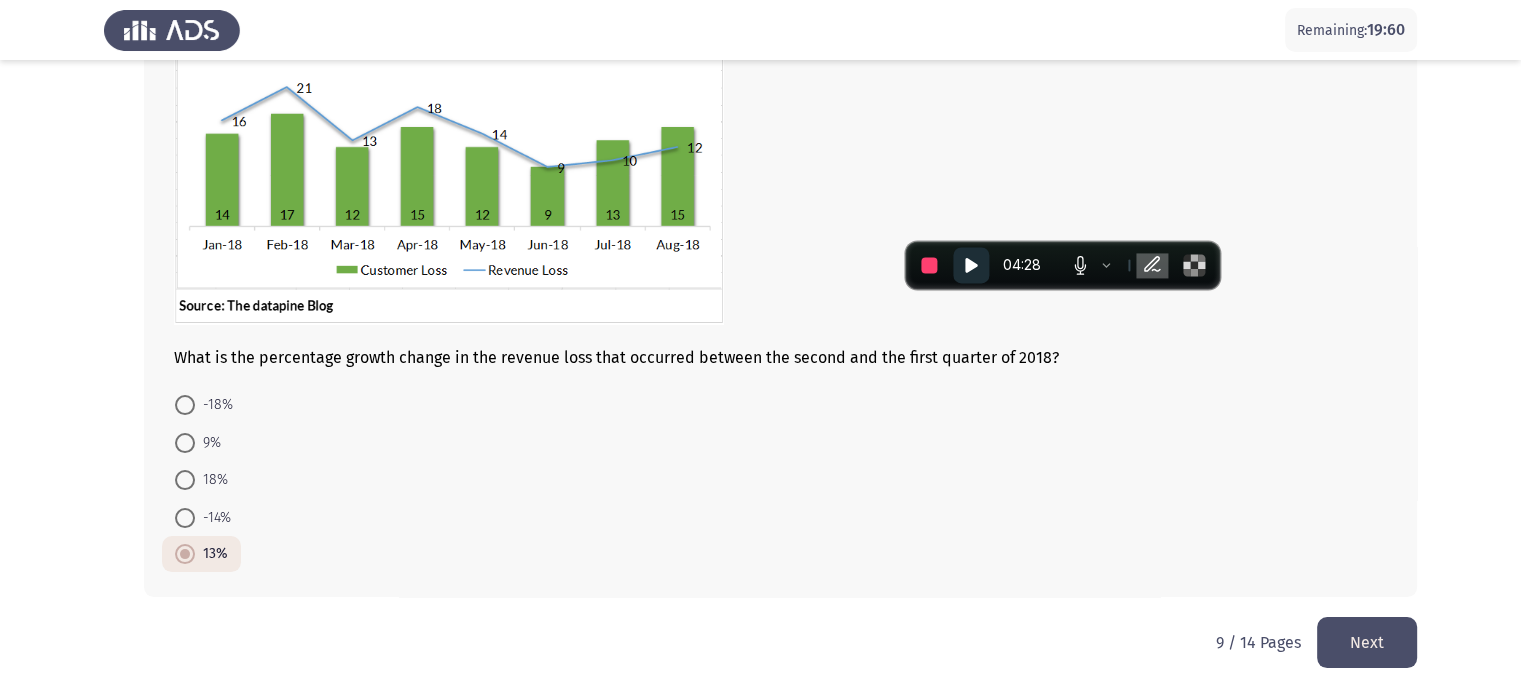 click on "Next" 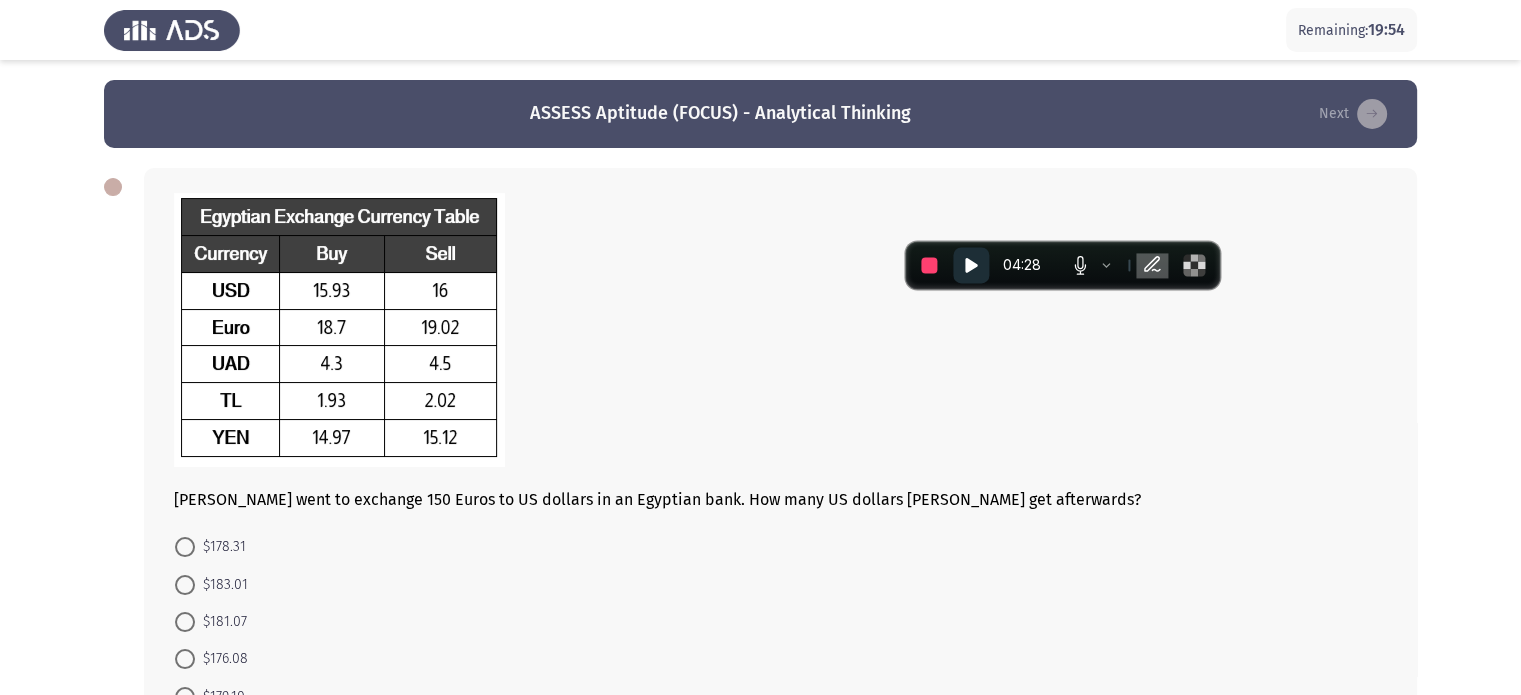 scroll, scrollTop: 144, scrollLeft: 0, axis: vertical 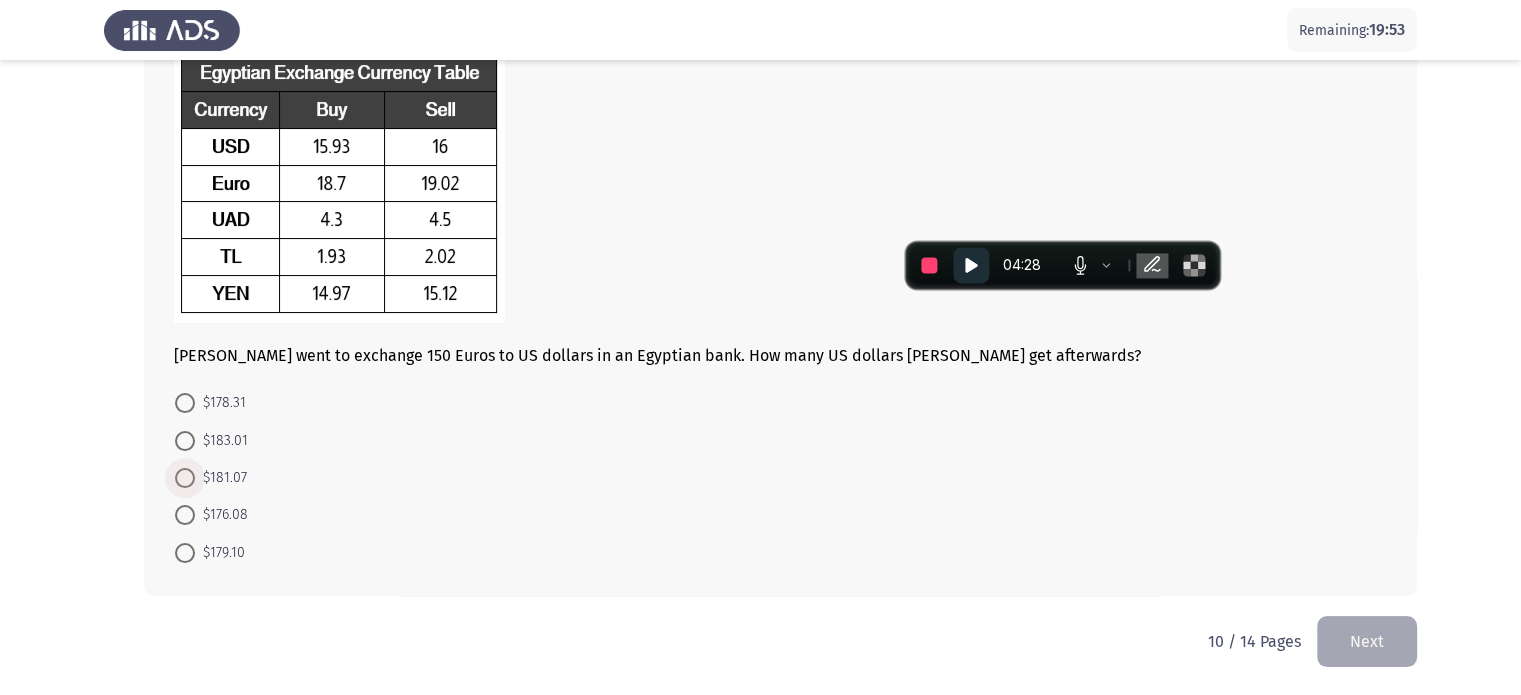 click at bounding box center (185, 478) 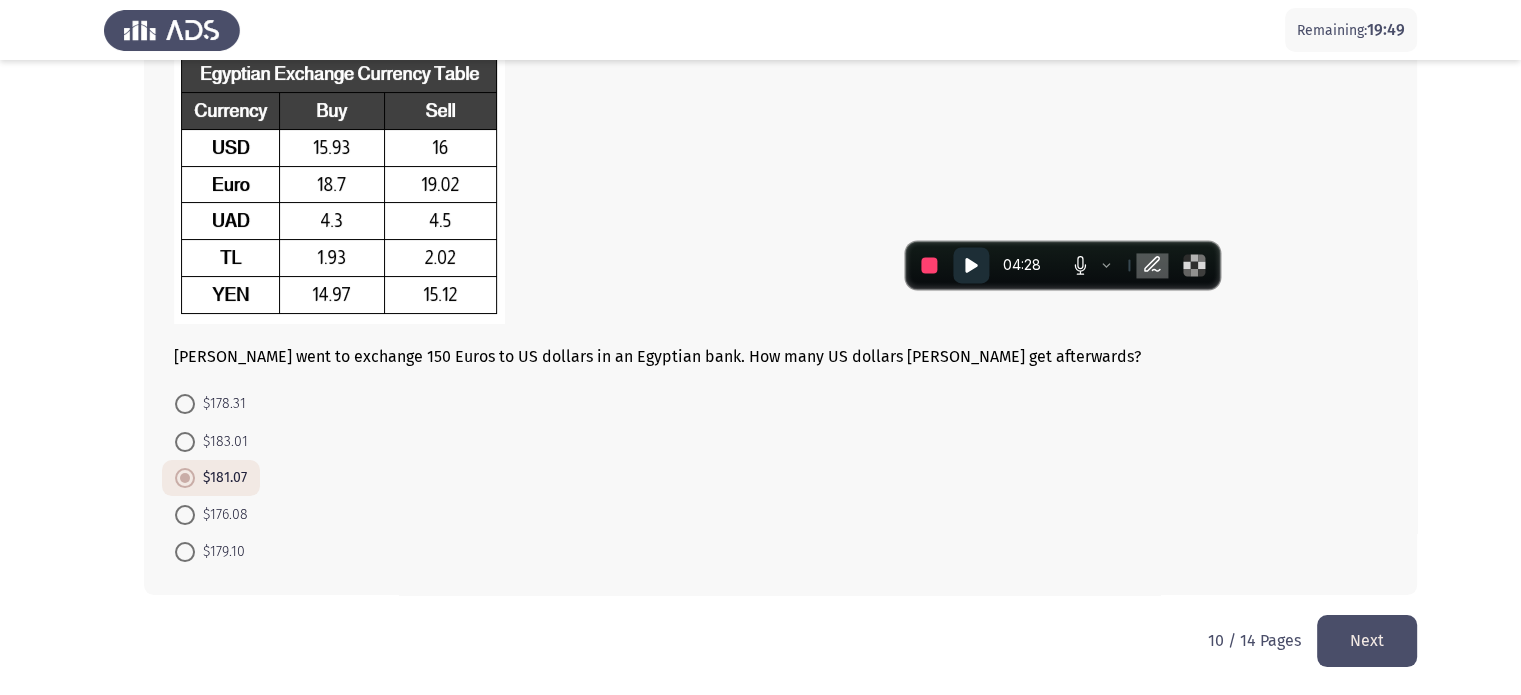 click on "Next" 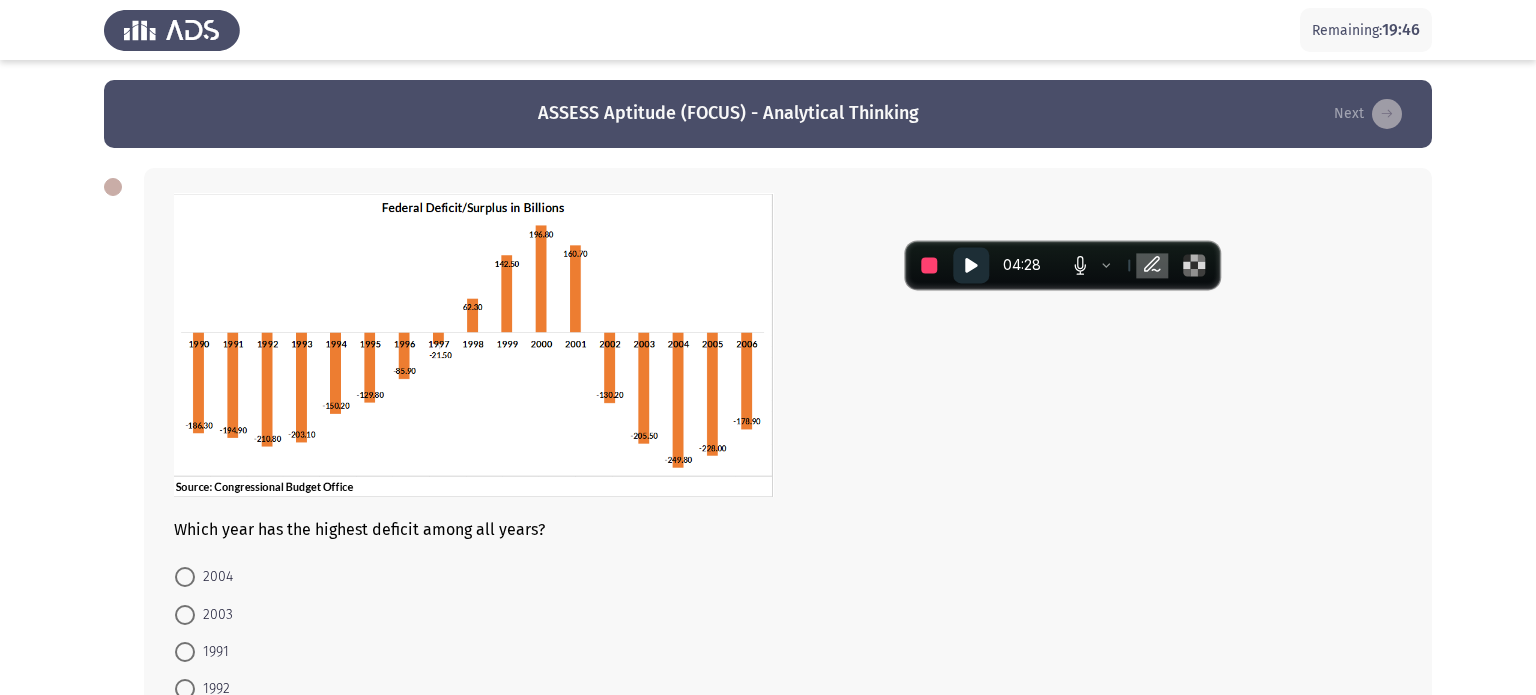 click 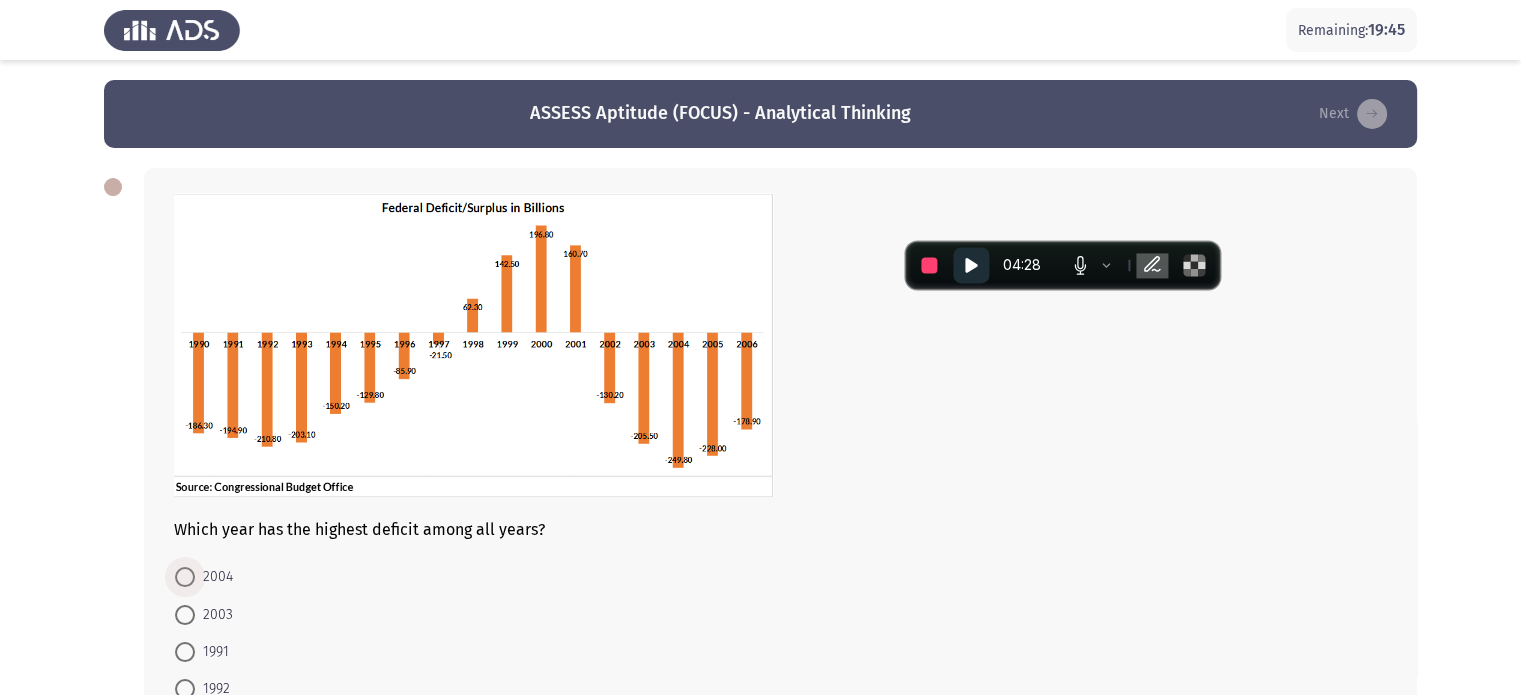 click at bounding box center [185, 577] 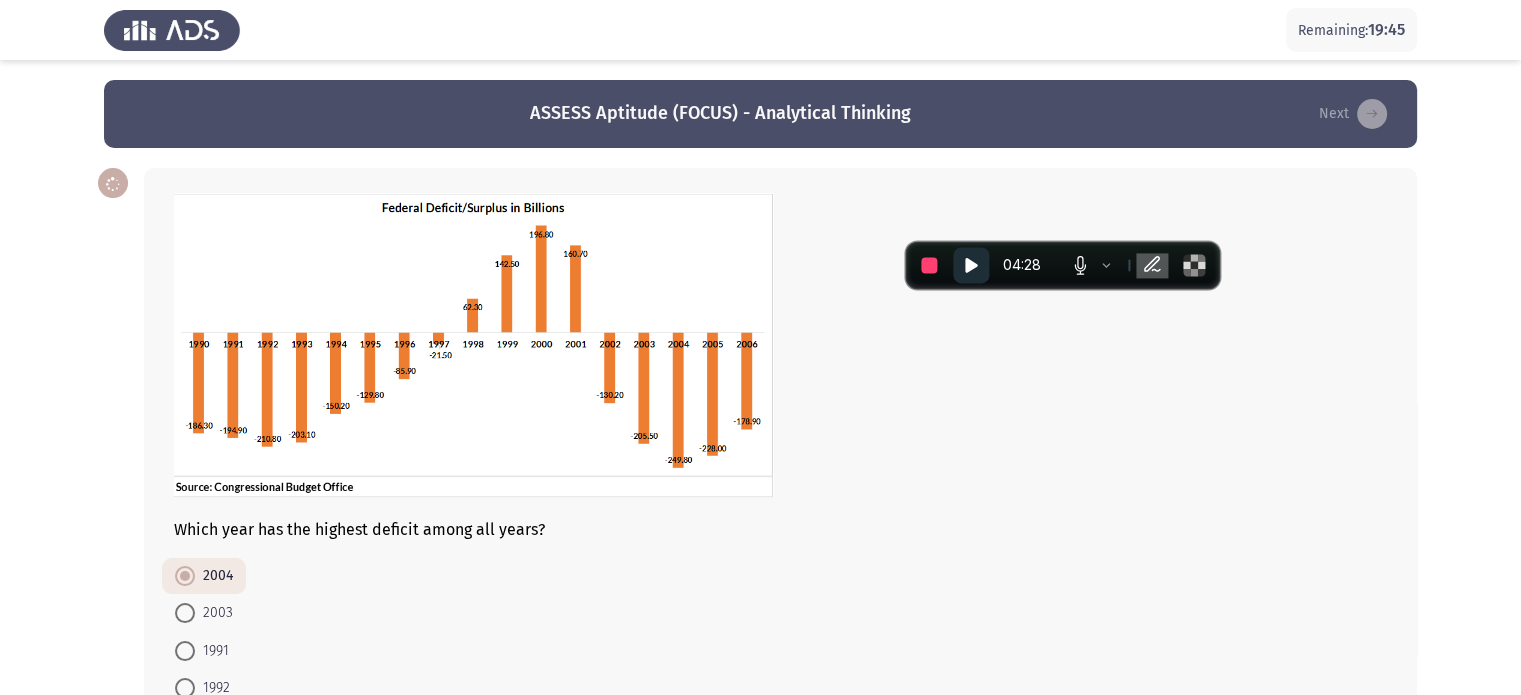 scroll, scrollTop: 172, scrollLeft: 0, axis: vertical 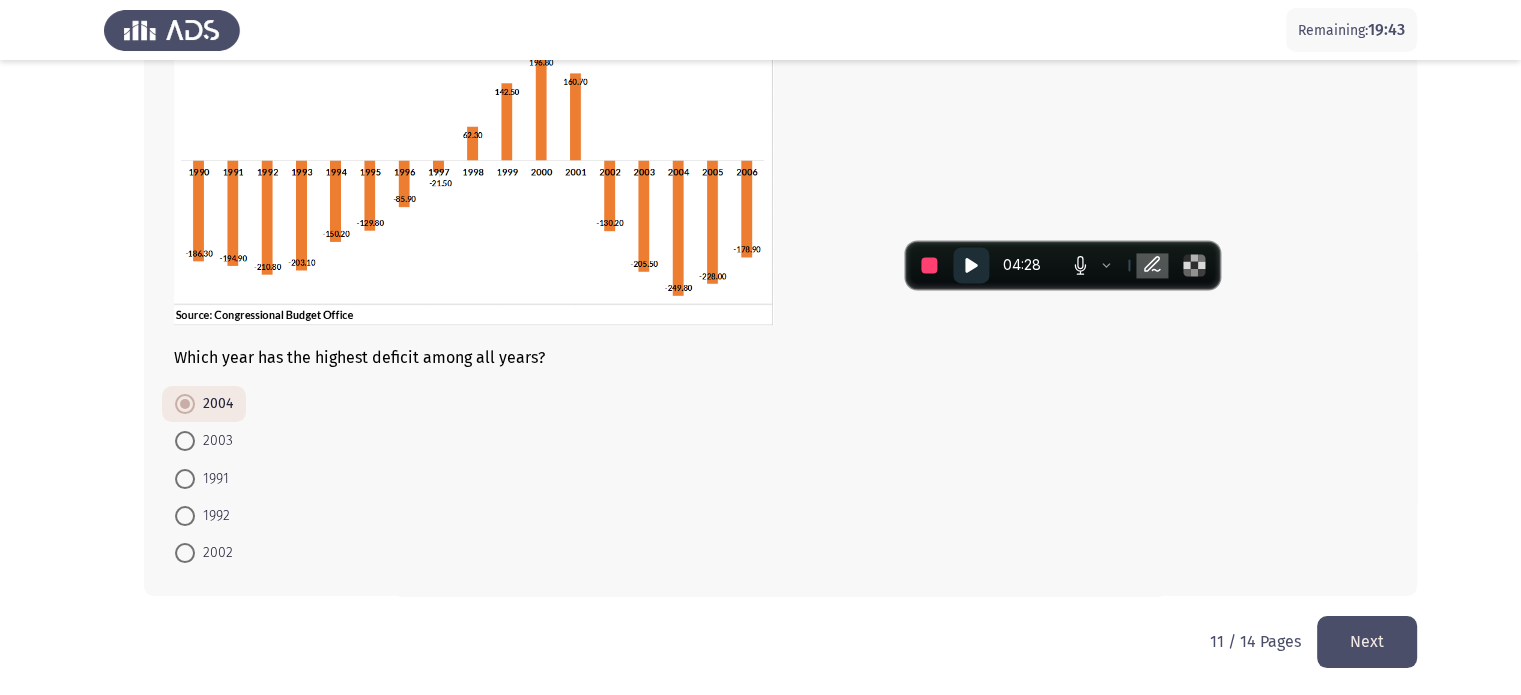 click on "Next" 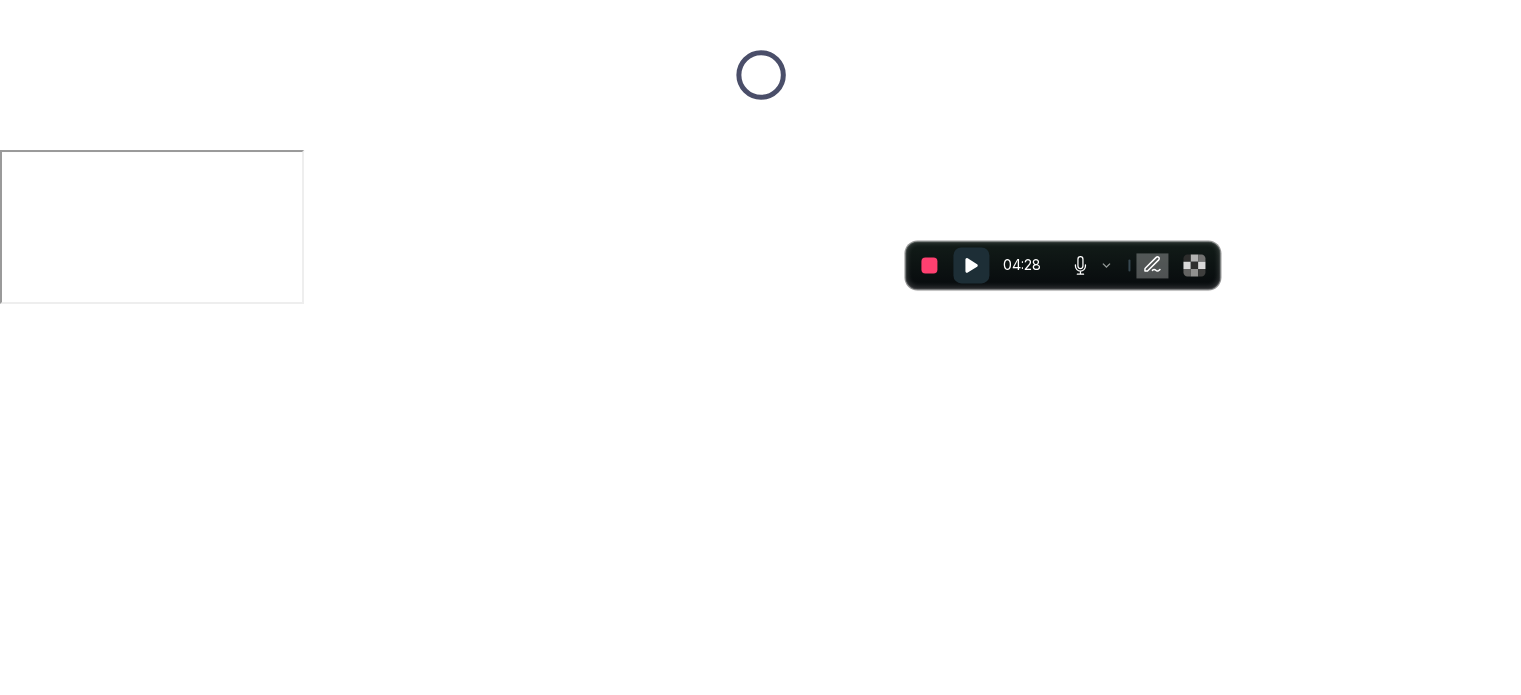 scroll, scrollTop: 0, scrollLeft: 0, axis: both 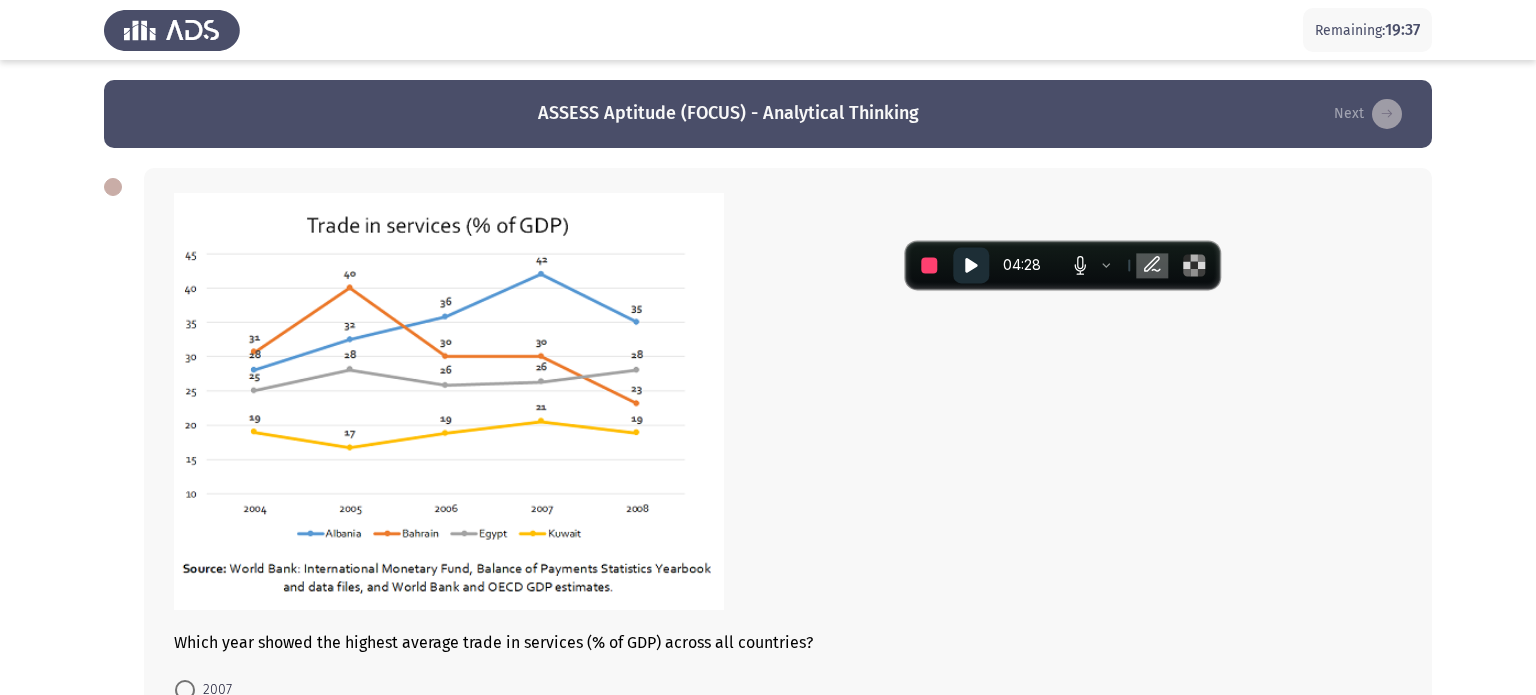 click at bounding box center (185, 765) 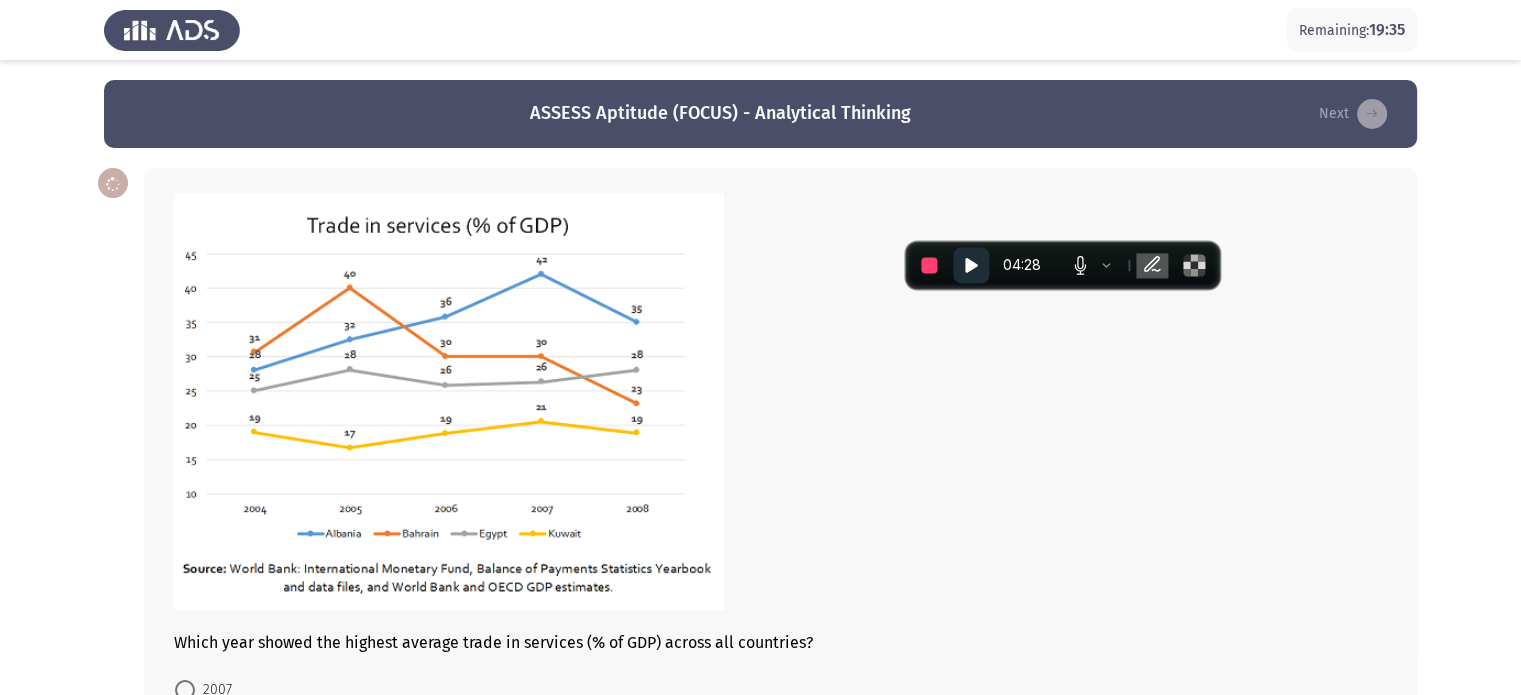 scroll, scrollTop: 285, scrollLeft: 0, axis: vertical 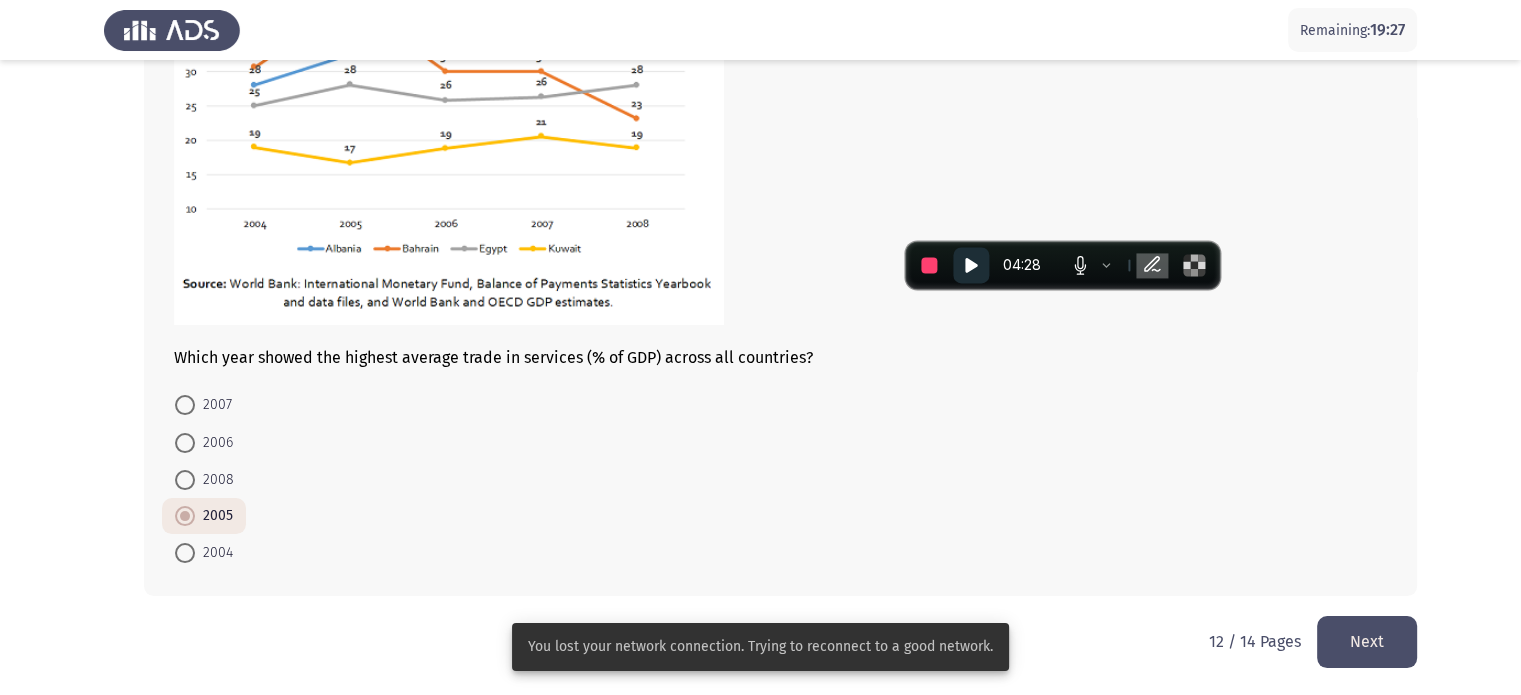 click on "Next" 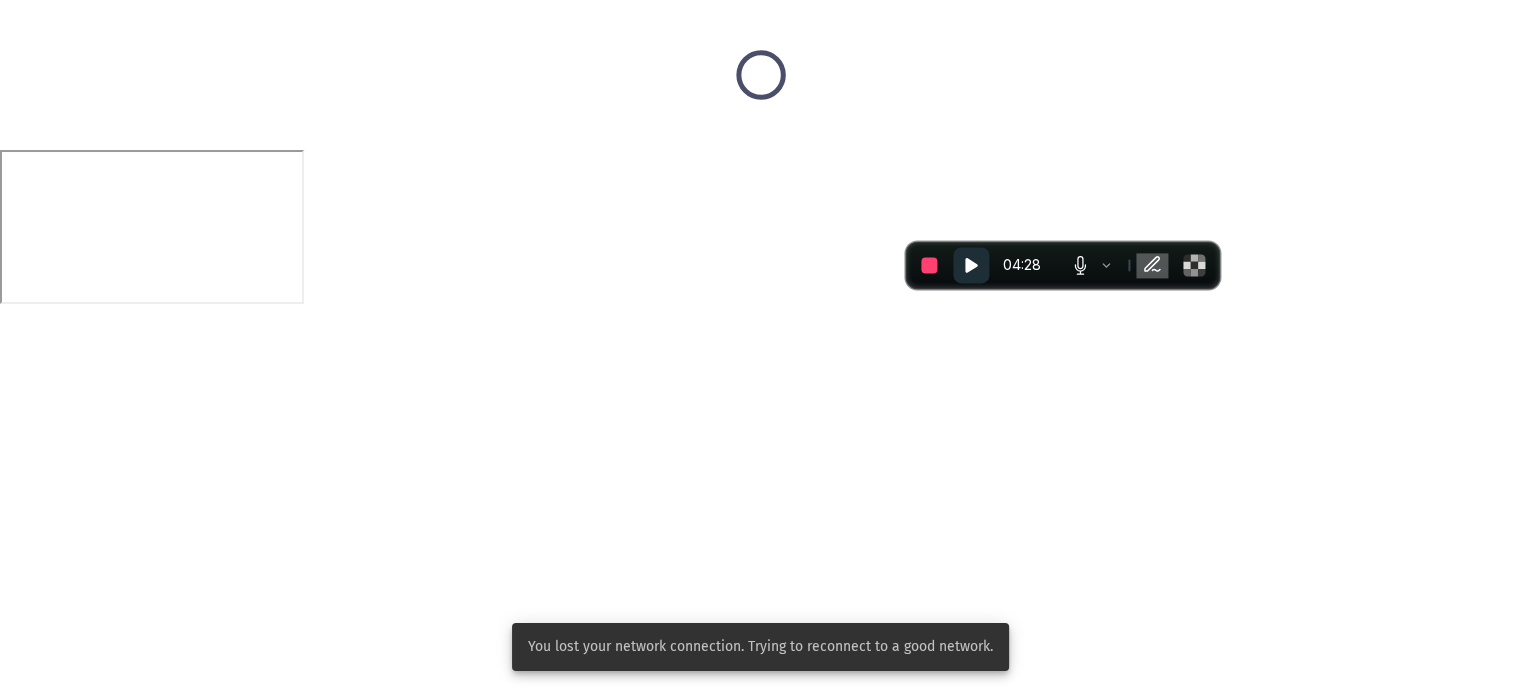 scroll, scrollTop: 0, scrollLeft: 0, axis: both 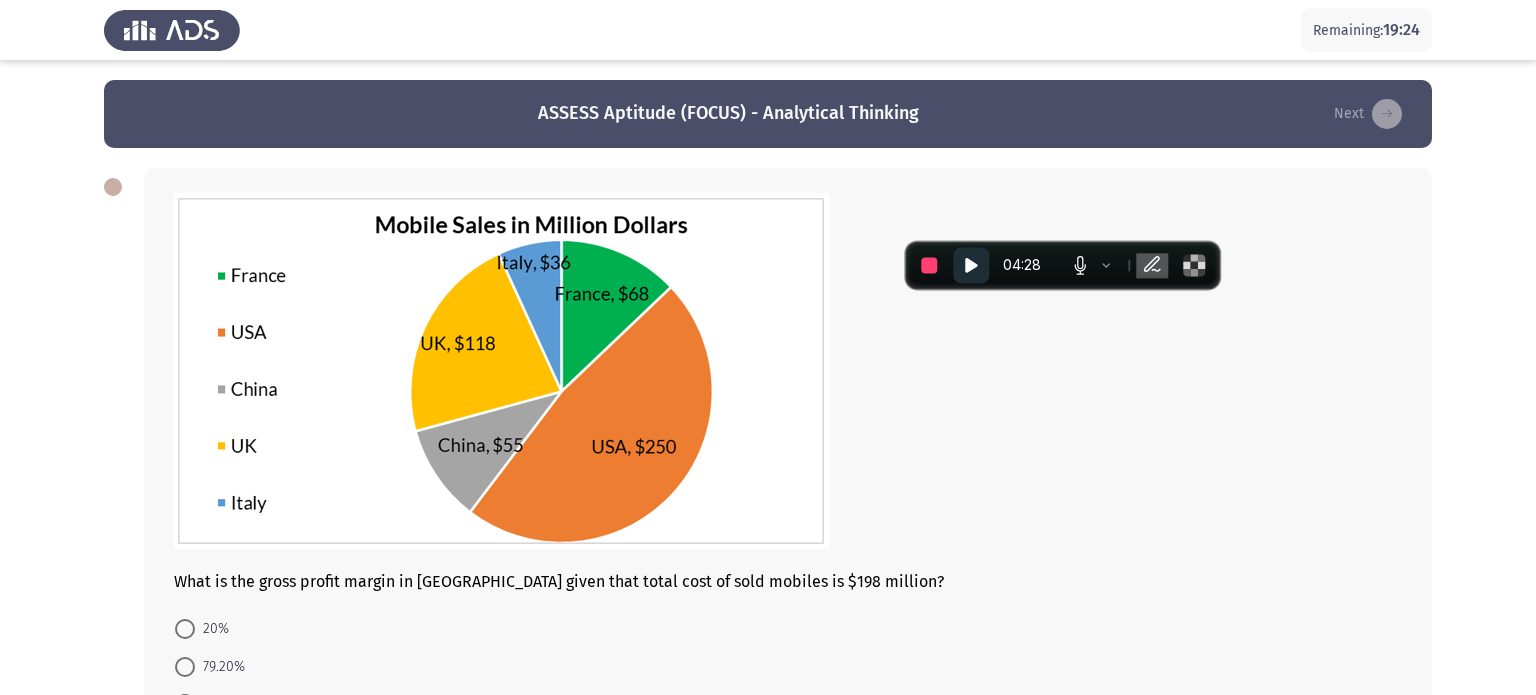 click at bounding box center [185, 779] 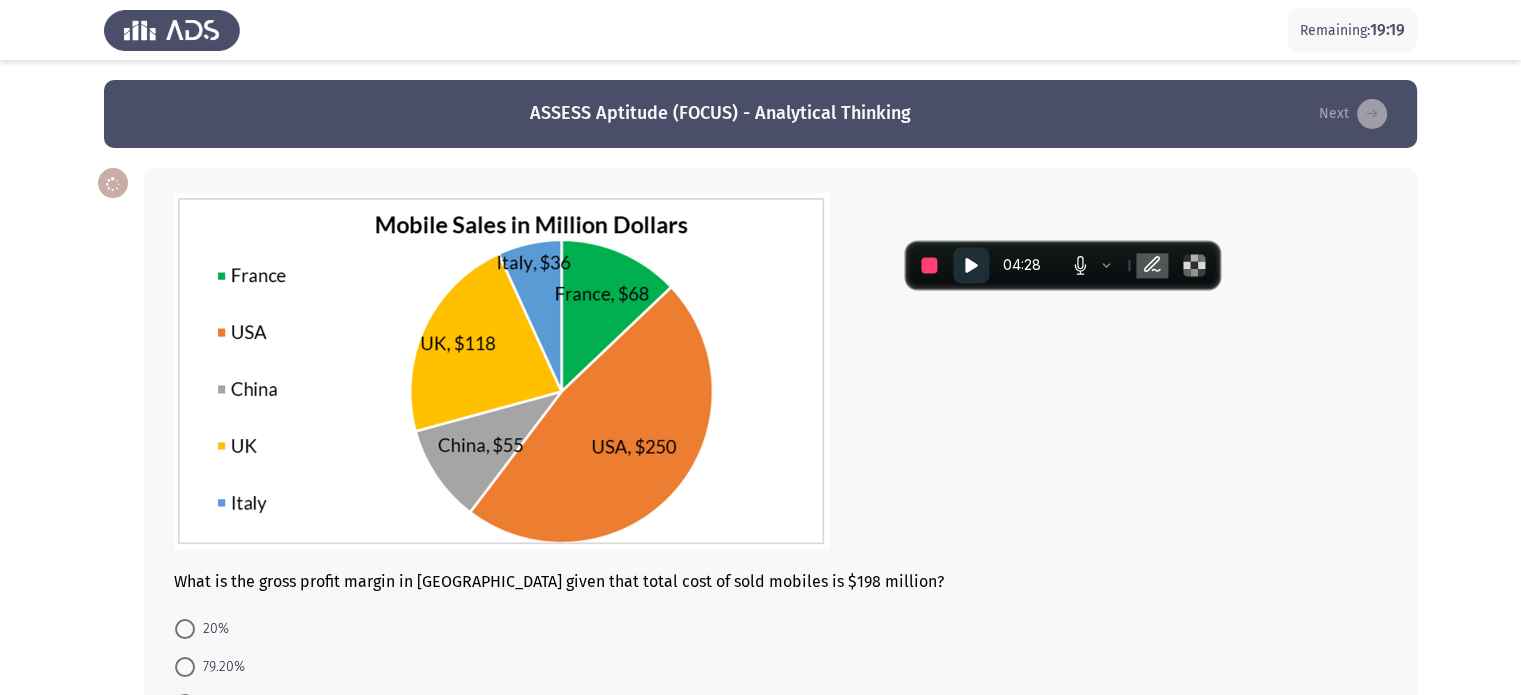 scroll, scrollTop: 224, scrollLeft: 0, axis: vertical 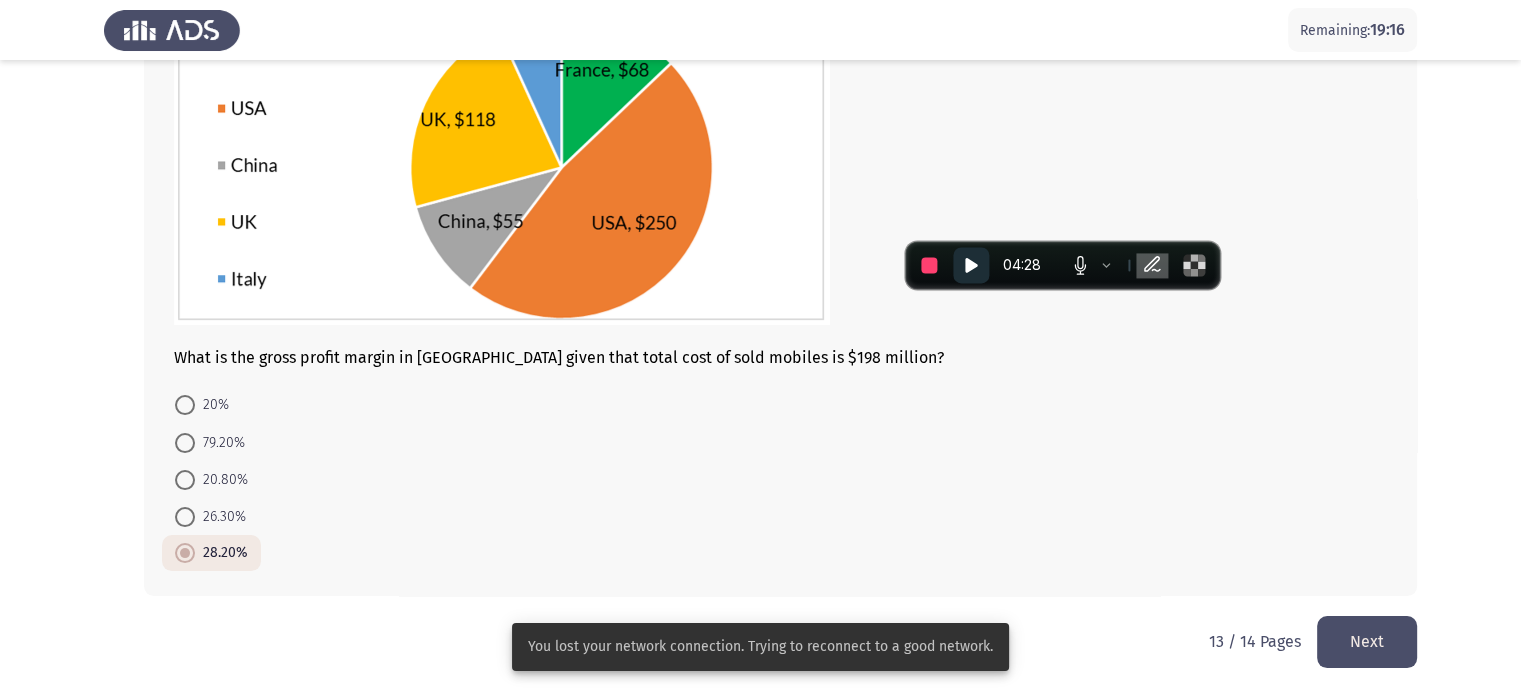 click on "Next" 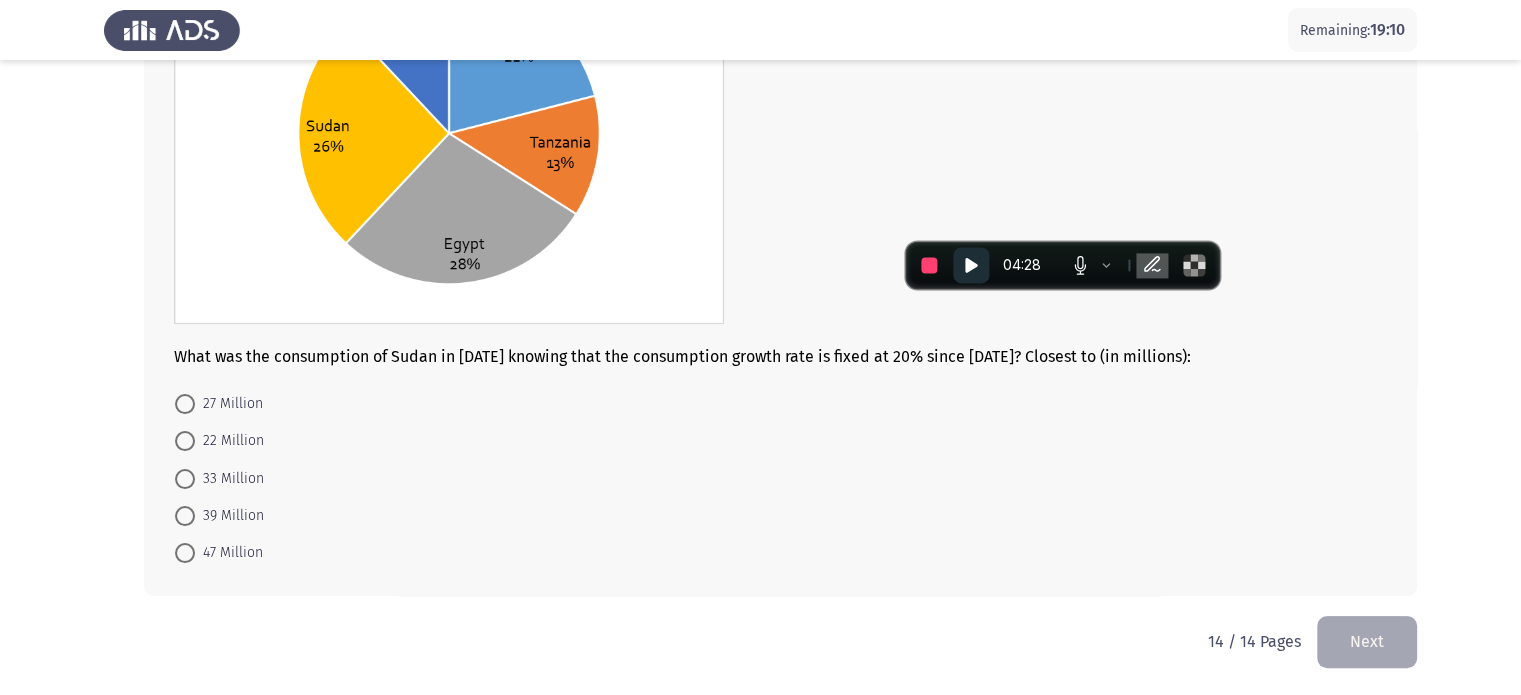 click at bounding box center (185, 479) 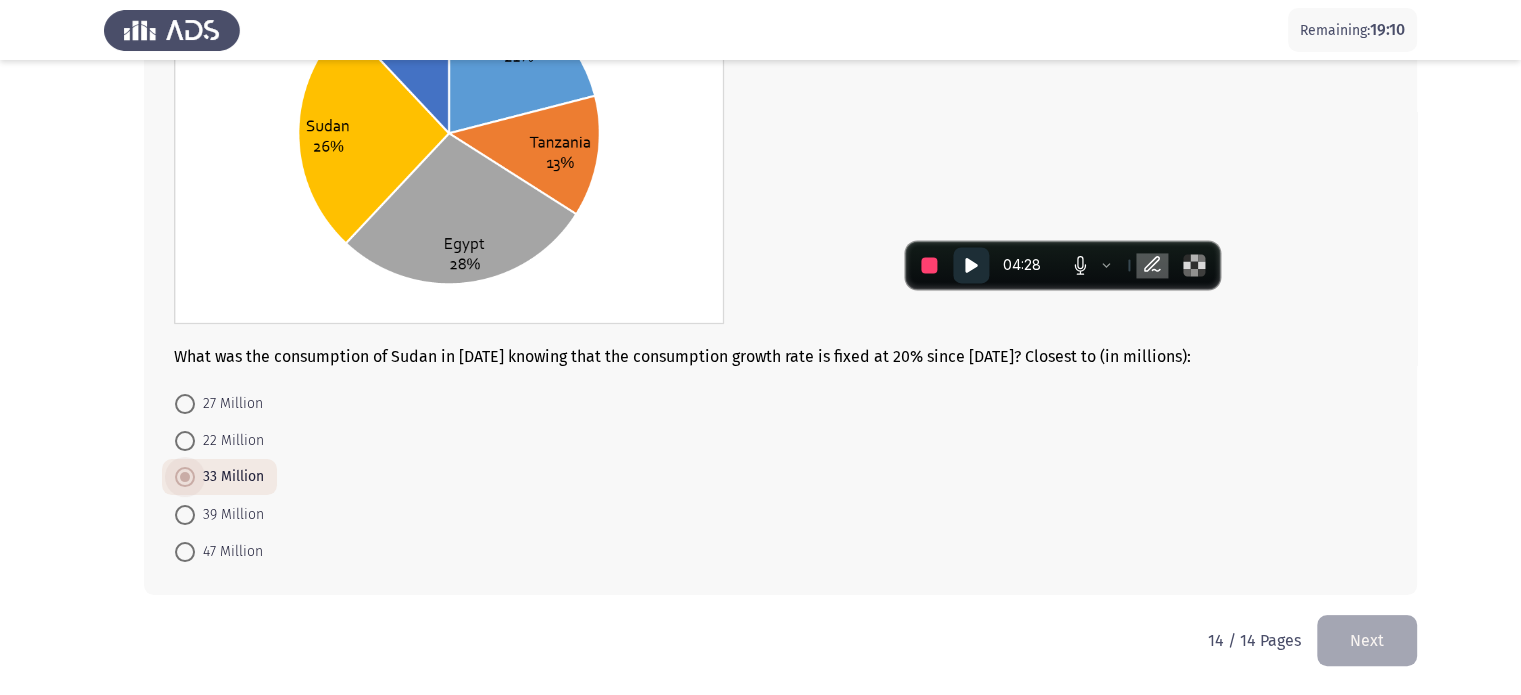 scroll, scrollTop: 290, scrollLeft: 0, axis: vertical 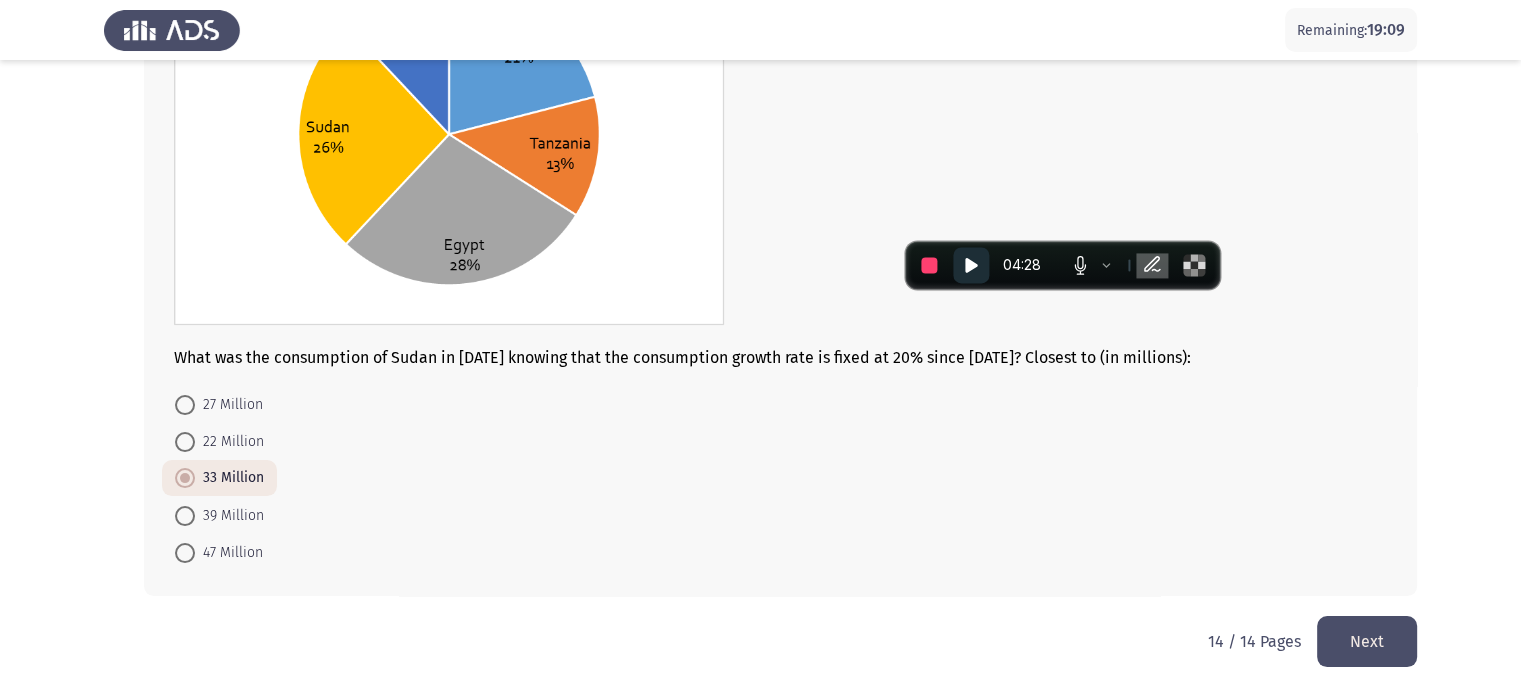 click on "Next" 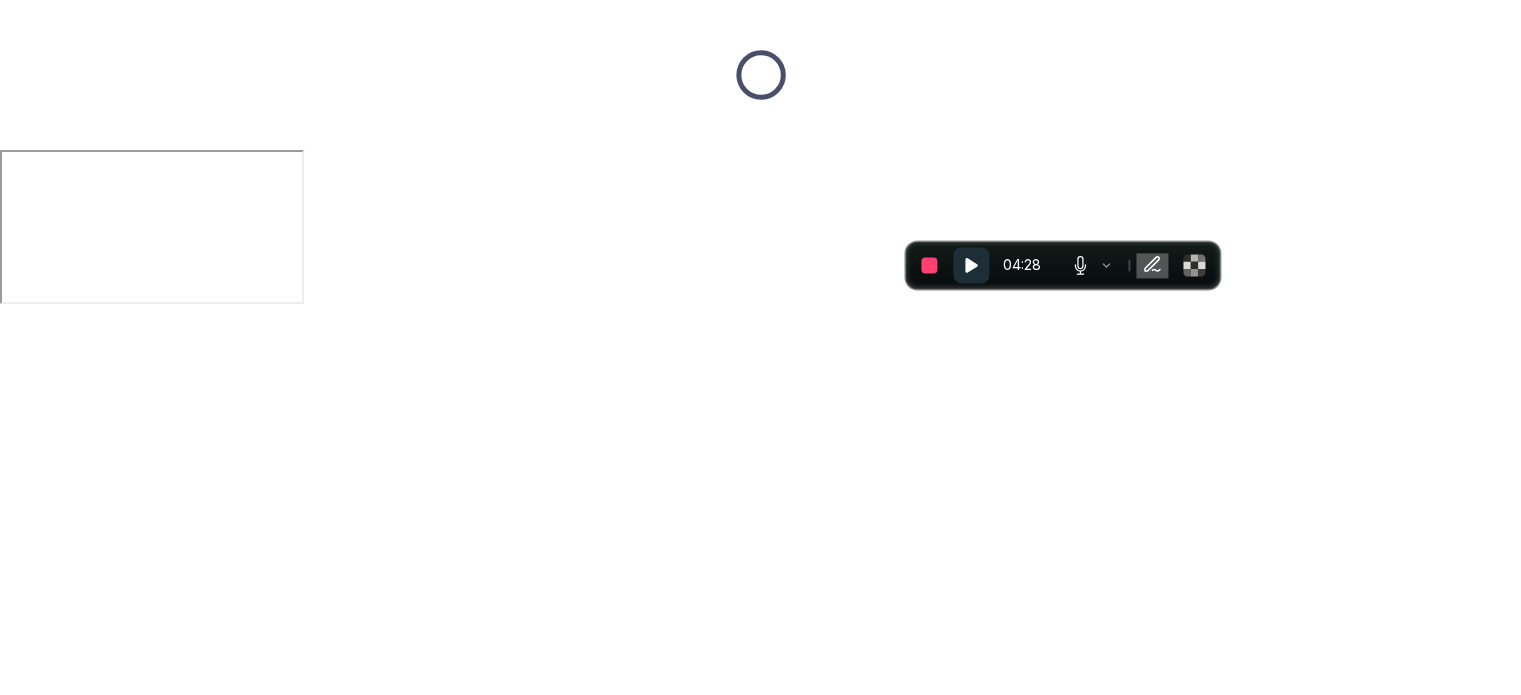 scroll, scrollTop: 0, scrollLeft: 0, axis: both 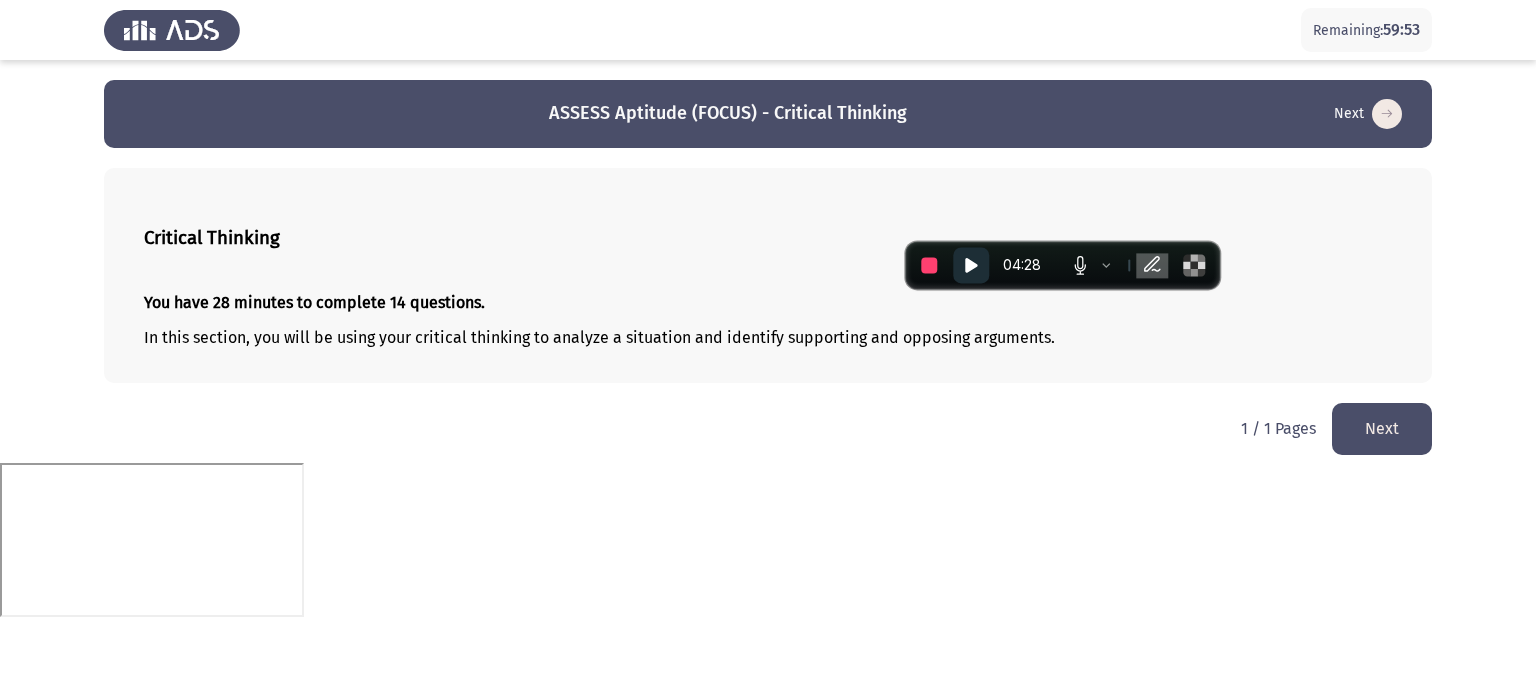 click 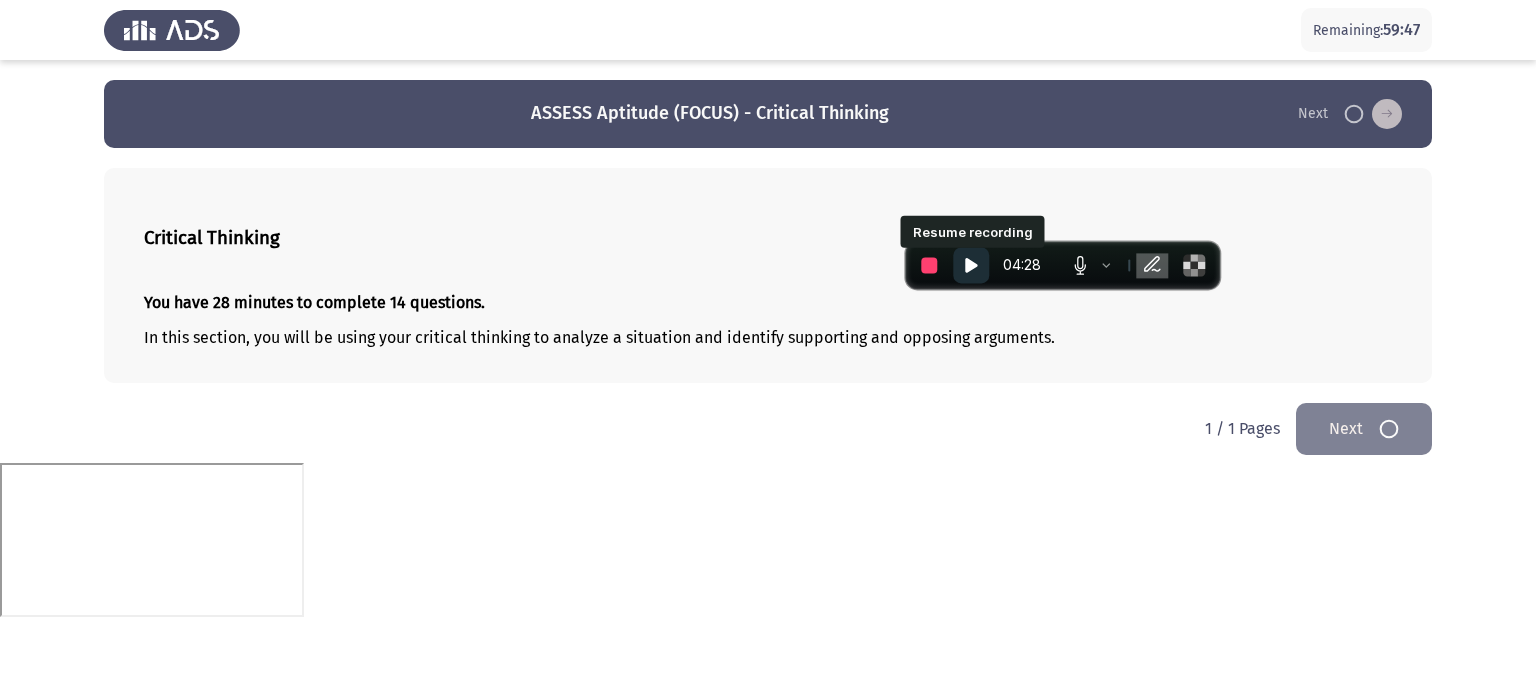 click 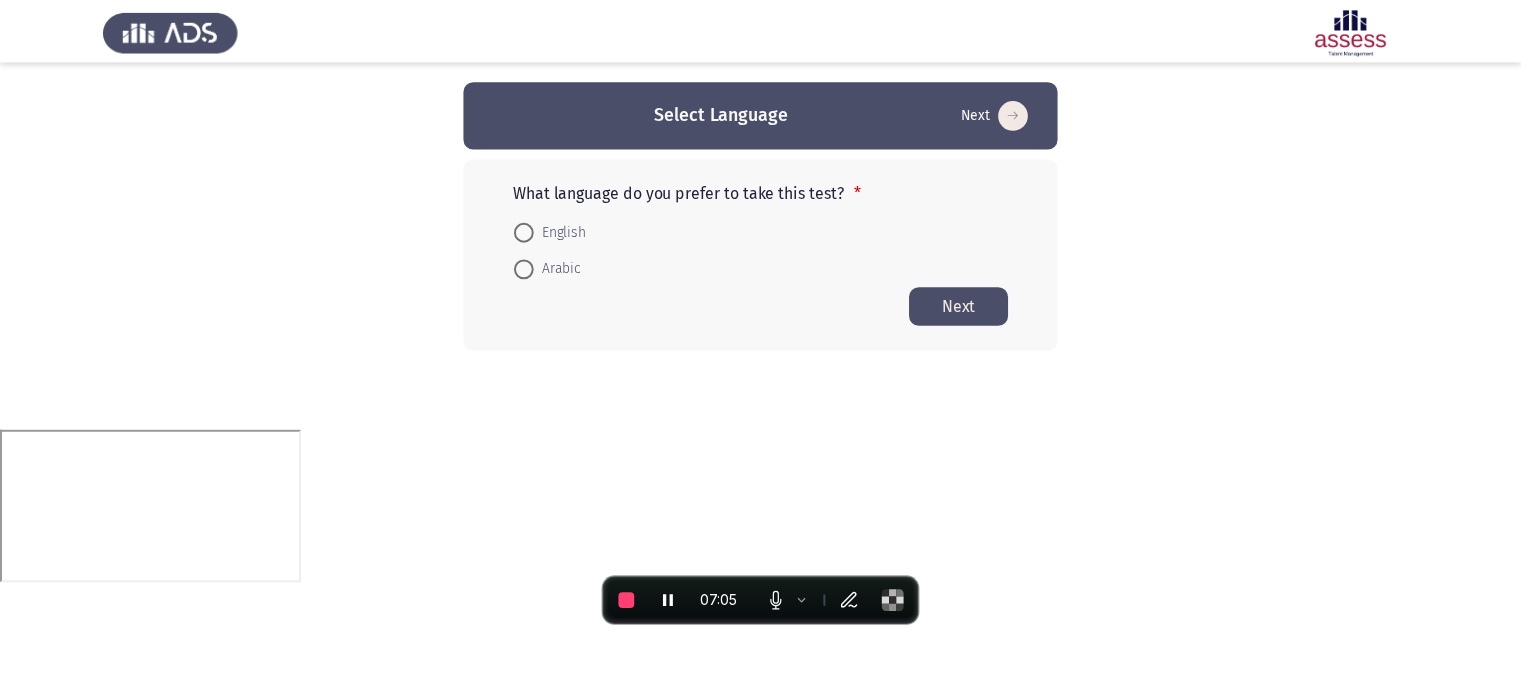 scroll, scrollTop: 0, scrollLeft: 0, axis: both 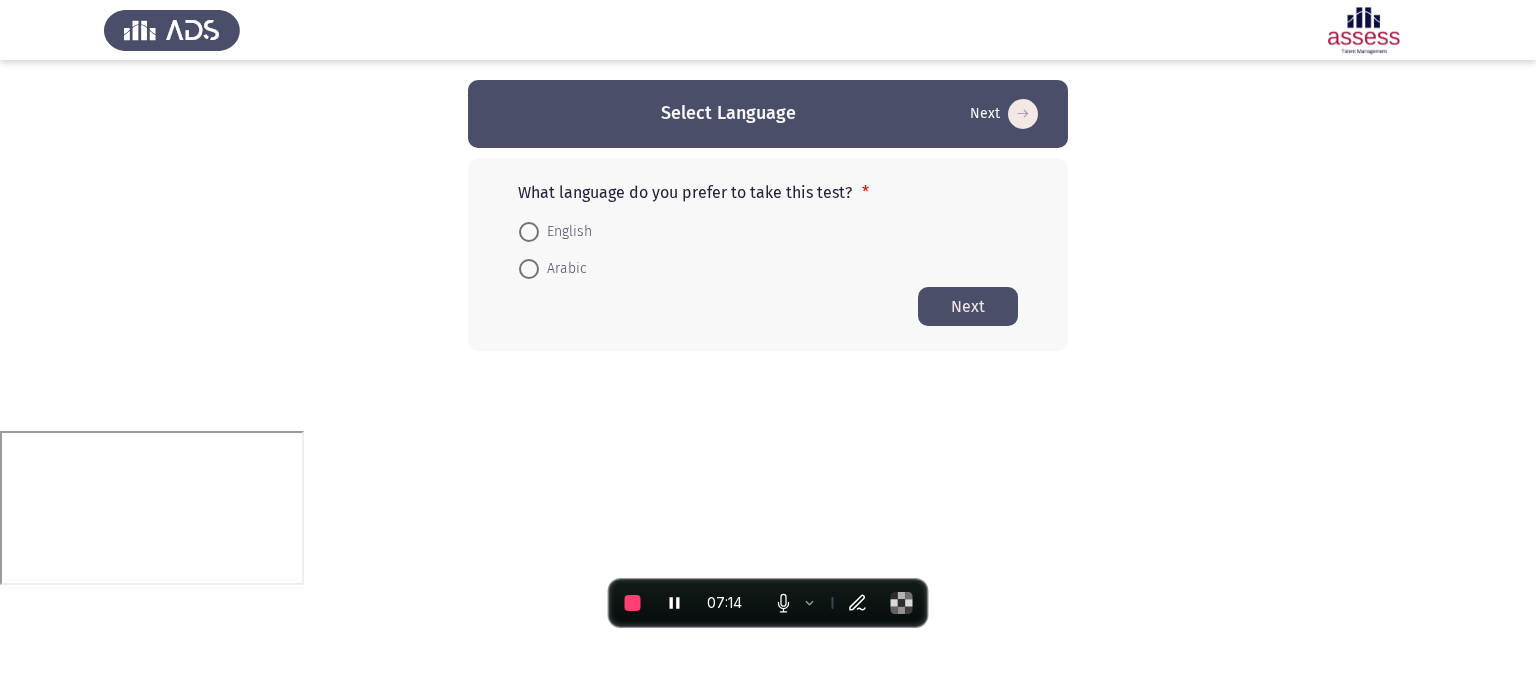 click at bounding box center [529, 232] 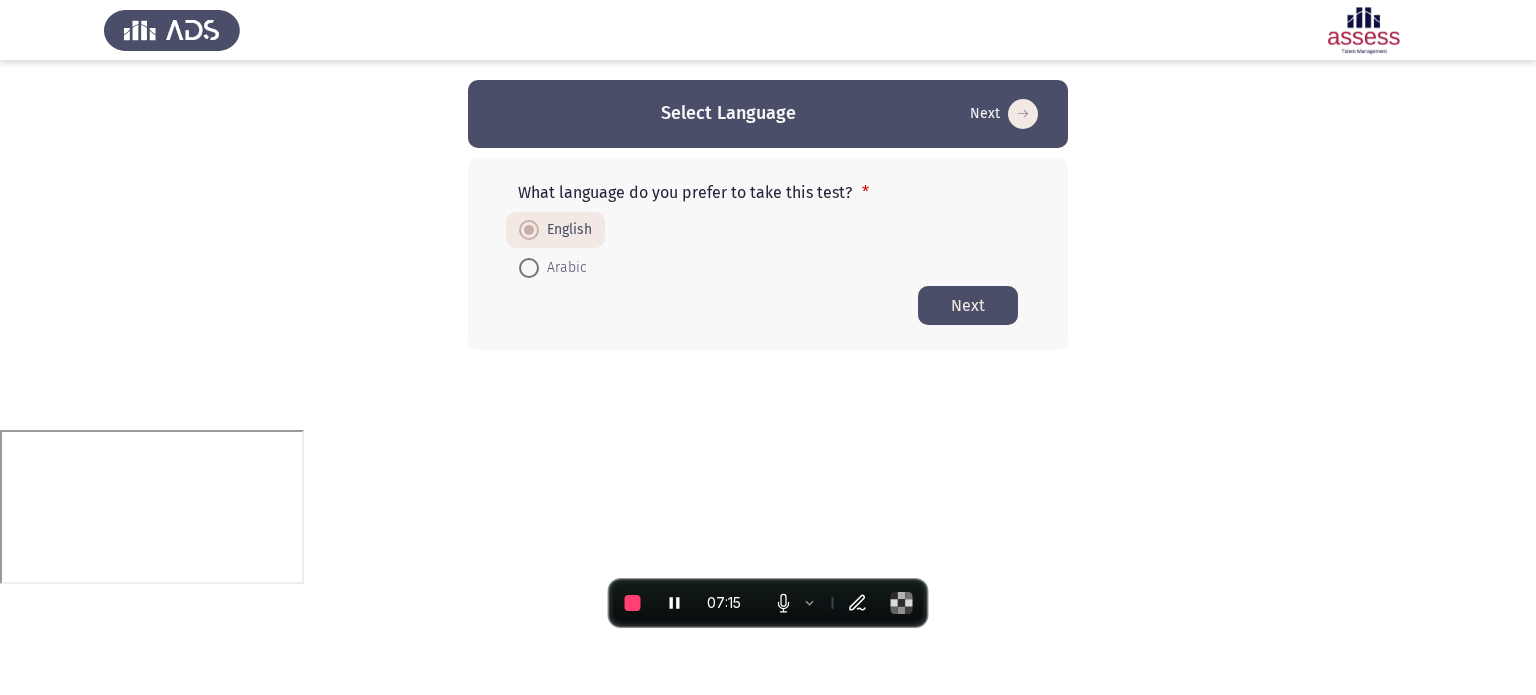 click on "Next" 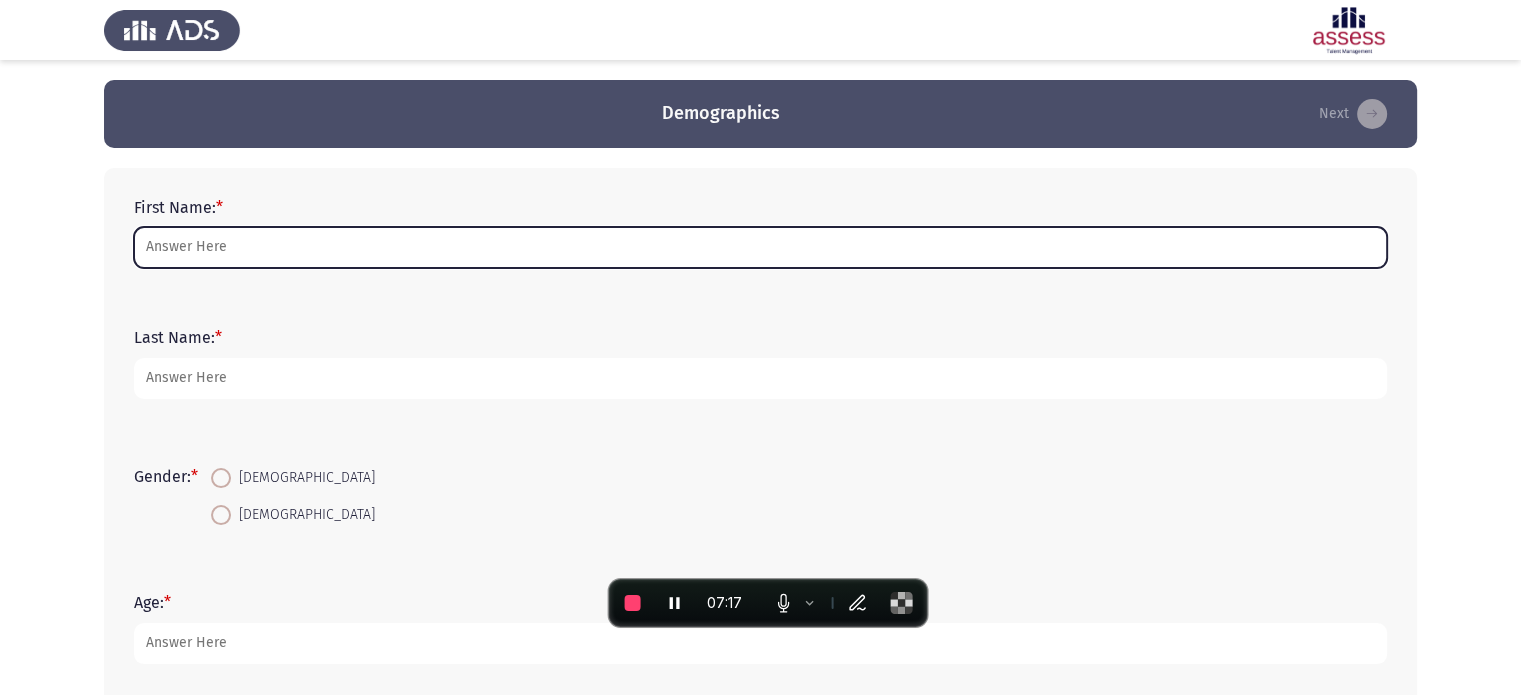 click on "First Name:    *" at bounding box center [760, 247] 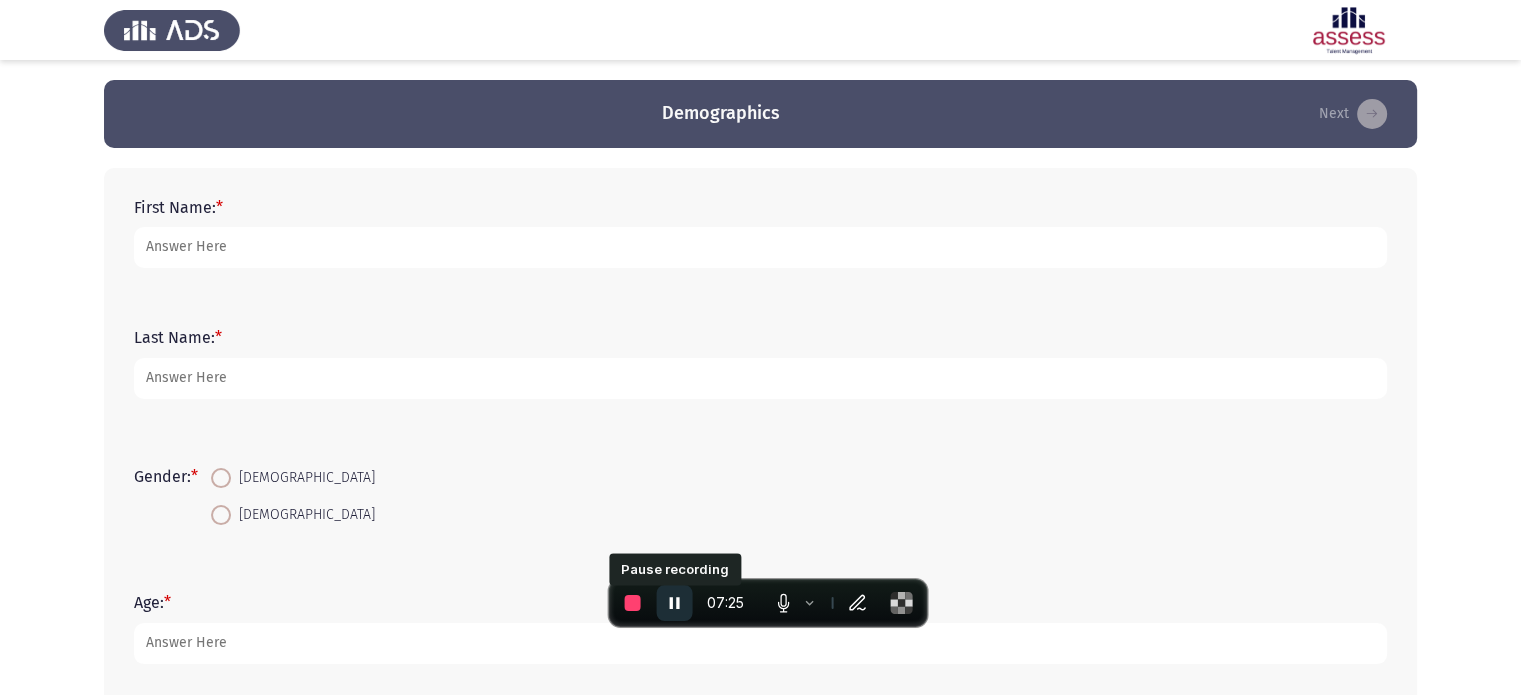 click 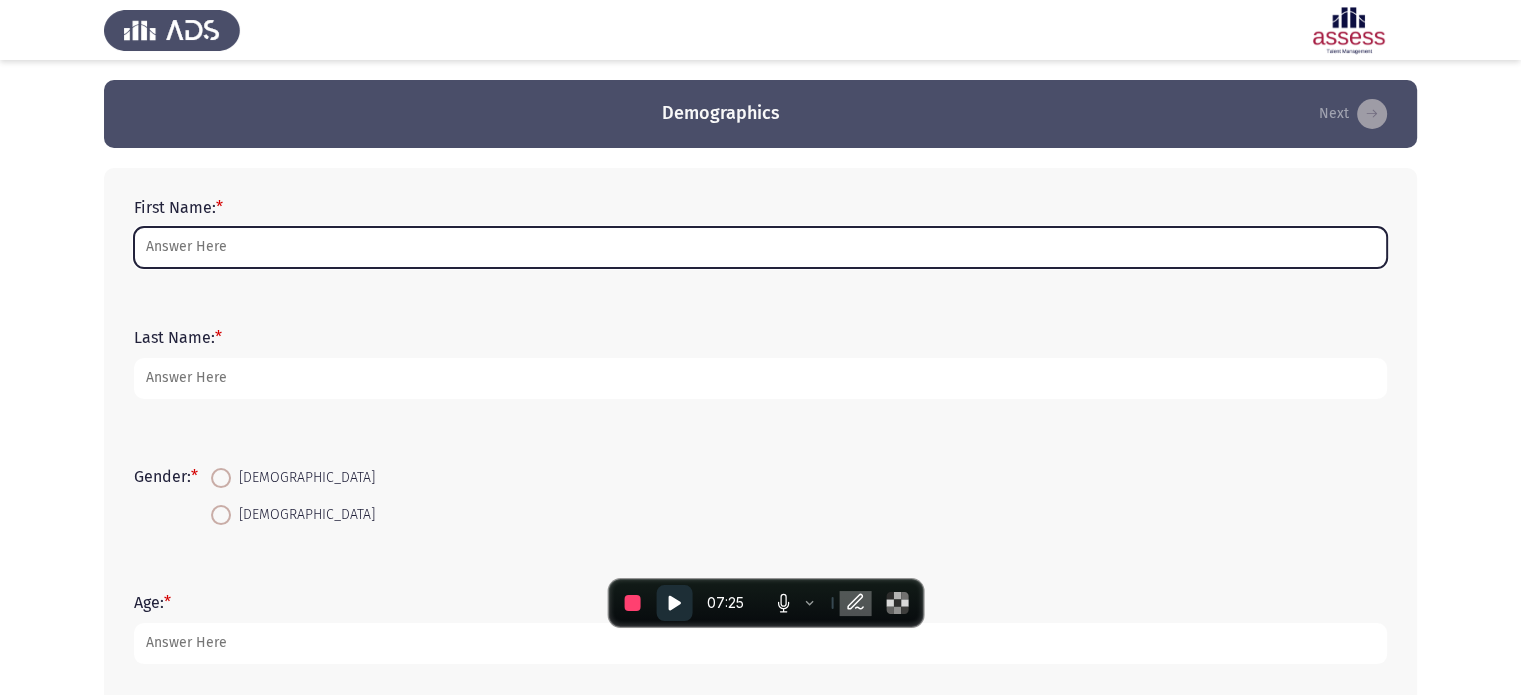 click on "First Name:    *" at bounding box center [760, 247] 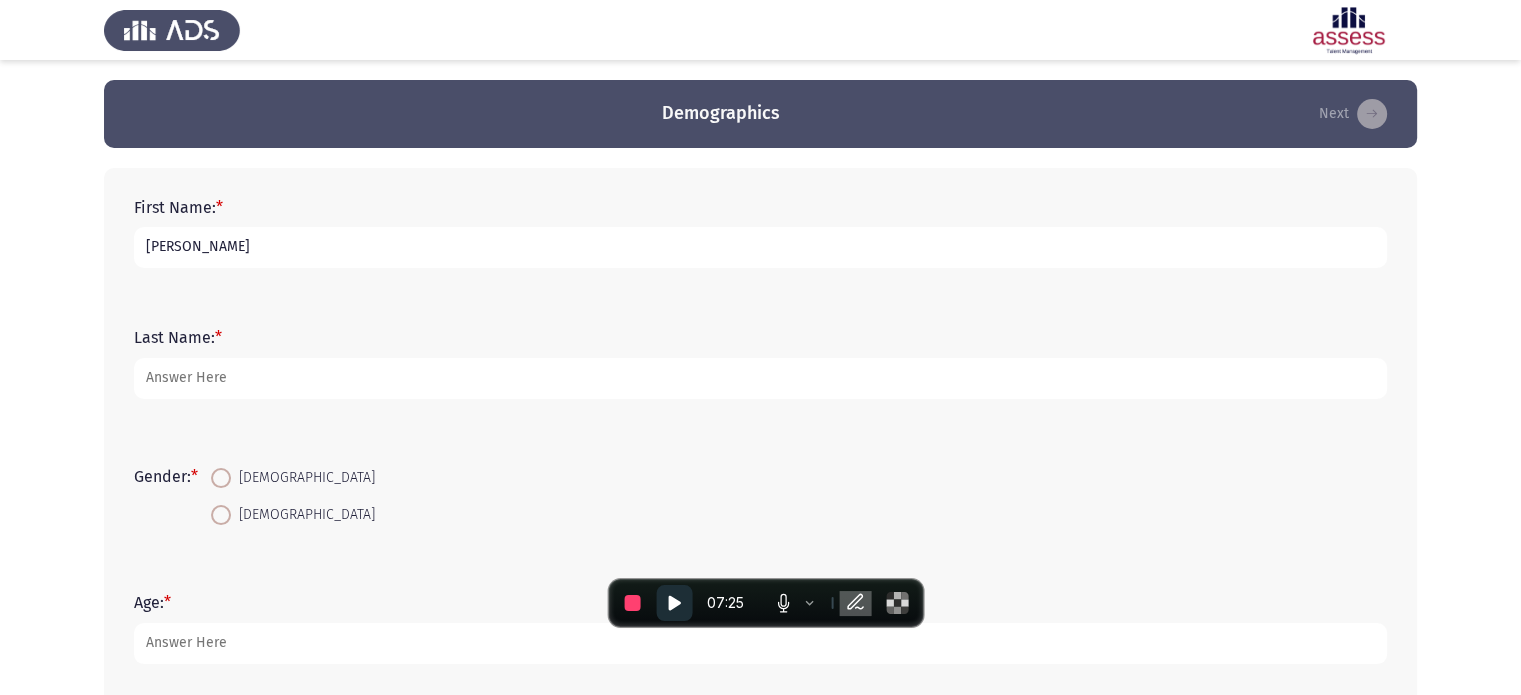 type on "[PERSON_NAME]" 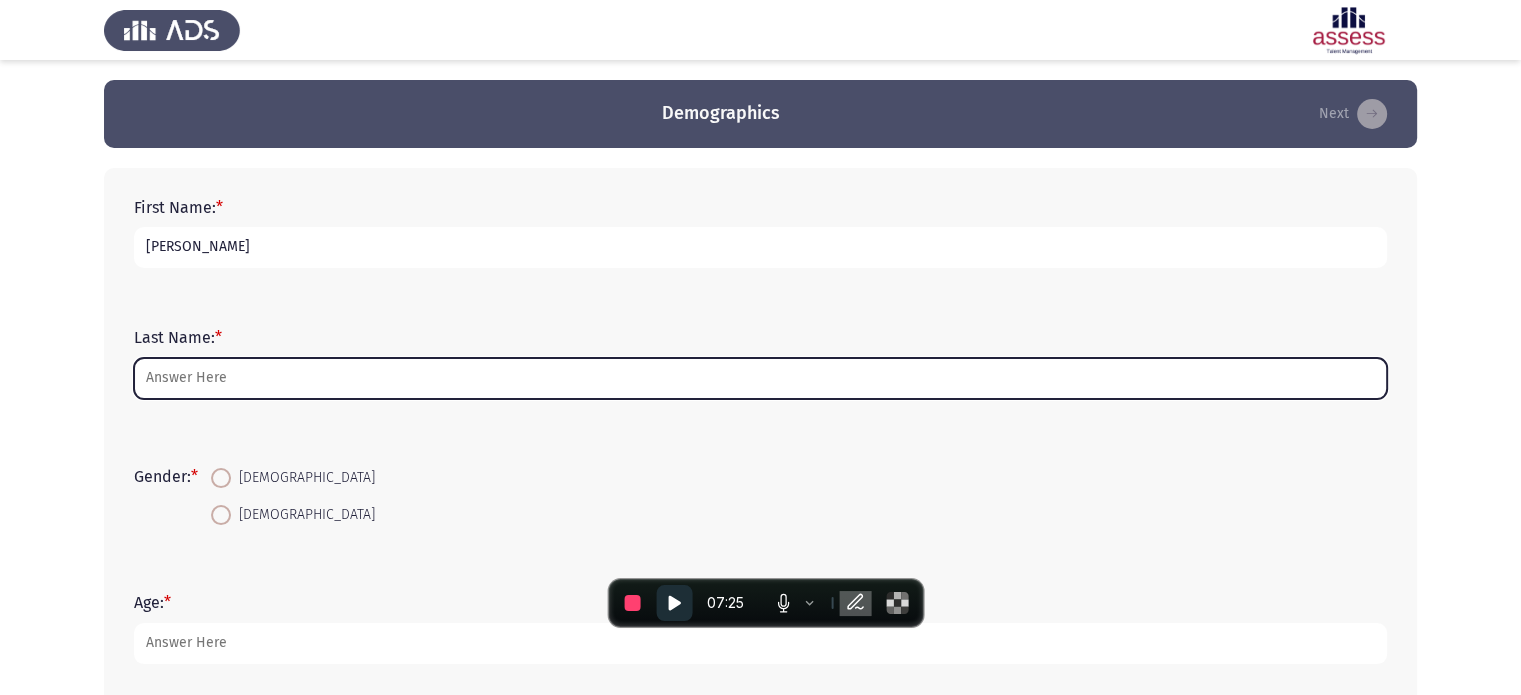 click on "Last Name:   *" at bounding box center (760, 378) 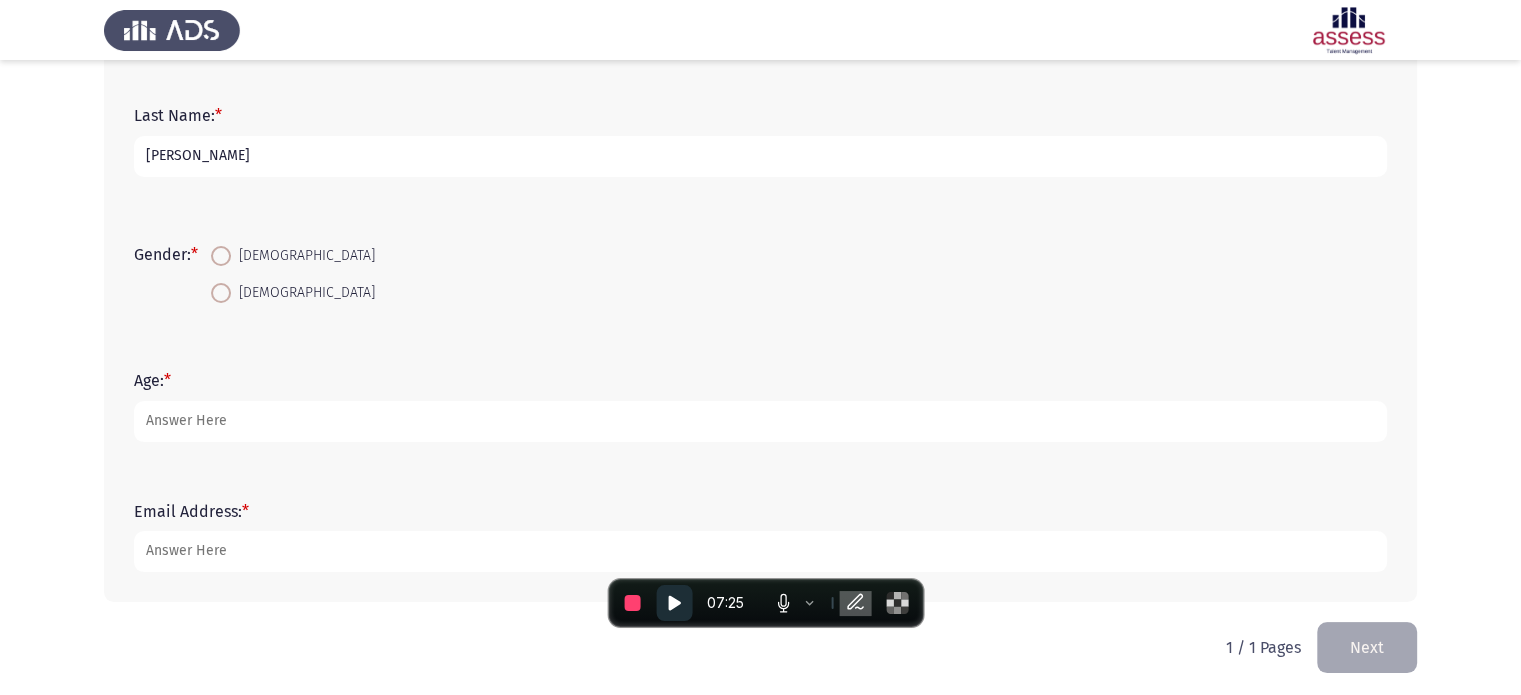 scroll, scrollTop: 223, scrollLeft: 0, axis: vertical 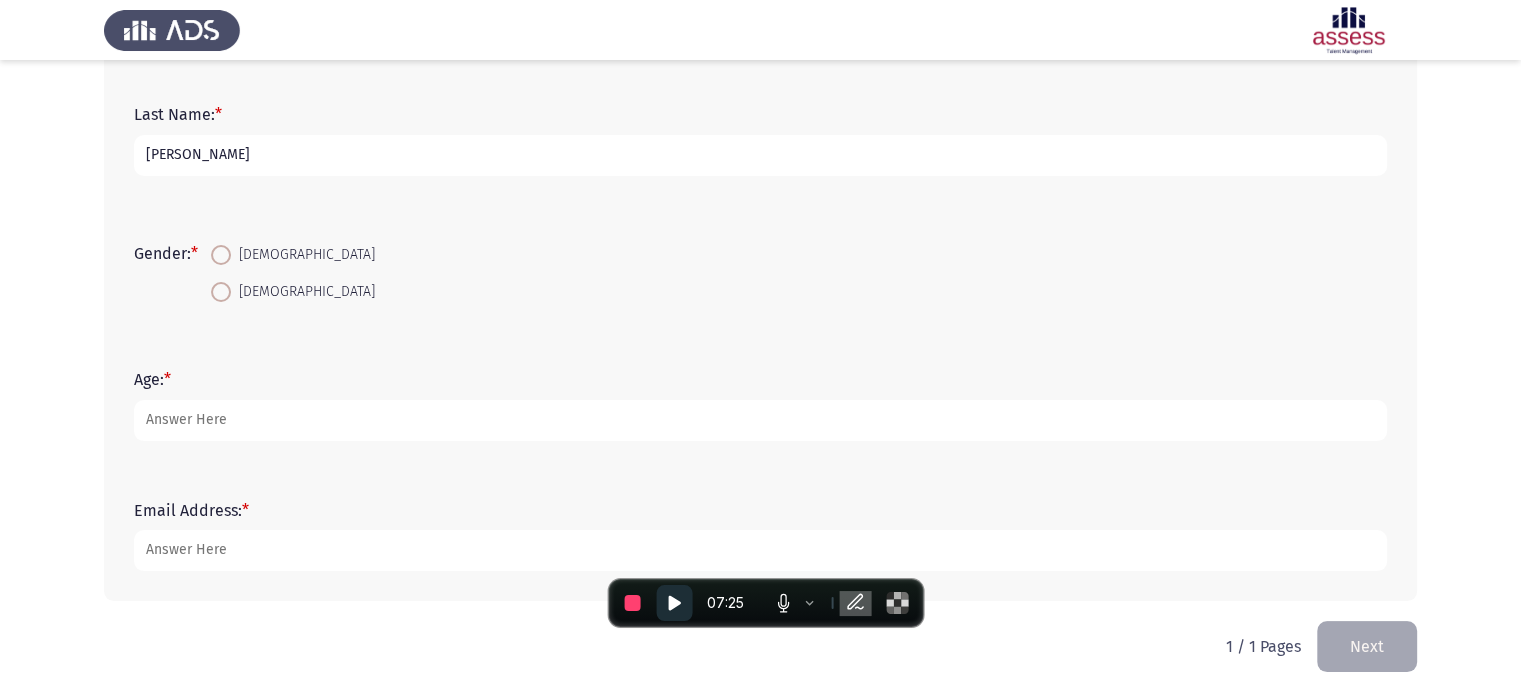 type on "[PERSON_NAME]" 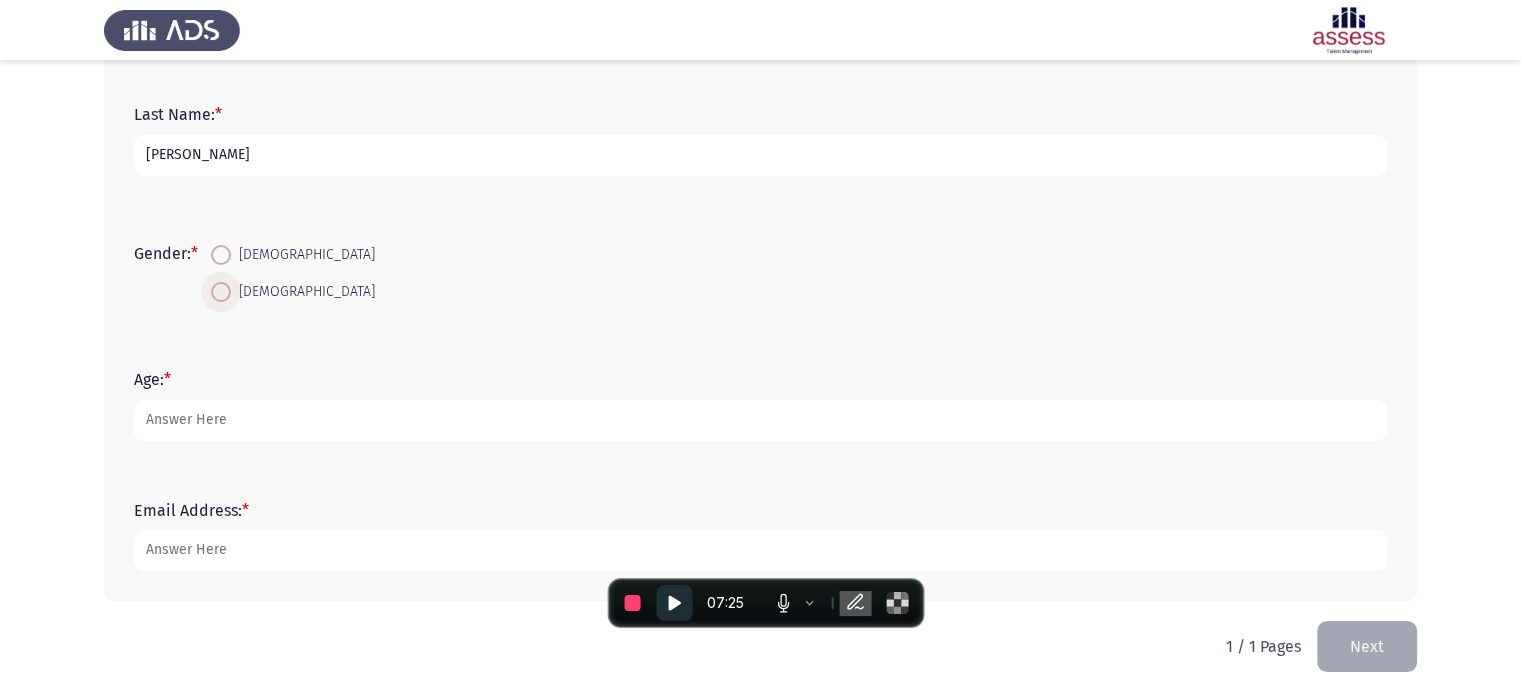 click at bounding box center [221, 292] 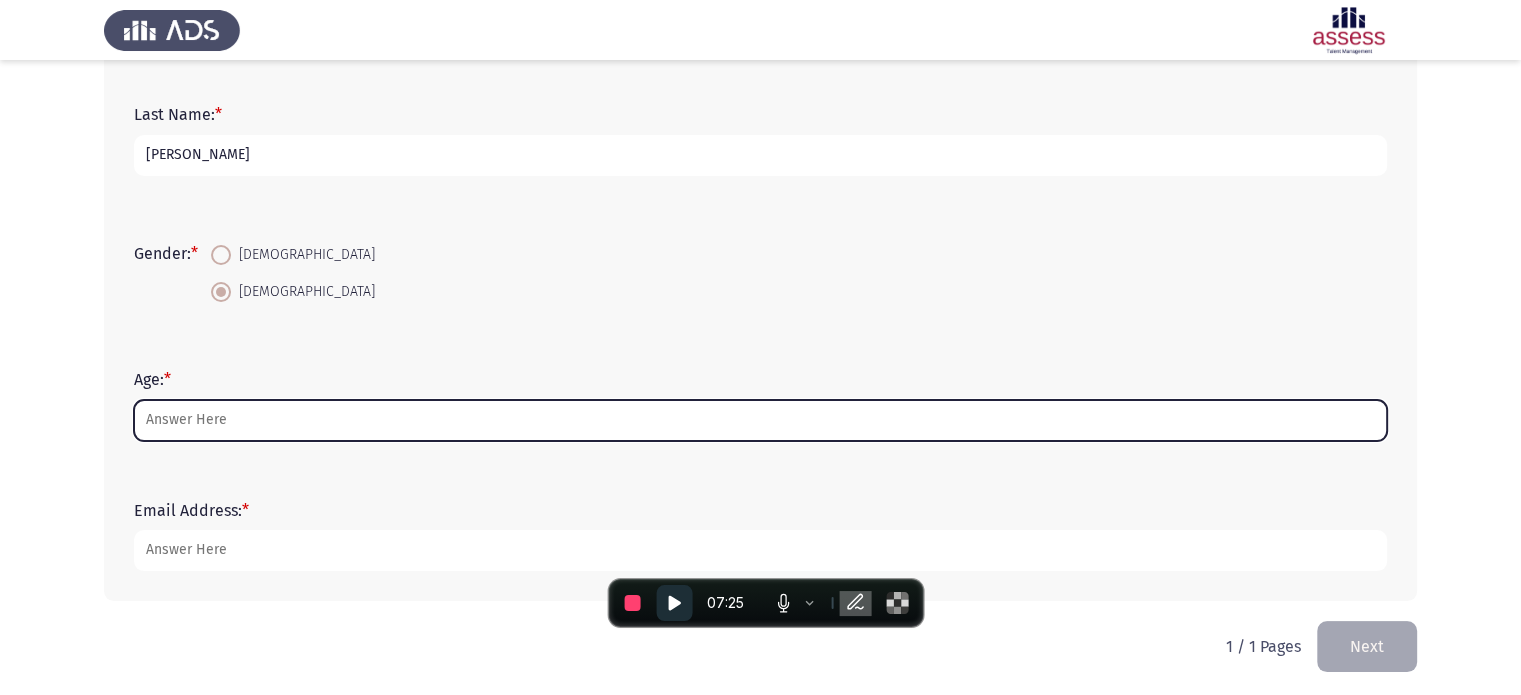 click on "Age:   *" at bounding box center (760, 420) 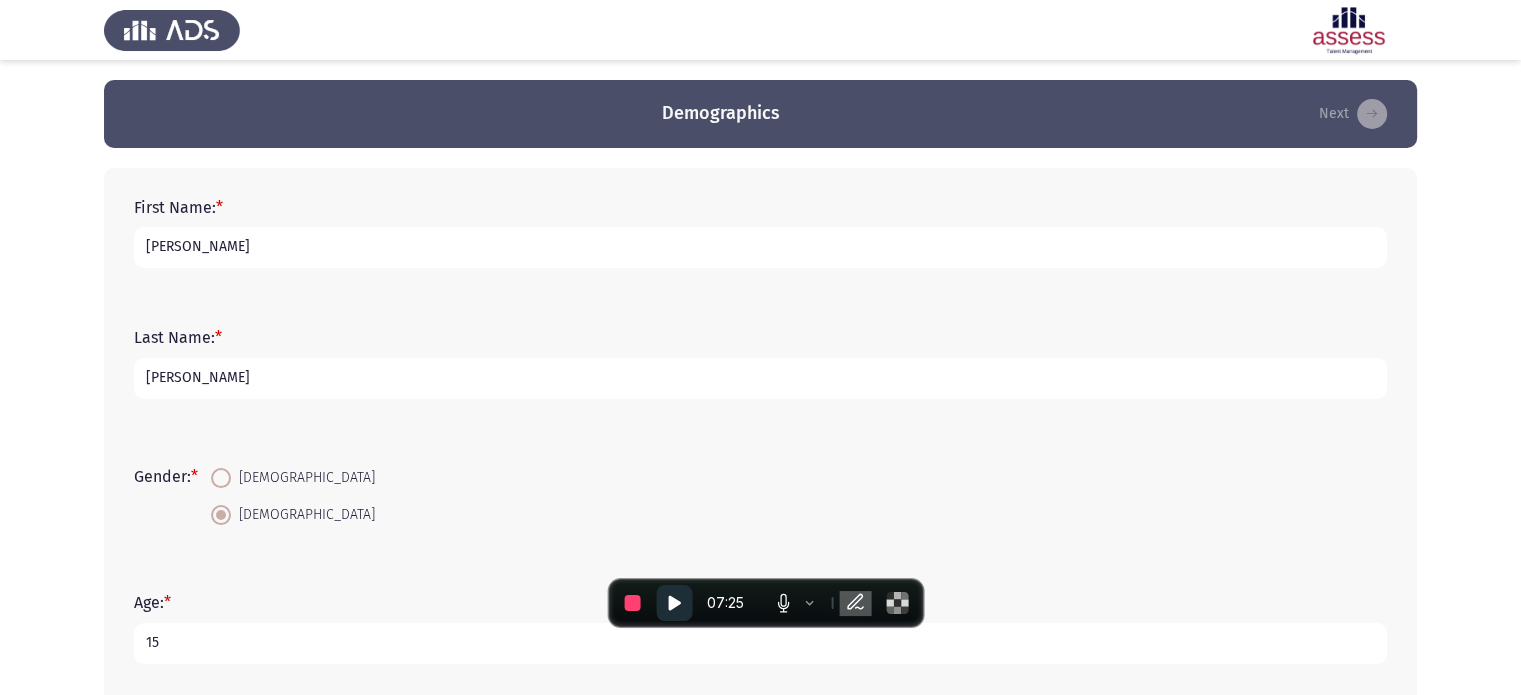 scroll, scrollTop: 228, scrollLeft: 0, axis: vertical 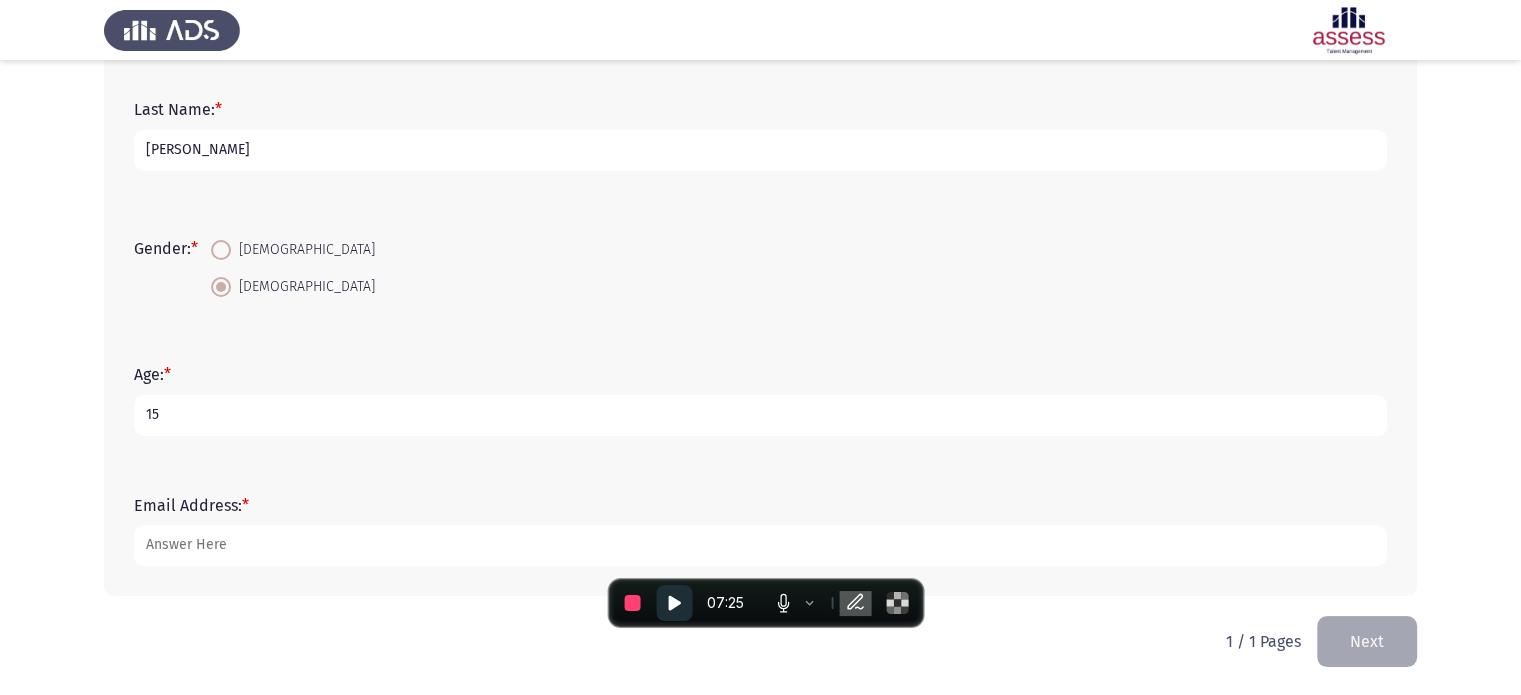 type on "1" 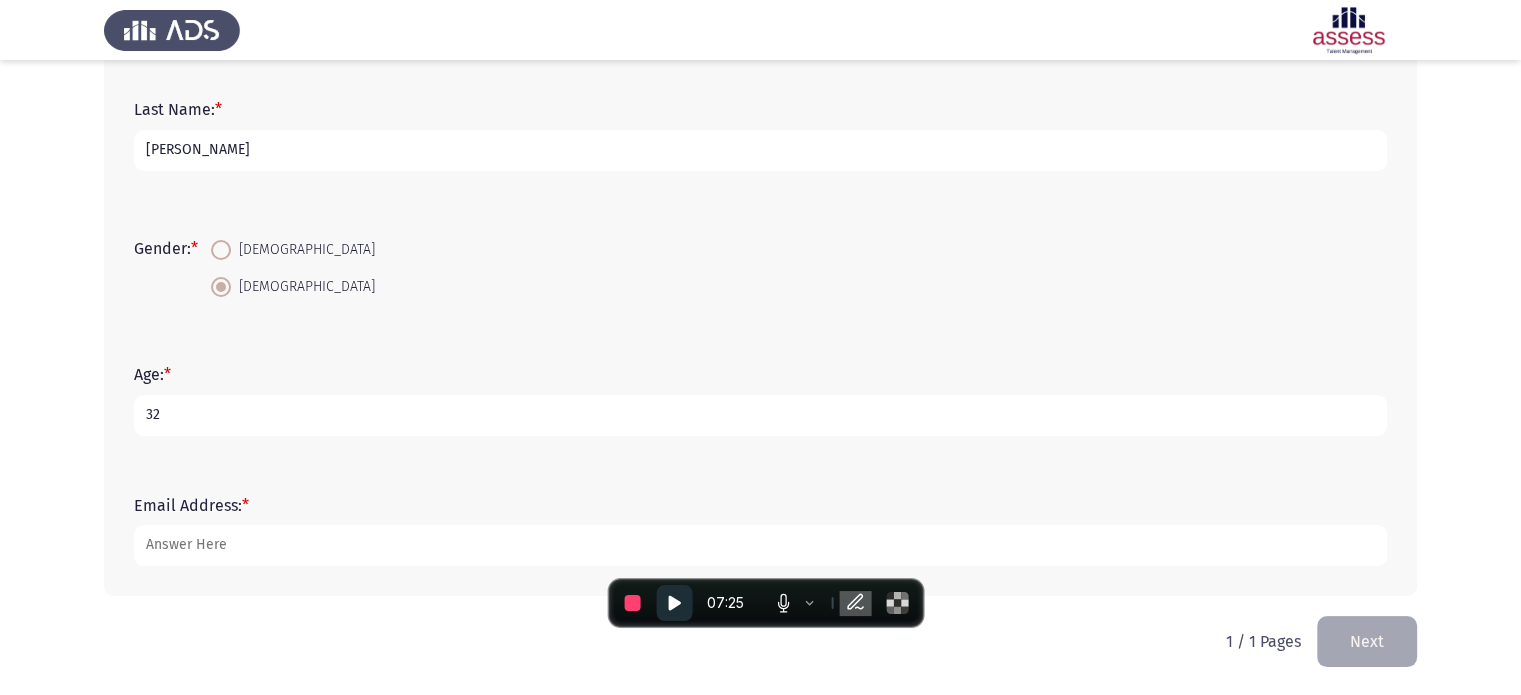type on "32" 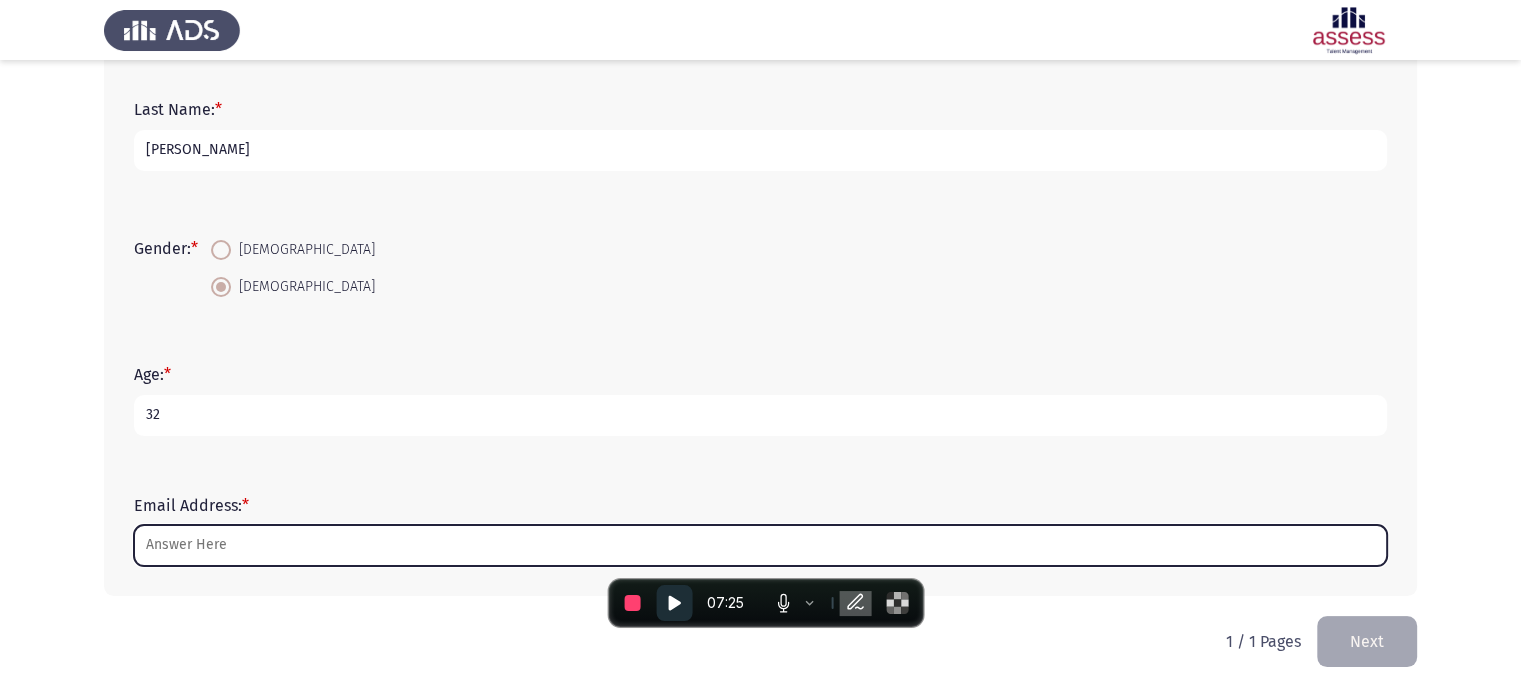 click on "Email Address:   *" at bounding box center (760, 545) 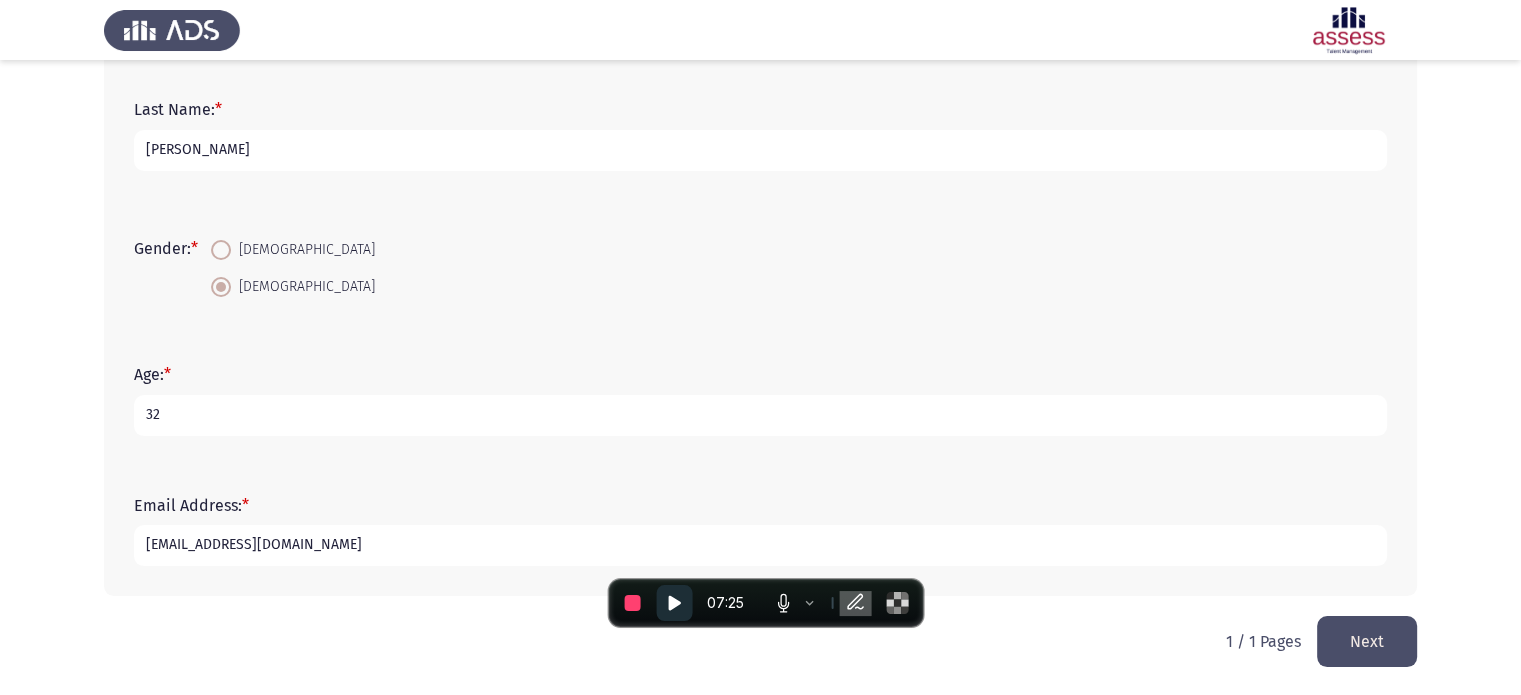 type on "hazemmourad859@gmail.com" 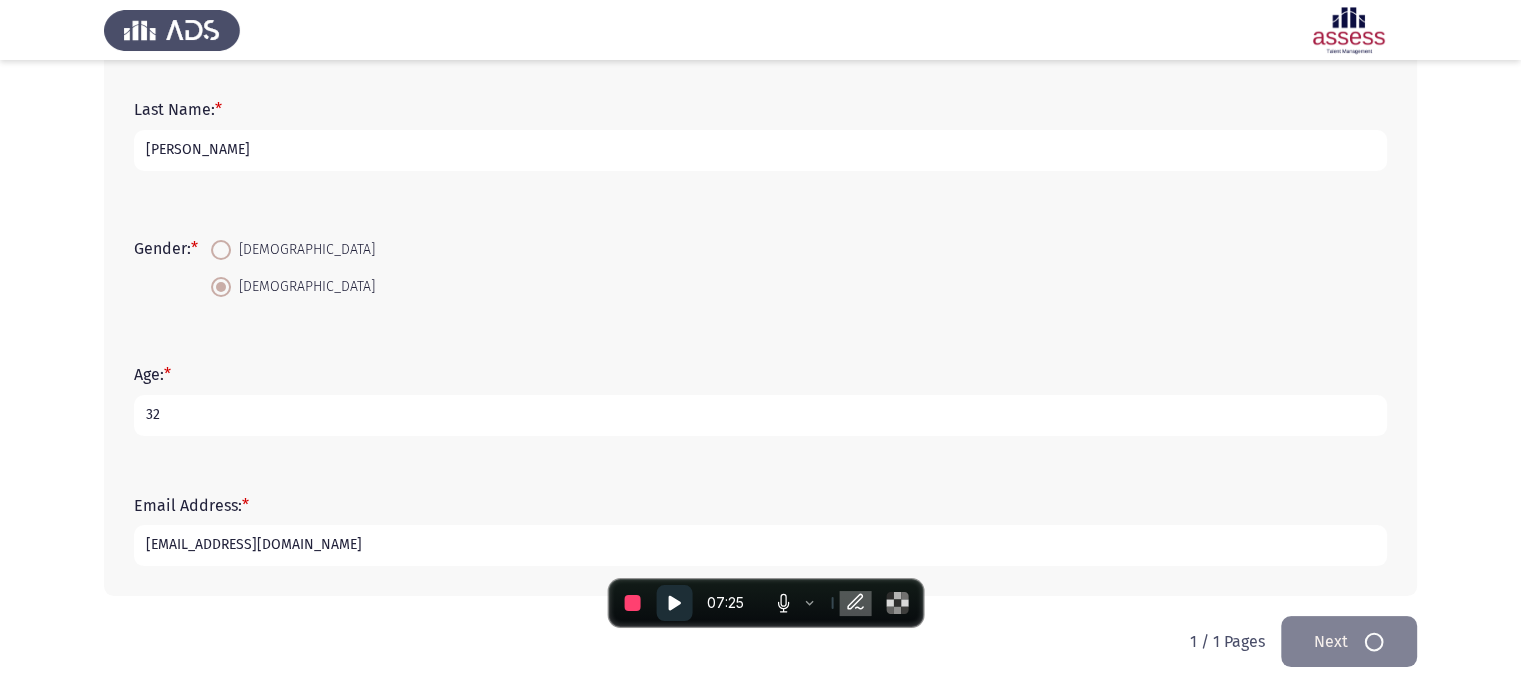 scroll, scrollTop: 0, scrollLeft: 0, axis: both 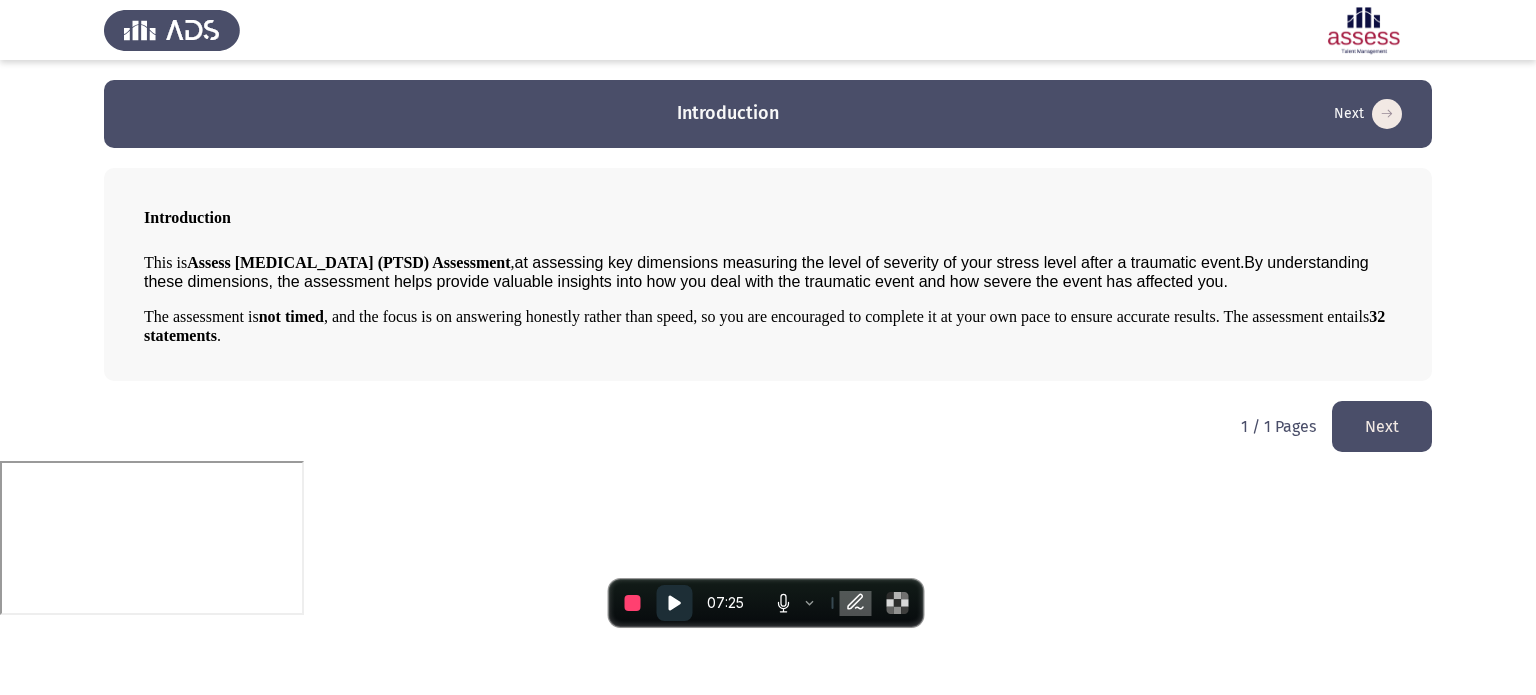 click on "Next" 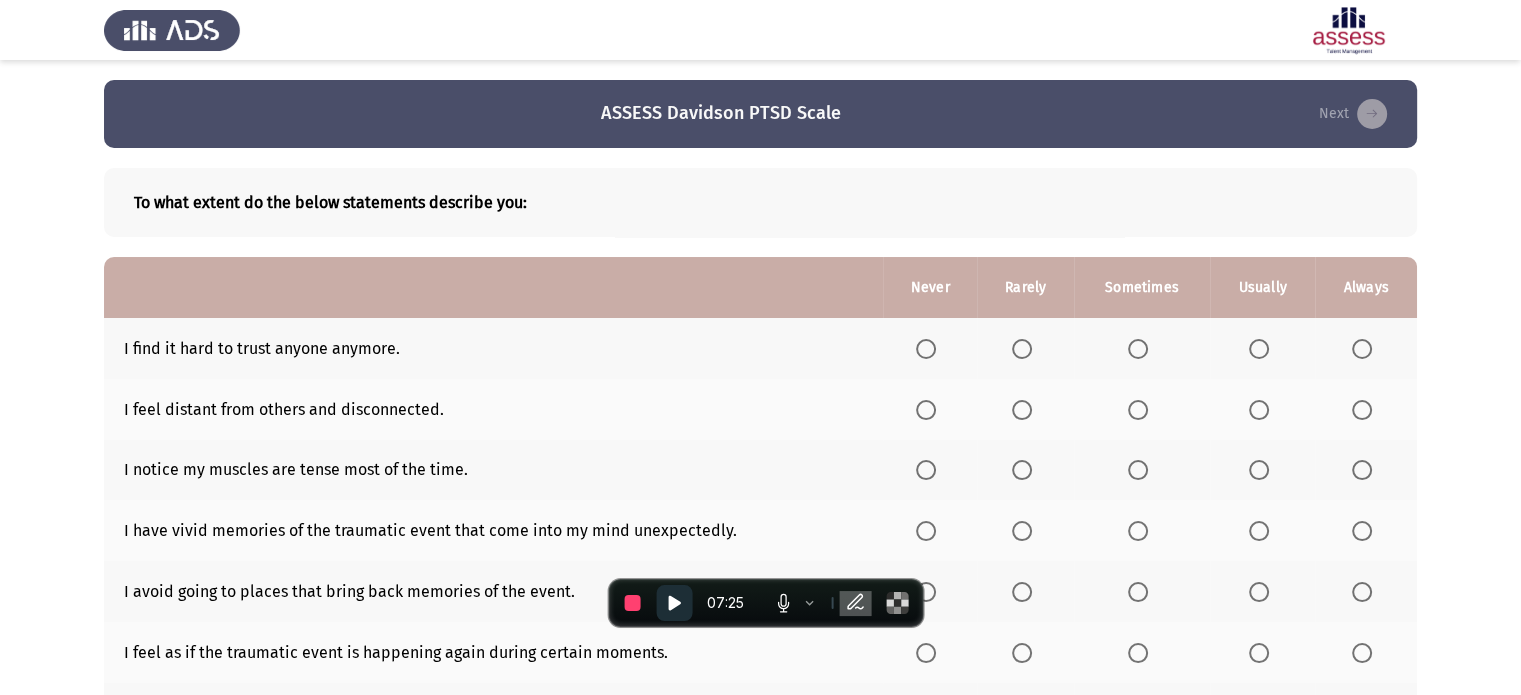 click 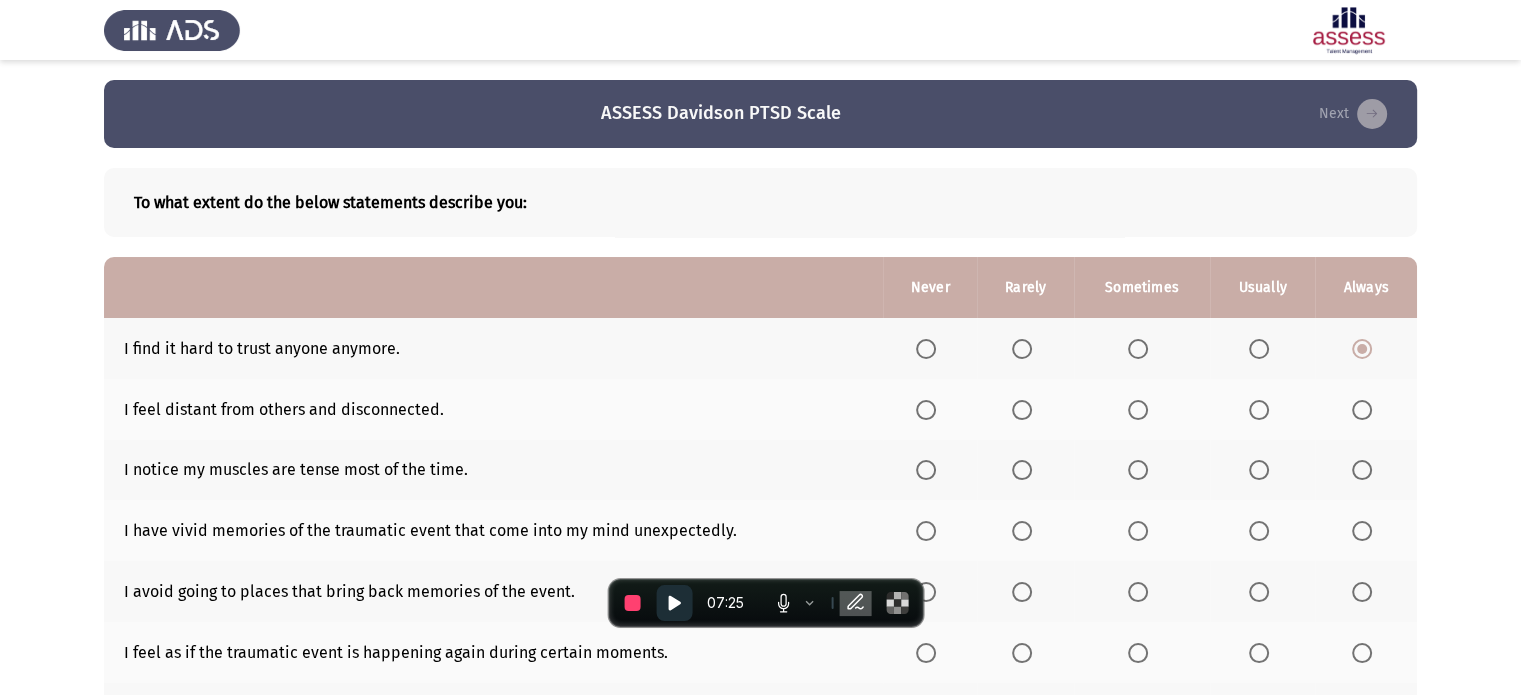 click at bounding box center [1362, 410] 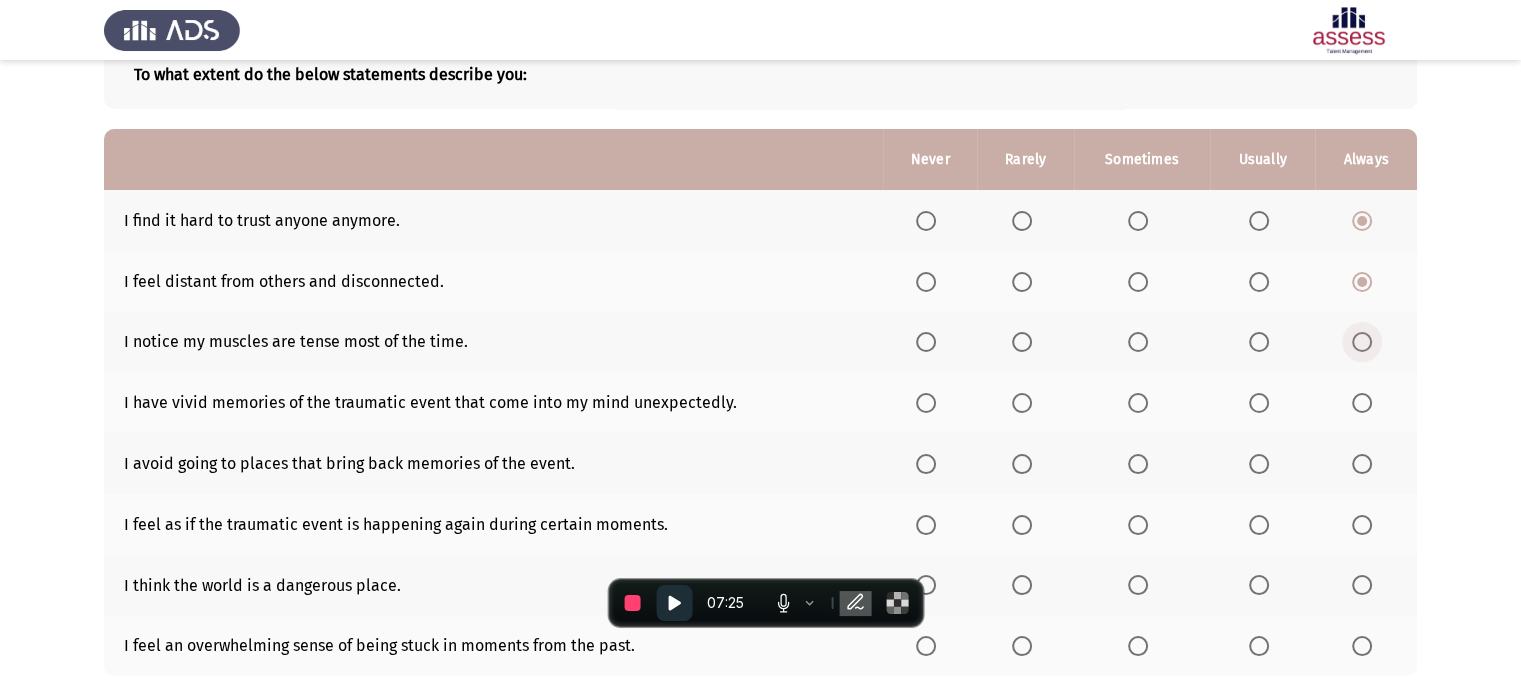 click at bounding box center (1362, 342) 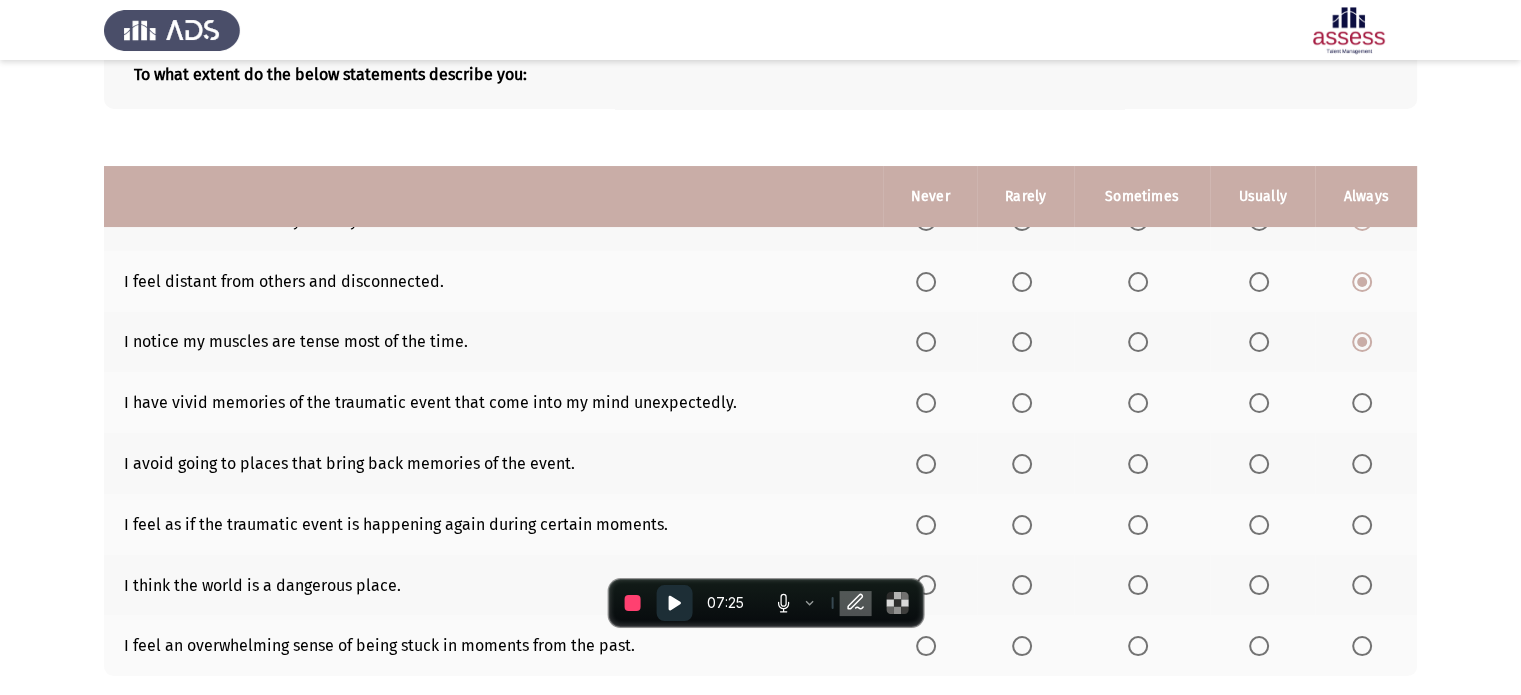 scroll, scrollTop: 238, scrollLeft: 0, axis: vertical 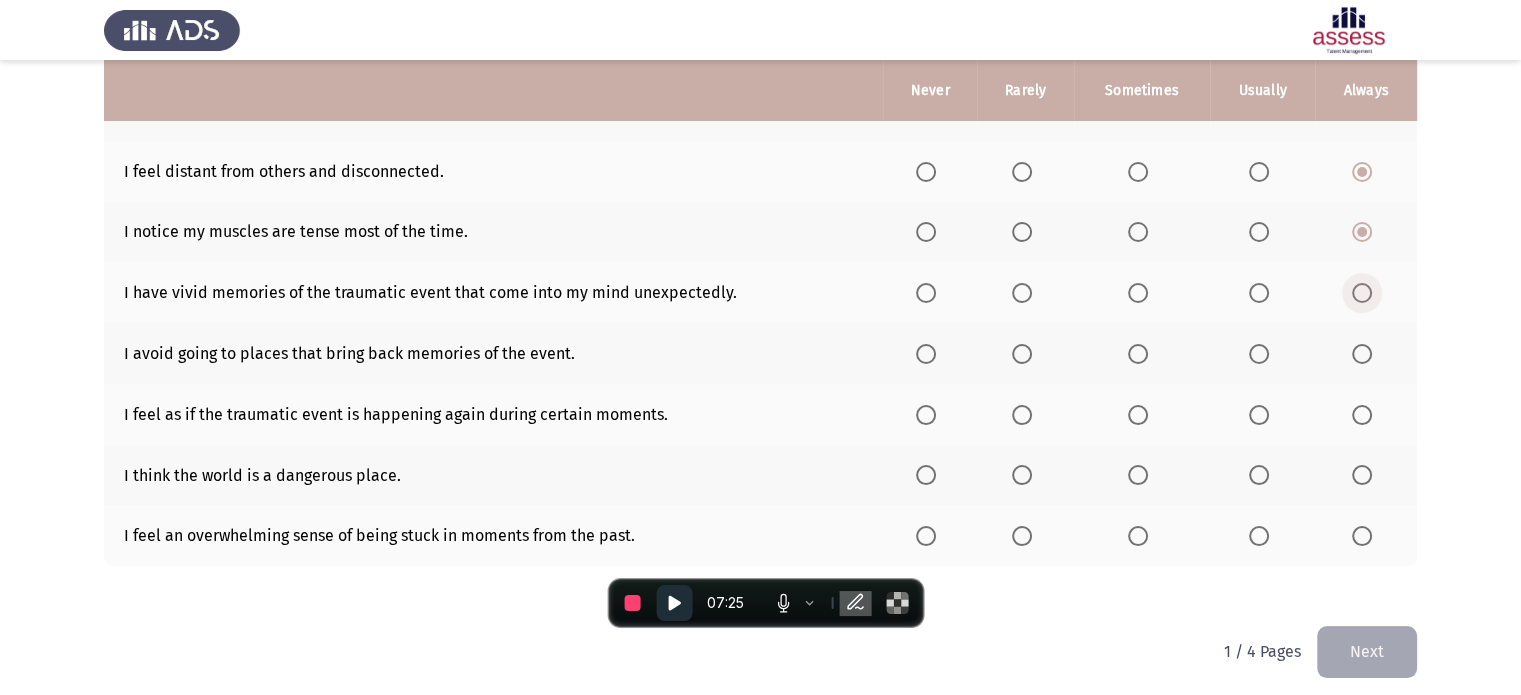 click at bounding box center [1362, 293] 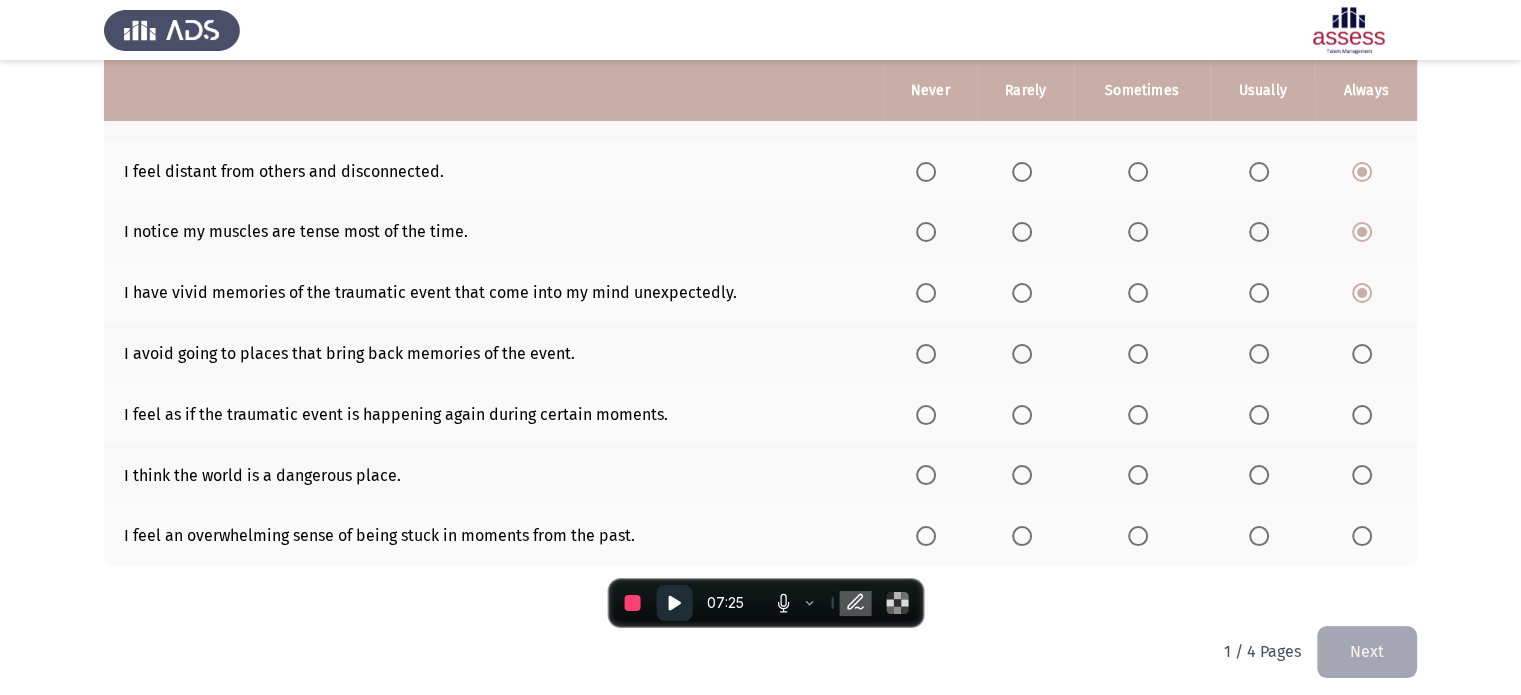 click at bounding box center [1362, 354] 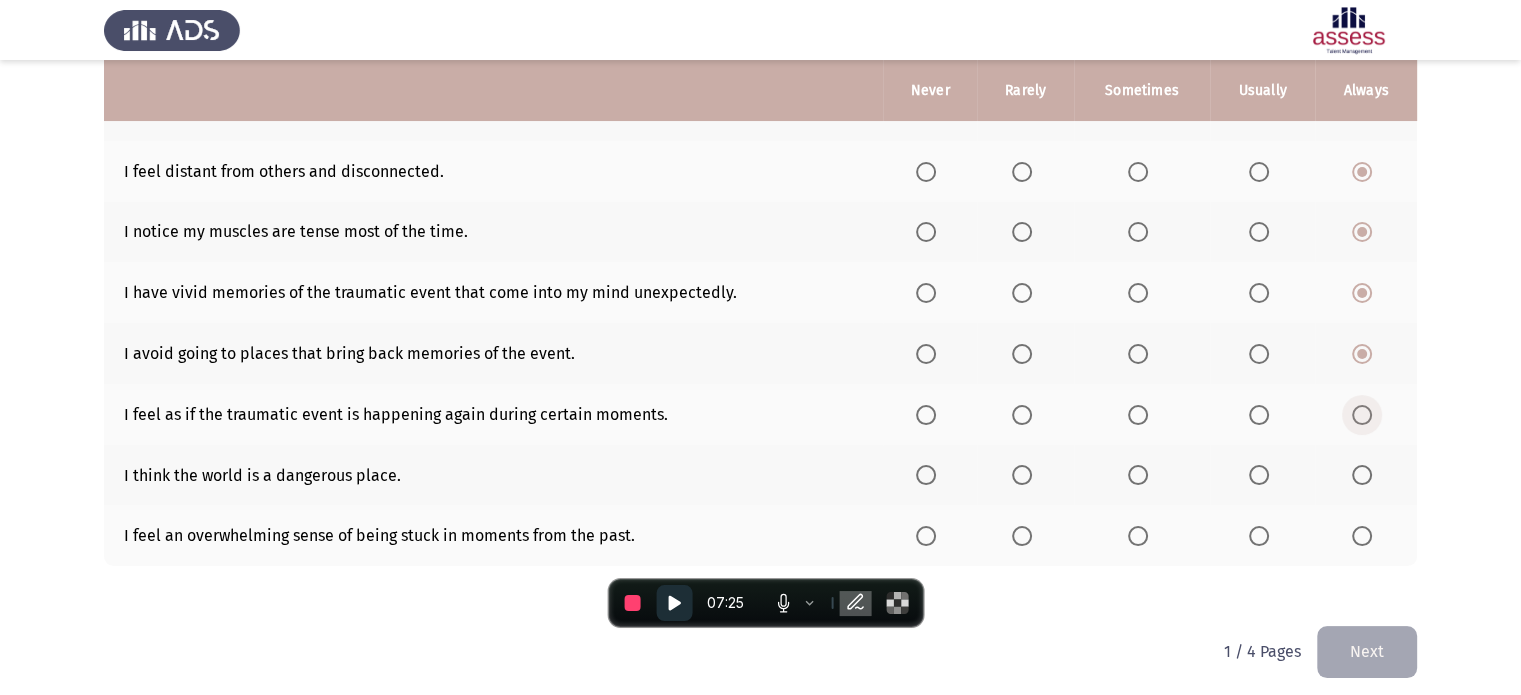 click at bounding box center [1362, 415] 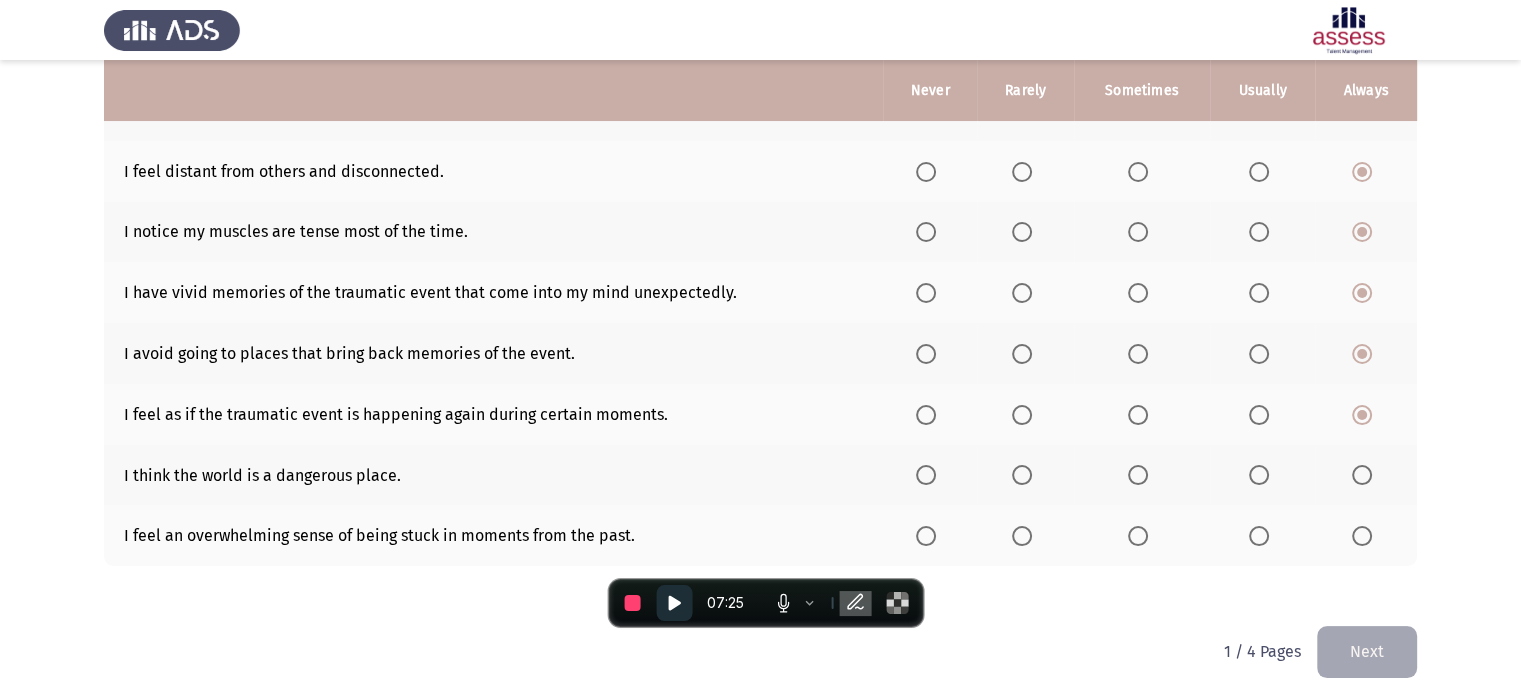 click 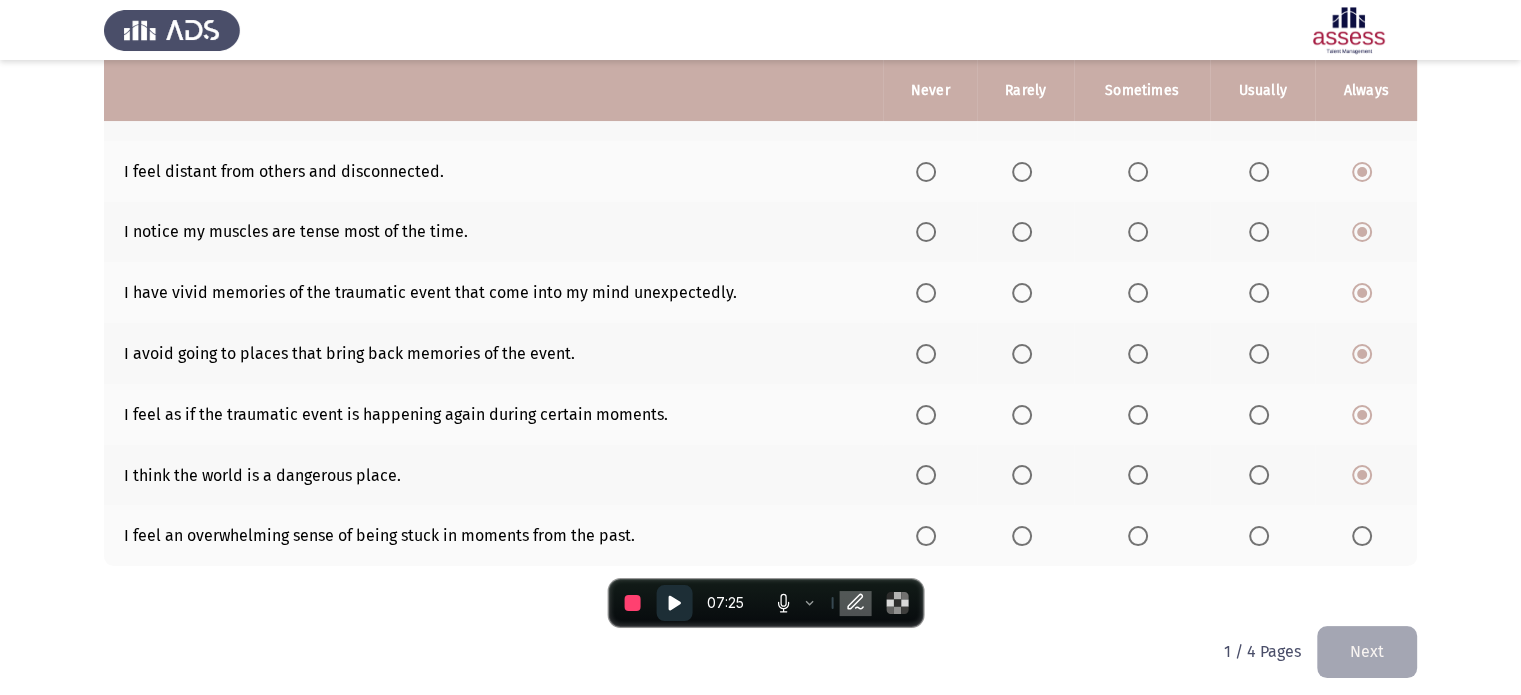 click at bounding box center [1362, 536] 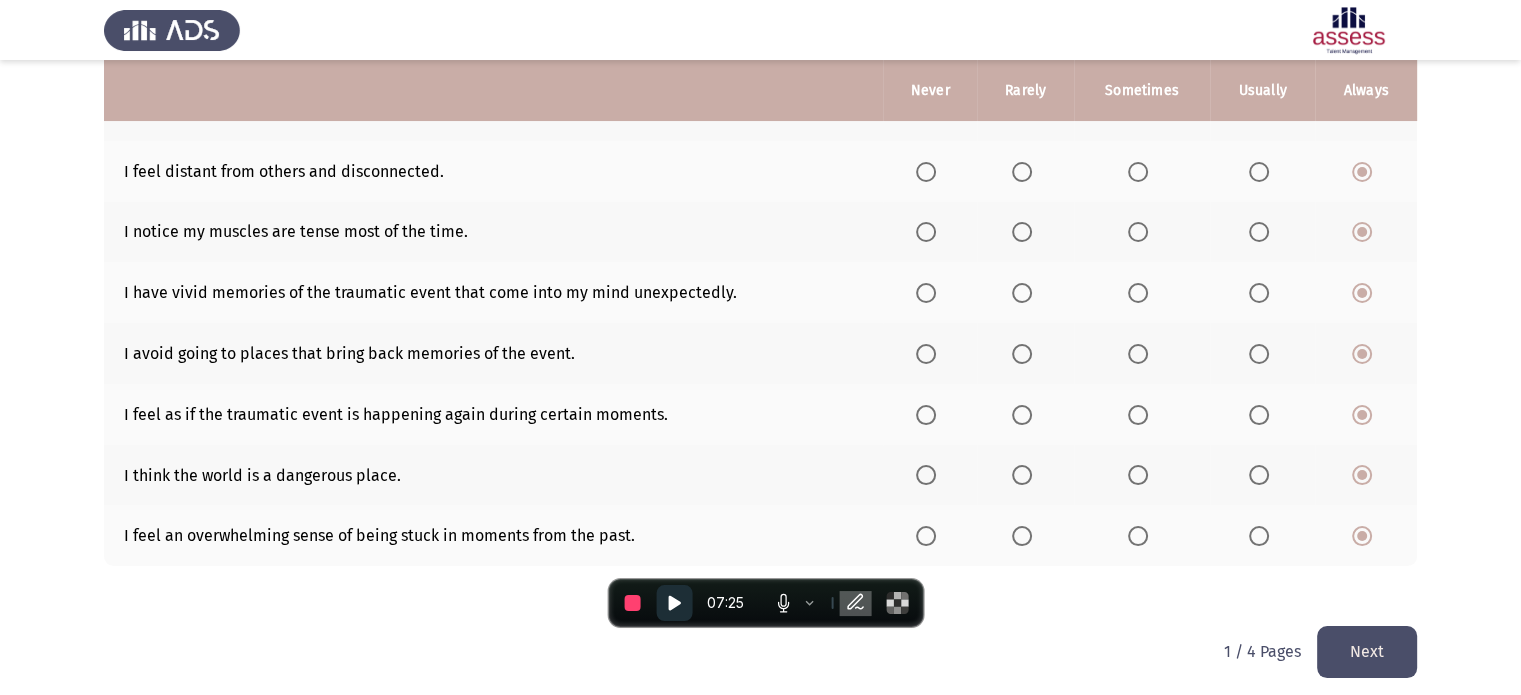 click on "Next" 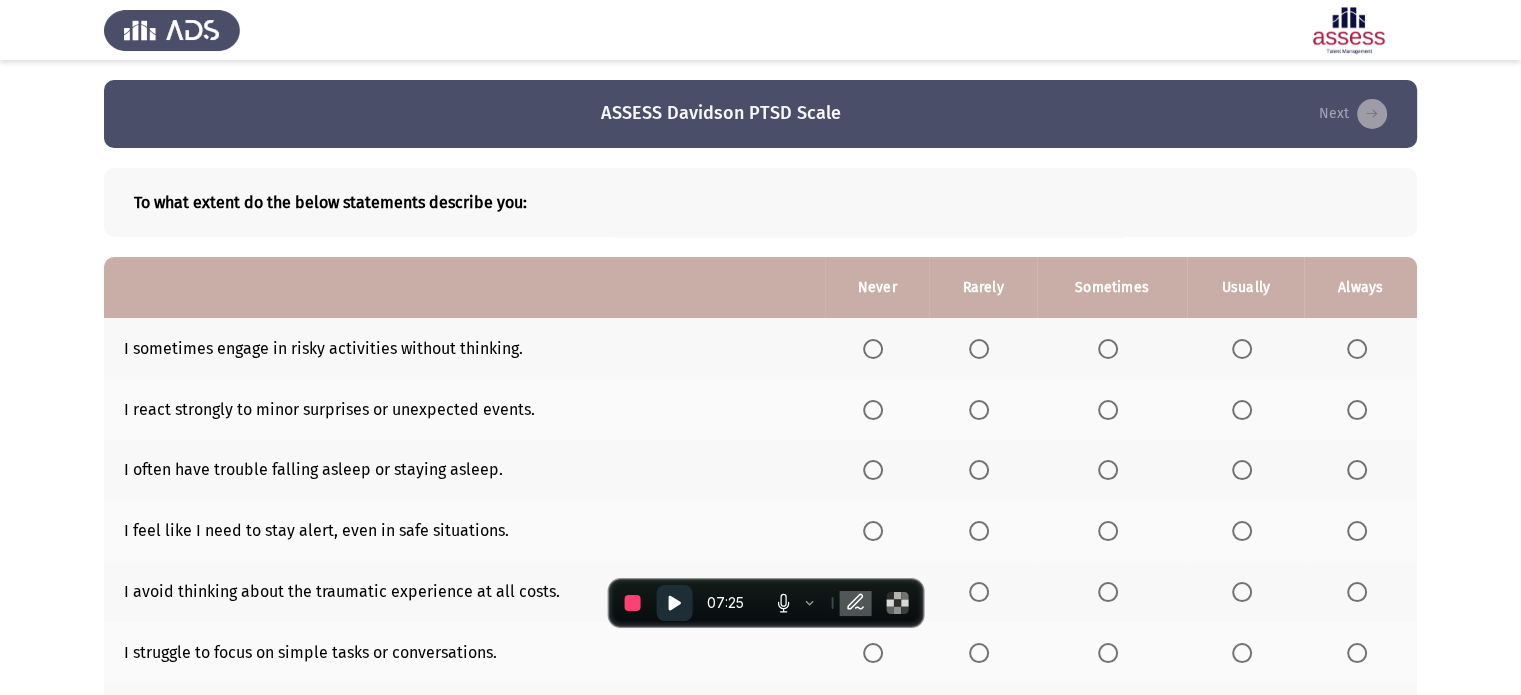 click at bounding box center (1112, 349) 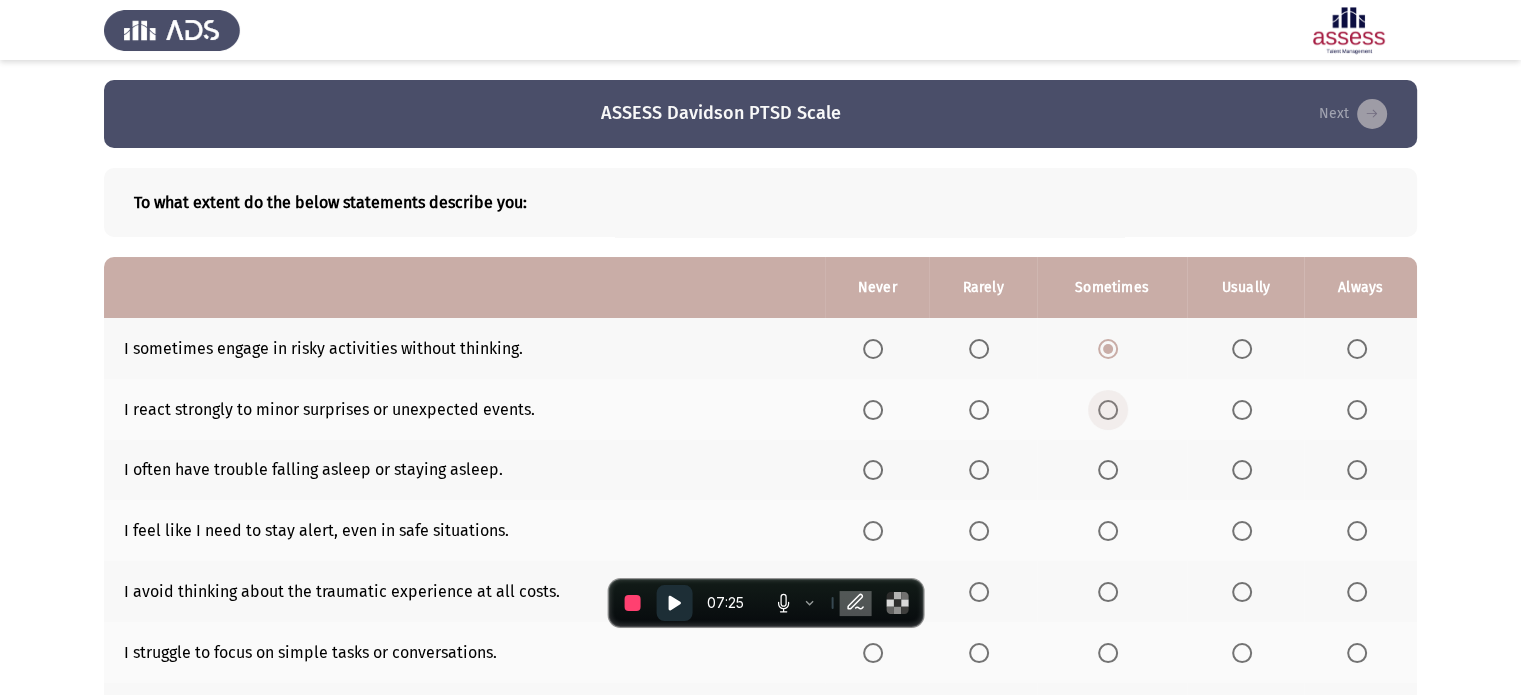 click at bounding box center [1108, 410] 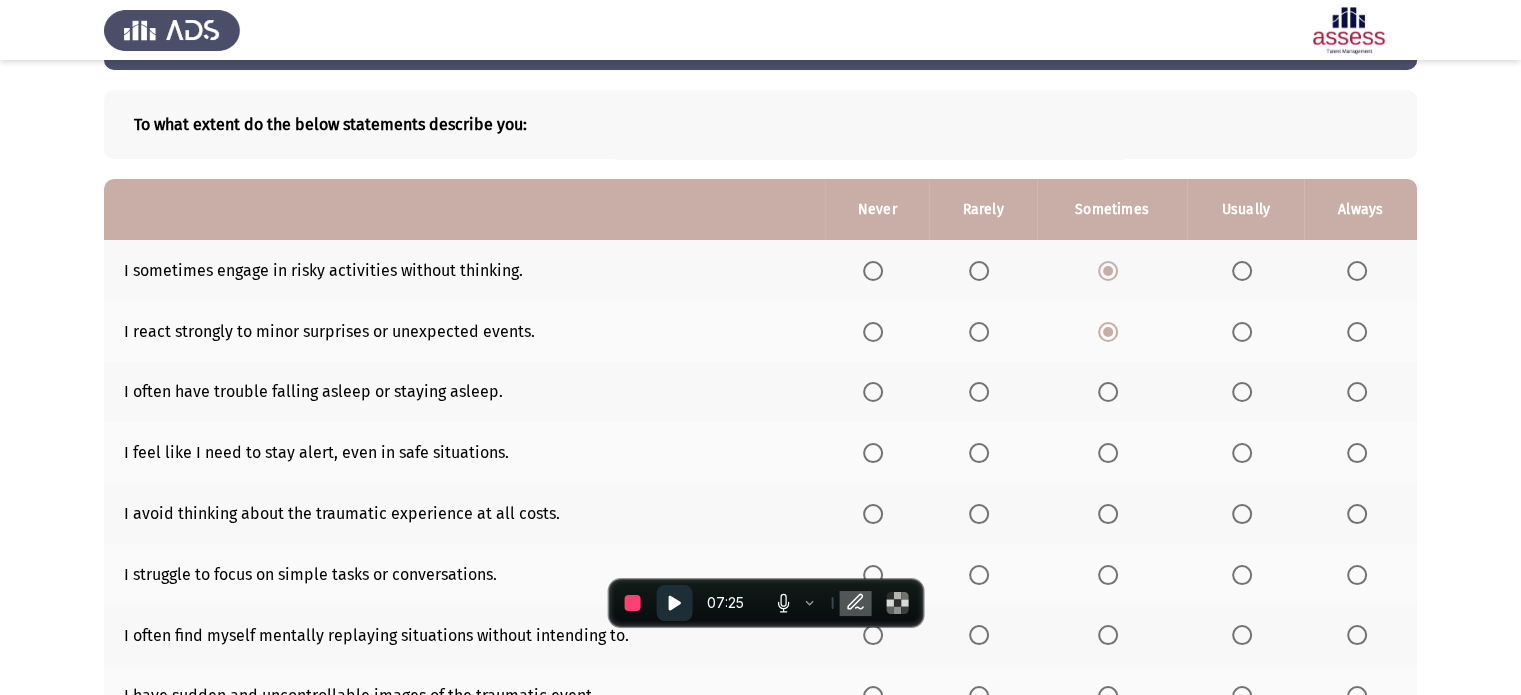 scroll, scrollTop: 88, scrollLeft: 0, axis: vertical 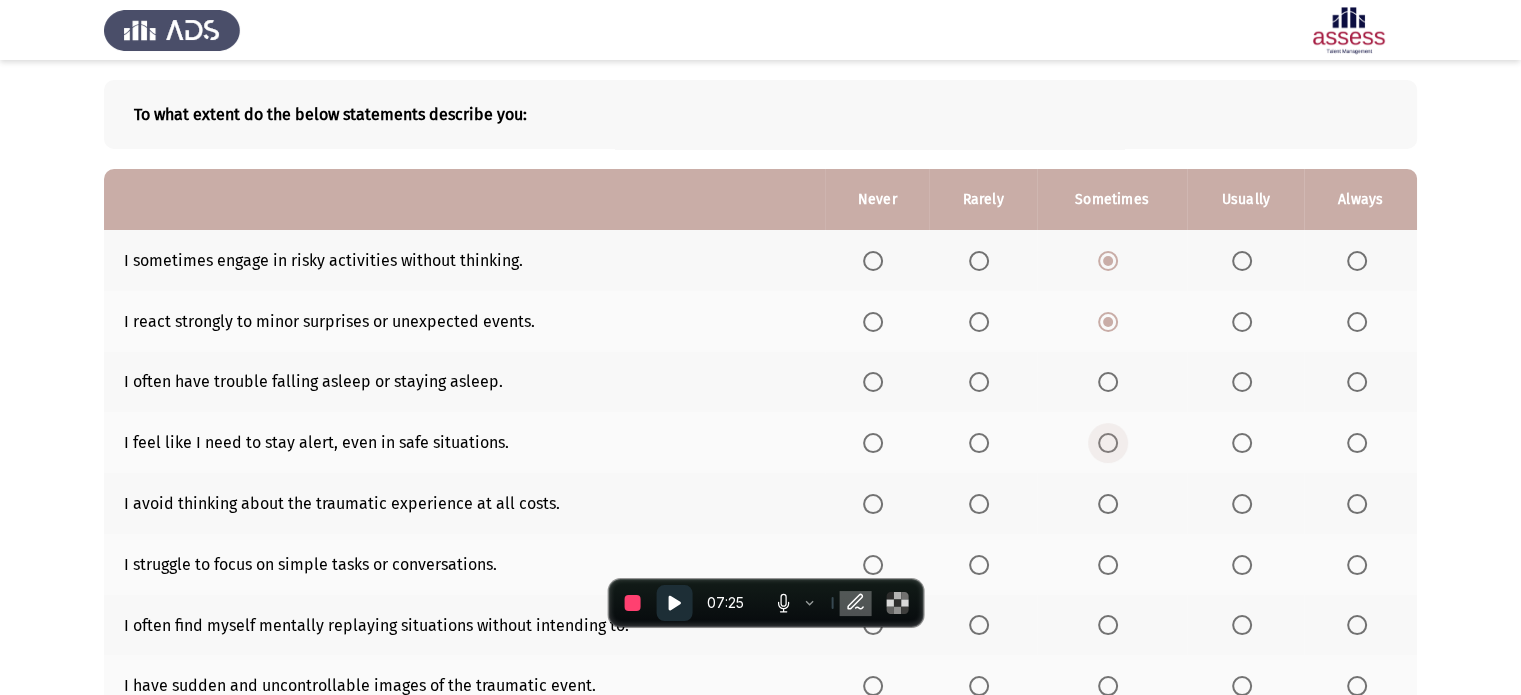 click at bounding box center [1108, 443] 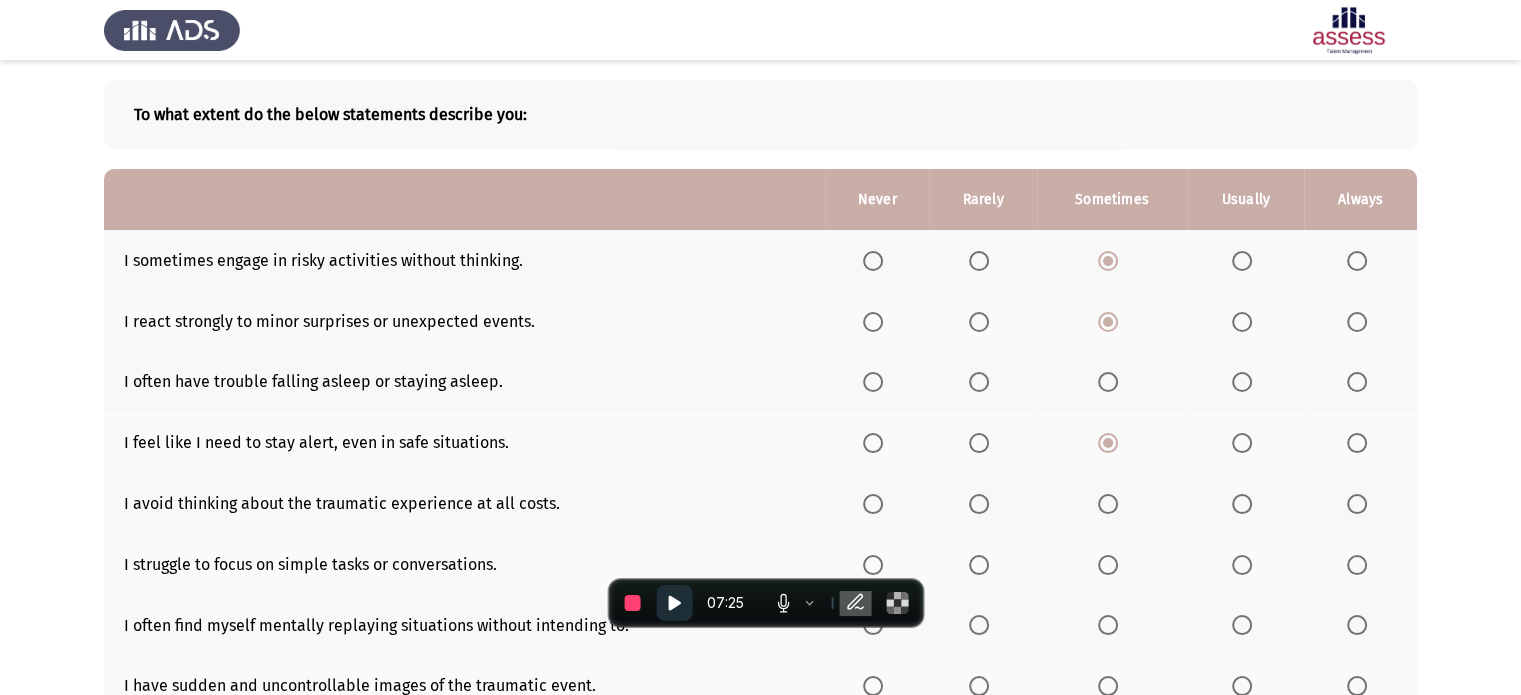 click at bounding box center (1108, 382) 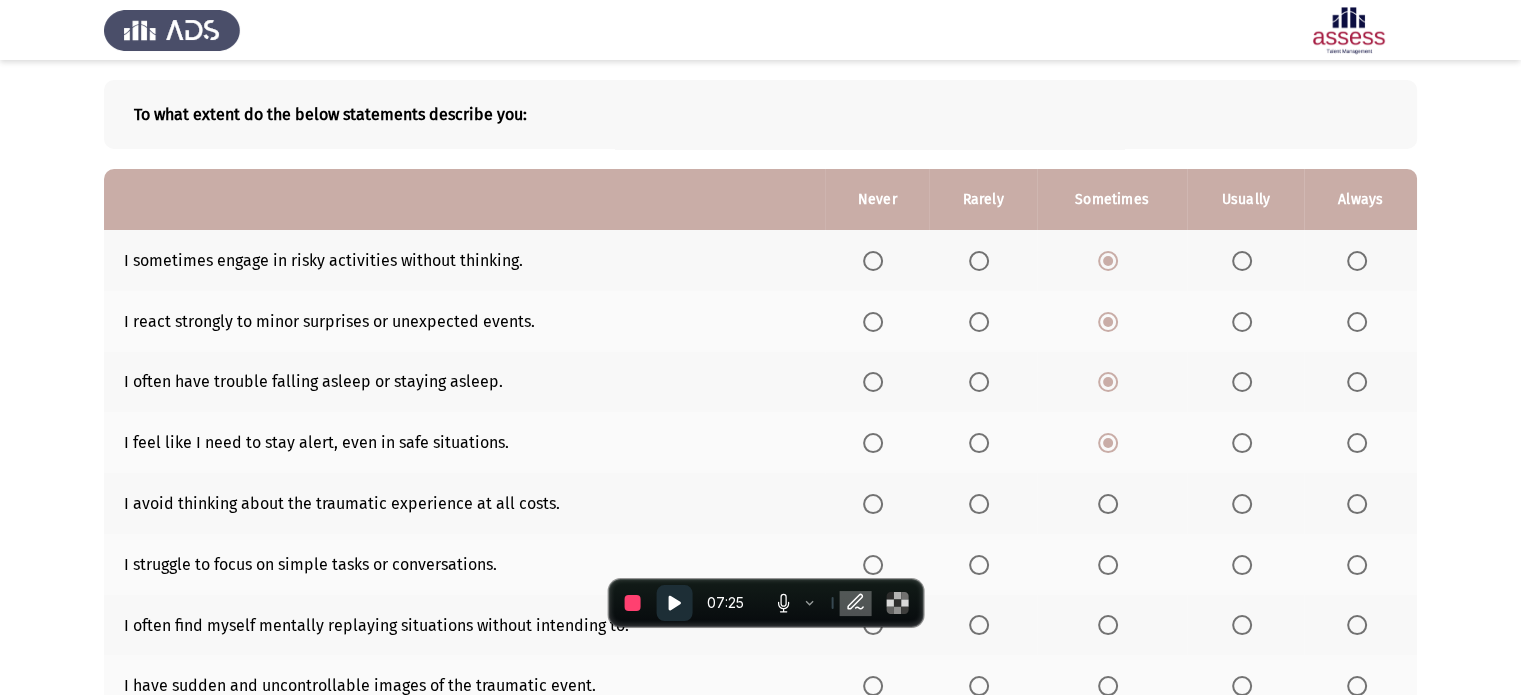 click at bounding box center (1108, 504) 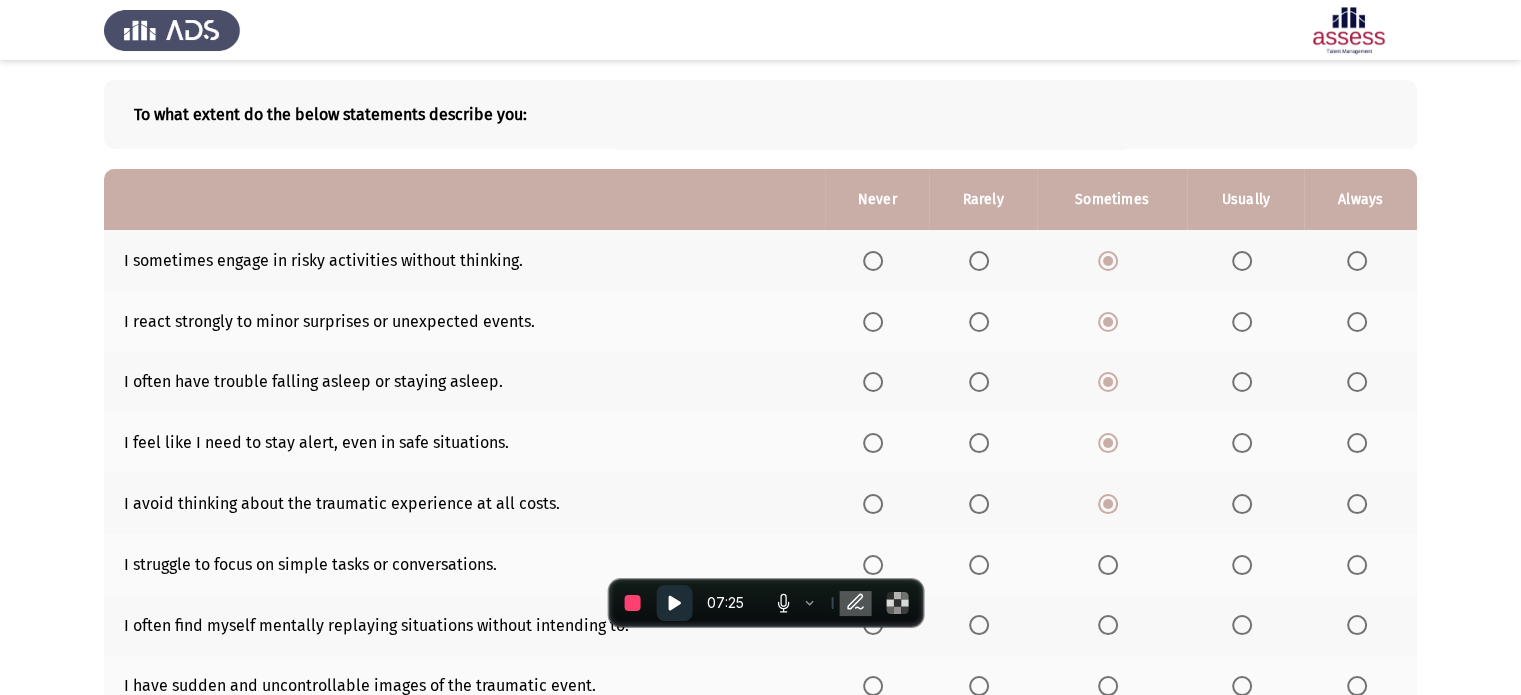 scroll, scrollTop: 251, scrollLeft: 0, axis: vertical 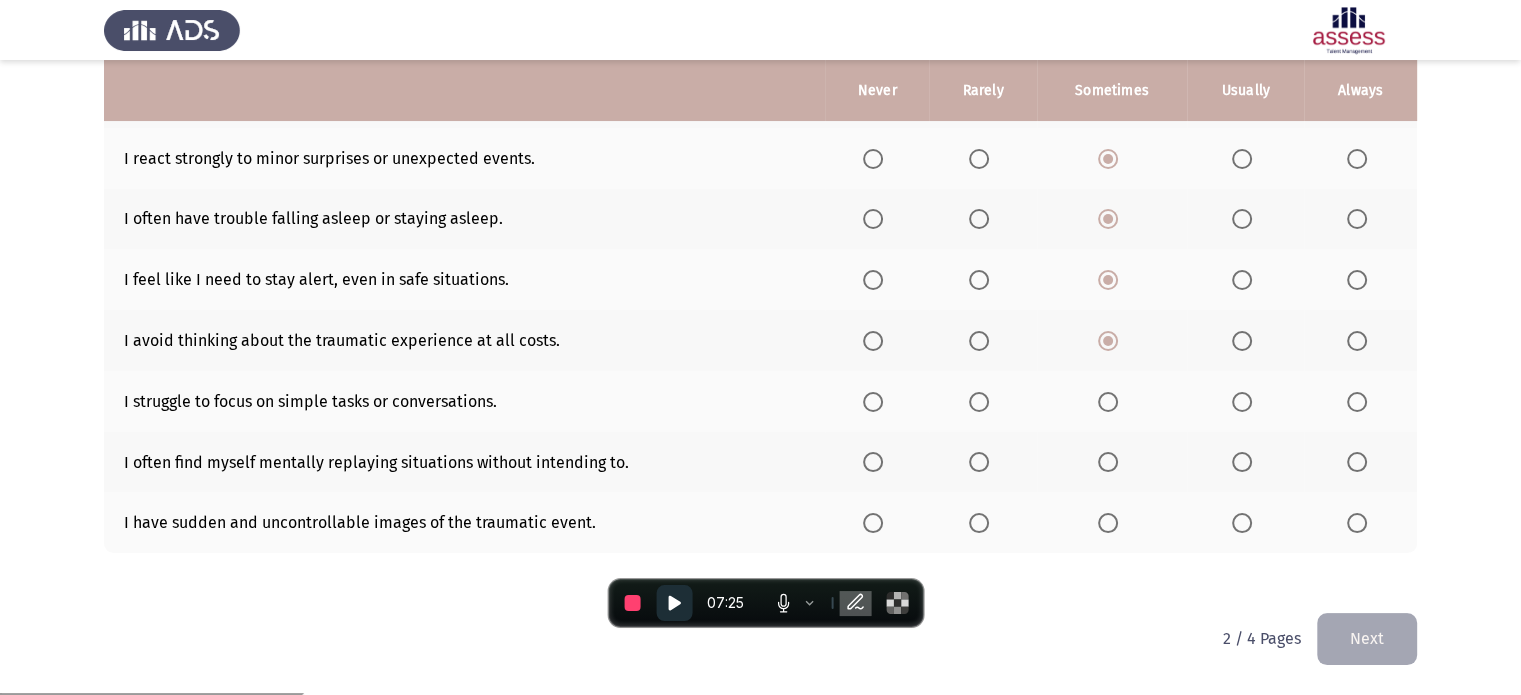 click 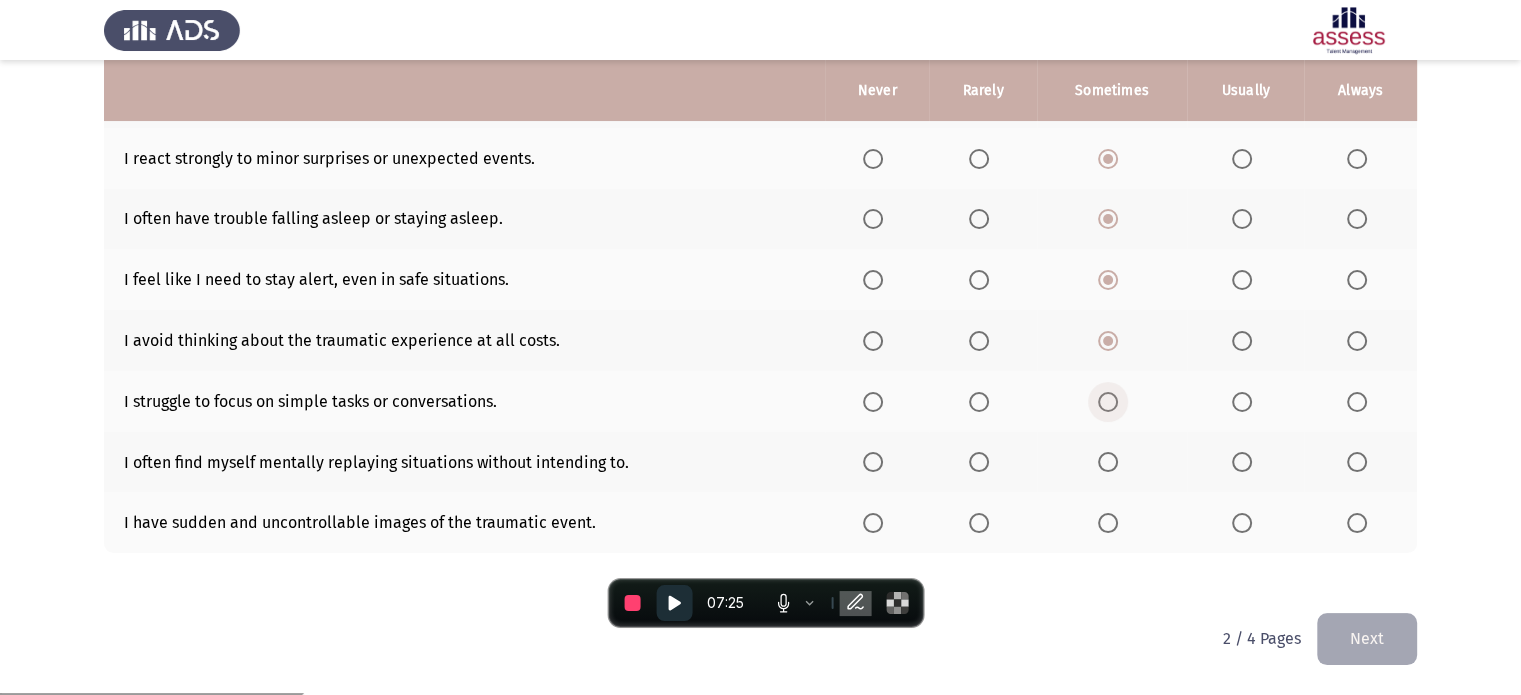 click at bounding box center (1108, 402) 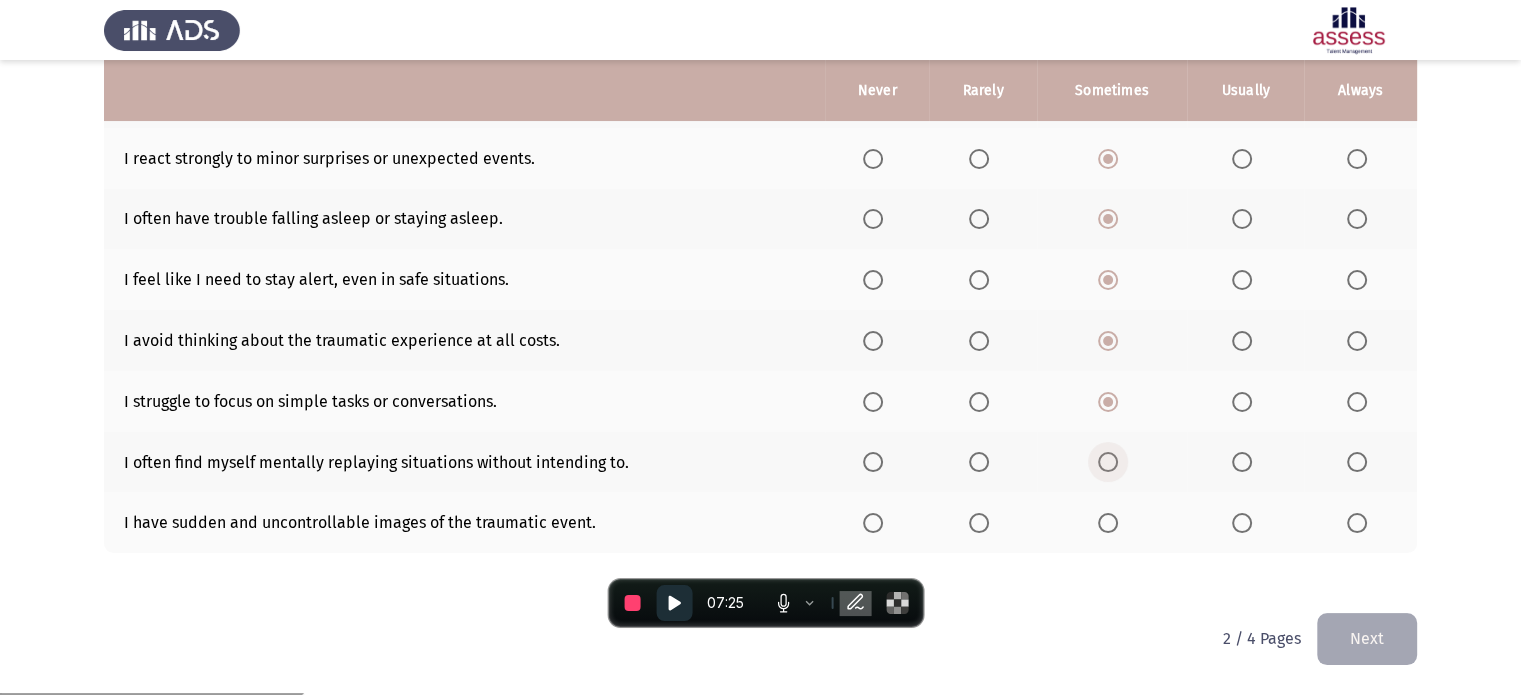 click at bounding box center (1108, 462) 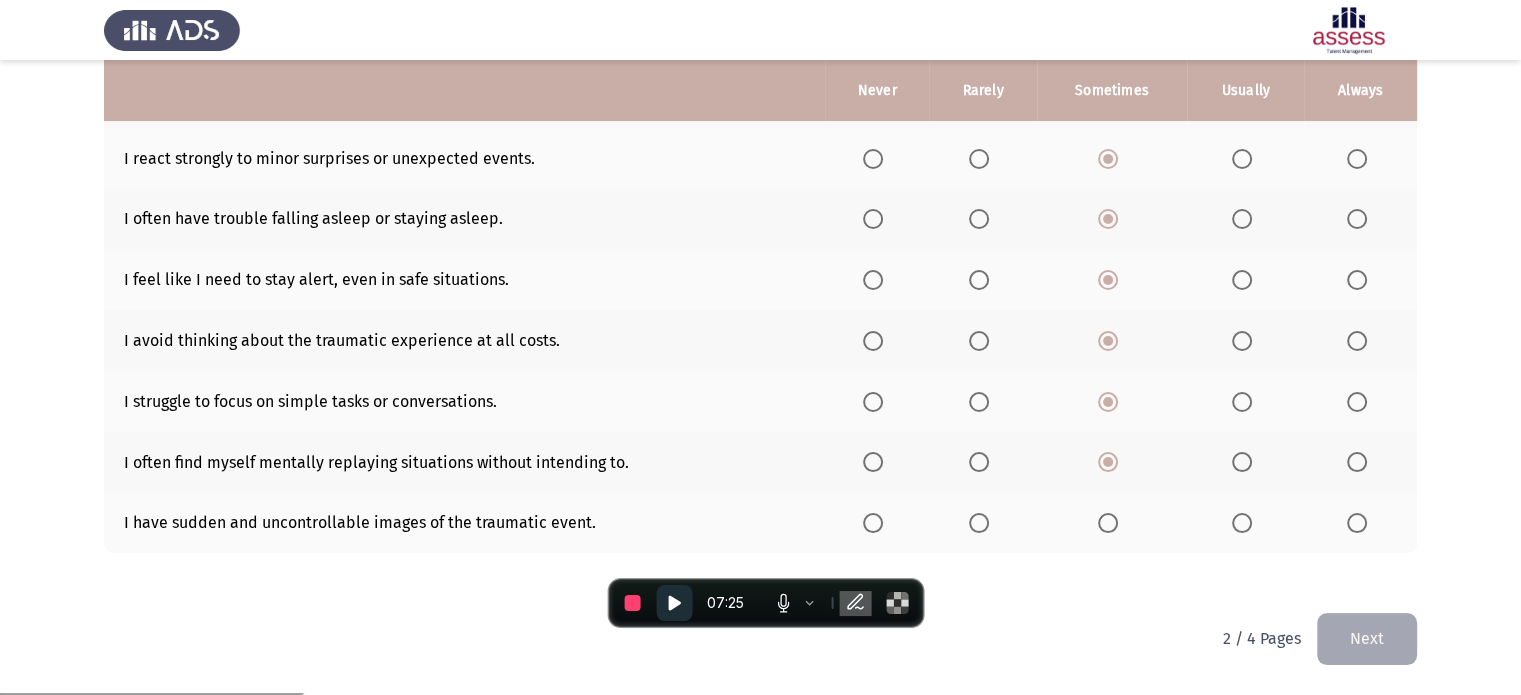 click at bounding box center [1108, 523] 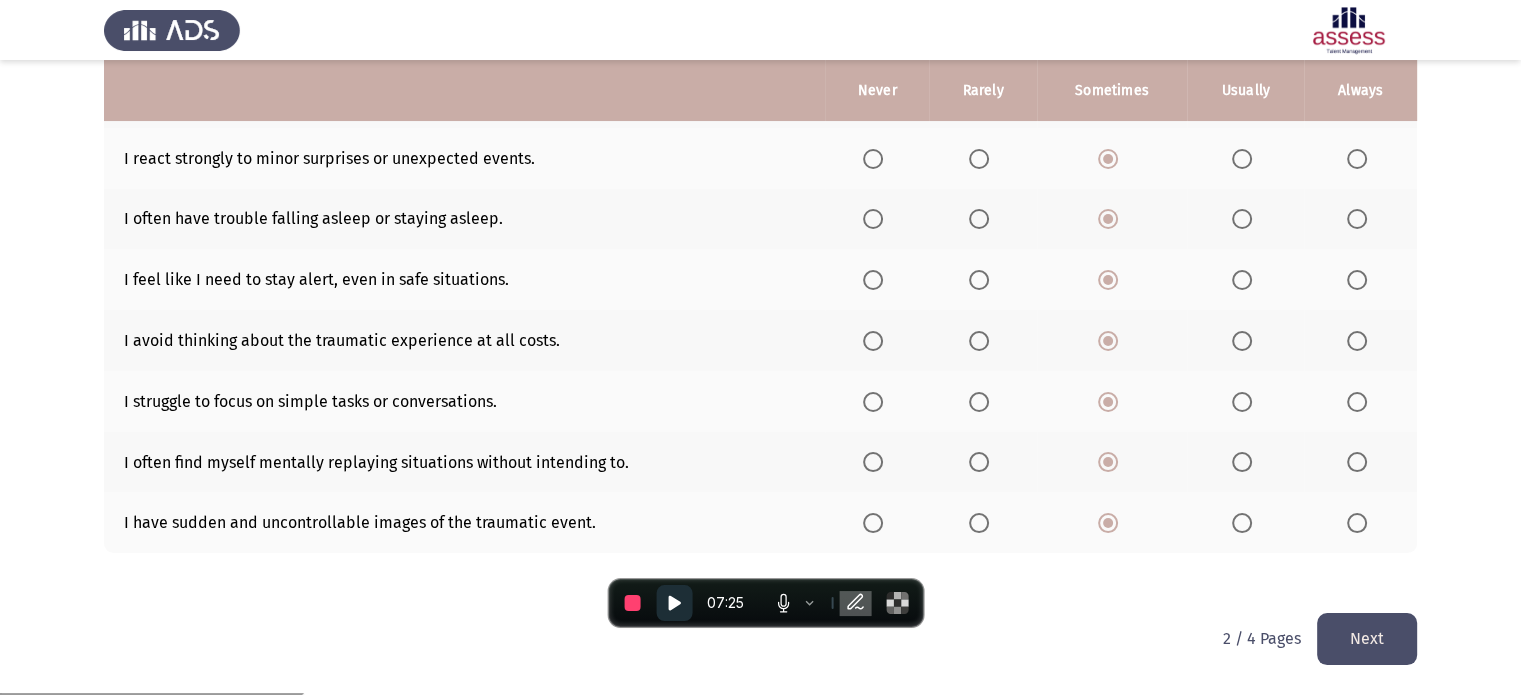 click on "Next" 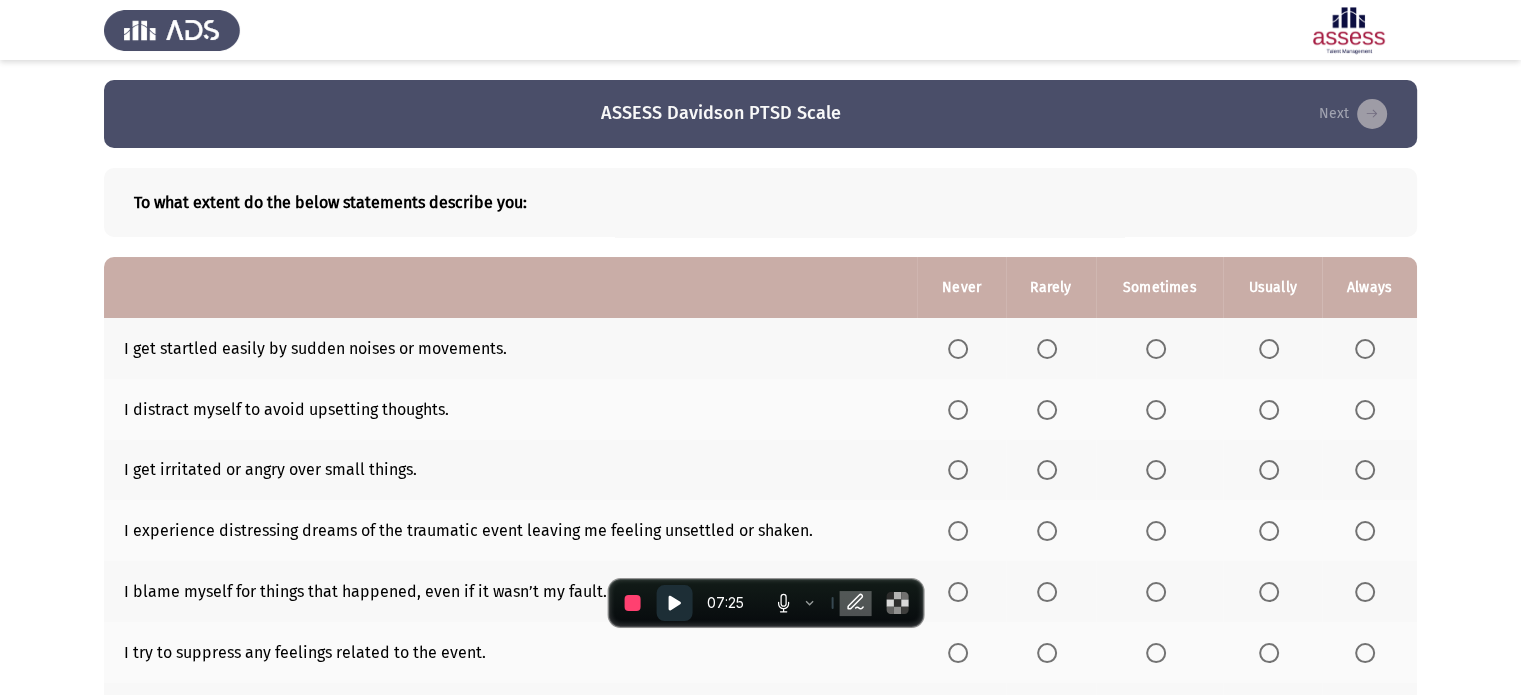 click at bounding box center [675, 603] 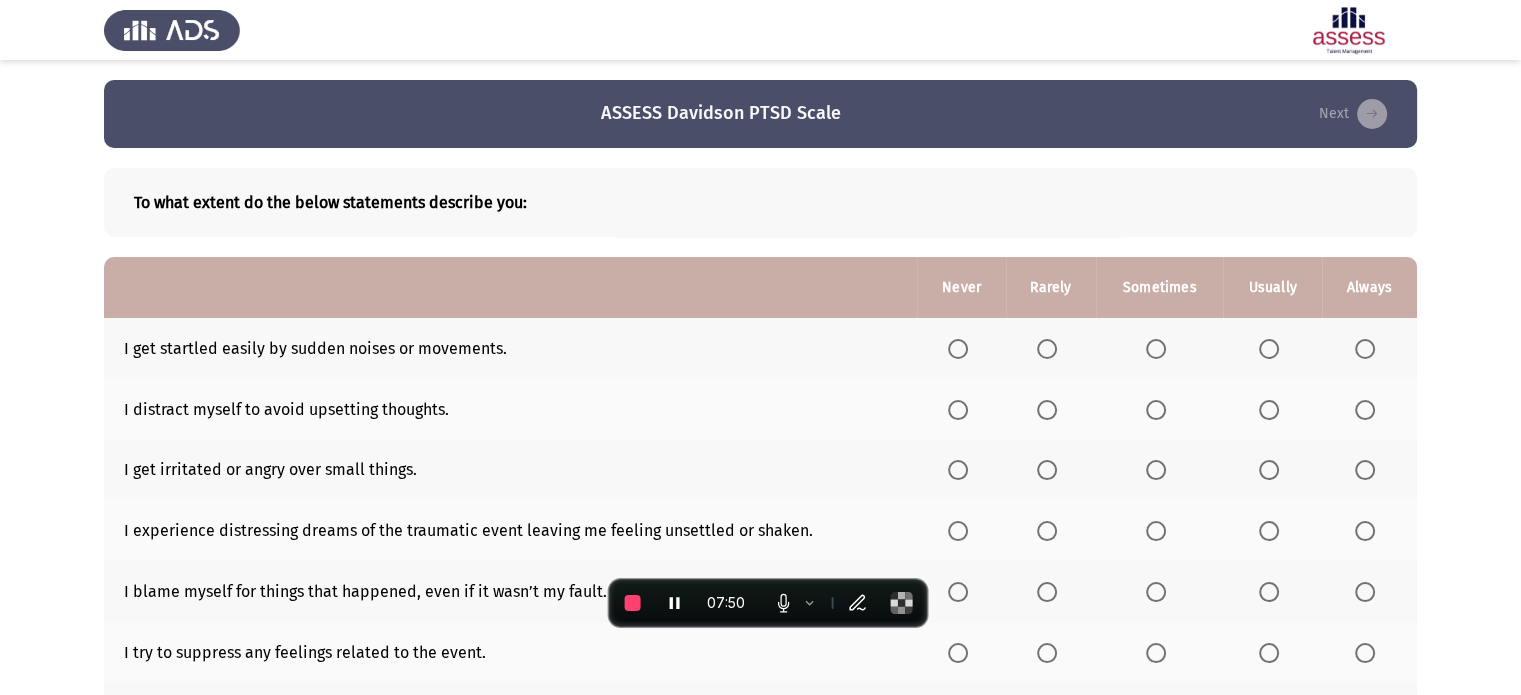 click at bounding box center (1156, 349) 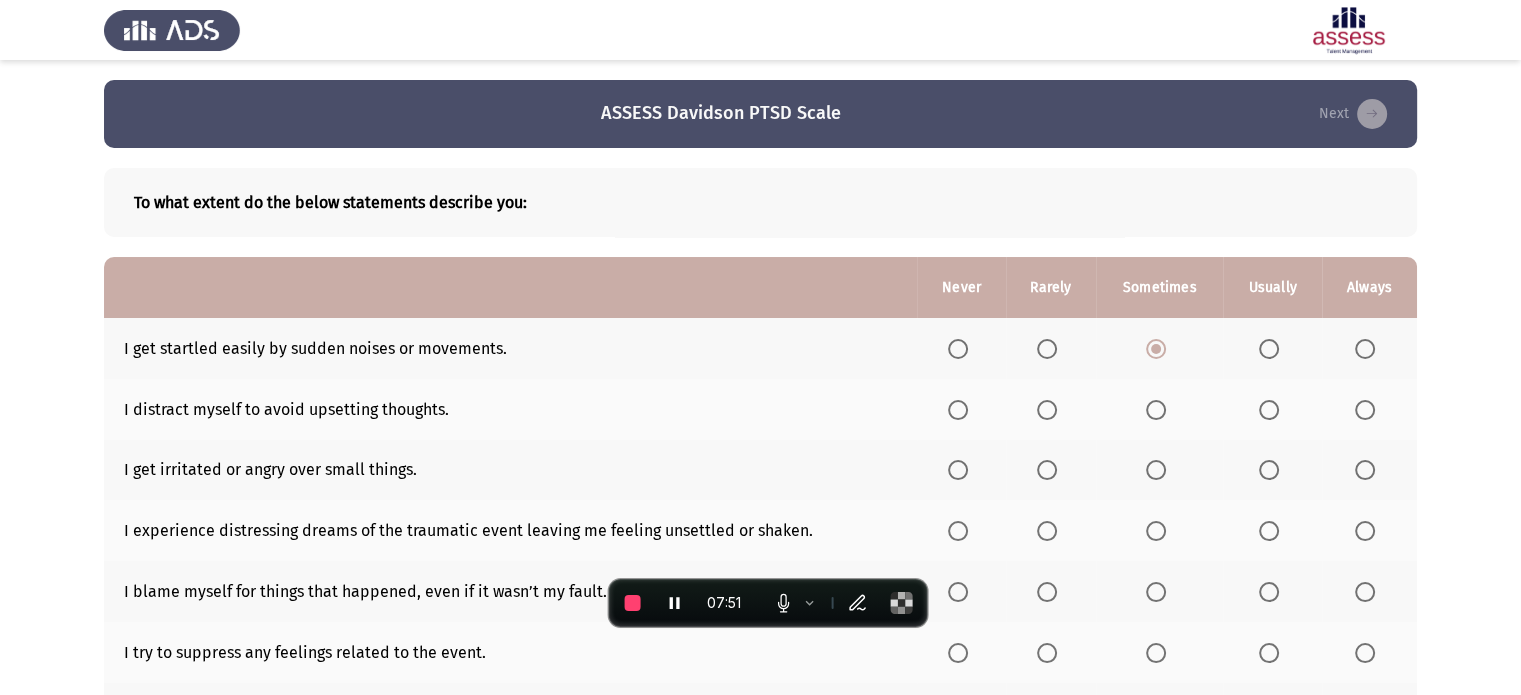 click at bounding box center (1156, 410) 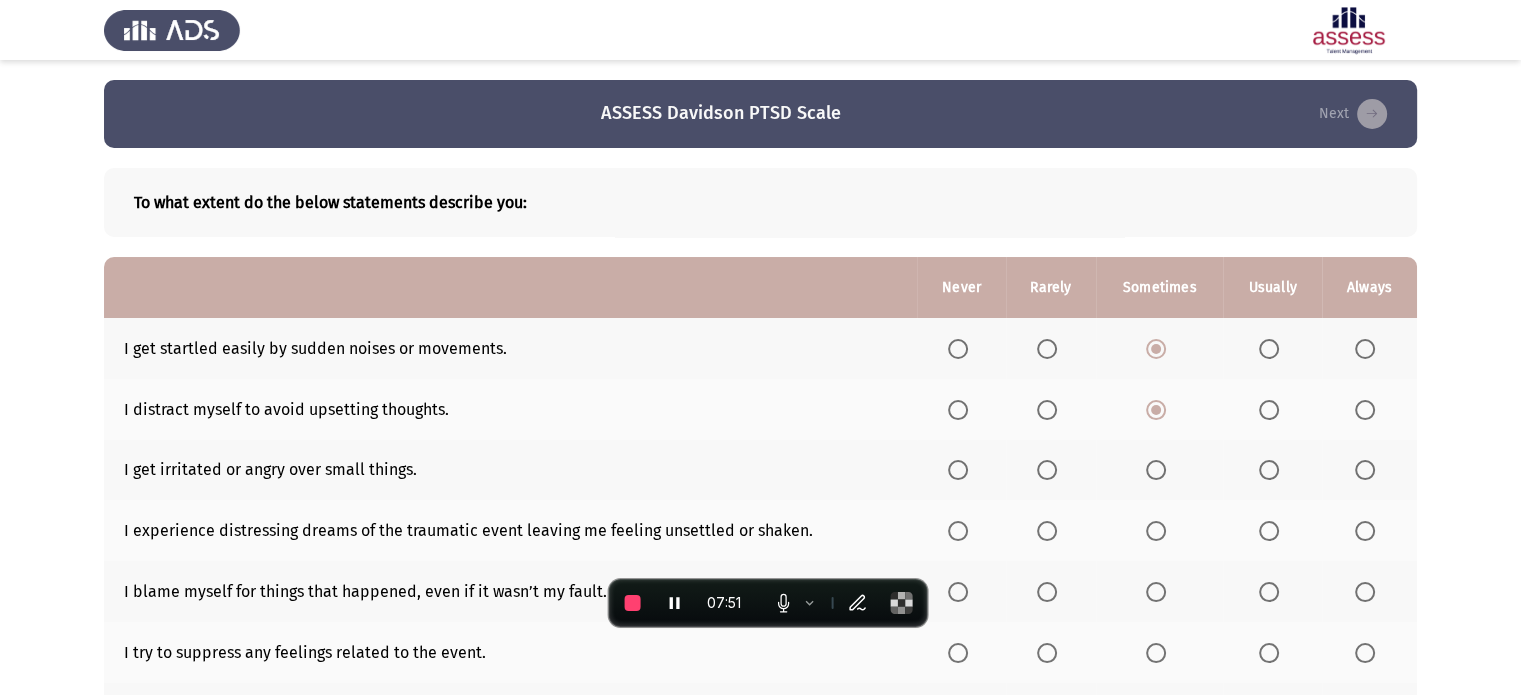 click at bounding box center (1156, 470) 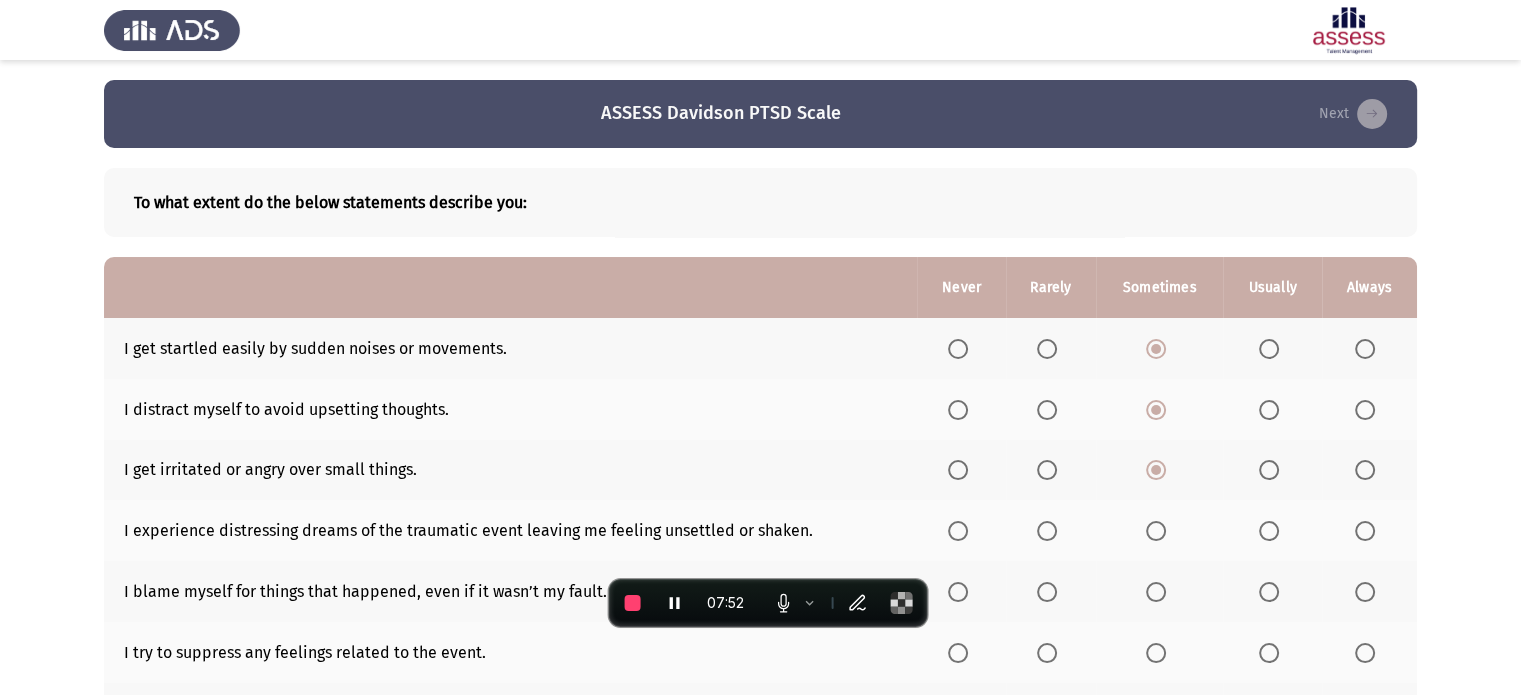 click 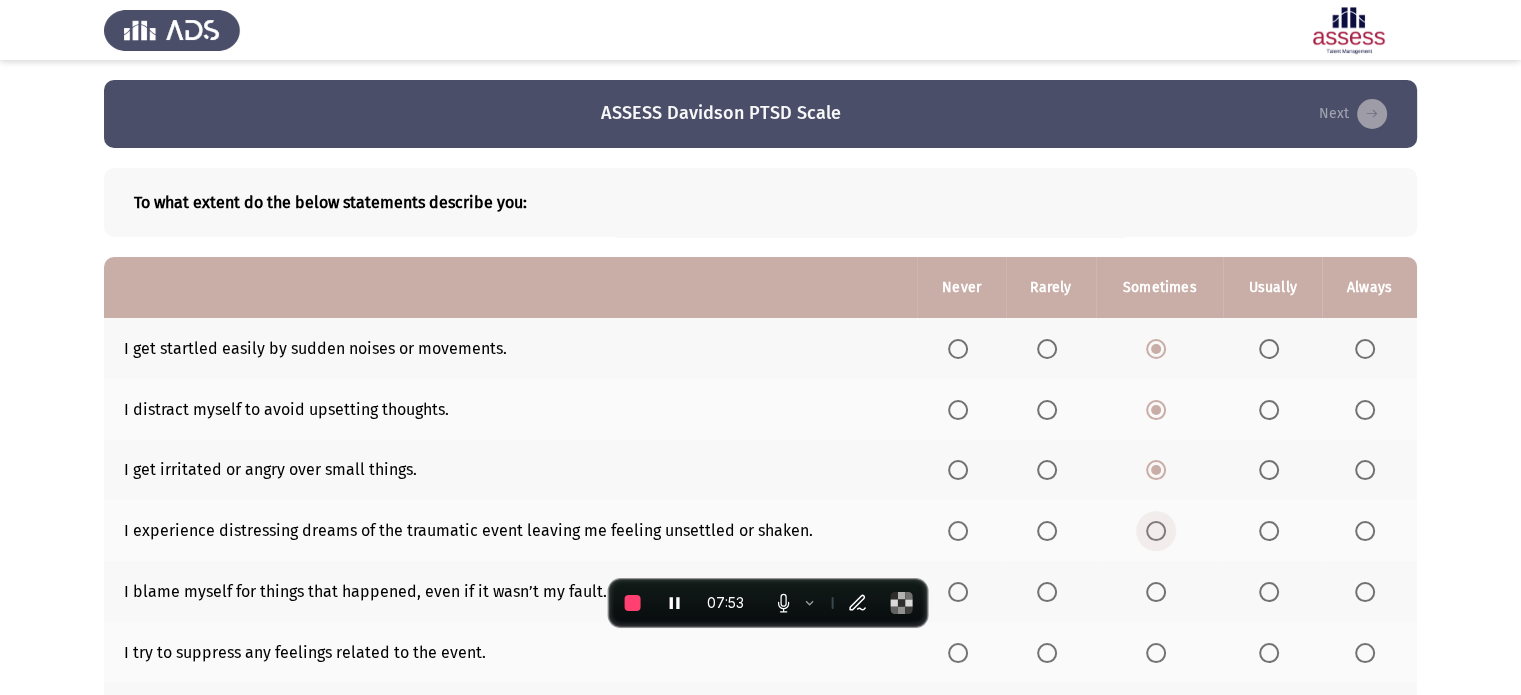 click at bounding box center [1156, 531] 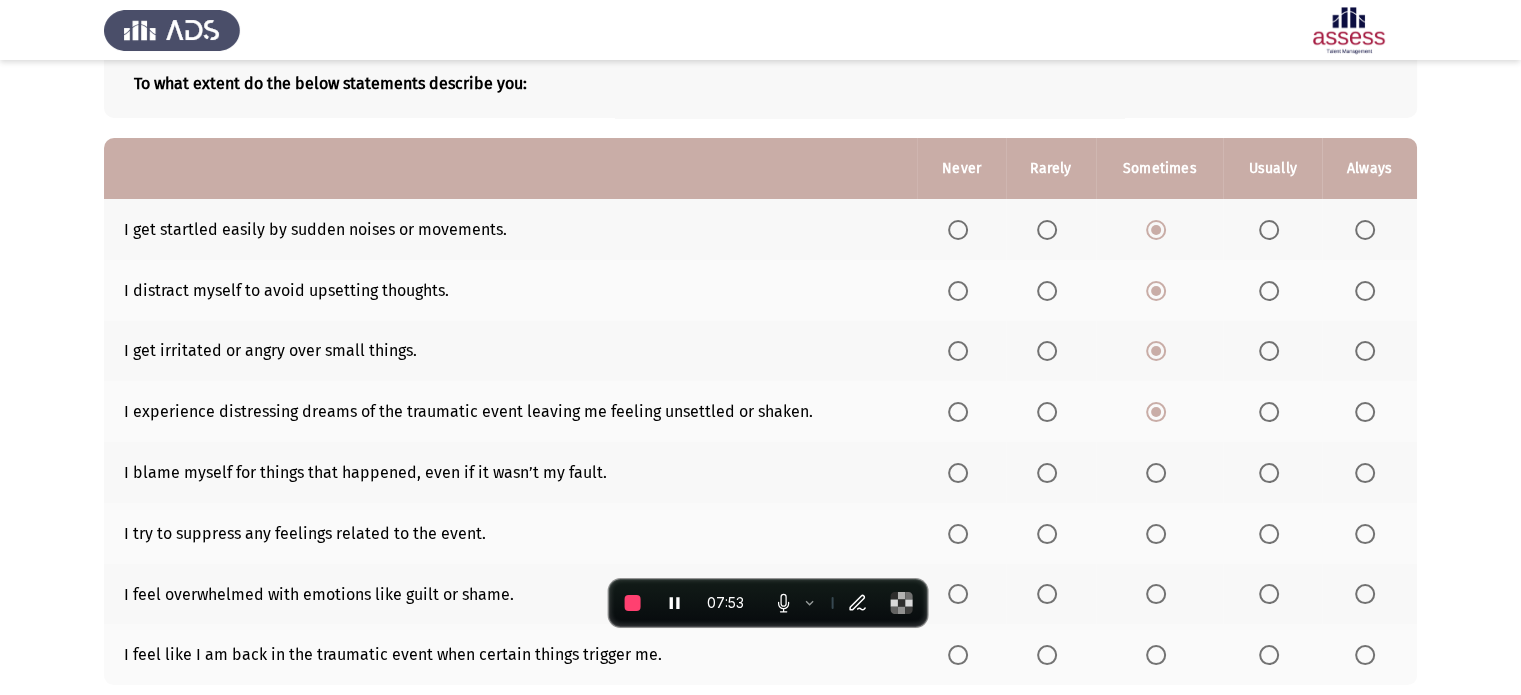 scroll, scrollTop: 128, scrollLeft: 0, axis: vertical 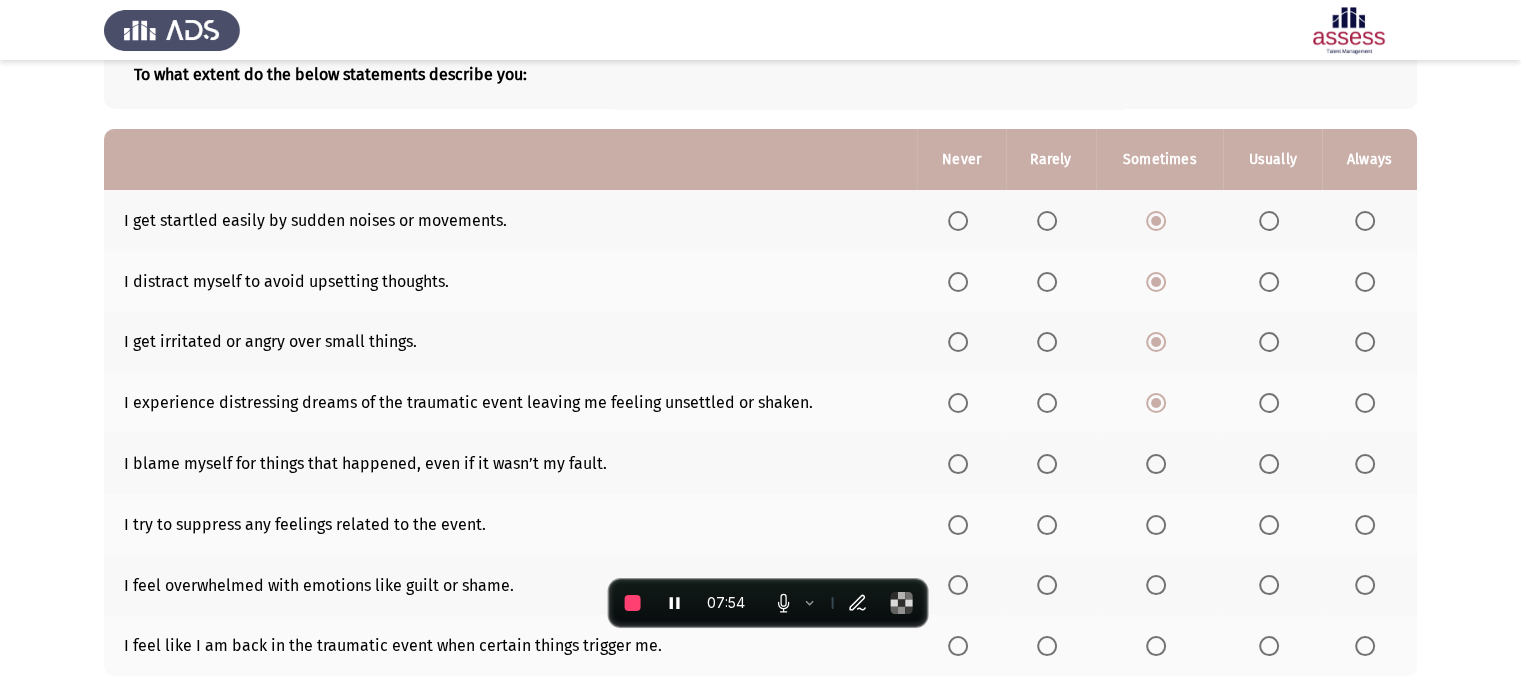 click at bounding box center [1156, 464] 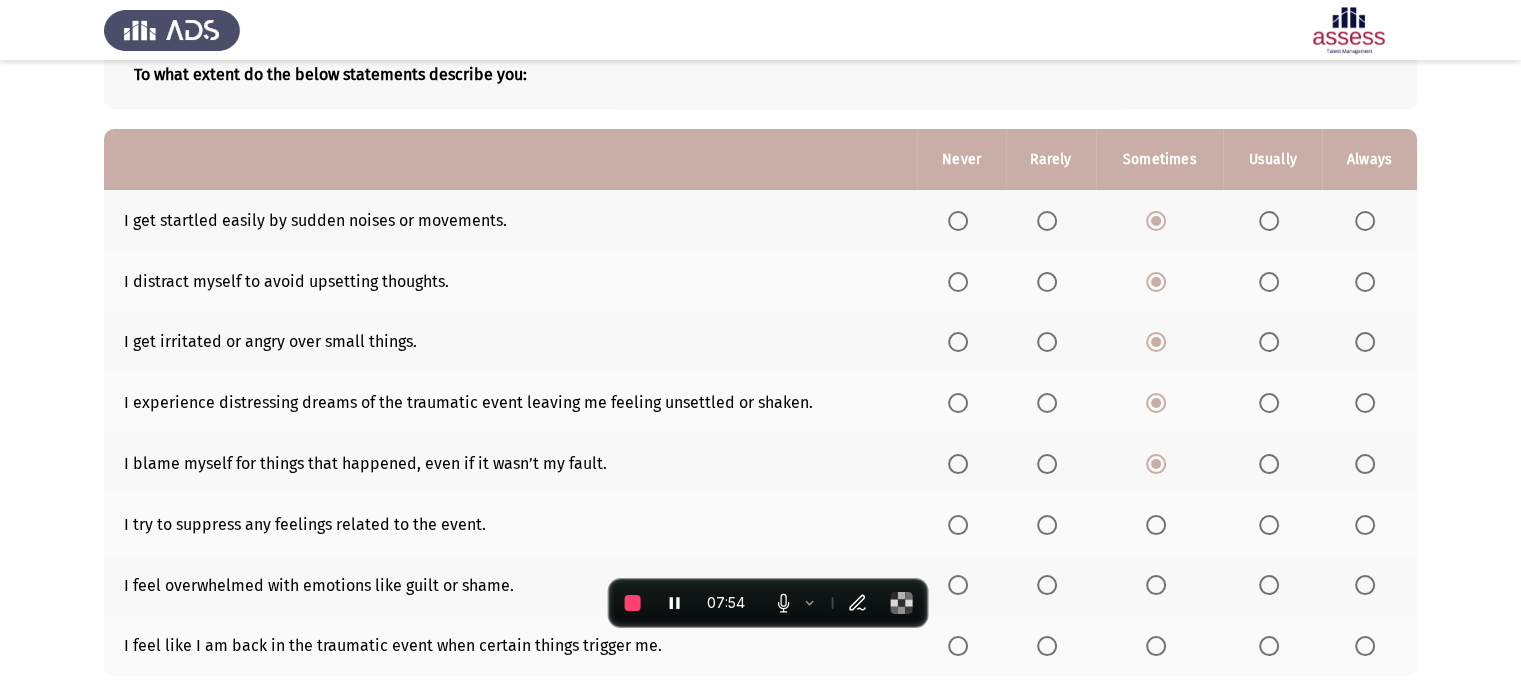 scroll, scrollTop: 251, scrollLeft: 0, axis: vertical 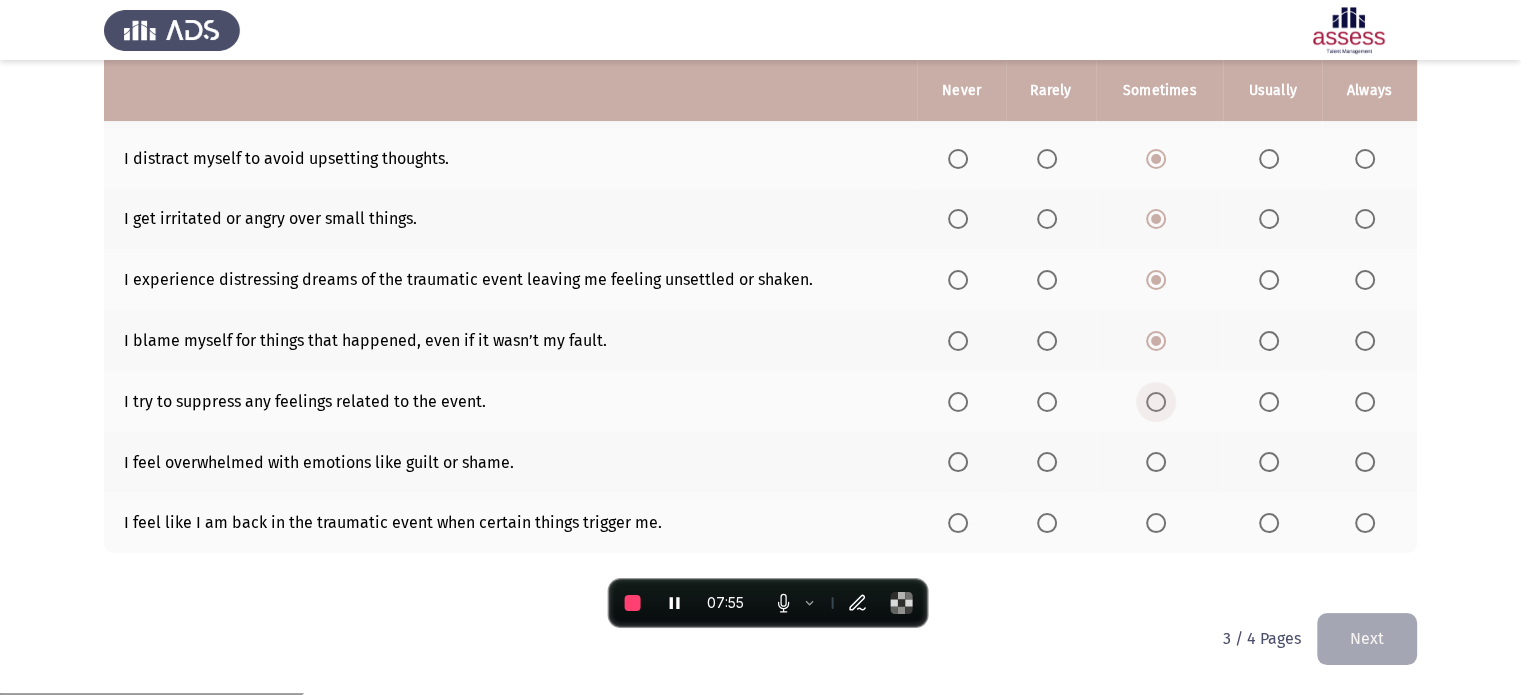click at bounding box center [1156, 402] 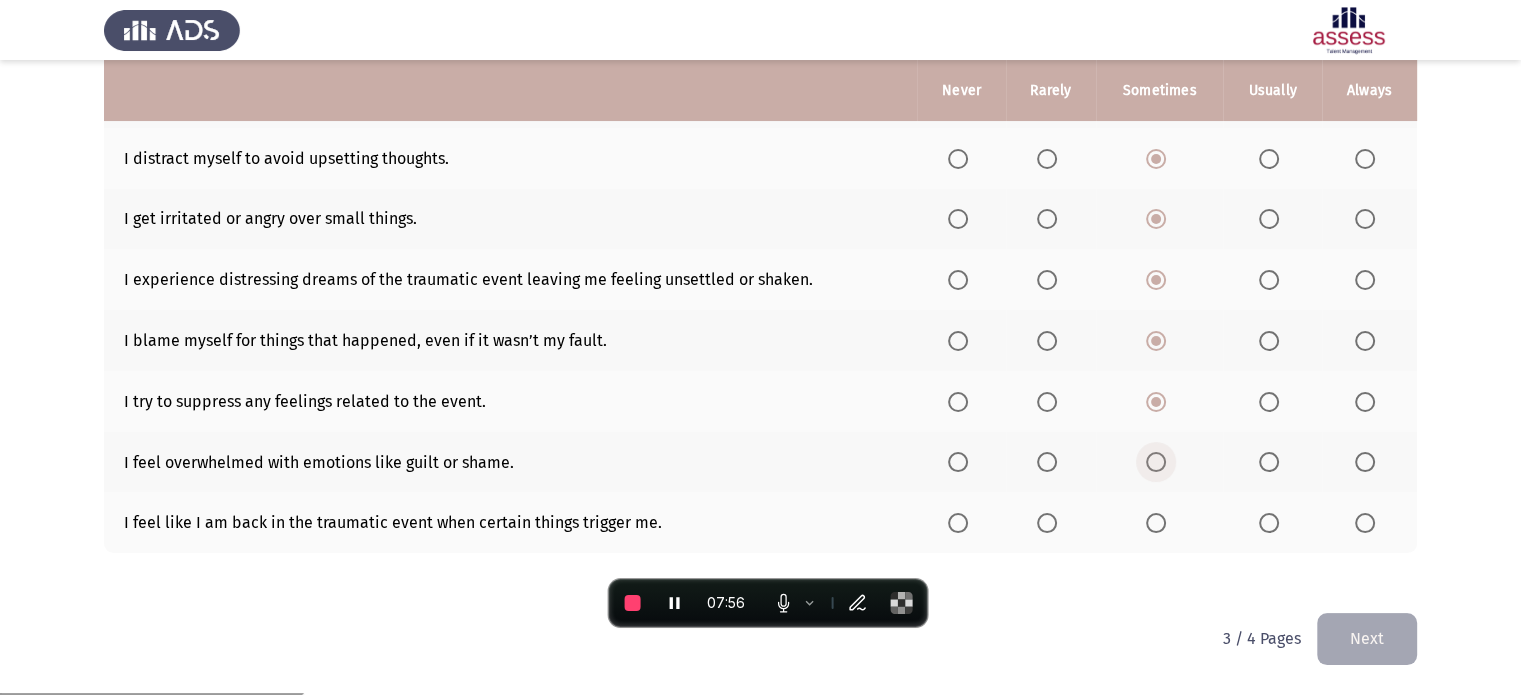 click at bounding box center (1156, 462) 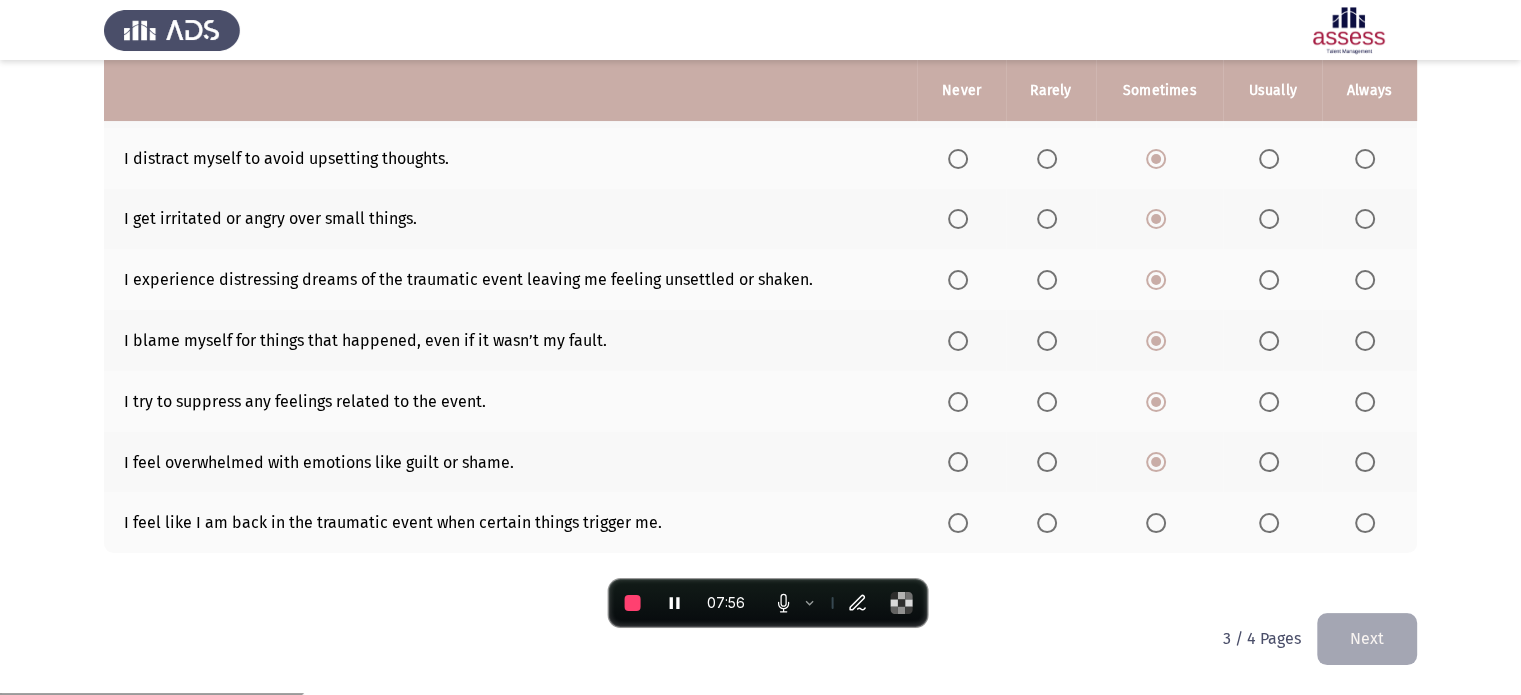 click at bounding box center (1156, 523) 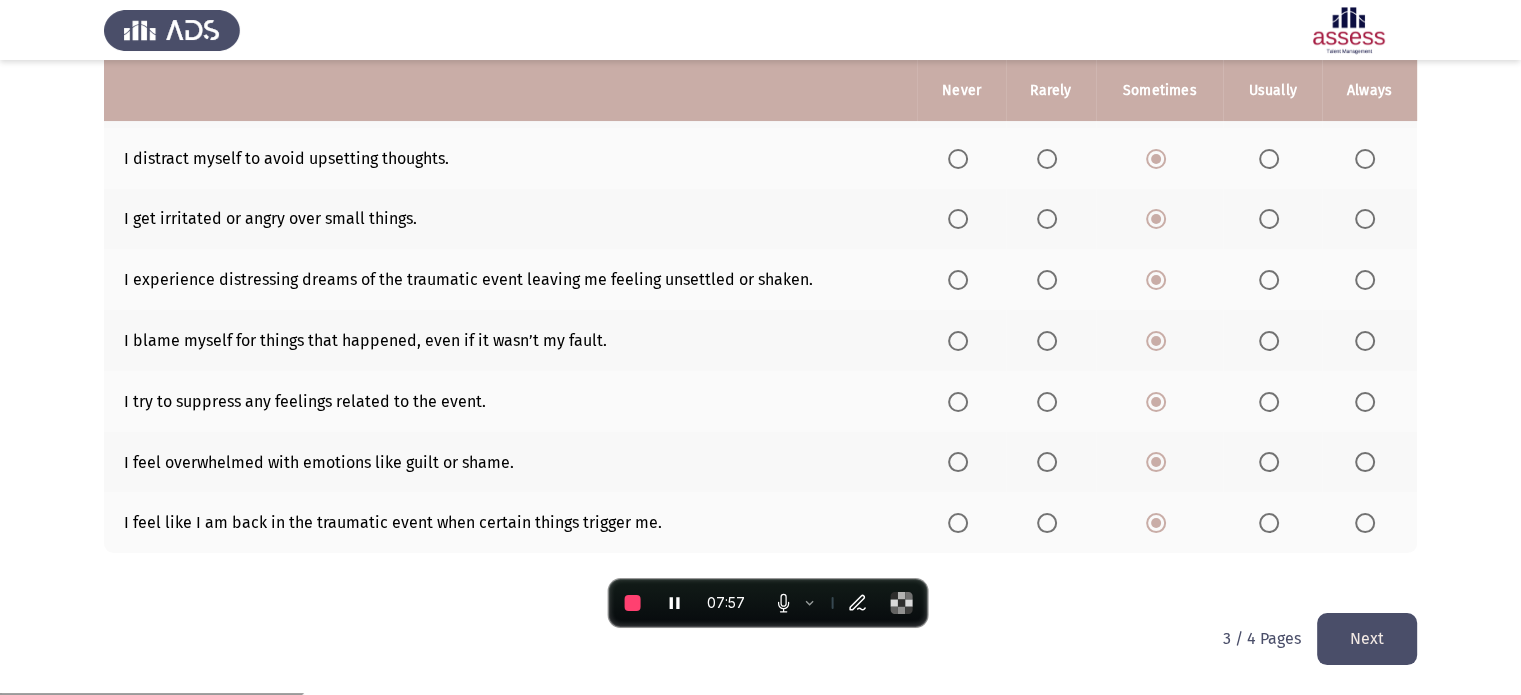 click on "Next" 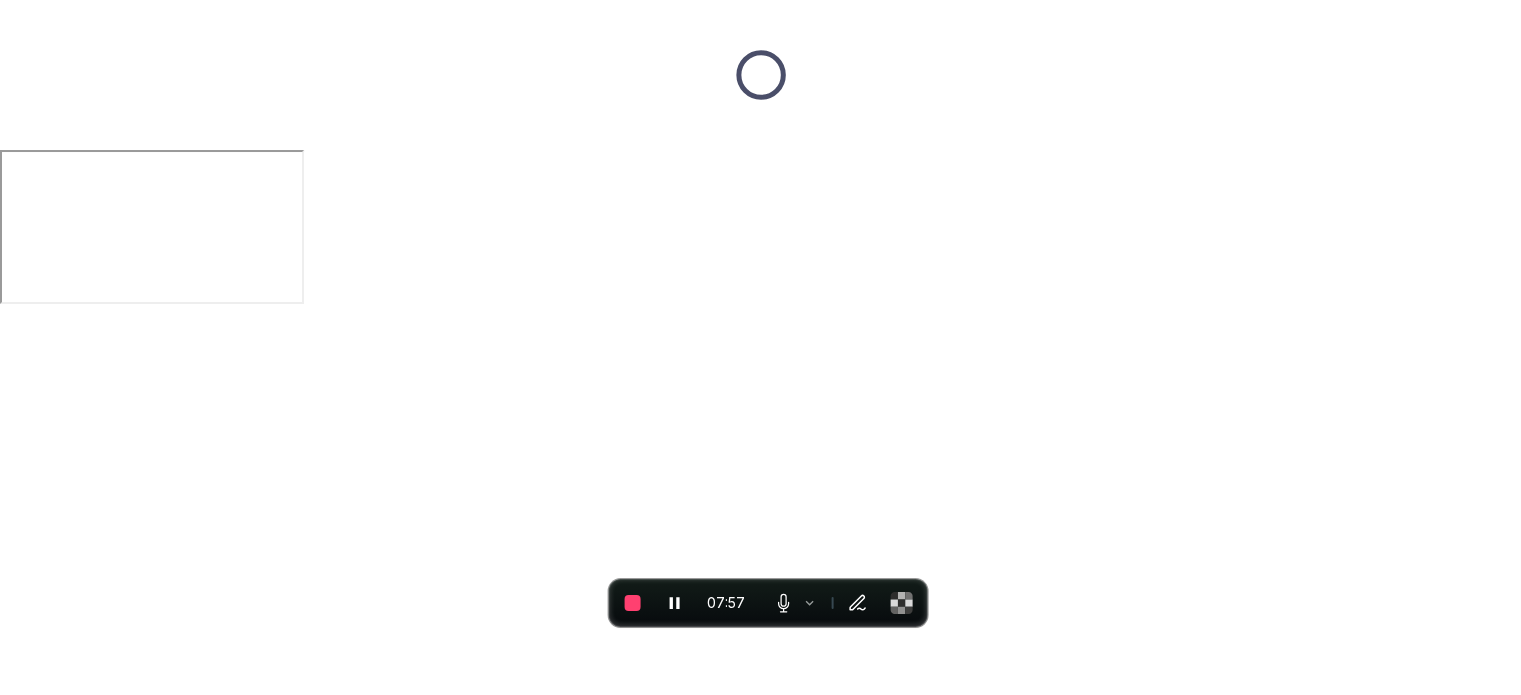 scroll, scrollTop: 0, scrollLeft: 0, axis: both 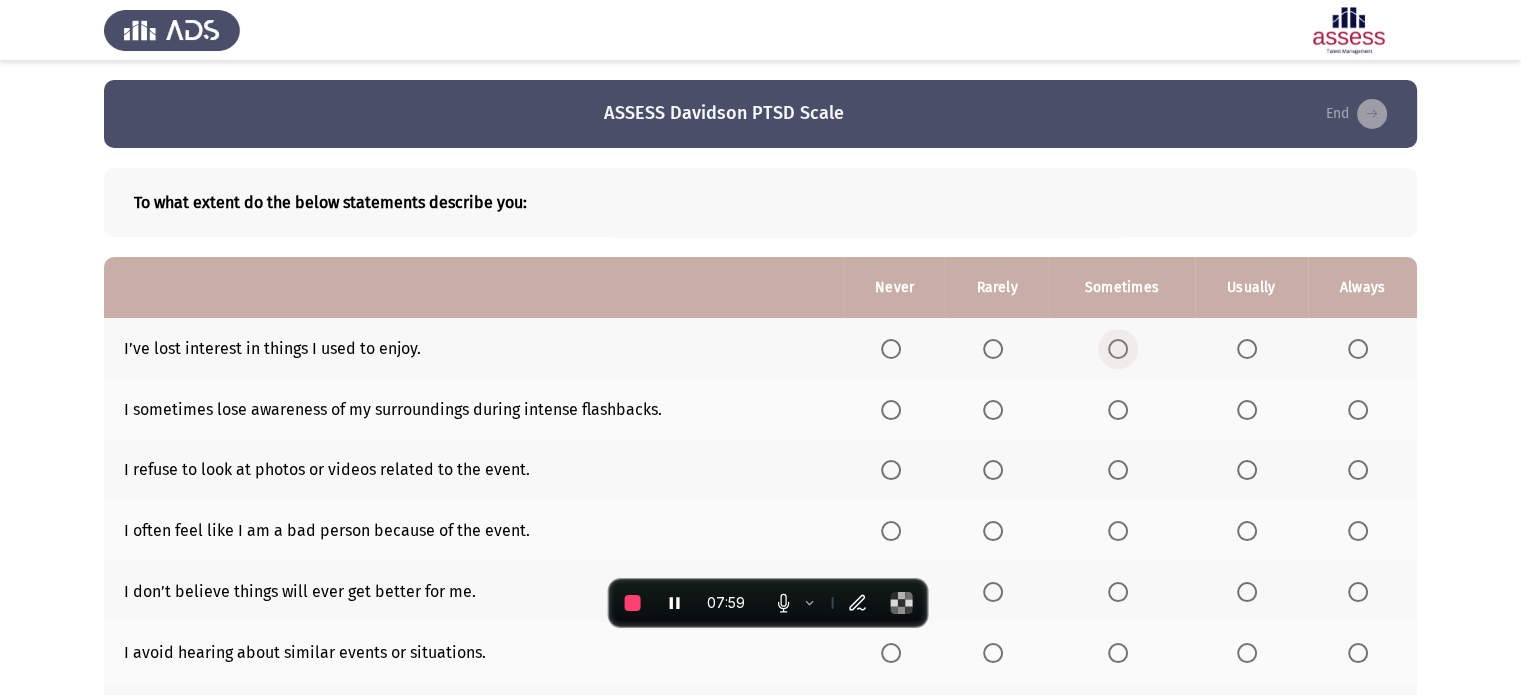 click at bounding box center (1118, 349) 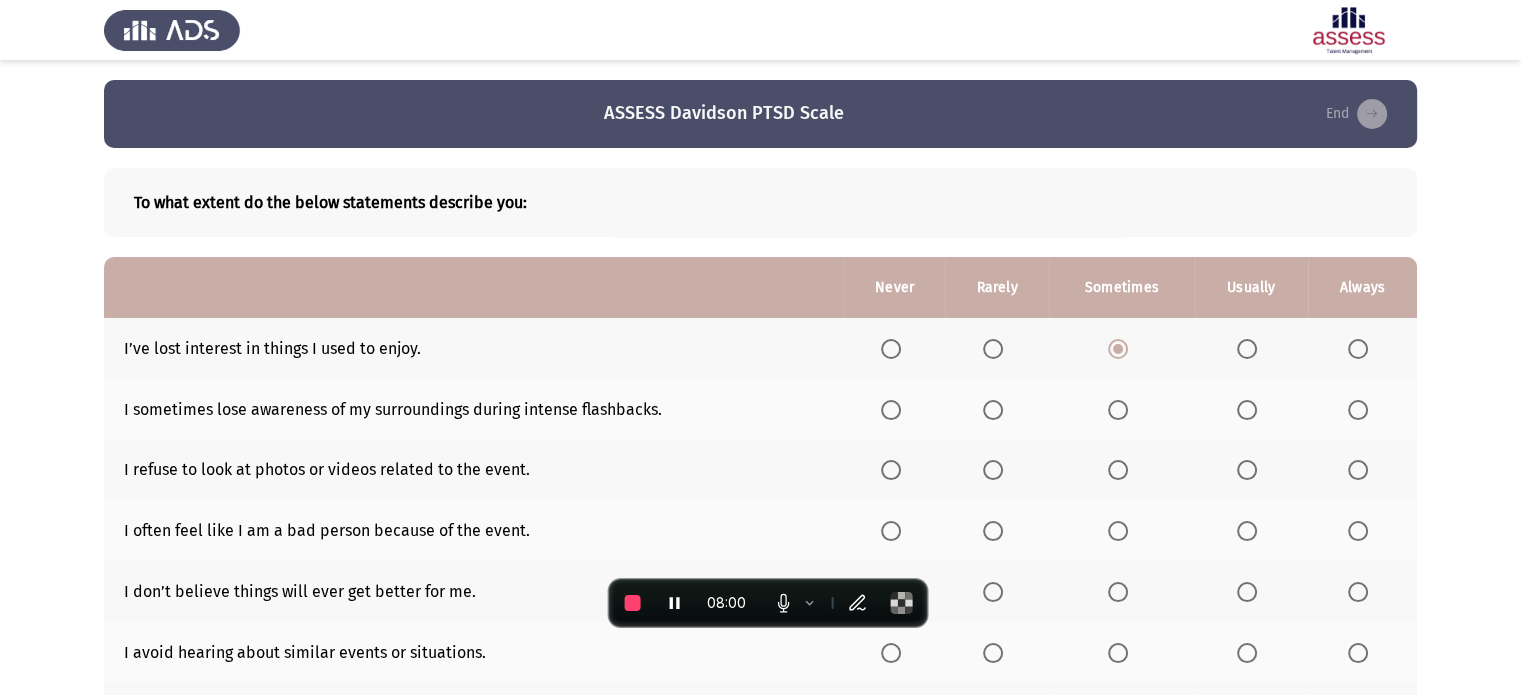 click 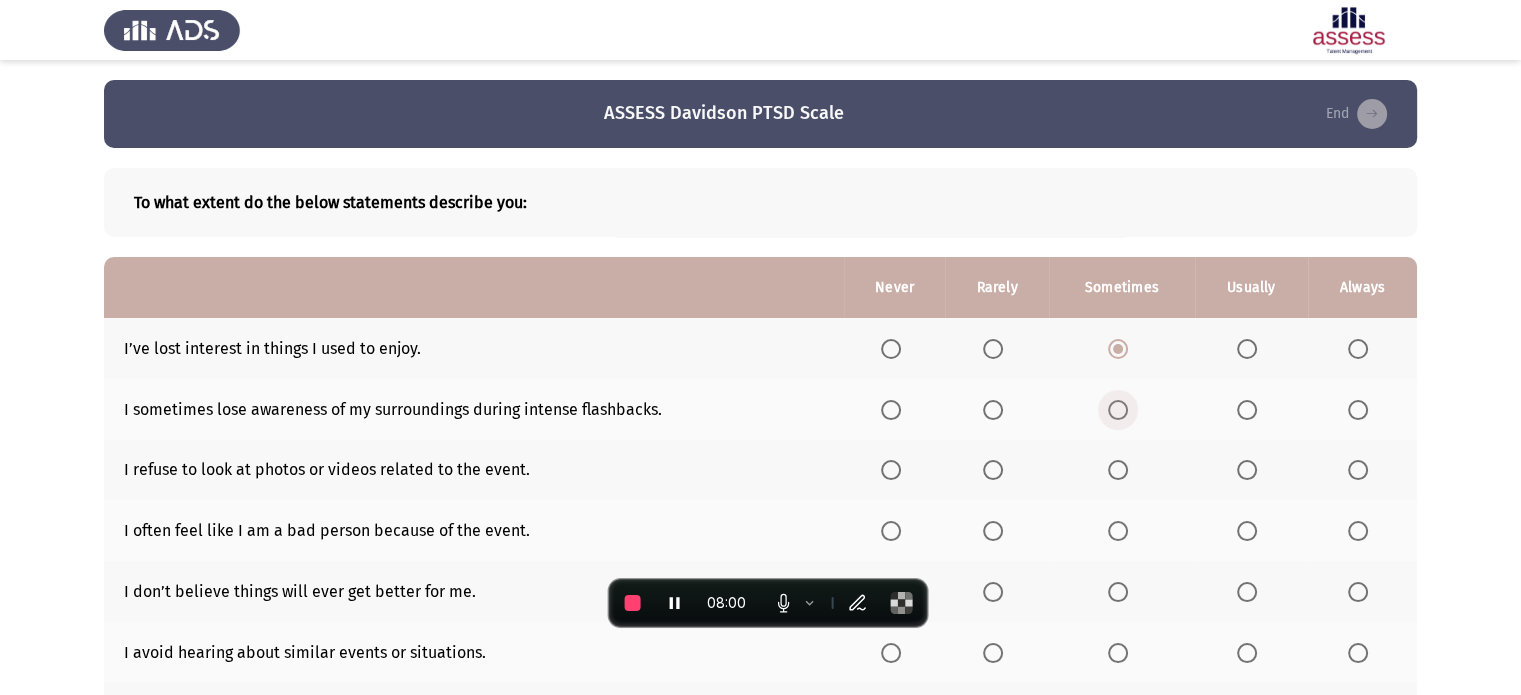click at bounding box center (1118, 410) 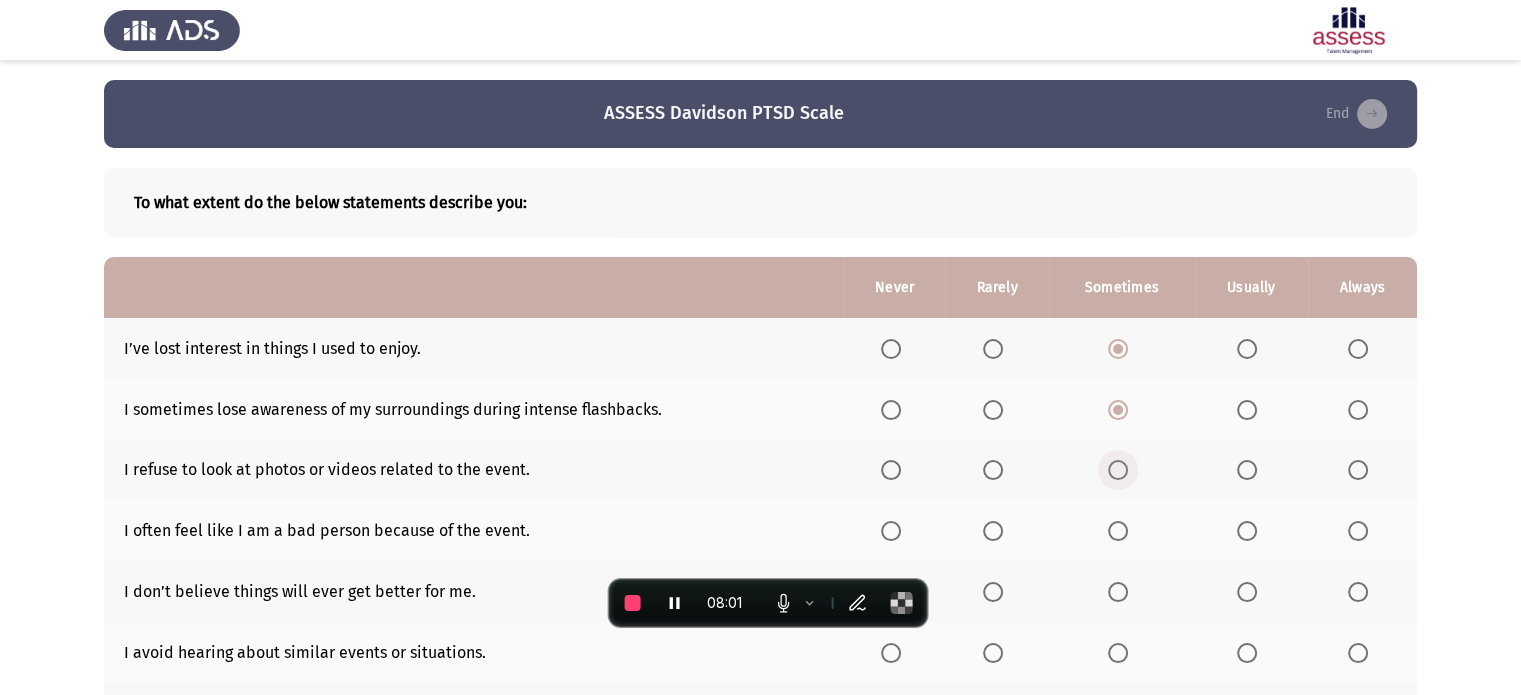 click at bounding box center [1118, 470] 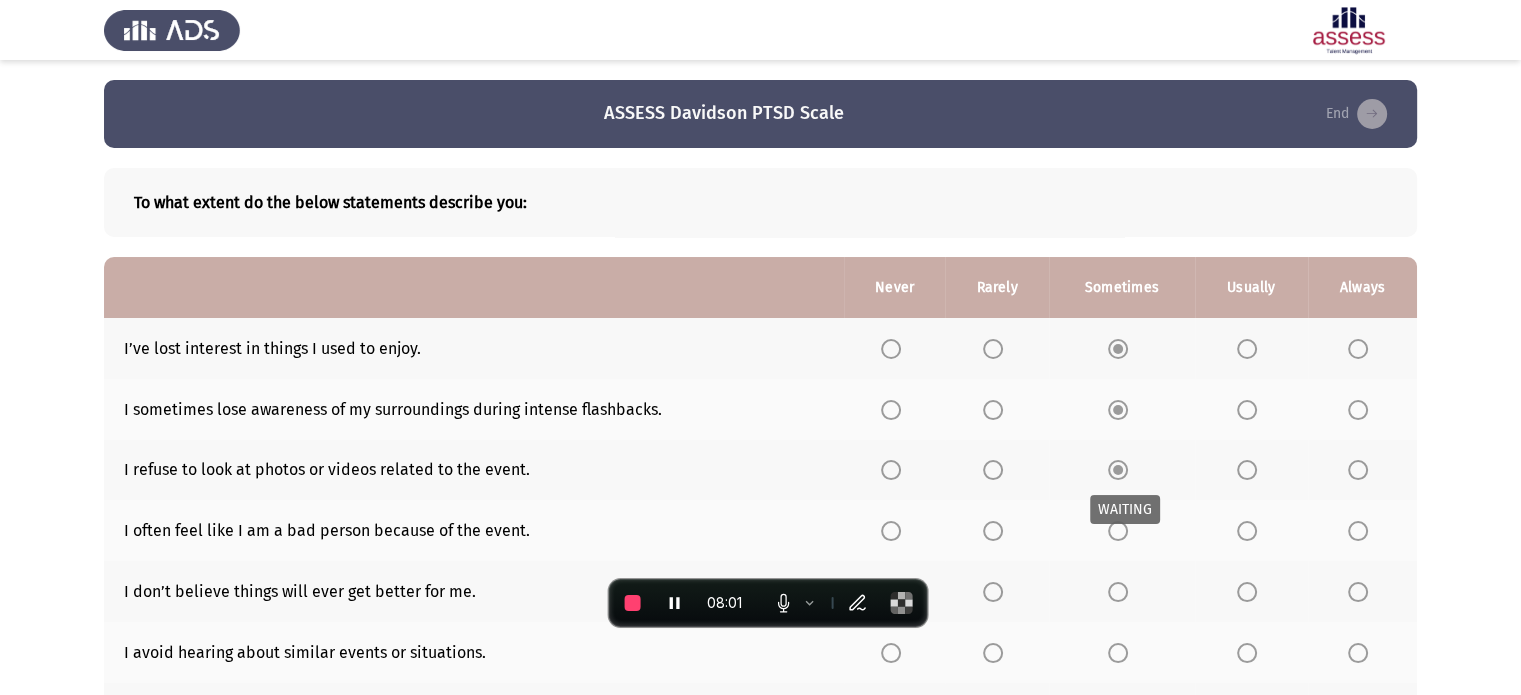 scroll, scrollTop: 251, scrollLeft: 0, axis: vertical 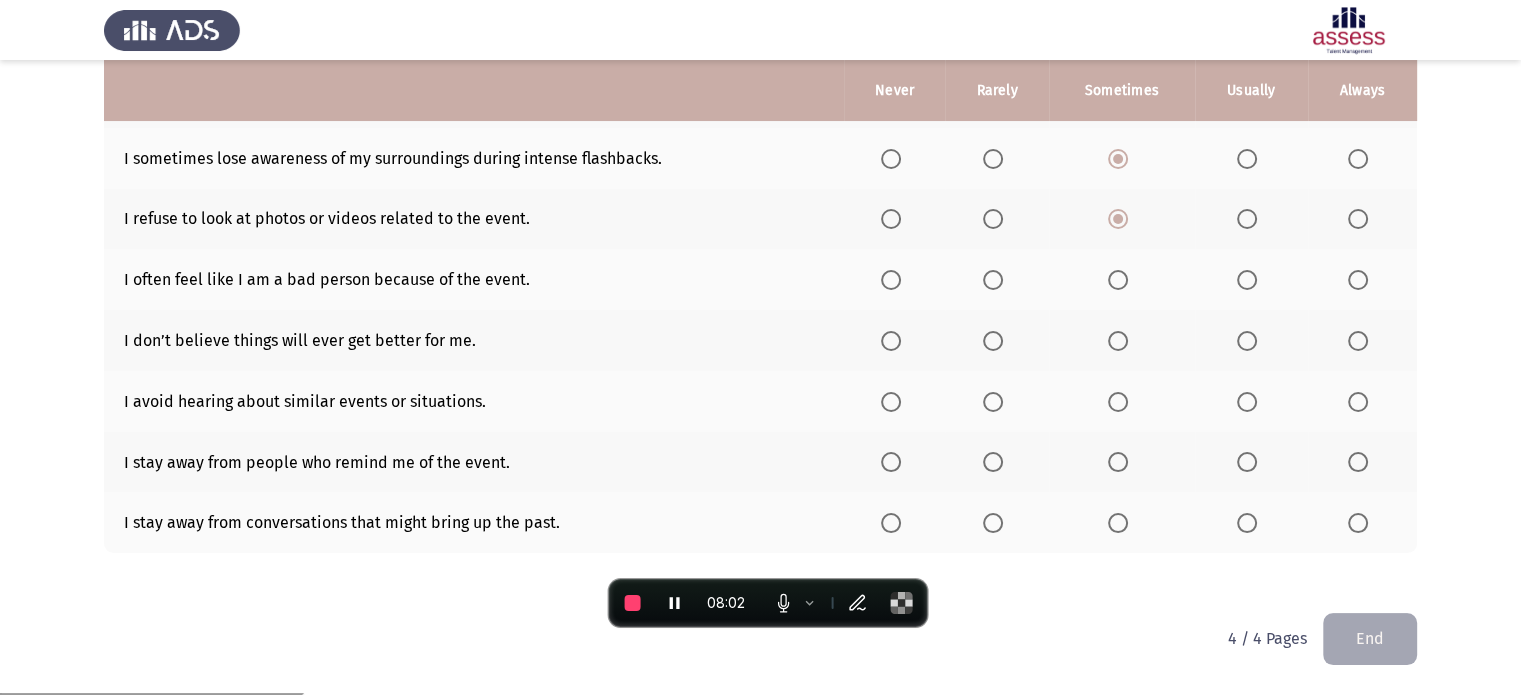 click at bounding box center (1118, 341) 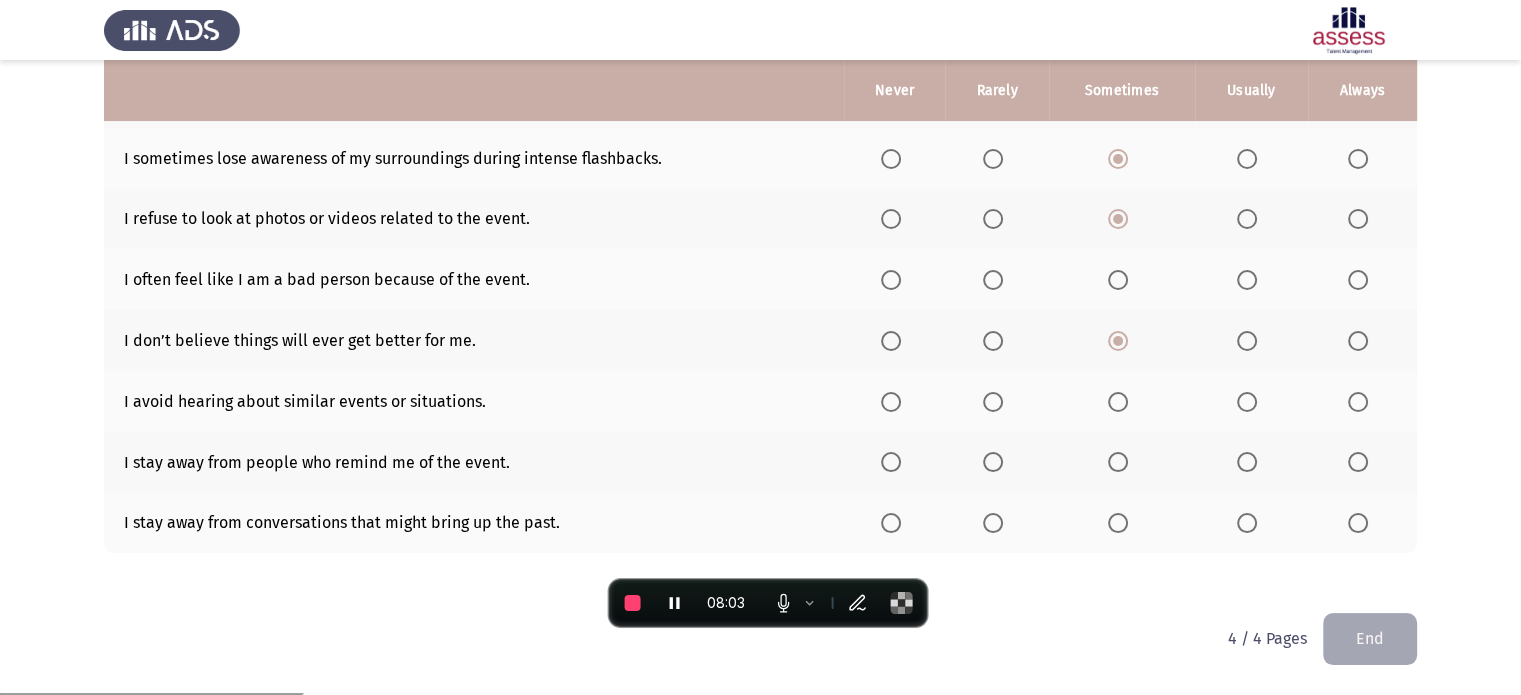 click at bounding box center [1118, 280] 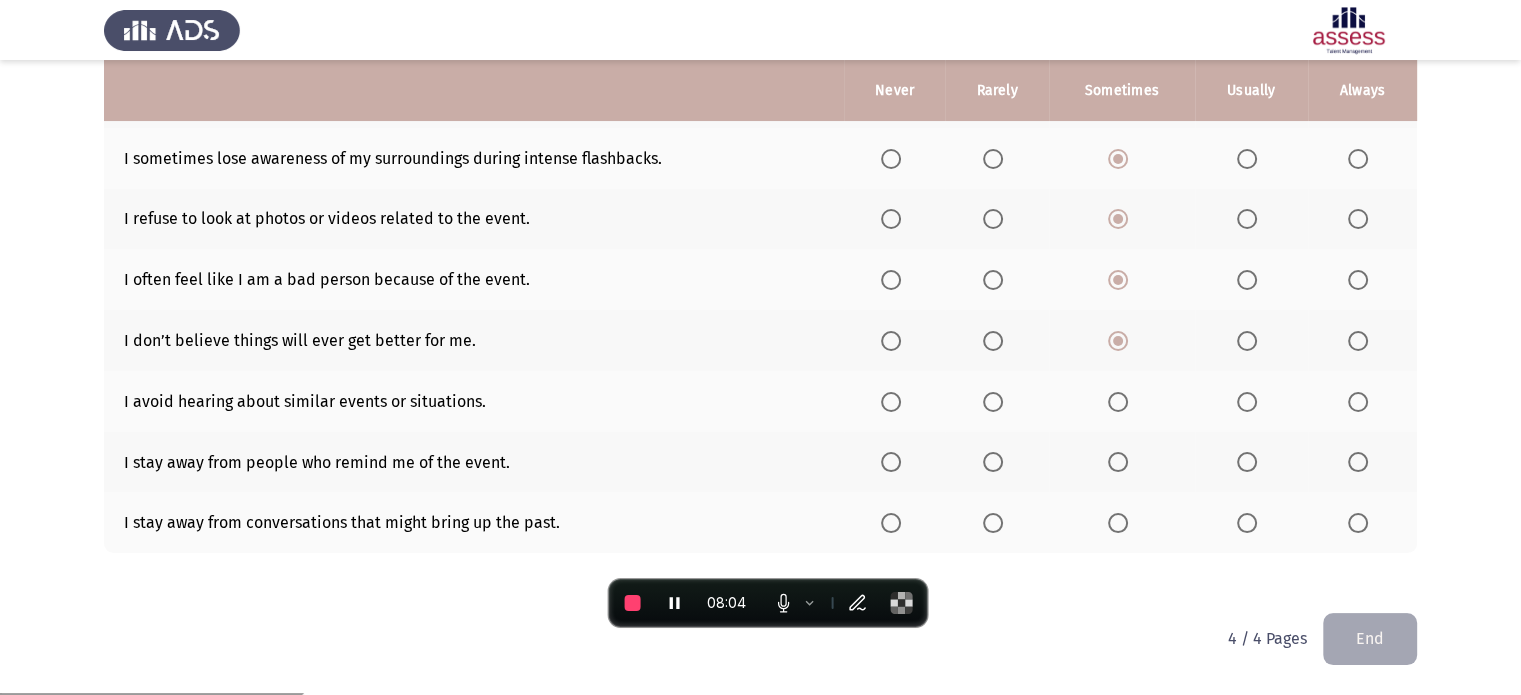 click at bounding box center [1118, 402] 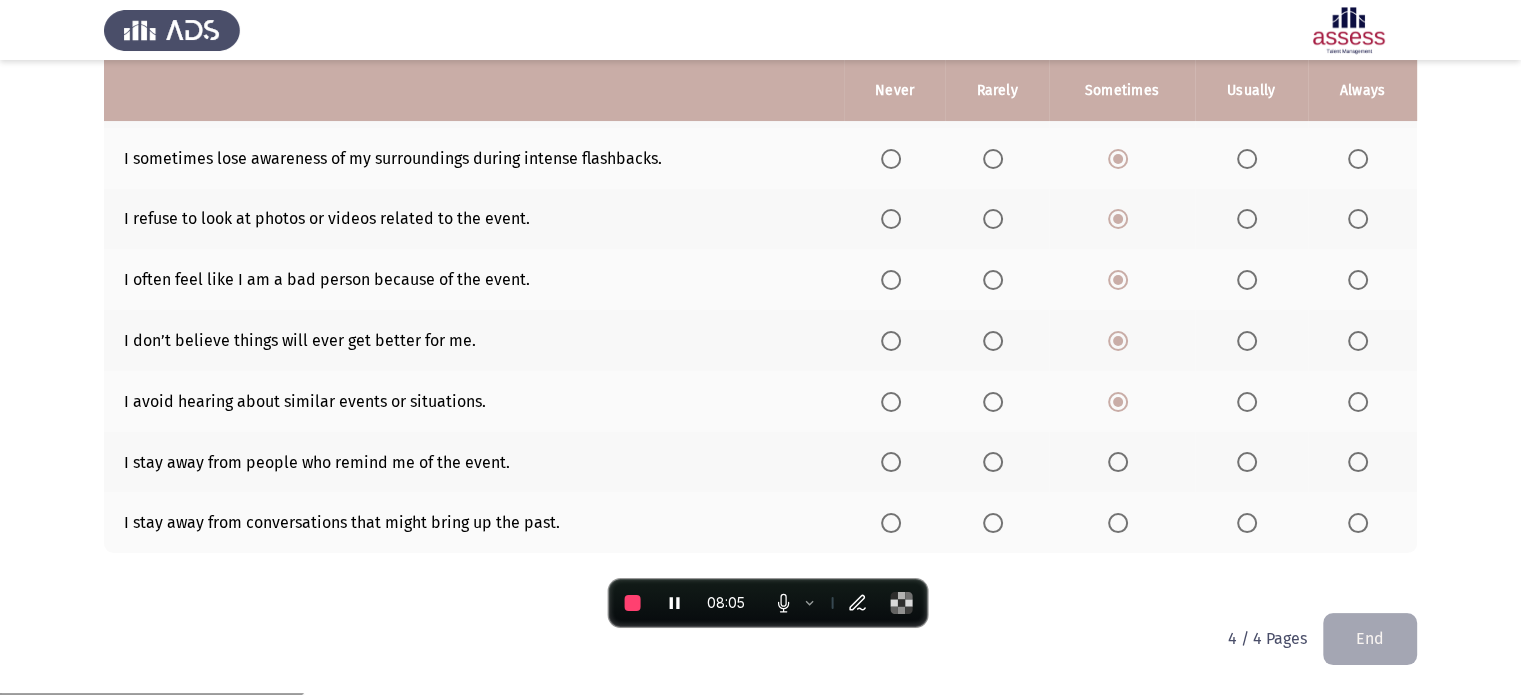 click at bounding box center (1118, 462) 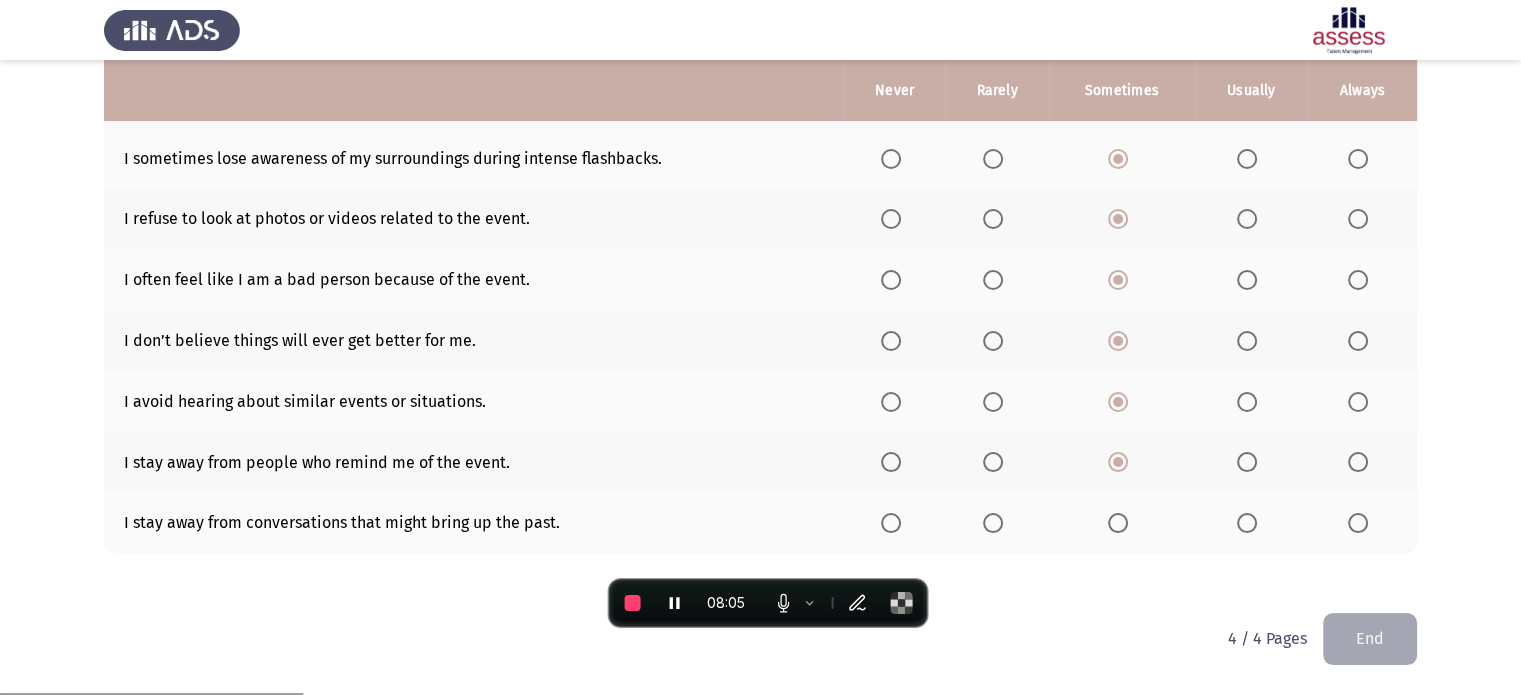 click at bounding box center [1118, 523] 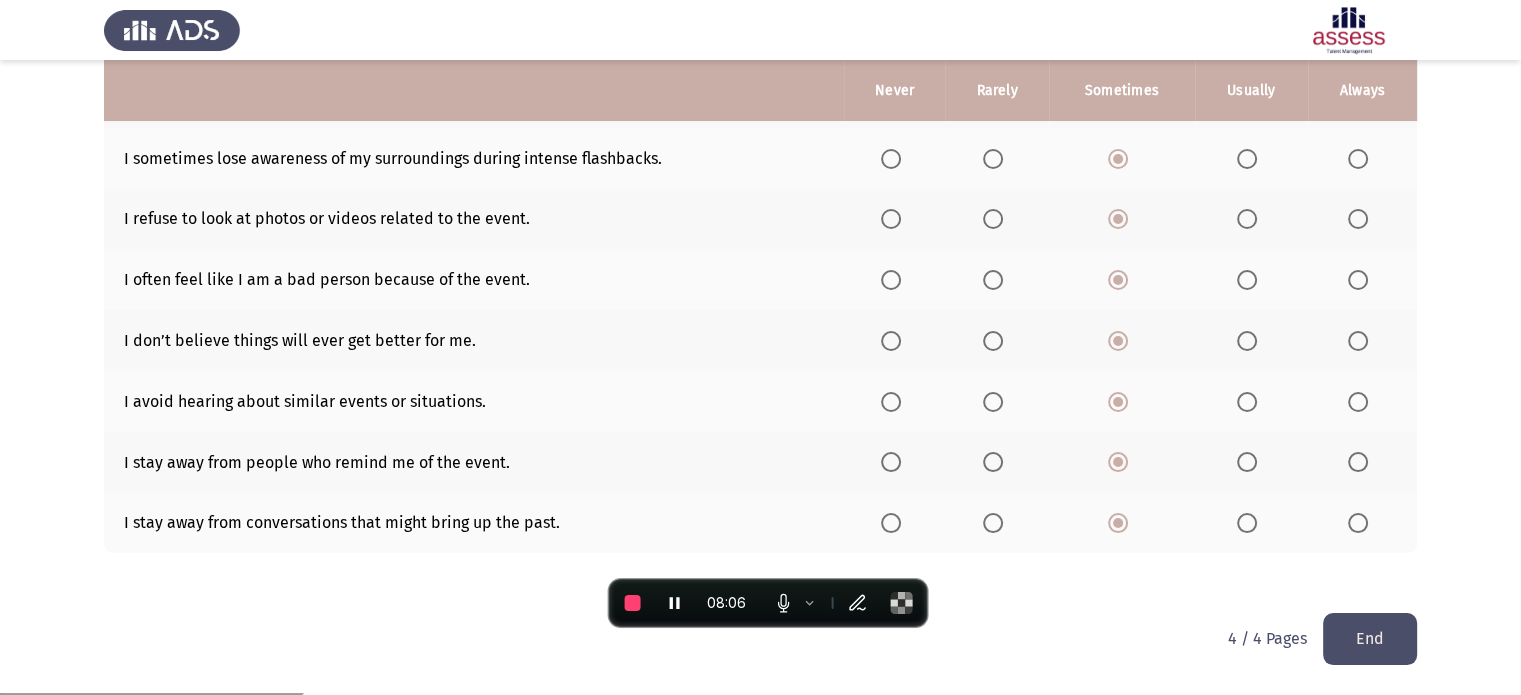 click on "End" 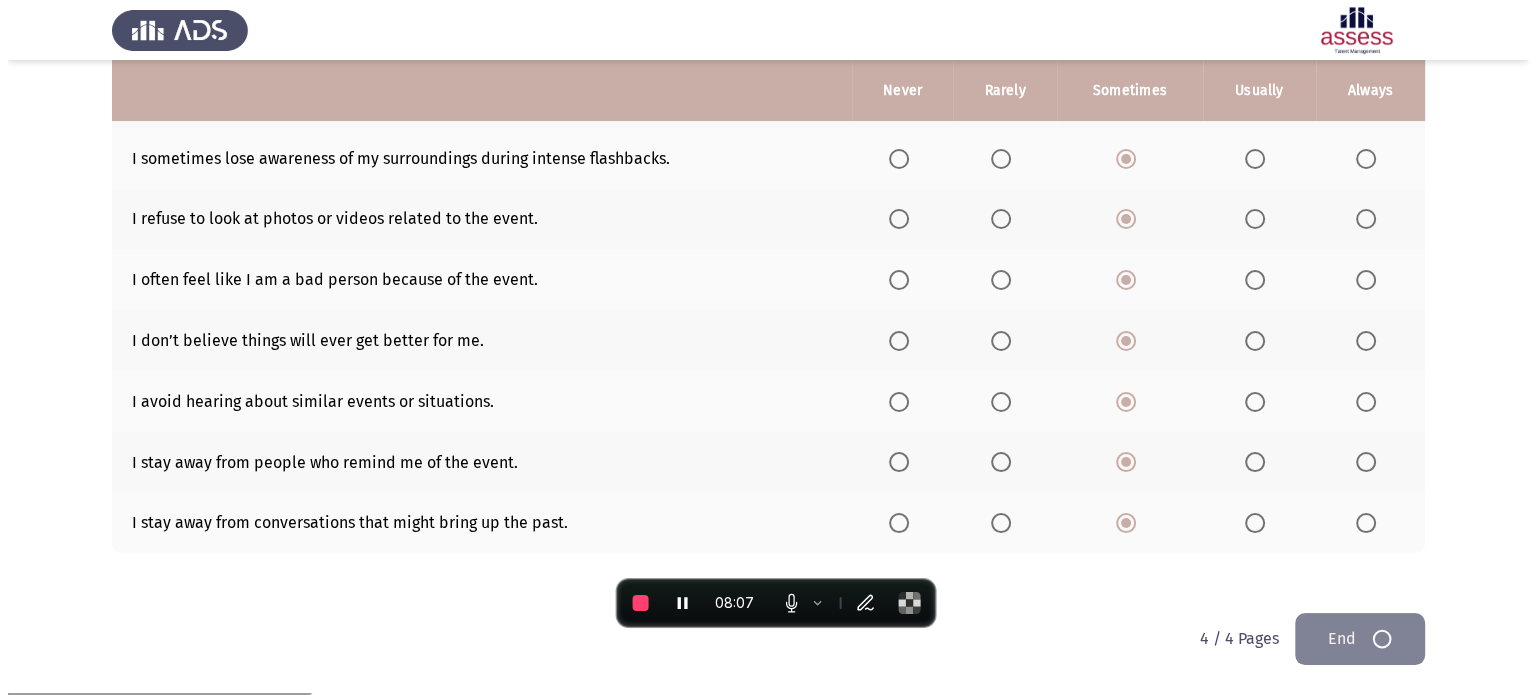 scroll, scrollTop: 0, scrollLeft: 0, axis: both 